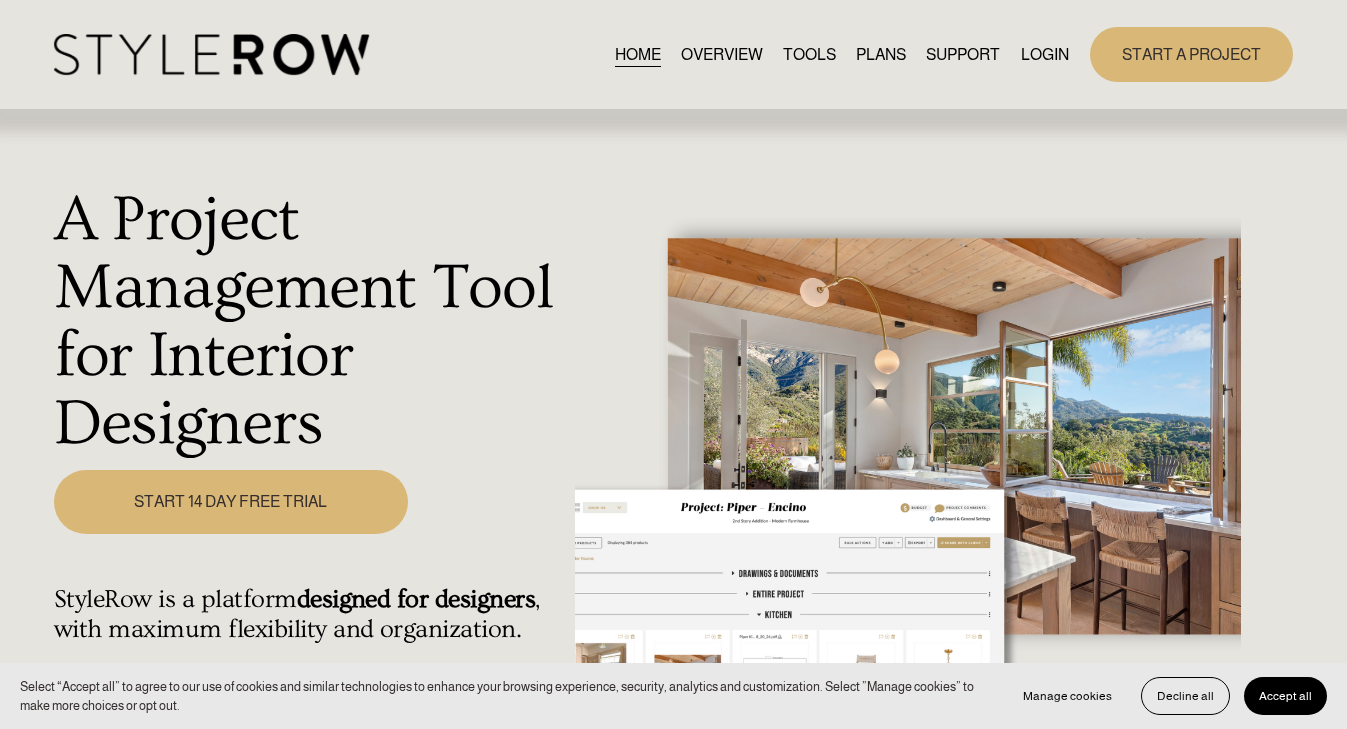 scroll, scrollTop: 0, scrollLeft: 0, axis: both 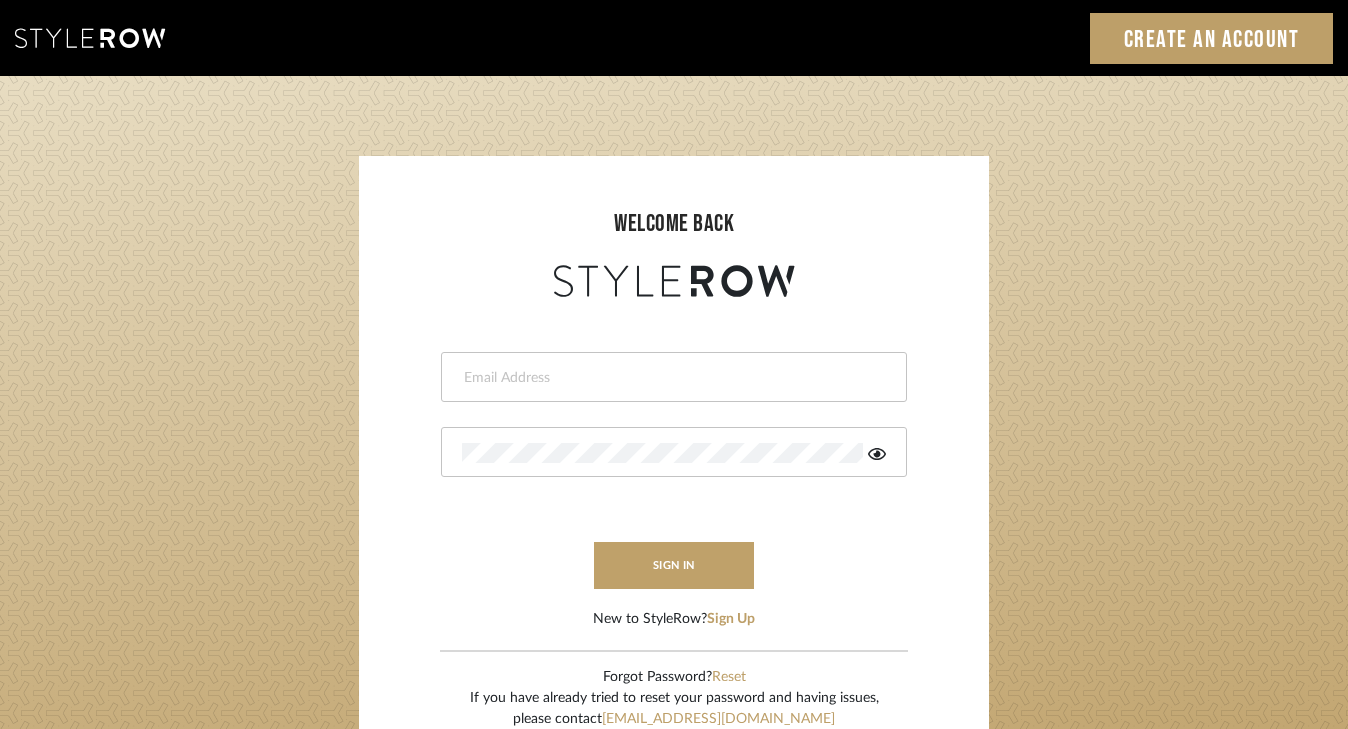 type on "[PERSON_NAME][EMAIL_ADDRESS][DOMAIN_NAME]" 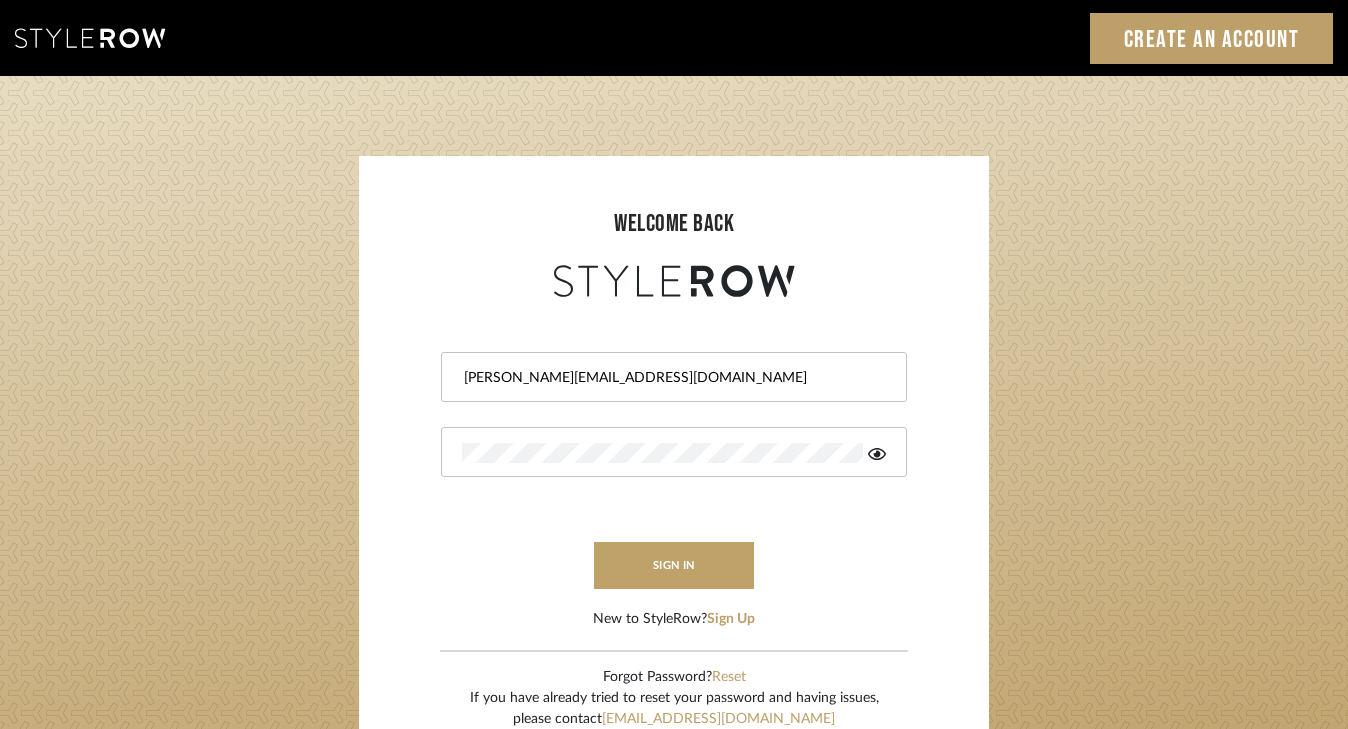 click on "welcome back [PERSON_NAME][EMAIL_ADDRESS][DOMAIN_NAME] This field is required This field is required  sign in   New to StyleRow?  Sign Up  Forgot Password?  Reset  If you have already tried to reset your password and having issues,  please contact  [EMAIL_ADDRESS][DOMAIN_NAME] LOADING" 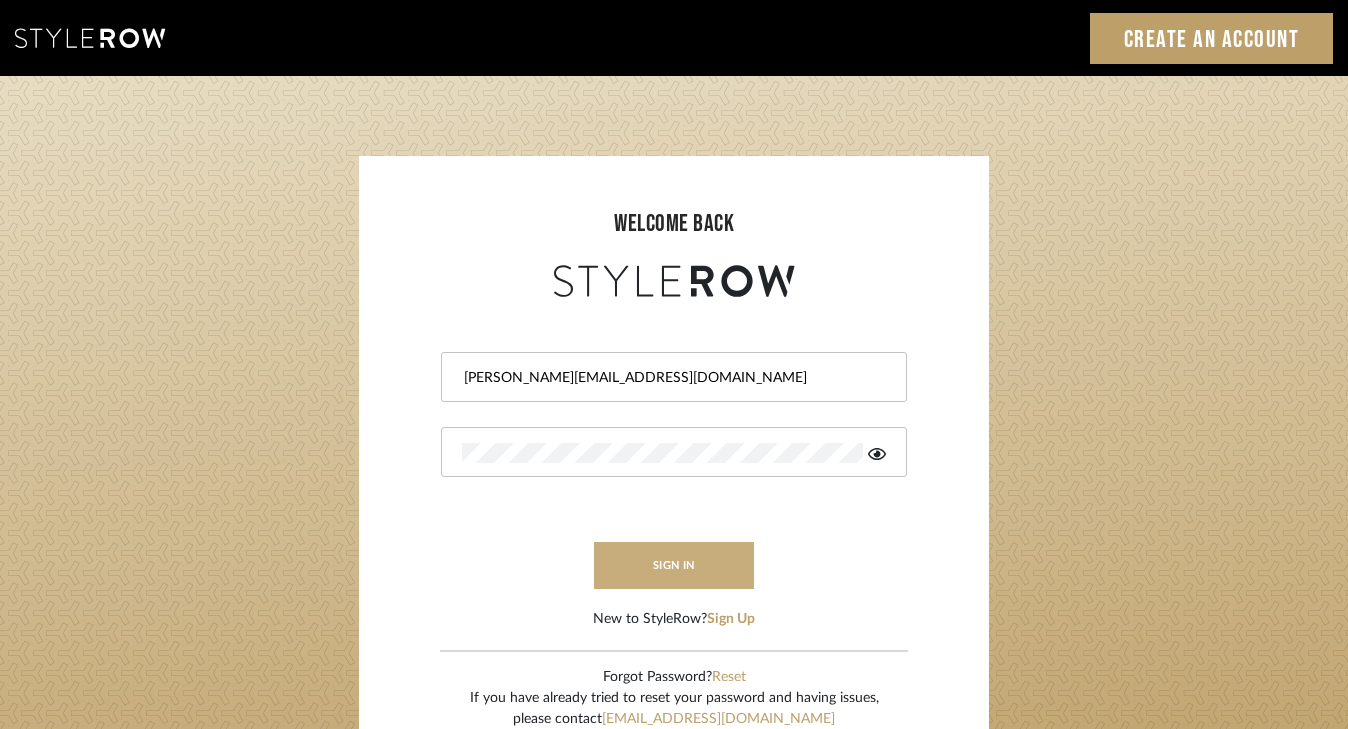 click on "sign in" at bounding box center (674, 565) 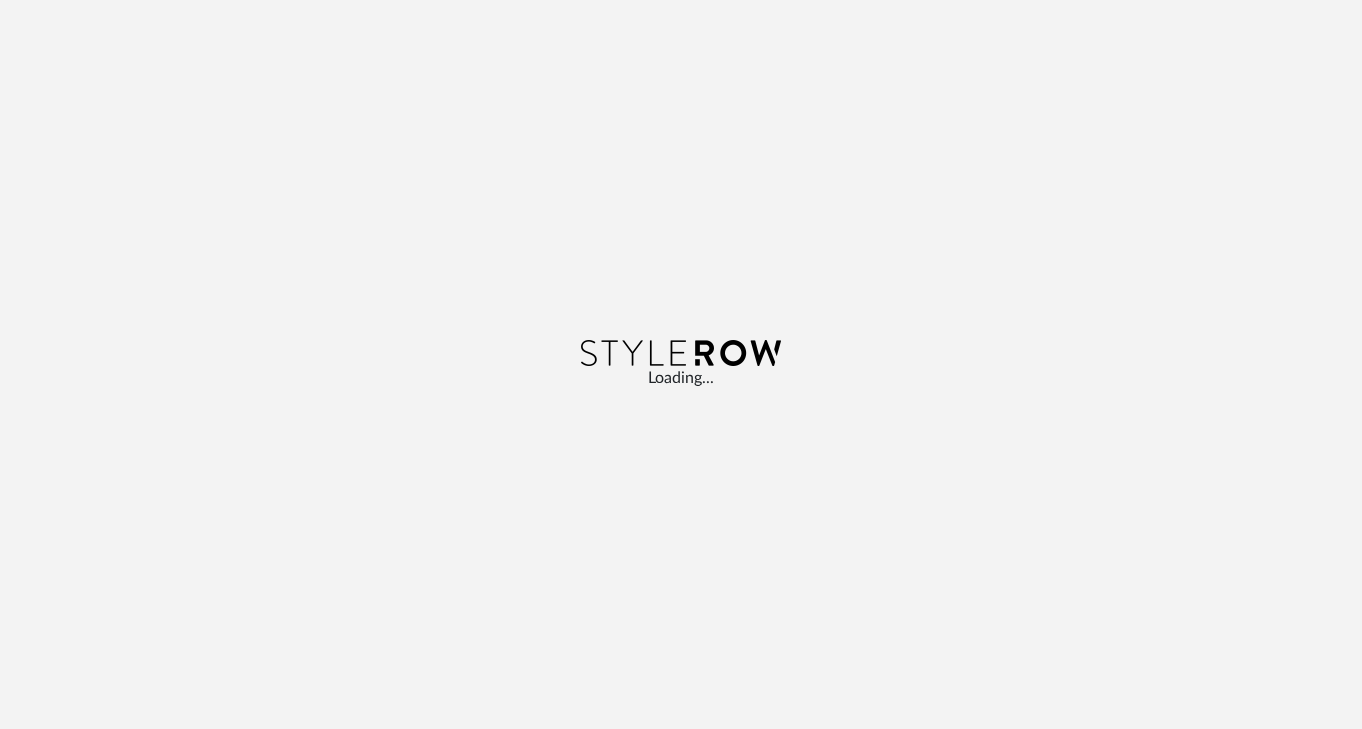 scroll, scrollTop: 0, scrollLeft: 0, axis: both 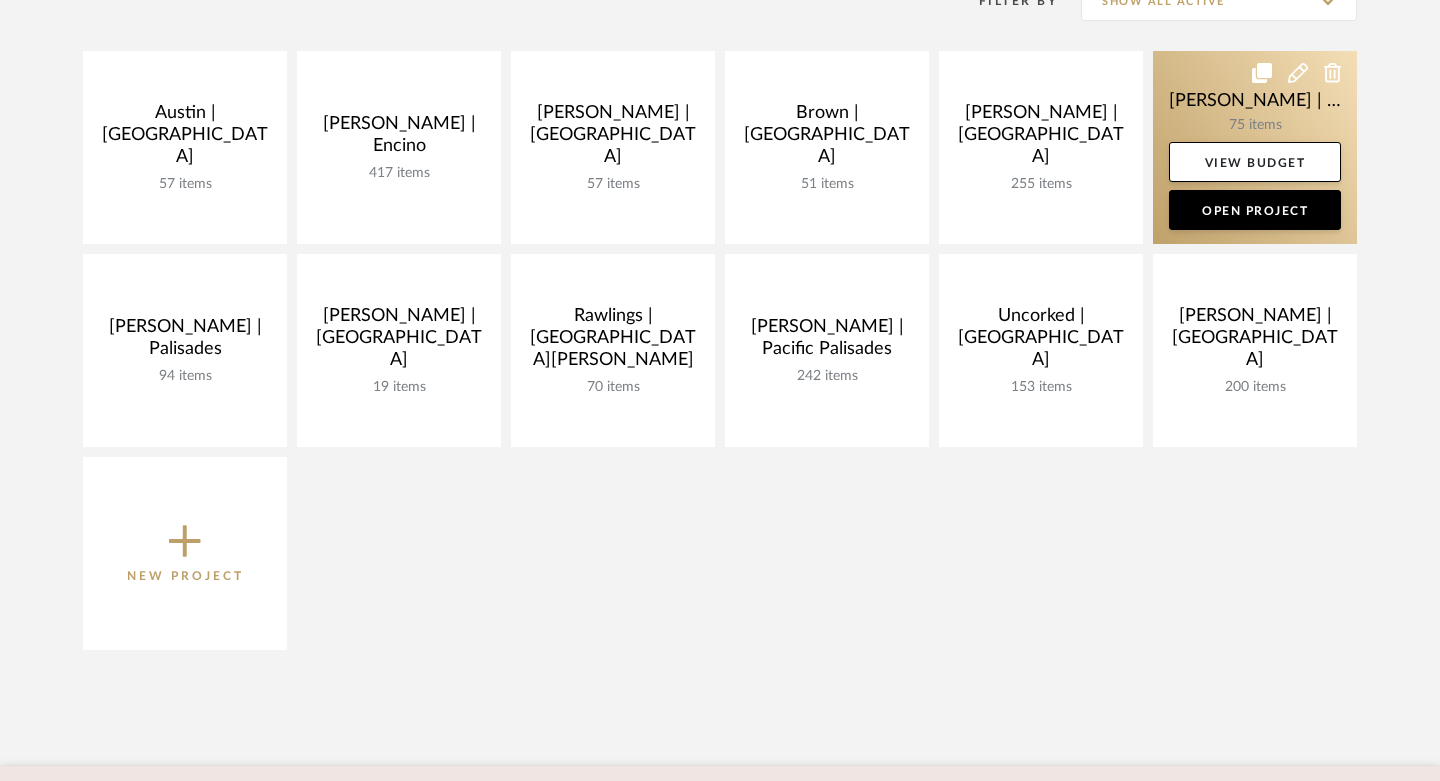 click 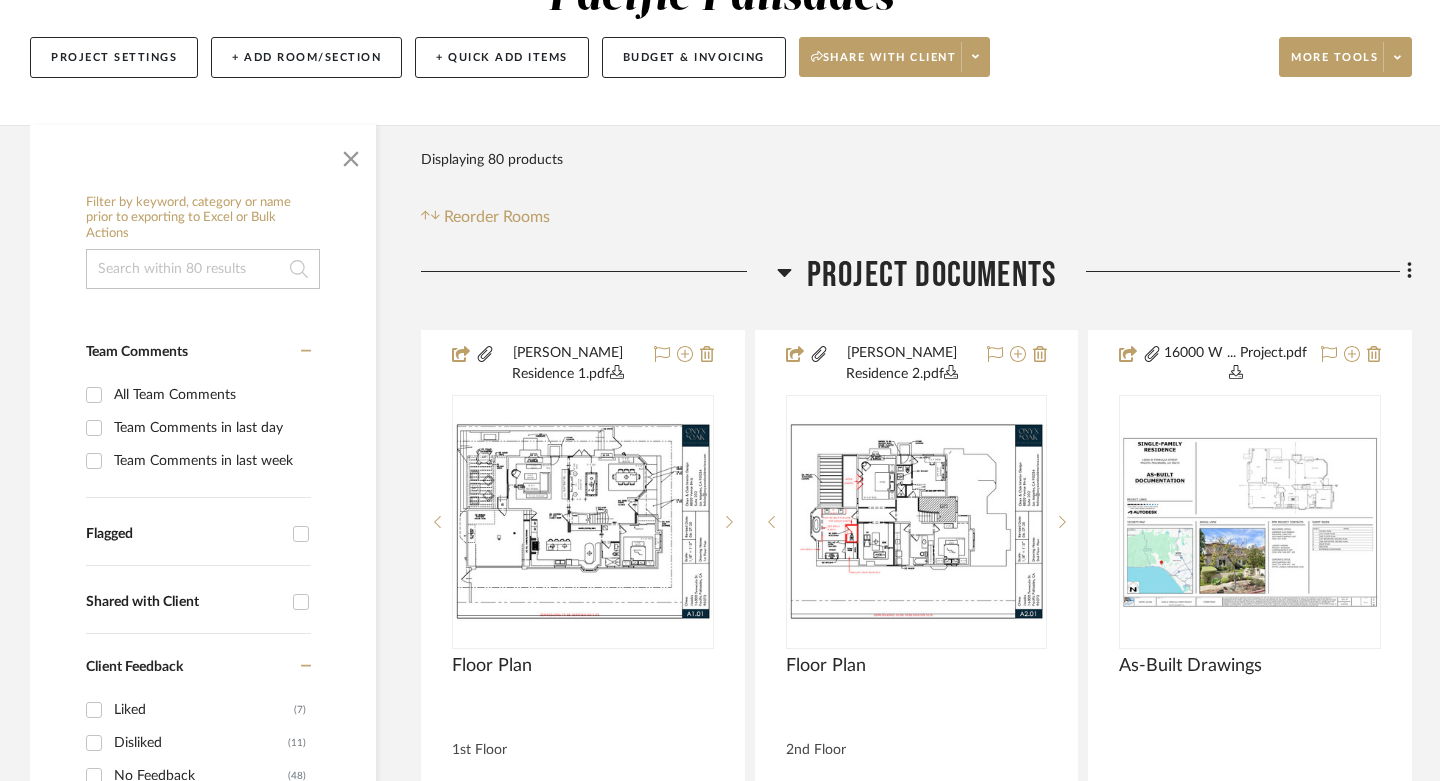 scroll, scrollTop: 296, scrollLeft: 0, axis: vertical 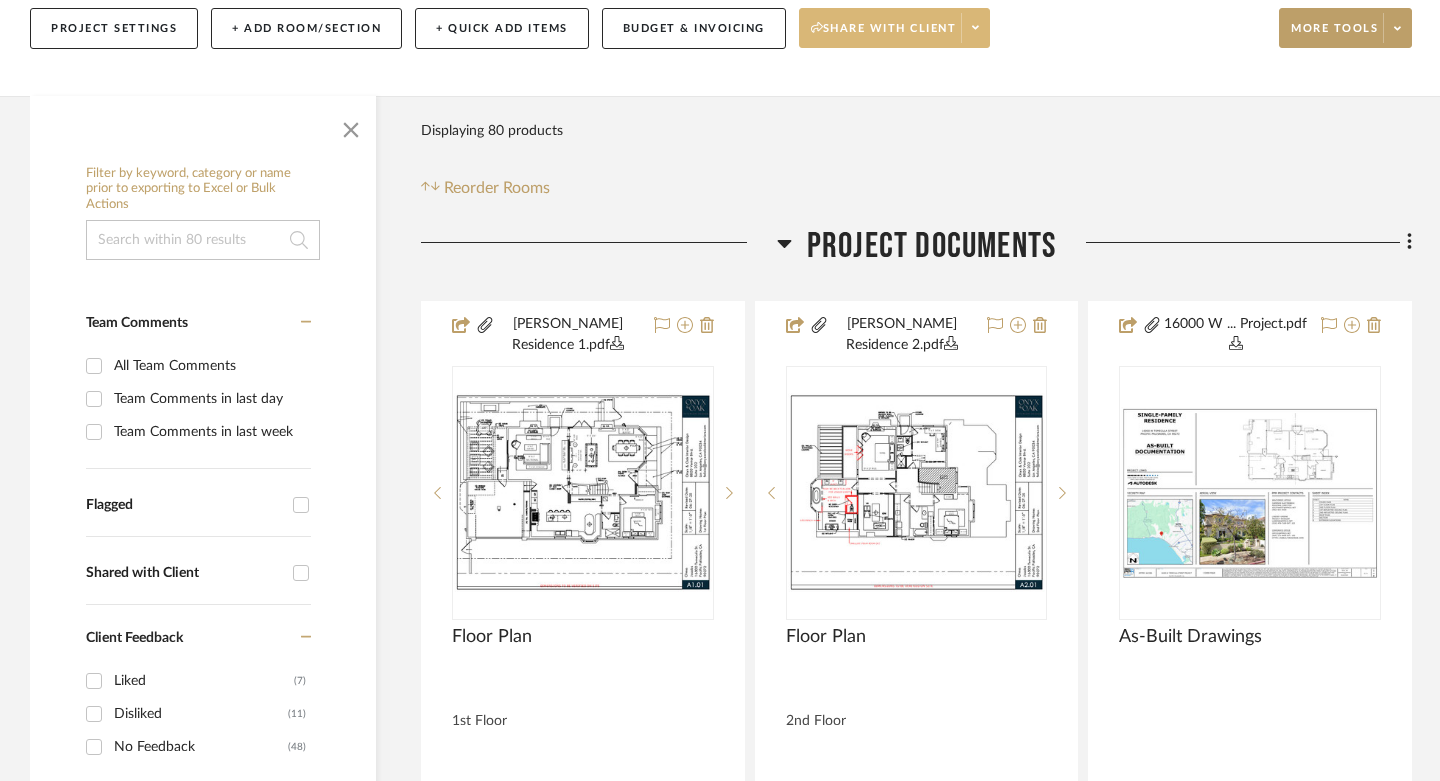 click on "Share with client" 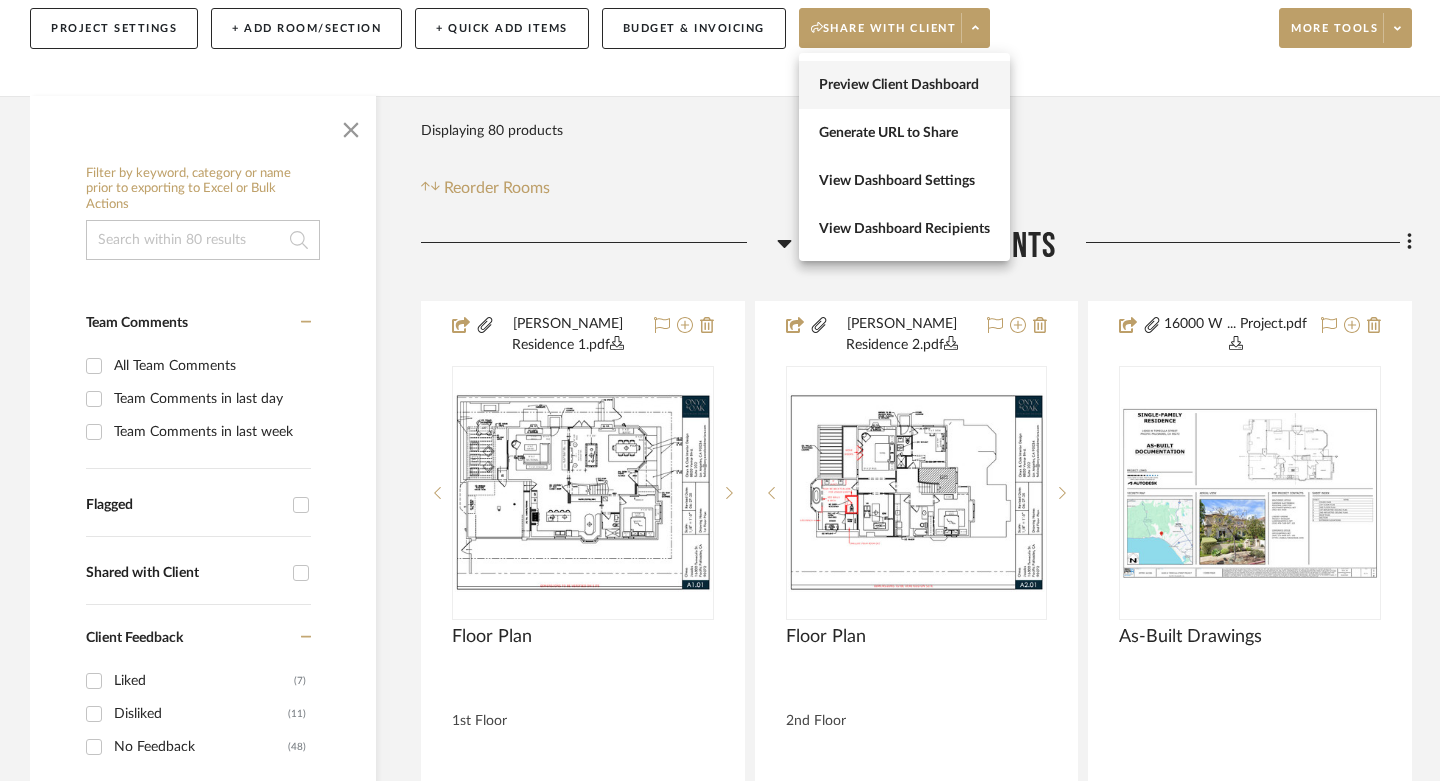 click on "Preview Client Dashboard" at bounding box center (904, 85) 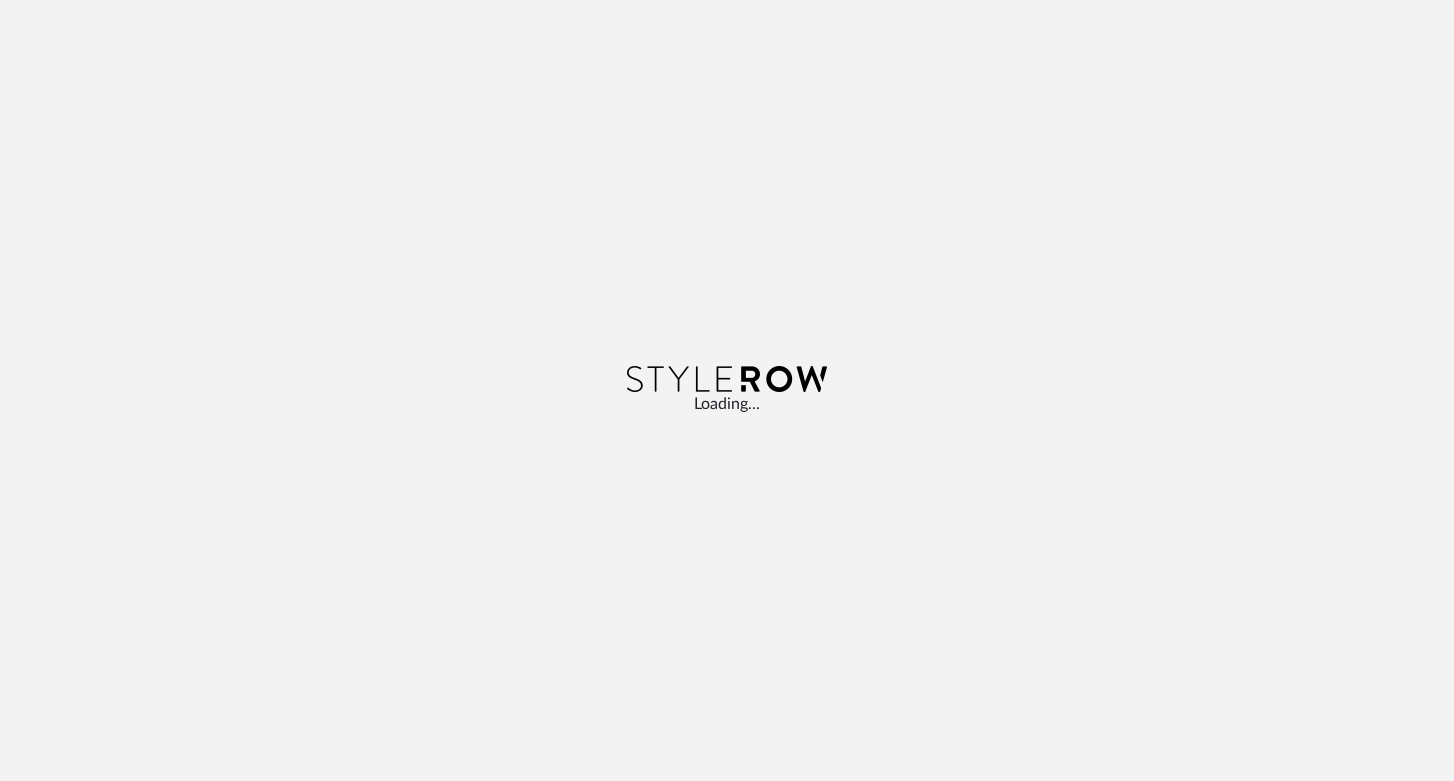 scroll, scrollTop: 0, scrollLeft: 0, axis: both 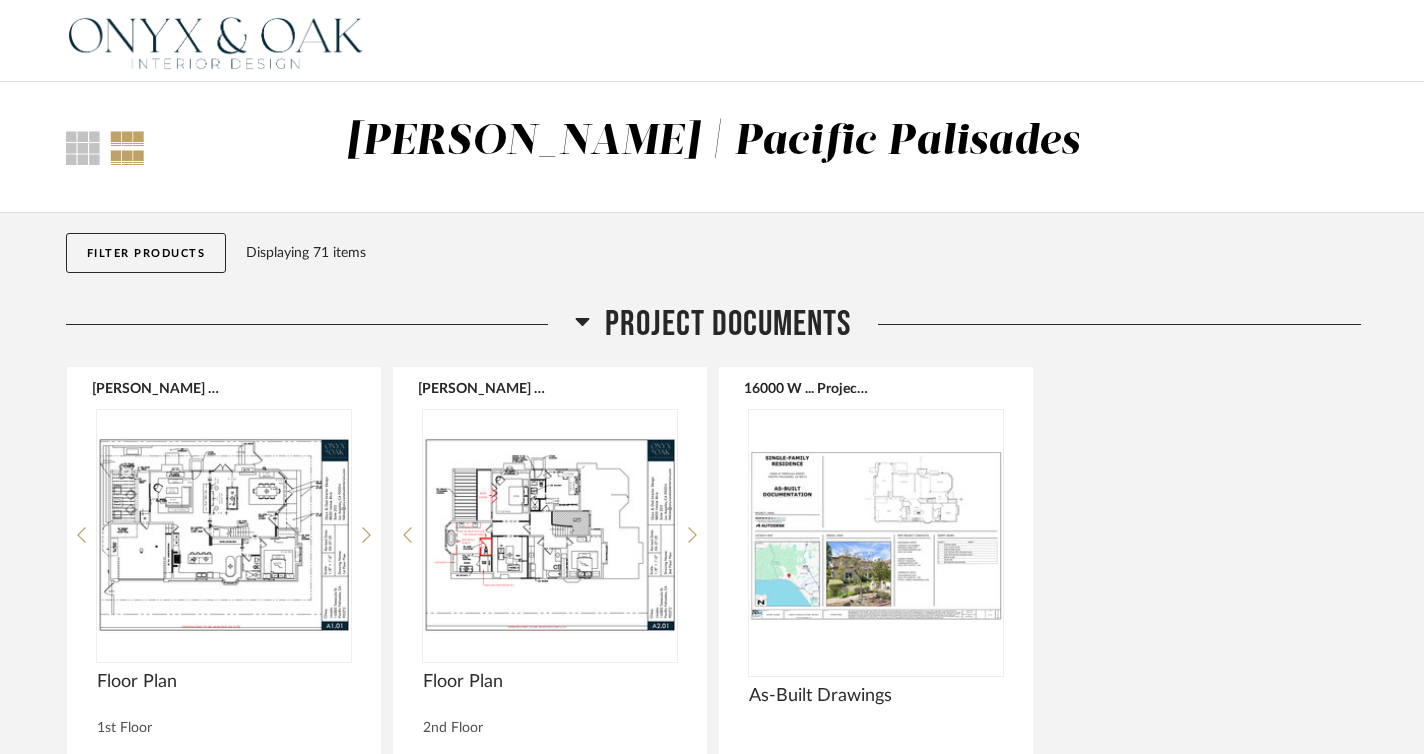 click on "Jacobs Residence 1.pdf  Floor Plan 1st Floor Comments:       Submit   Jacobs Residence 2.pdf  Floor Plan 2nd Floor Comments:       Submit   16000 W ... Project.pdf  As-Built Drawings Comments:       Submit" 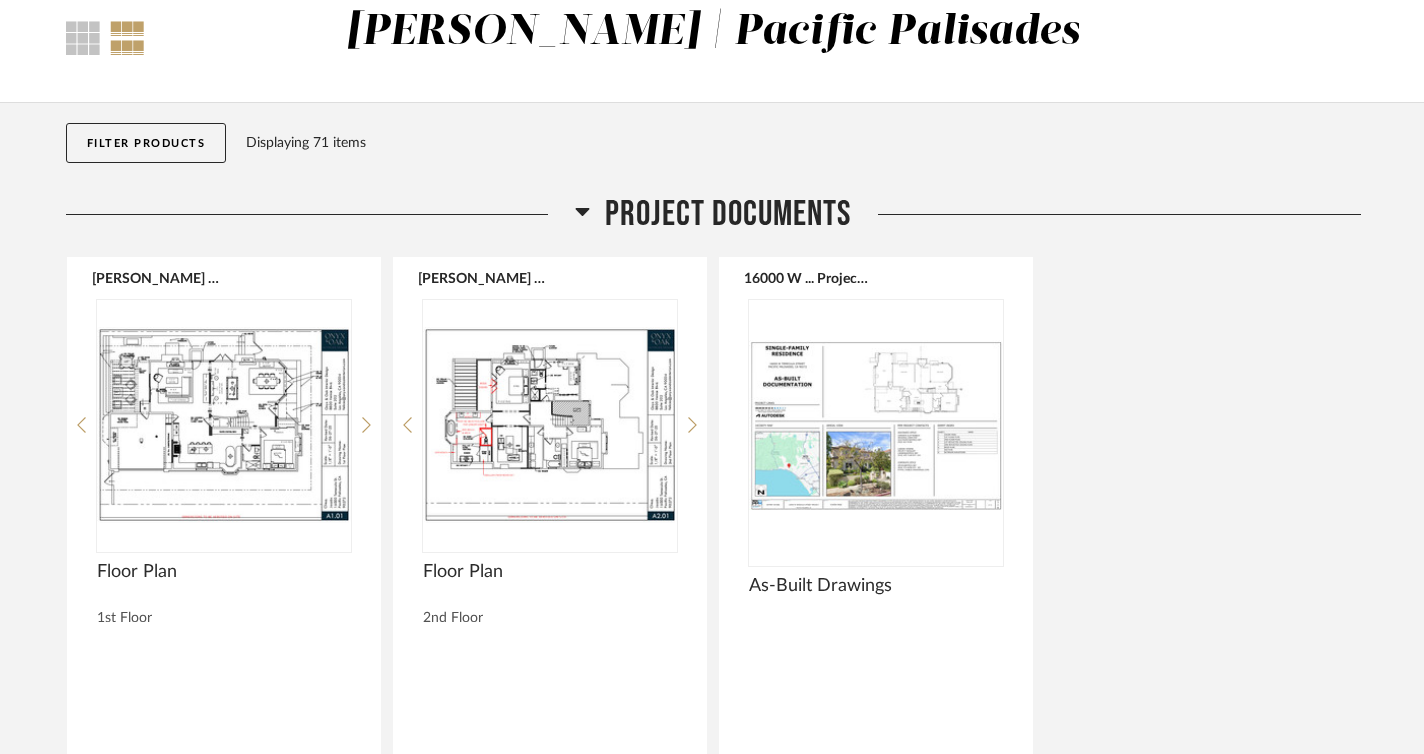 scroll, scrollTop: 108, scrollLeft: 0, axis: vertical 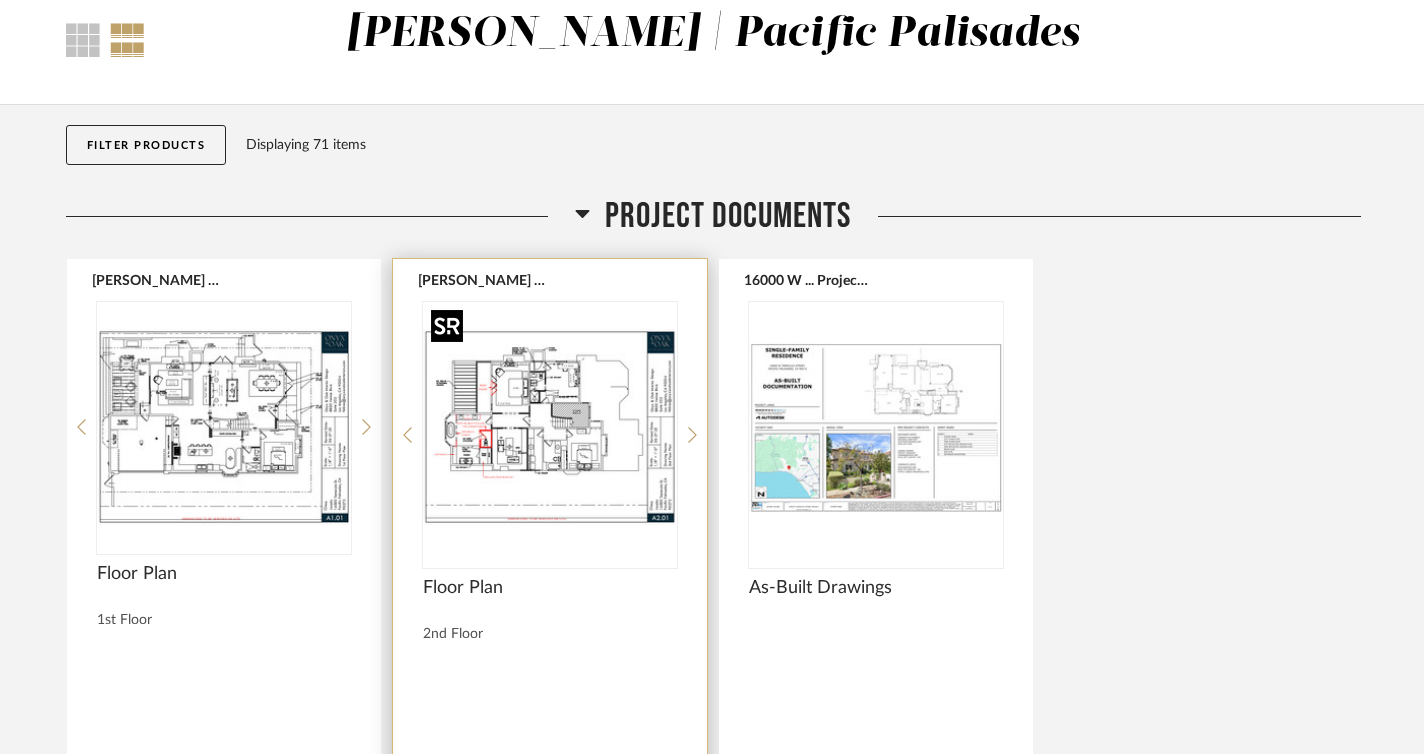 click at bounding box center (550, 427) 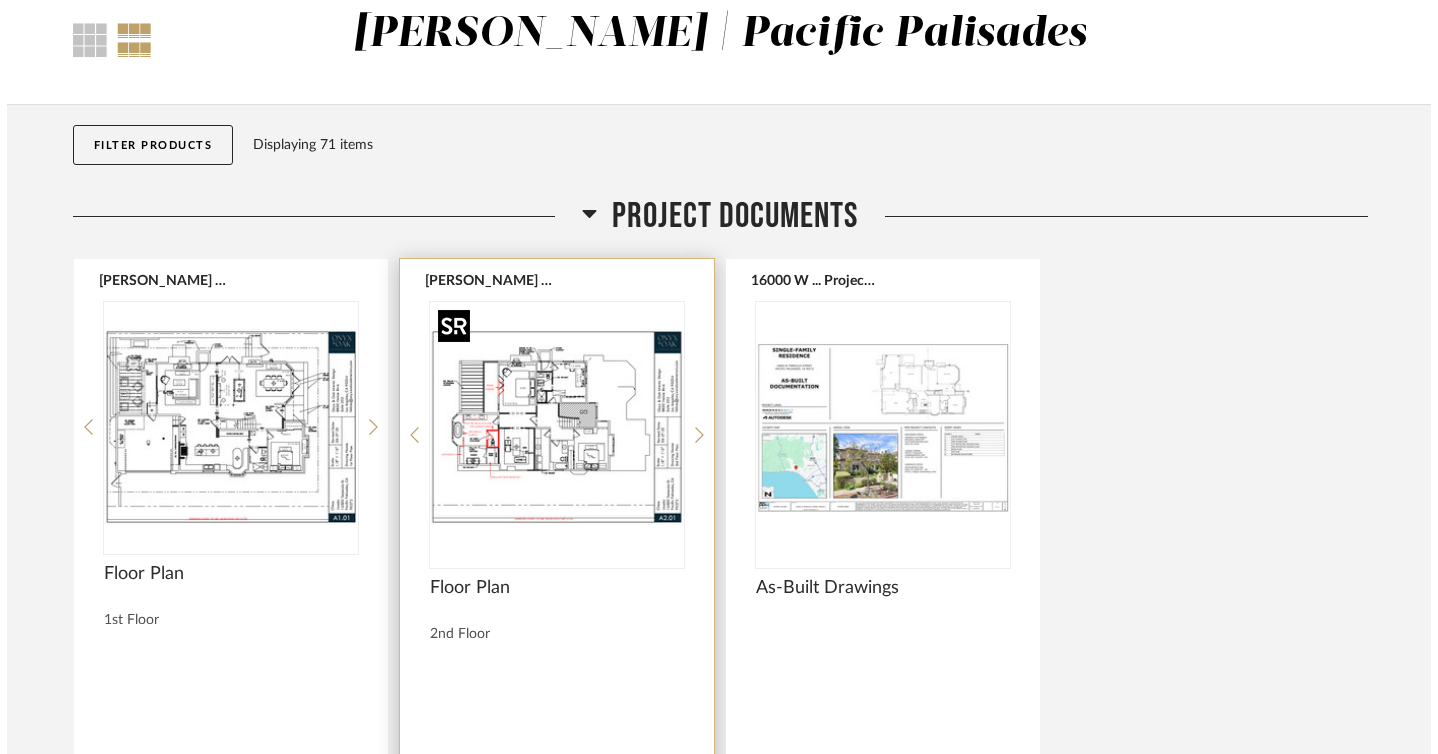 scroll, scrollTop: 0, scrollLeft: 0, axis: both 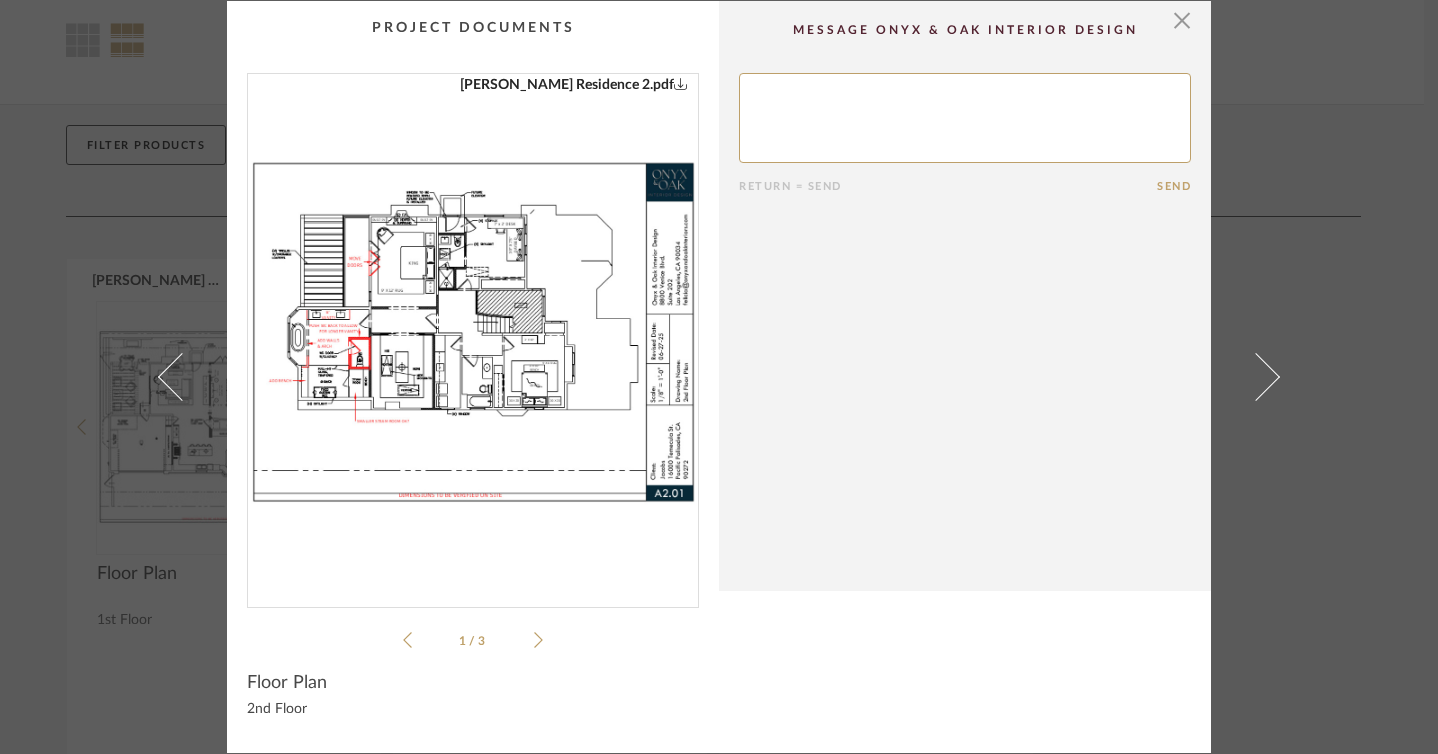 click at bounding box center (473, 332) 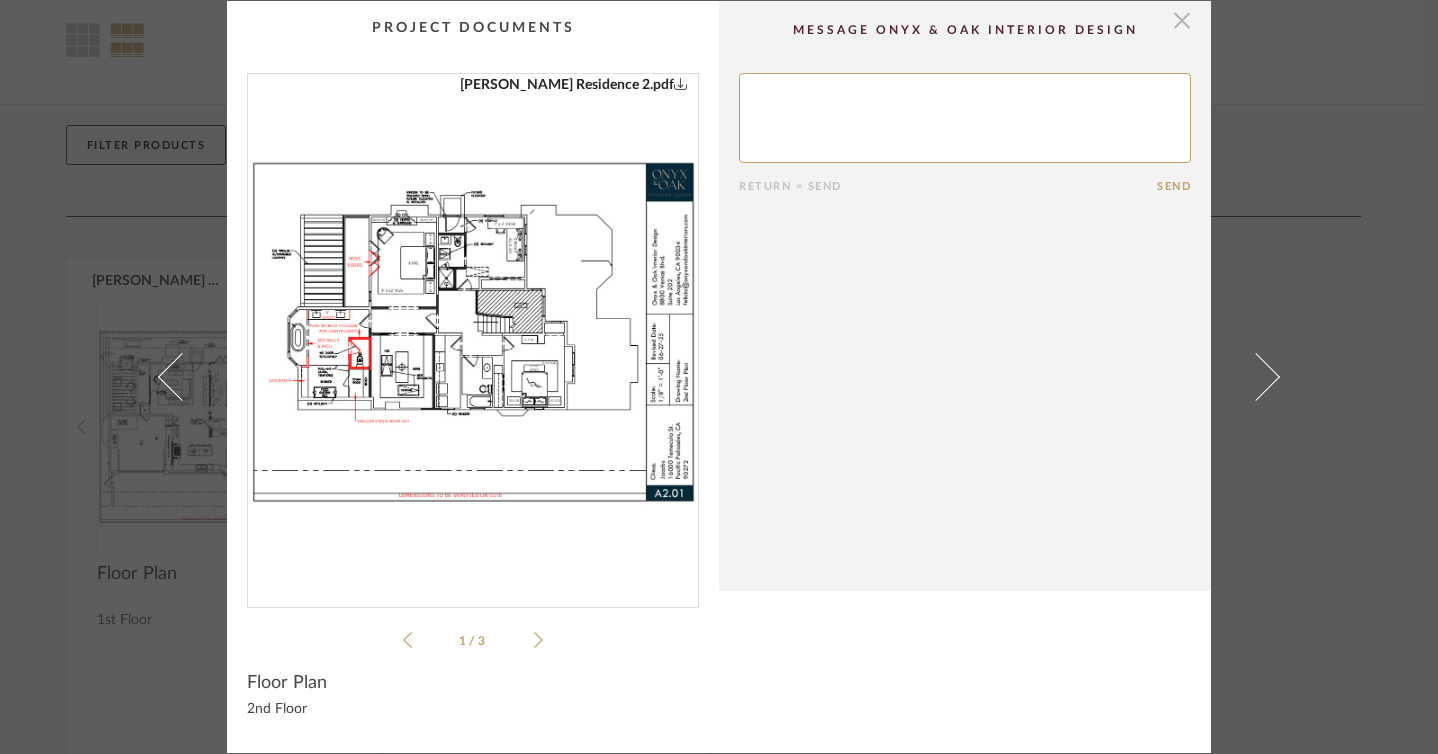 click at bounding box center (1182, 21) 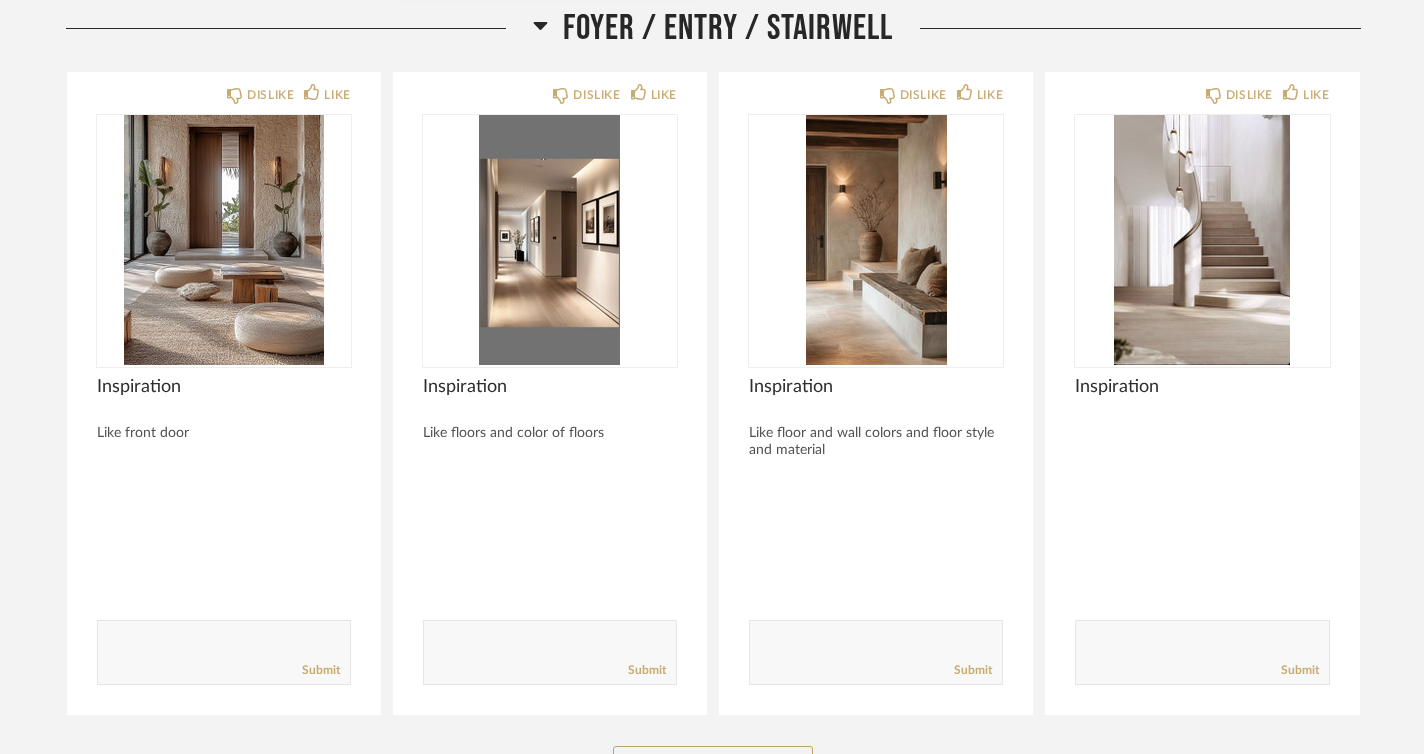 scroll, scrollTop: 1768, scrollLeft: 0, axis: vertical 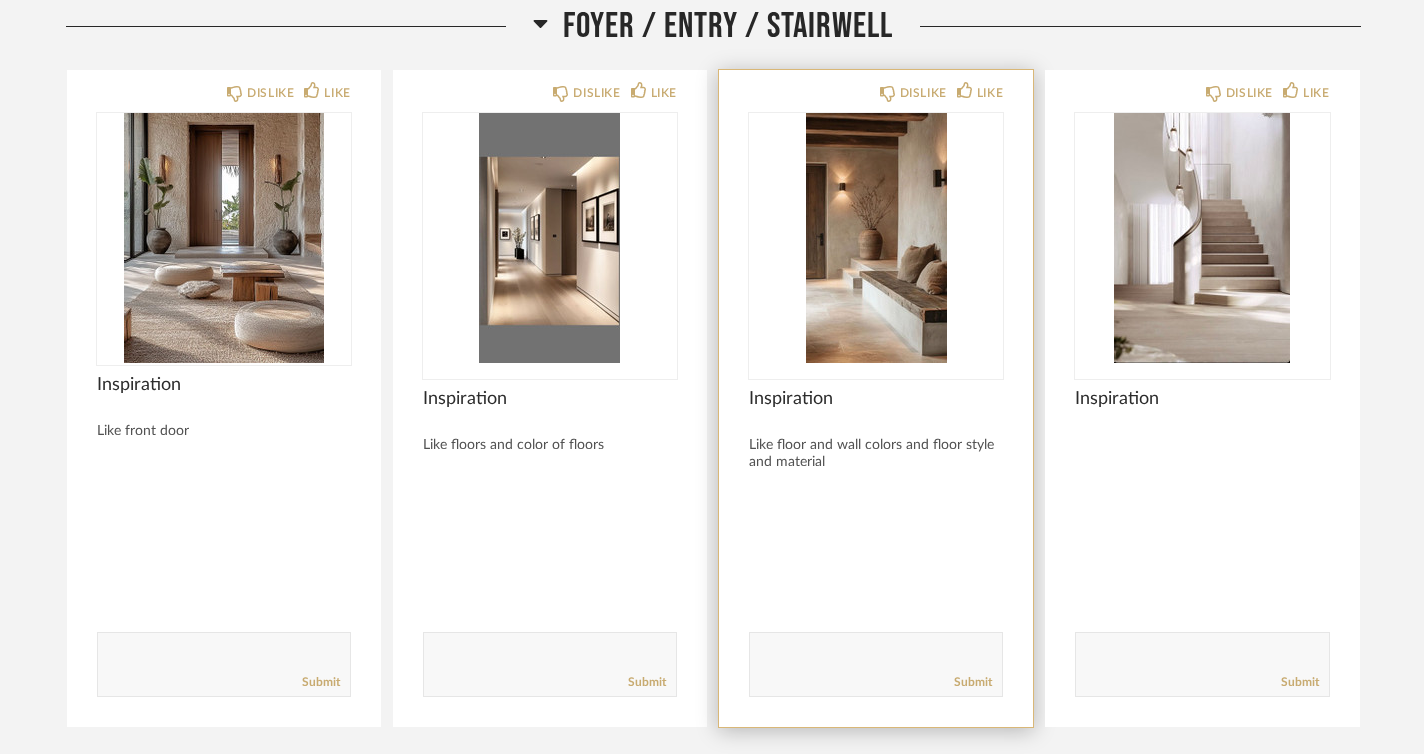 click at bounding box center (876, 238) 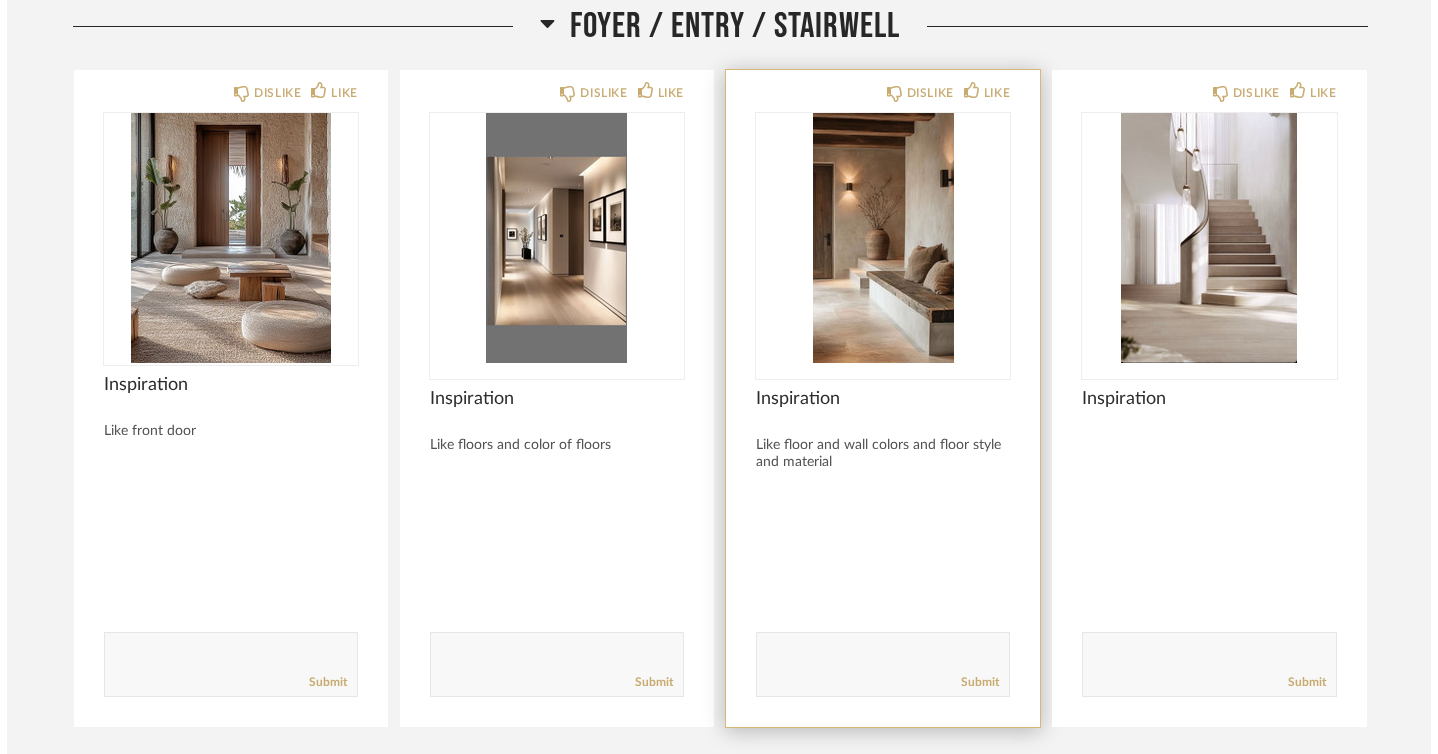 scroll, scrollTop: 0, scrollLeft: 0, axis: both 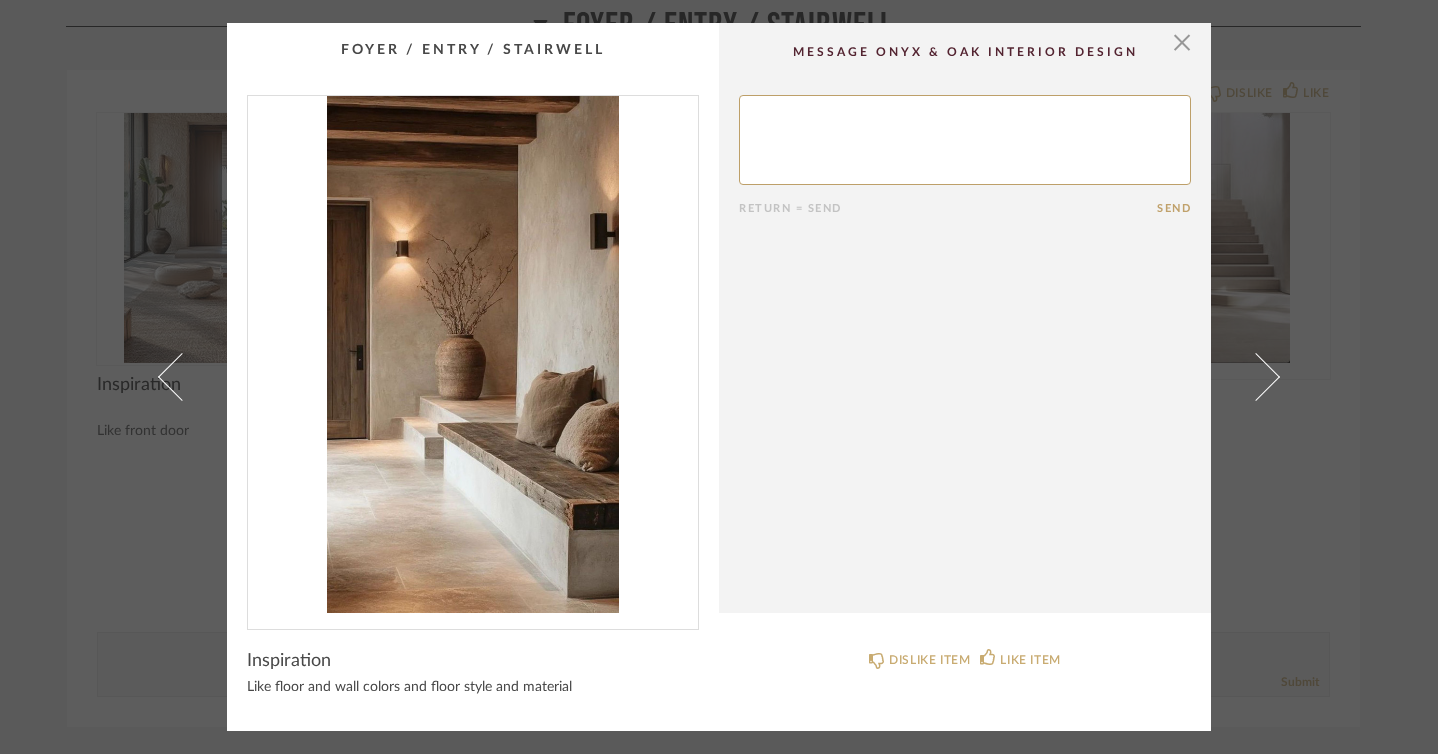 click at bounding box center (473, 354) 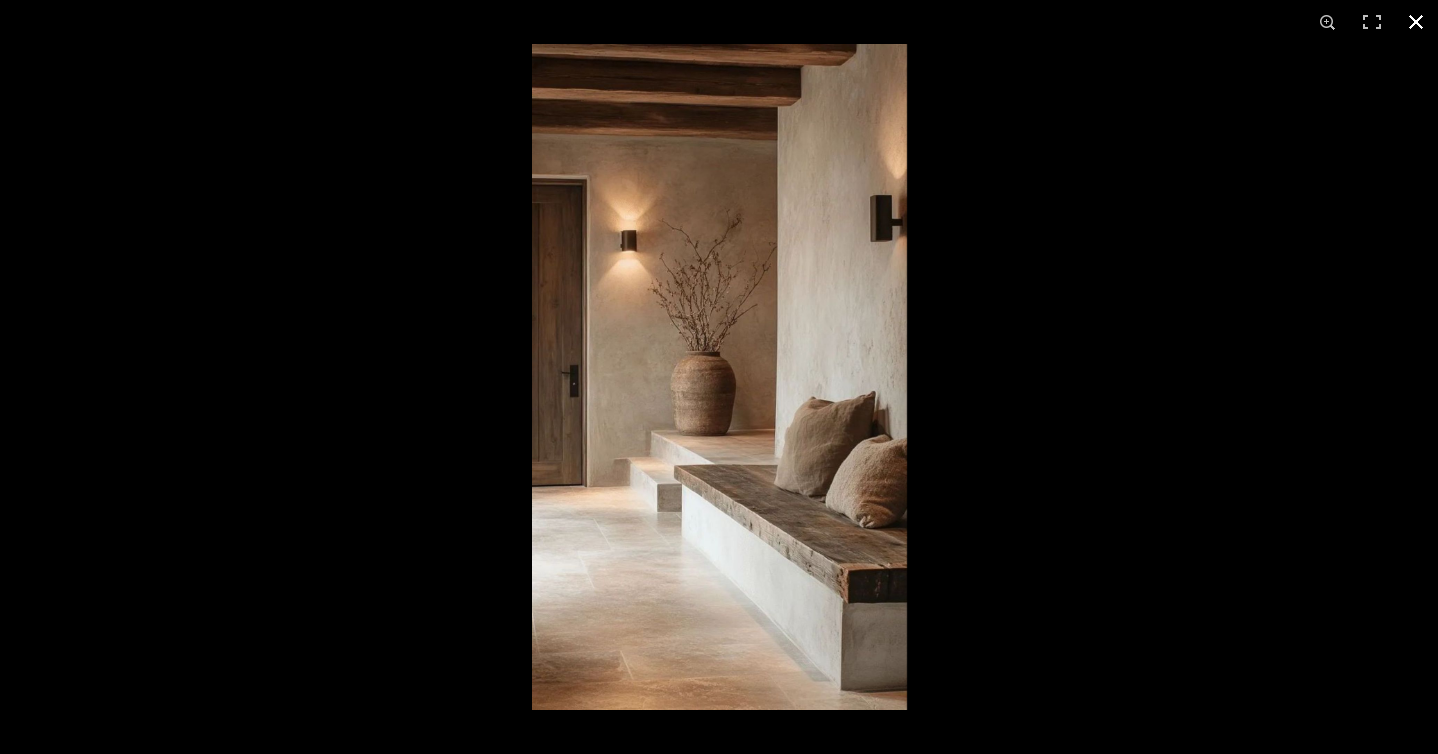 click at bounding box center [1416, 22] 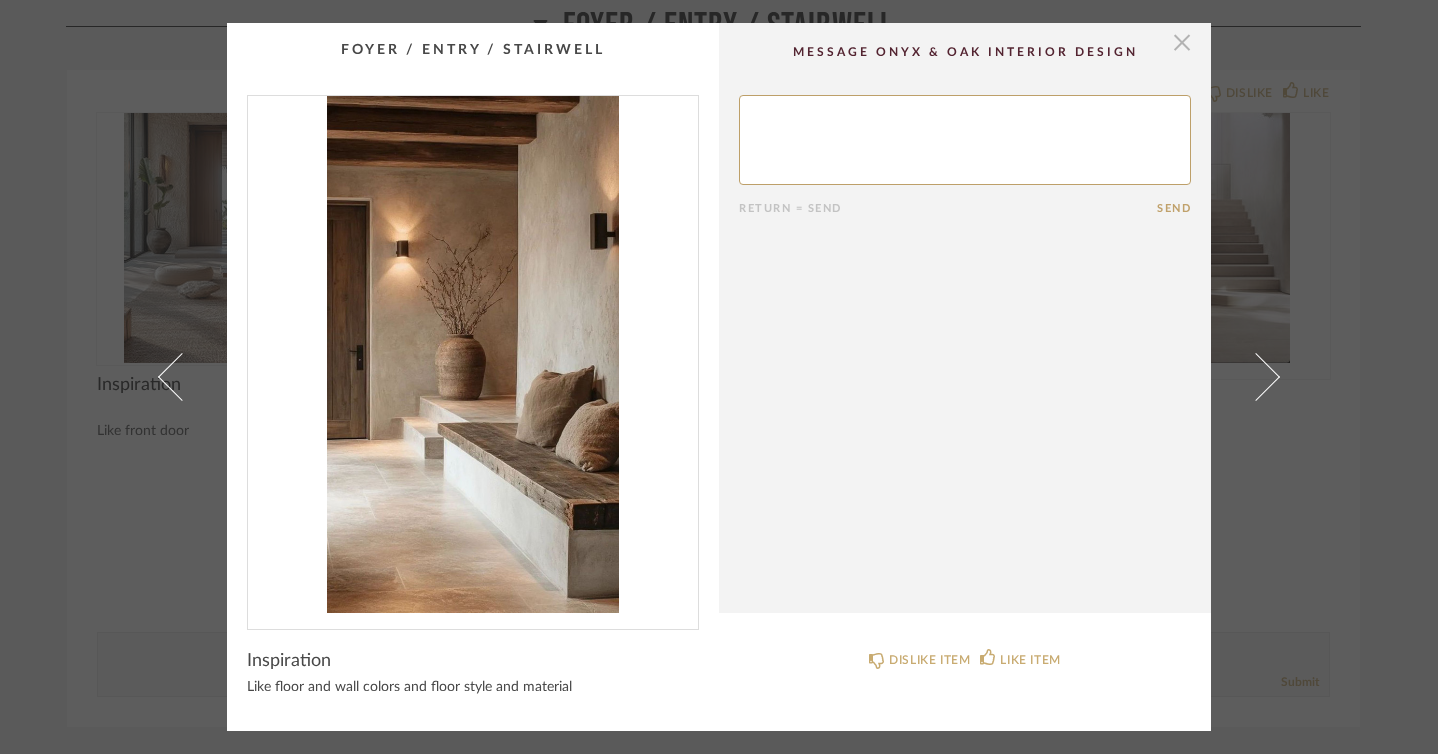 click at bounding box center (1182, 43) 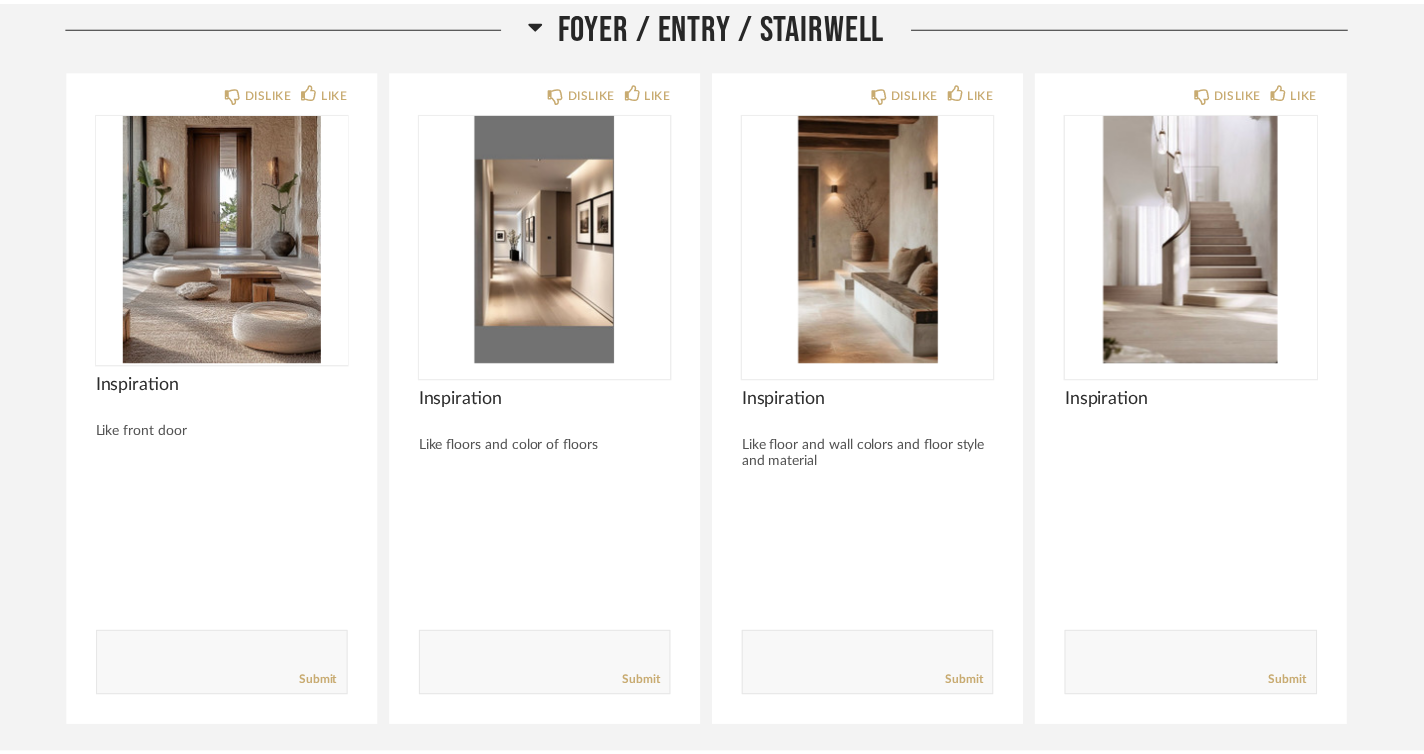 scroll, scrollTop: 1768, scrollLeft: 0, axis: vertical 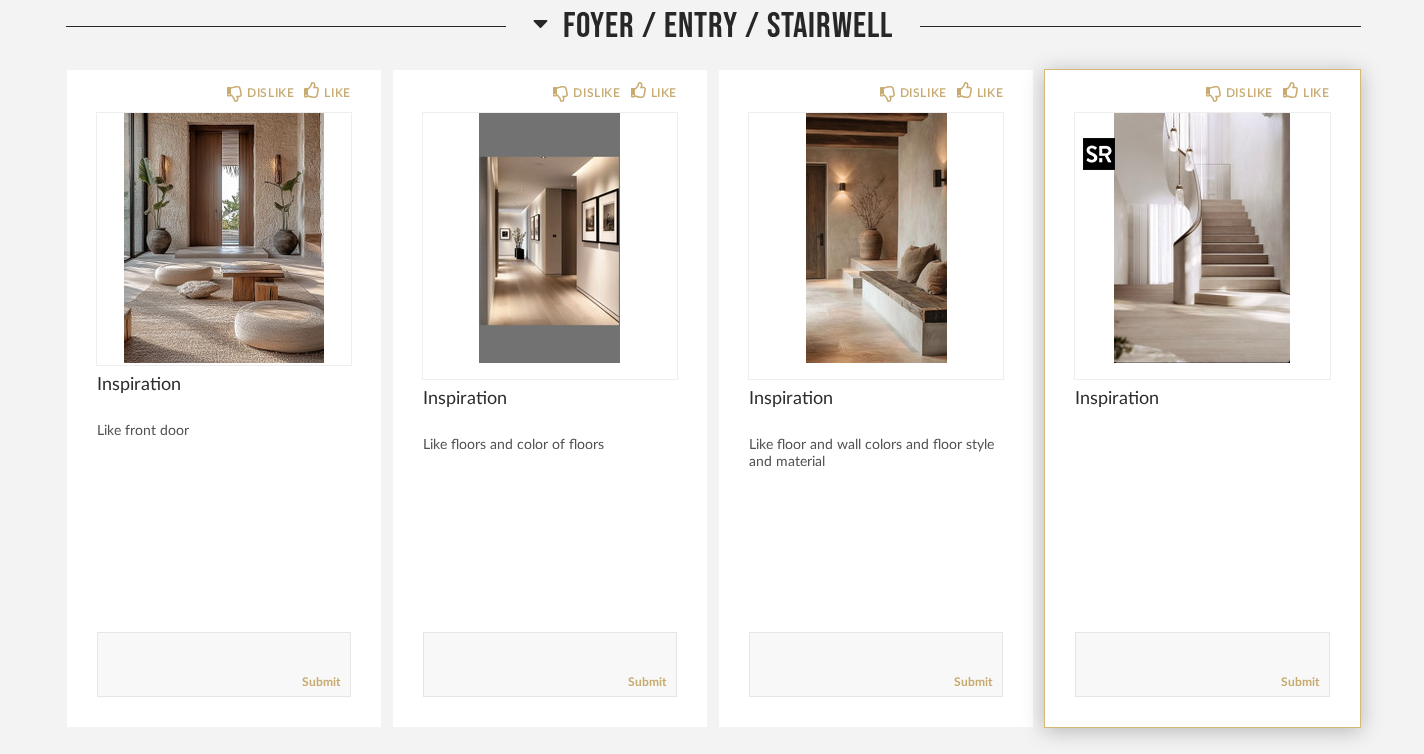 click at bounding box center [1202, 238] 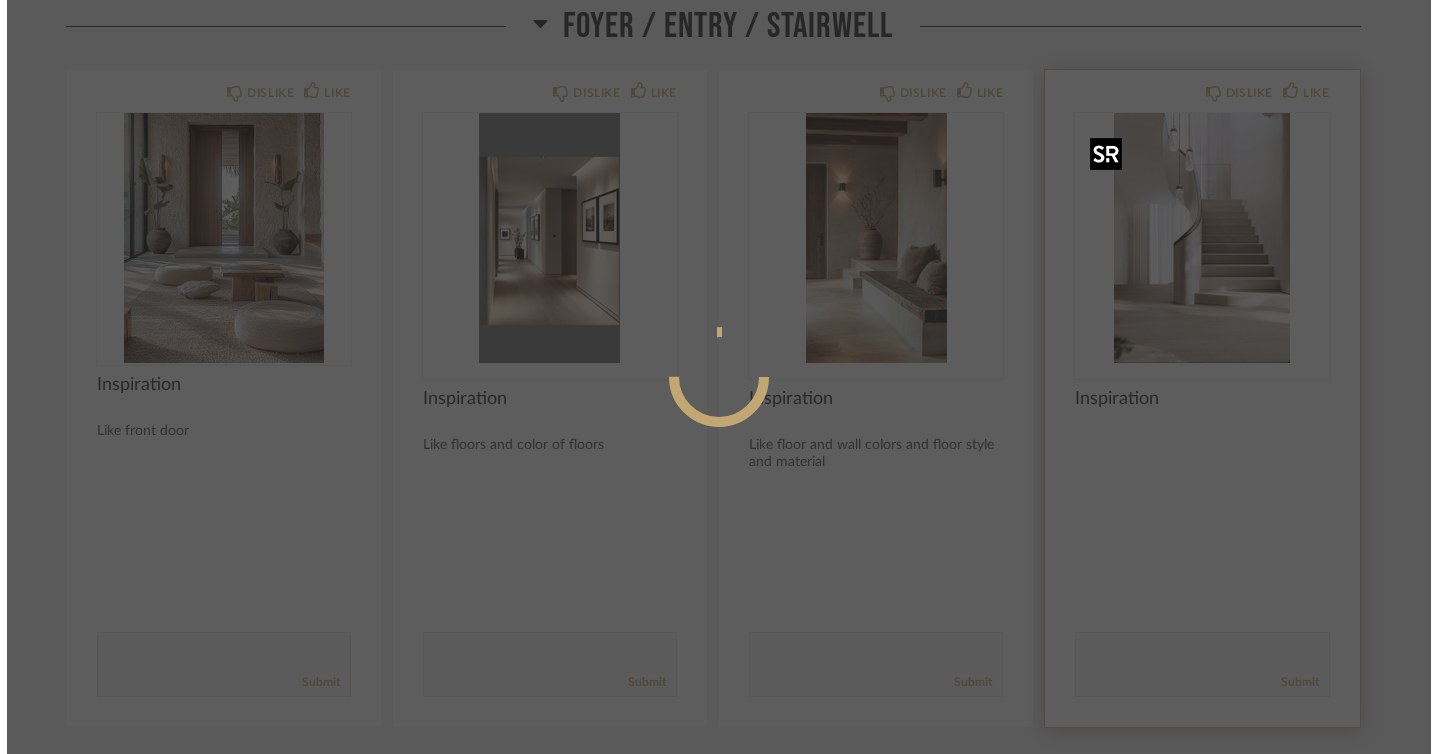 scroll, scrollTop: 0, scrollLeft: 0, axis: both 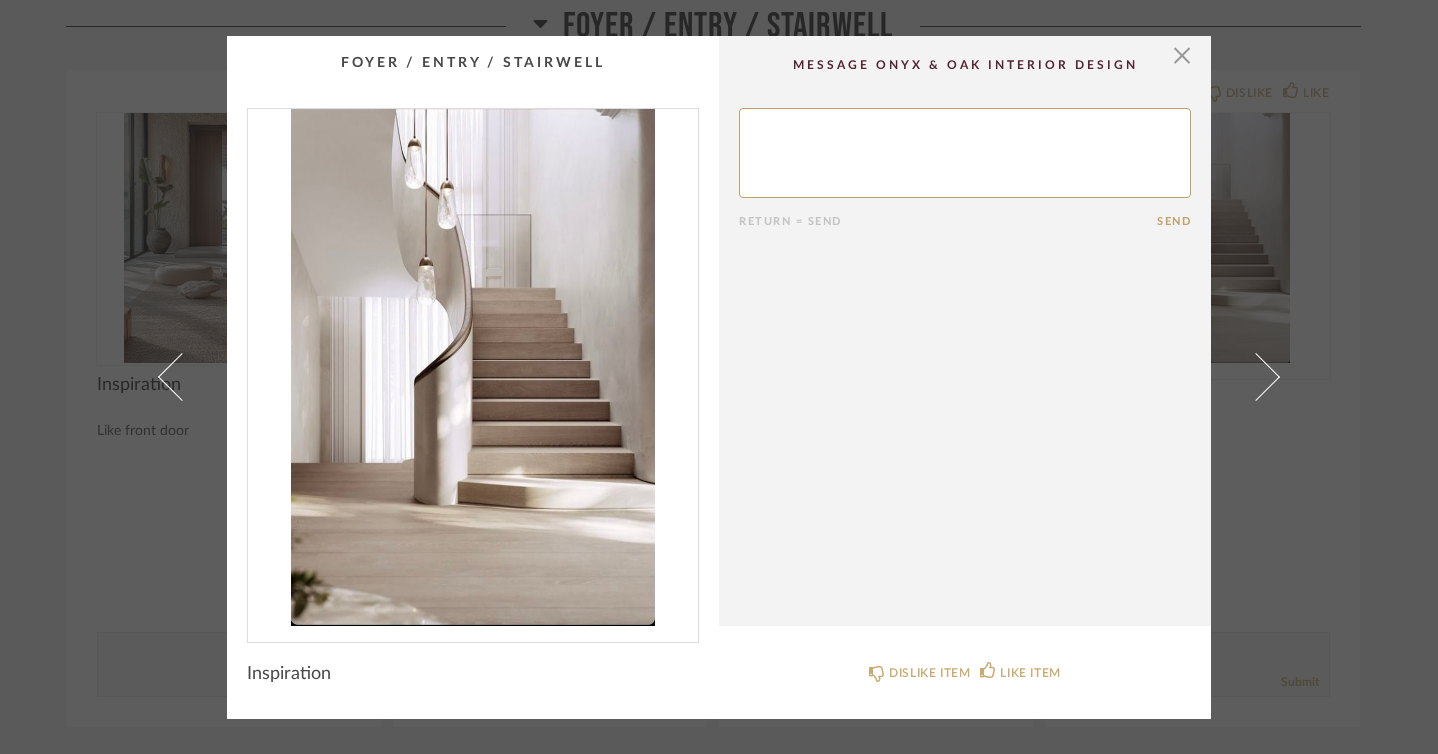 click at bounding box center [473, 367] 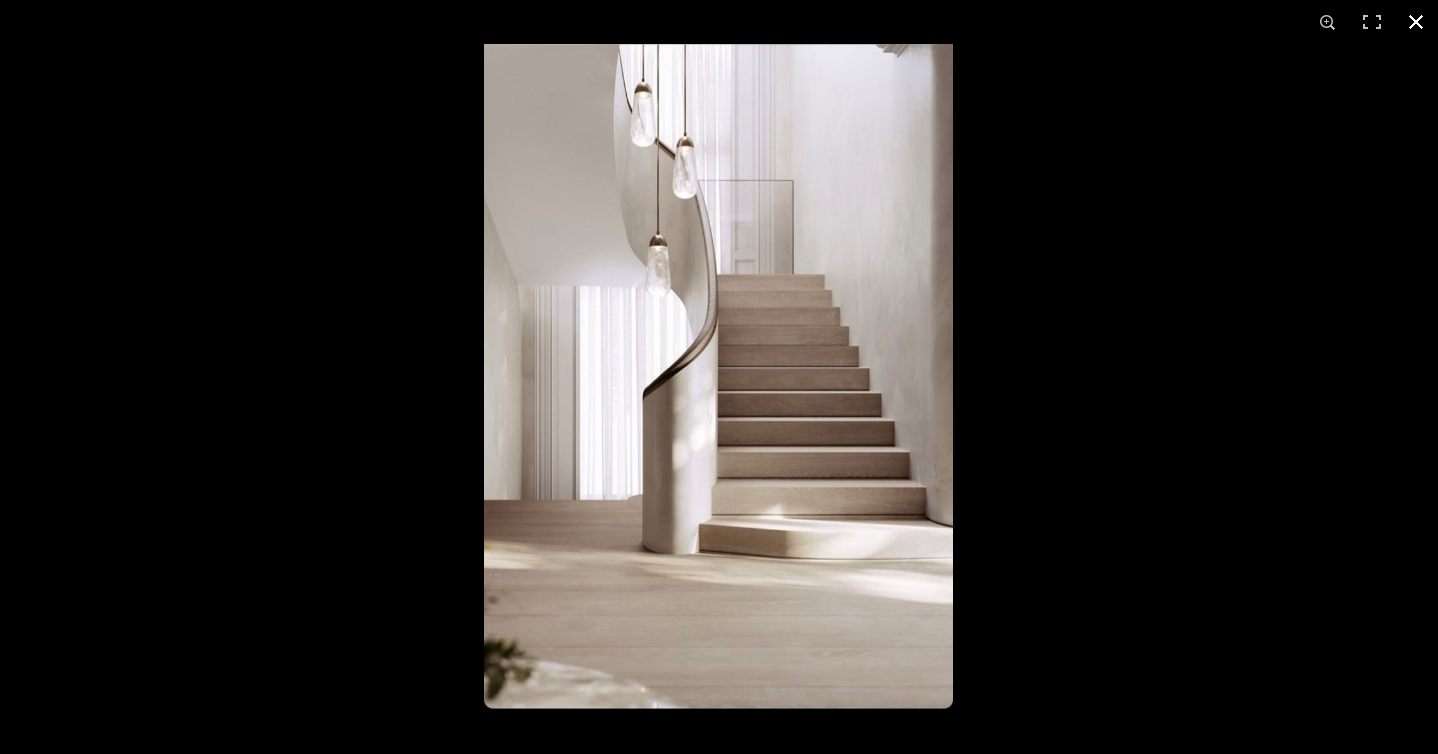 click at bounding box center (1416, 22) 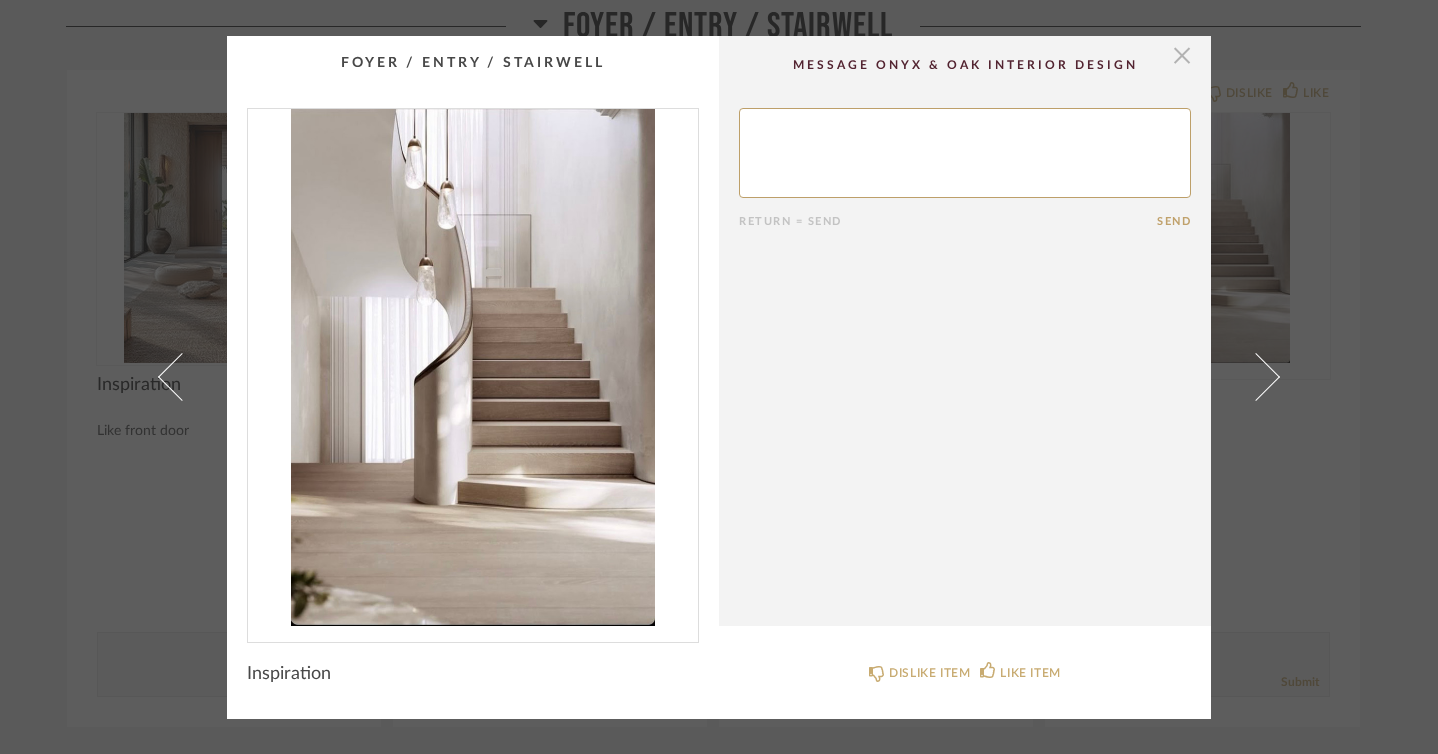 click at bounding box center [1182, 56] 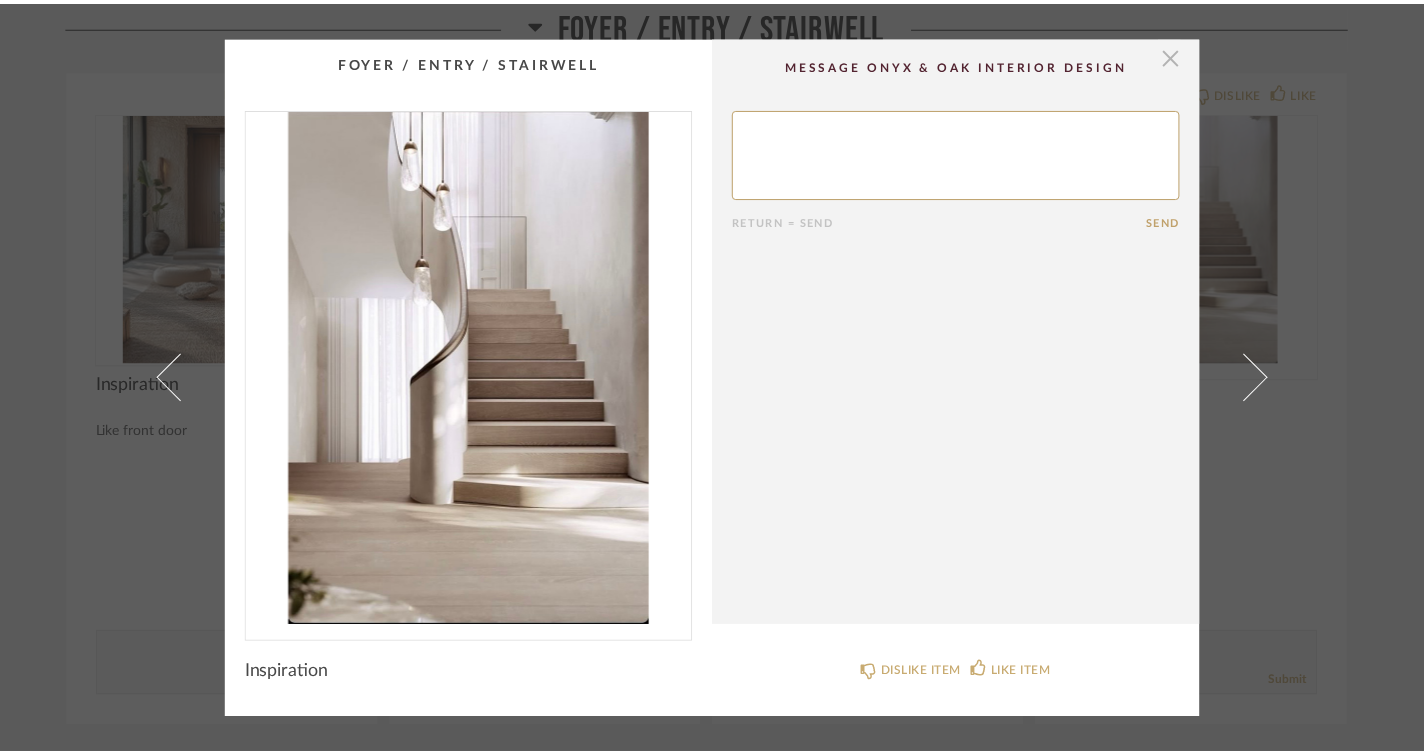 scroll, scrollTop: 1768, scrollLeft: 0, axis: vertical 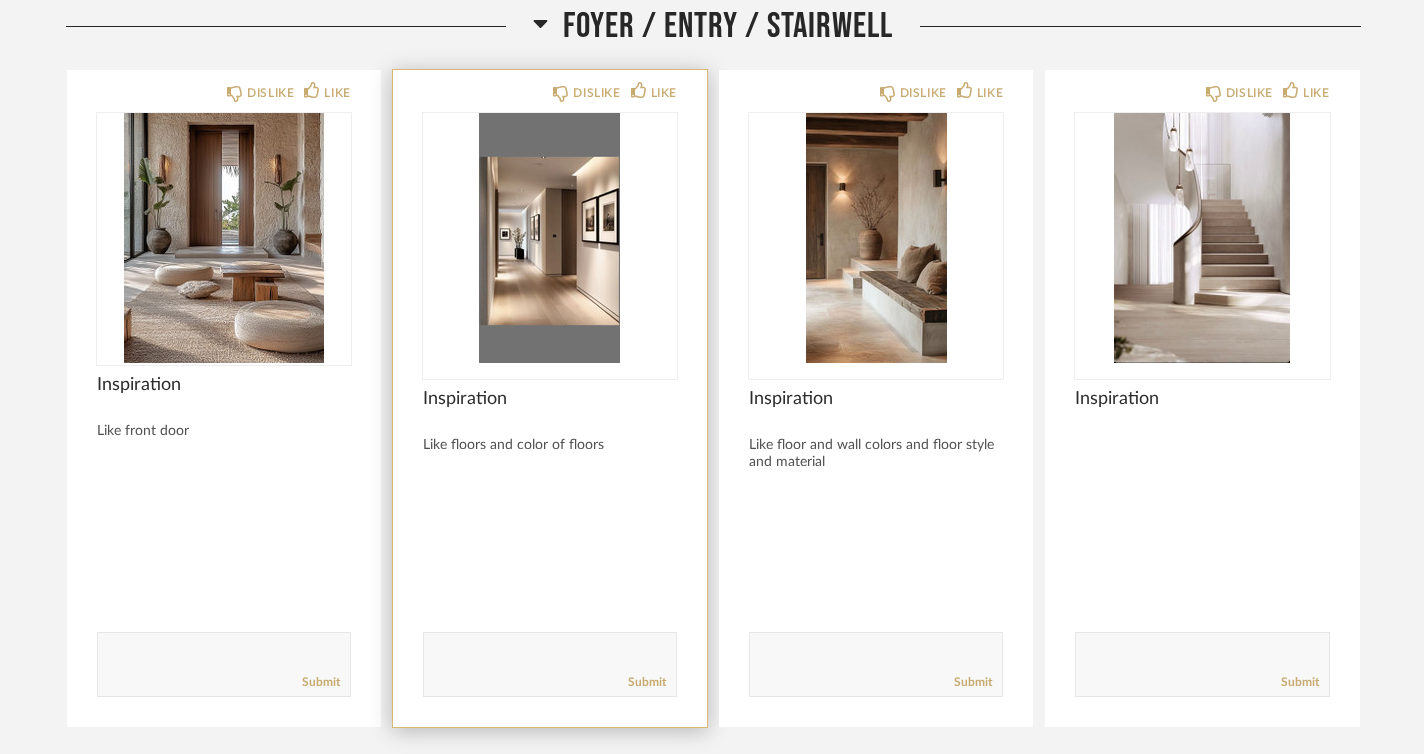 click at bounding box center [550, 238] 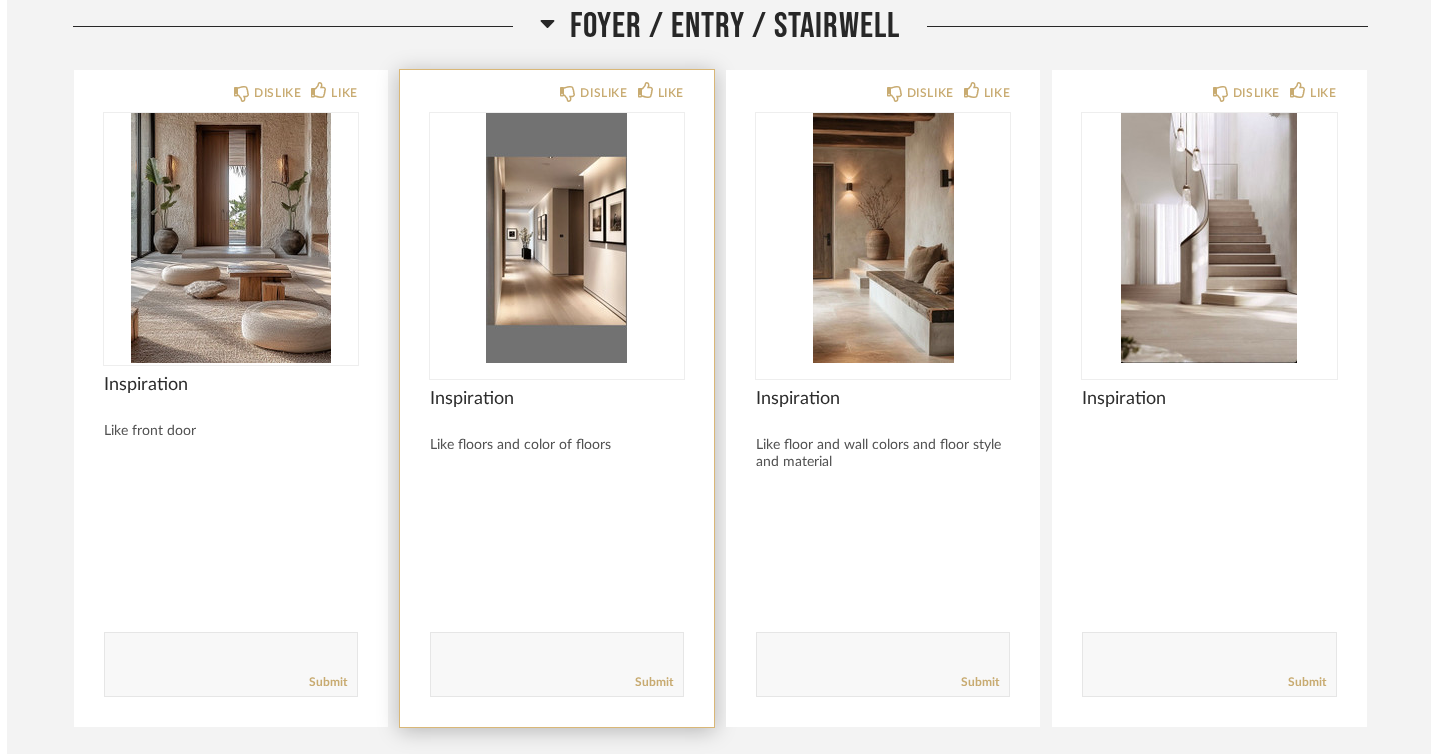 scroll, scrollTop: 0, scrollLeft: 0, axis: both 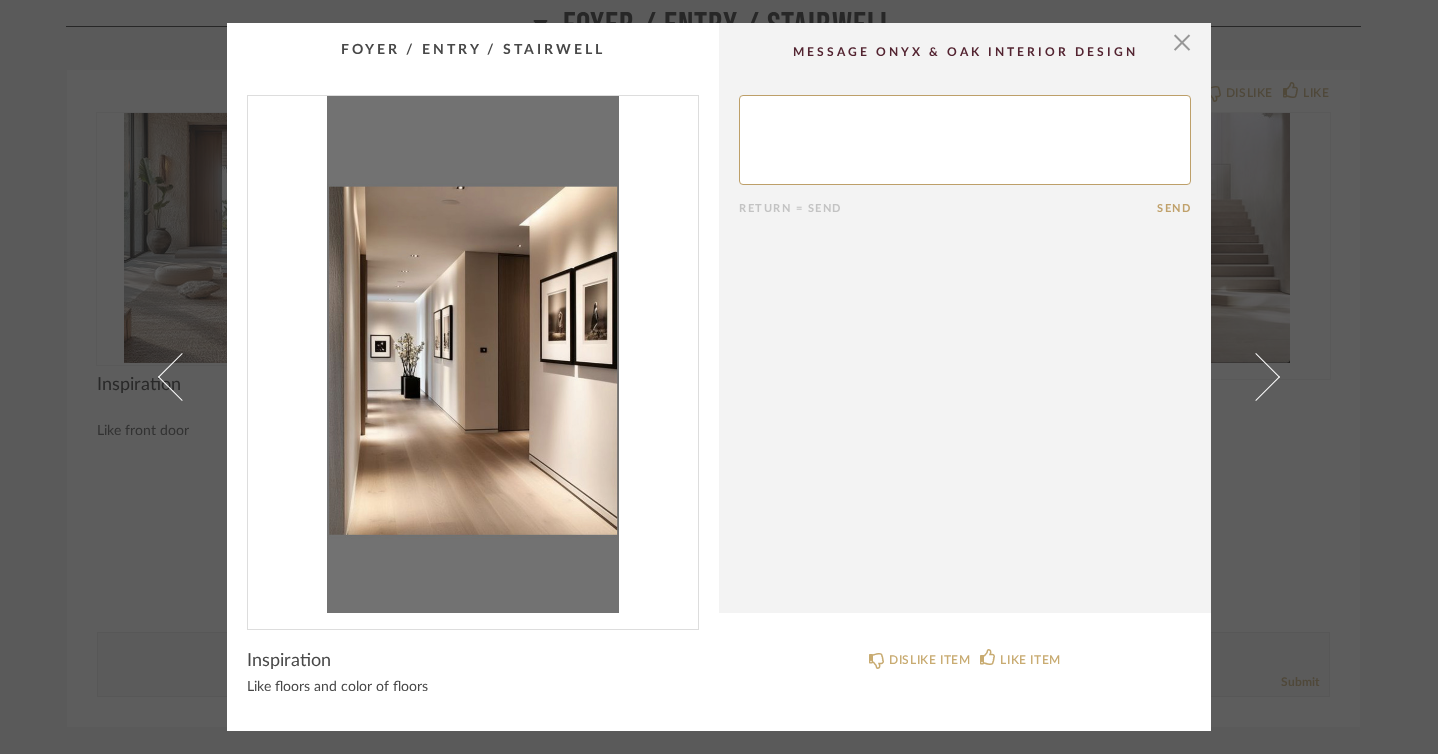 click at bounding box center (473, 354) 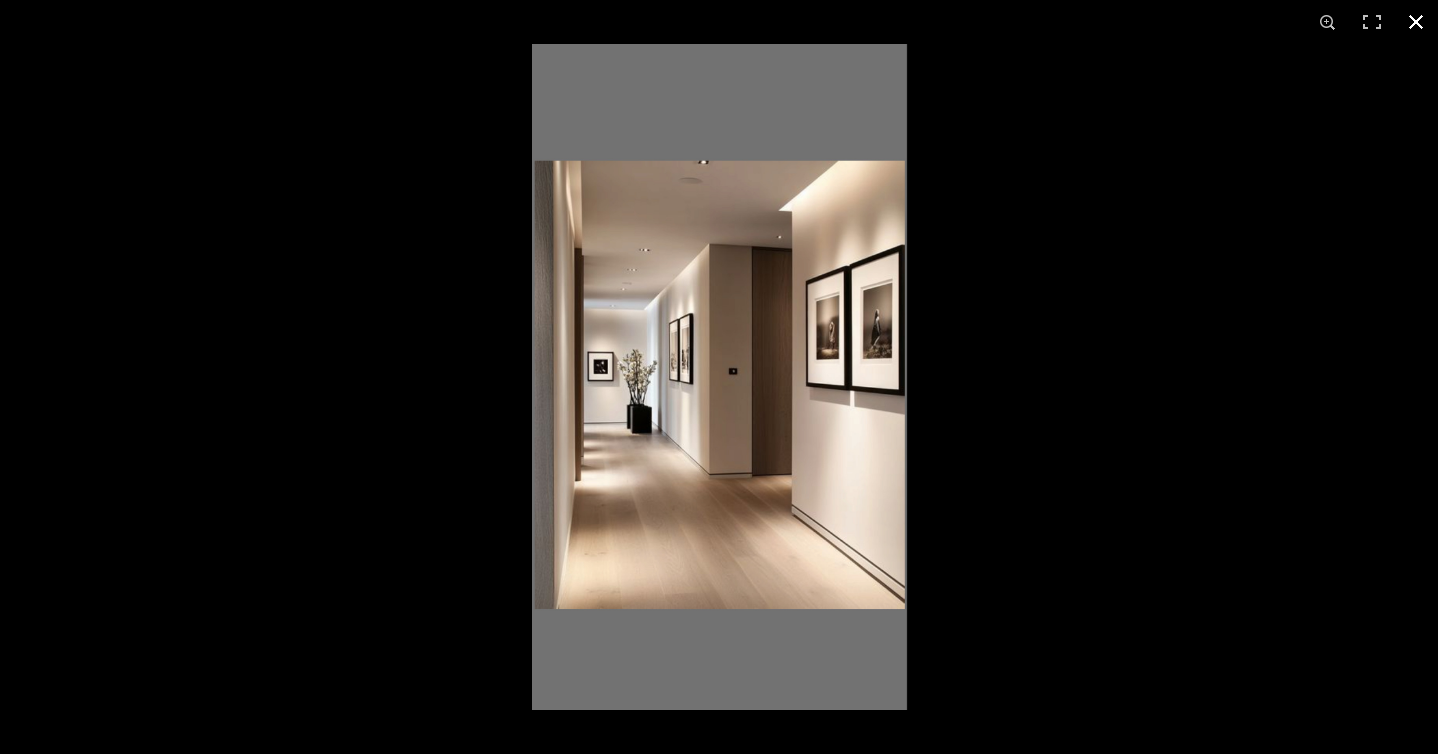 click at bounding box center (1416, 22) 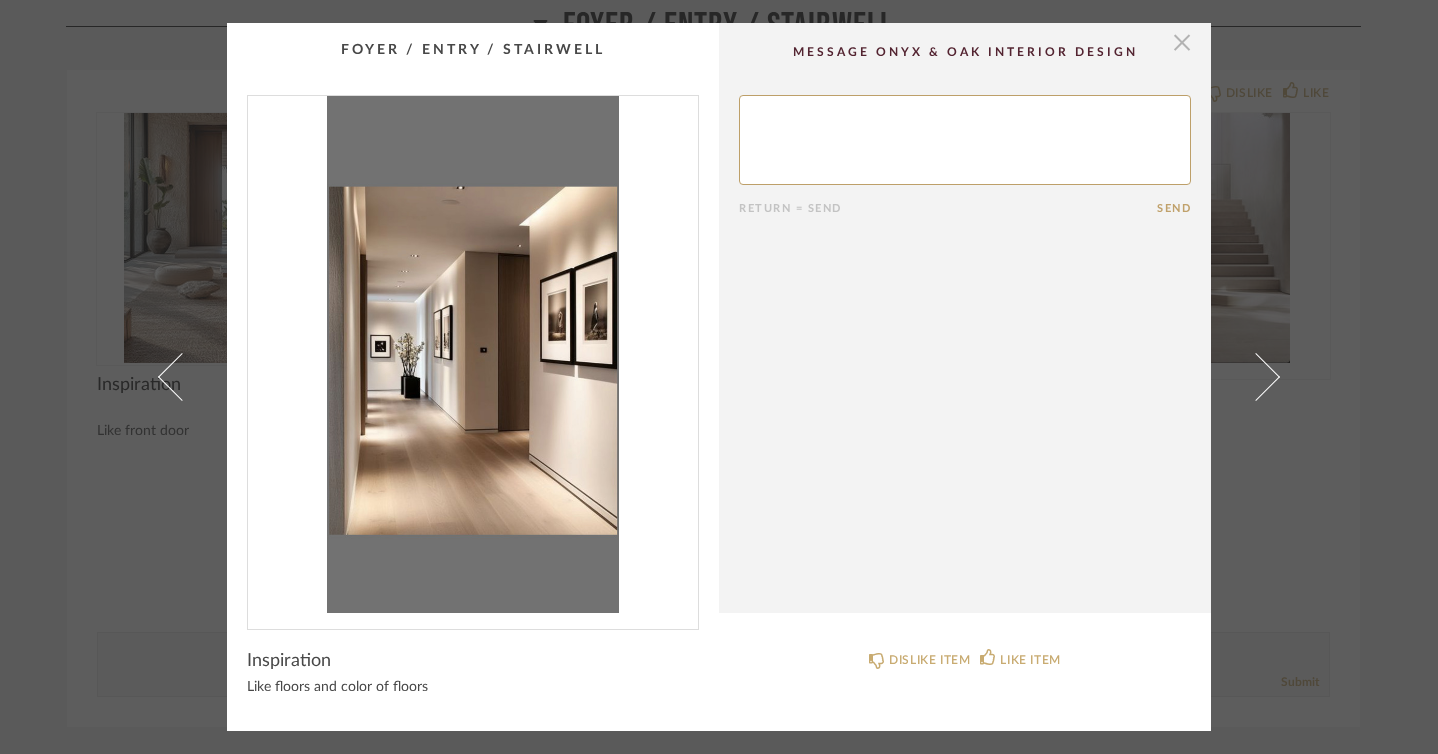 click at bounding box center [1182, 43] 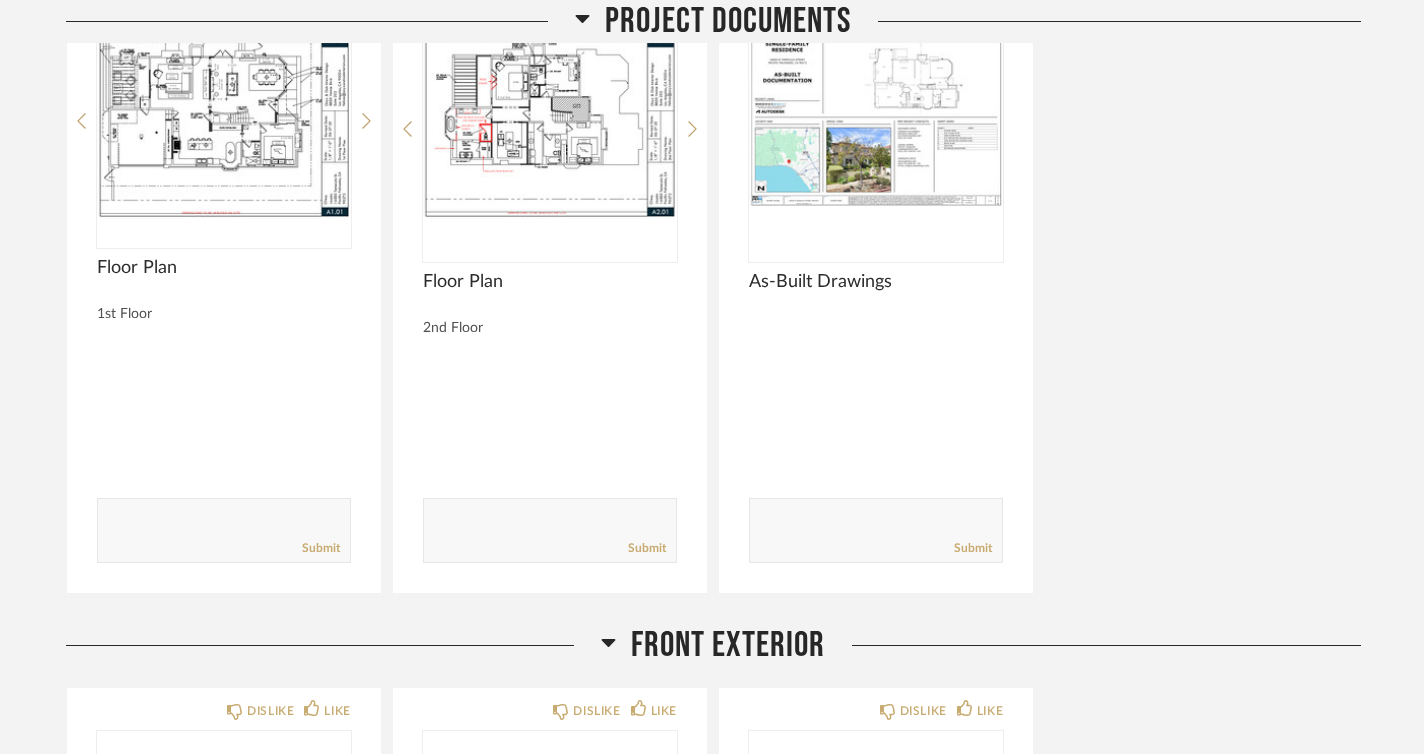 scroll, scrollTop: 37, scrollLeft: 0, axis: vertical 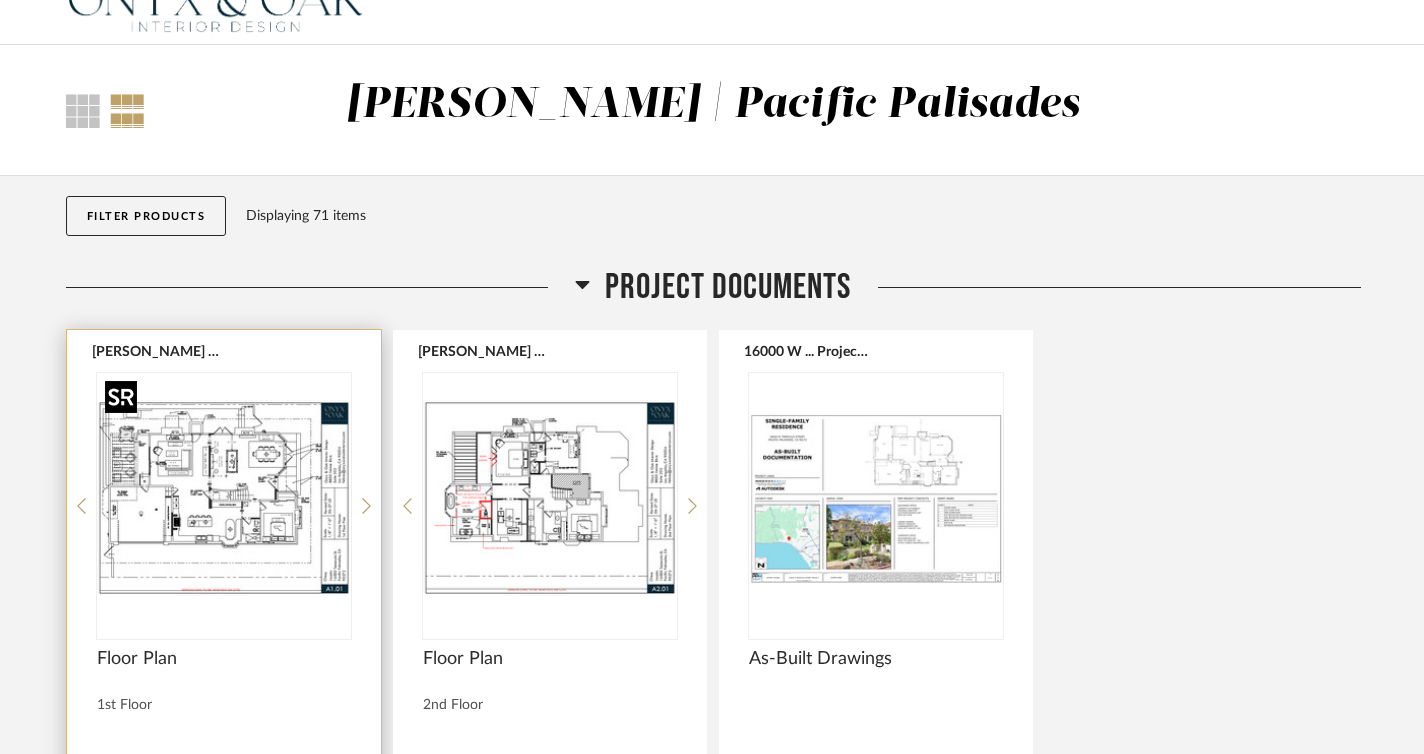 click at bounding box center (224, 498) 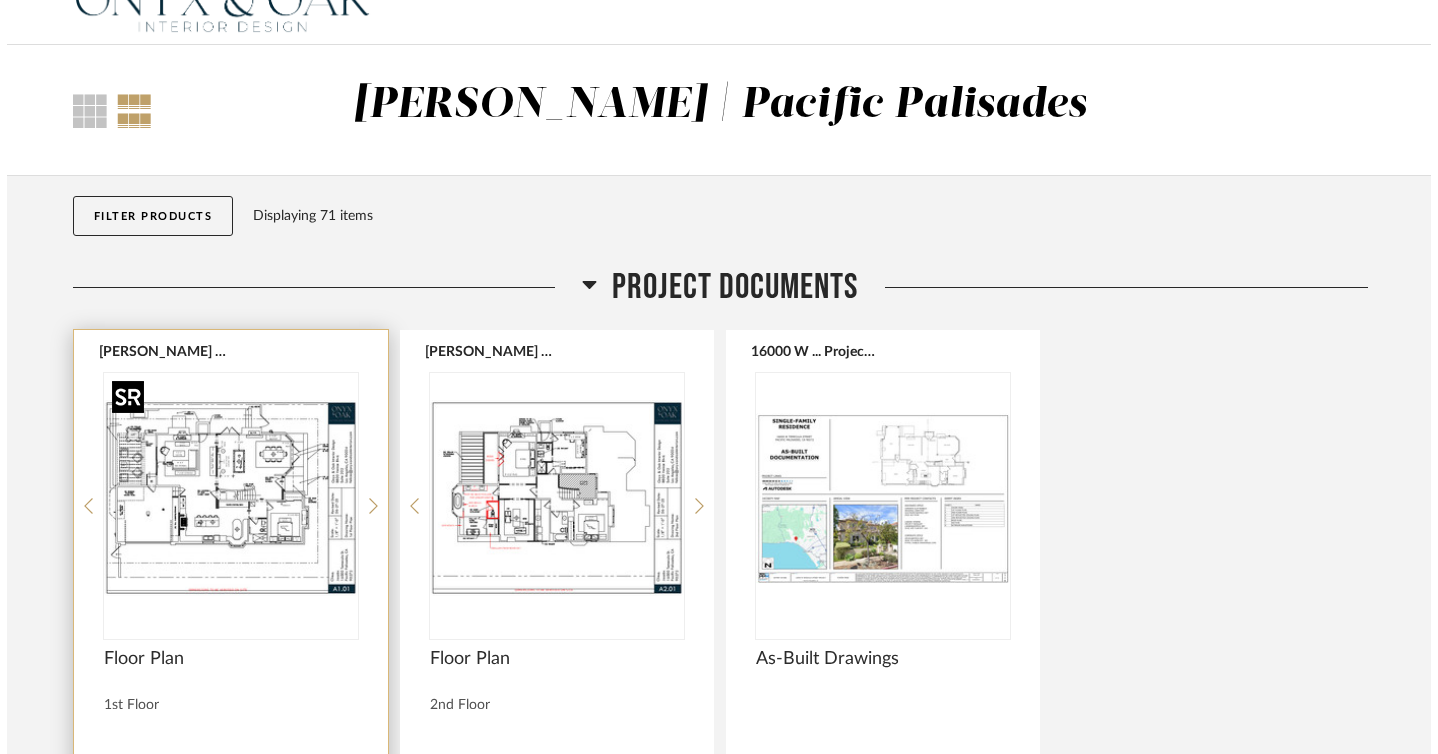 scroll, scrollTop: 0, scrollLeft: 0, axis: both 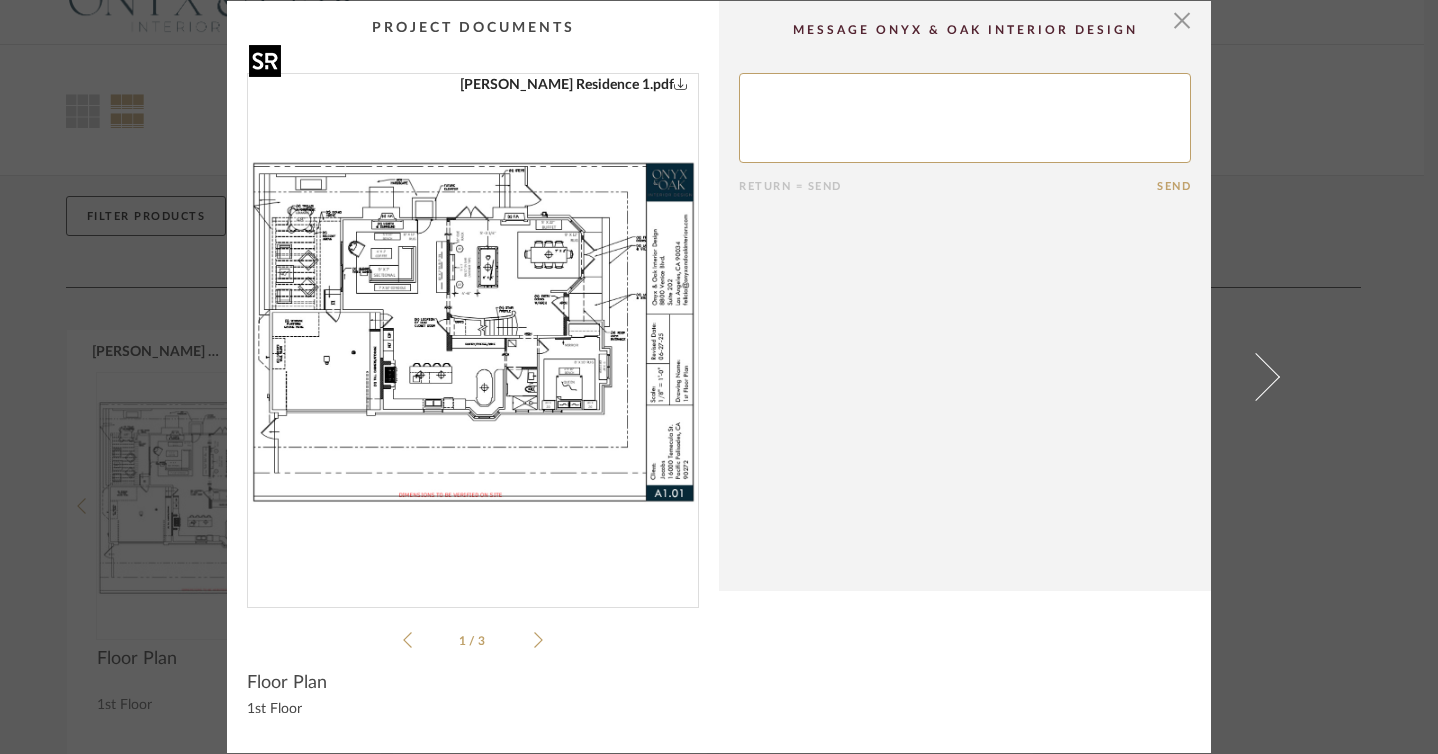 click at bounding box center (473, 332) 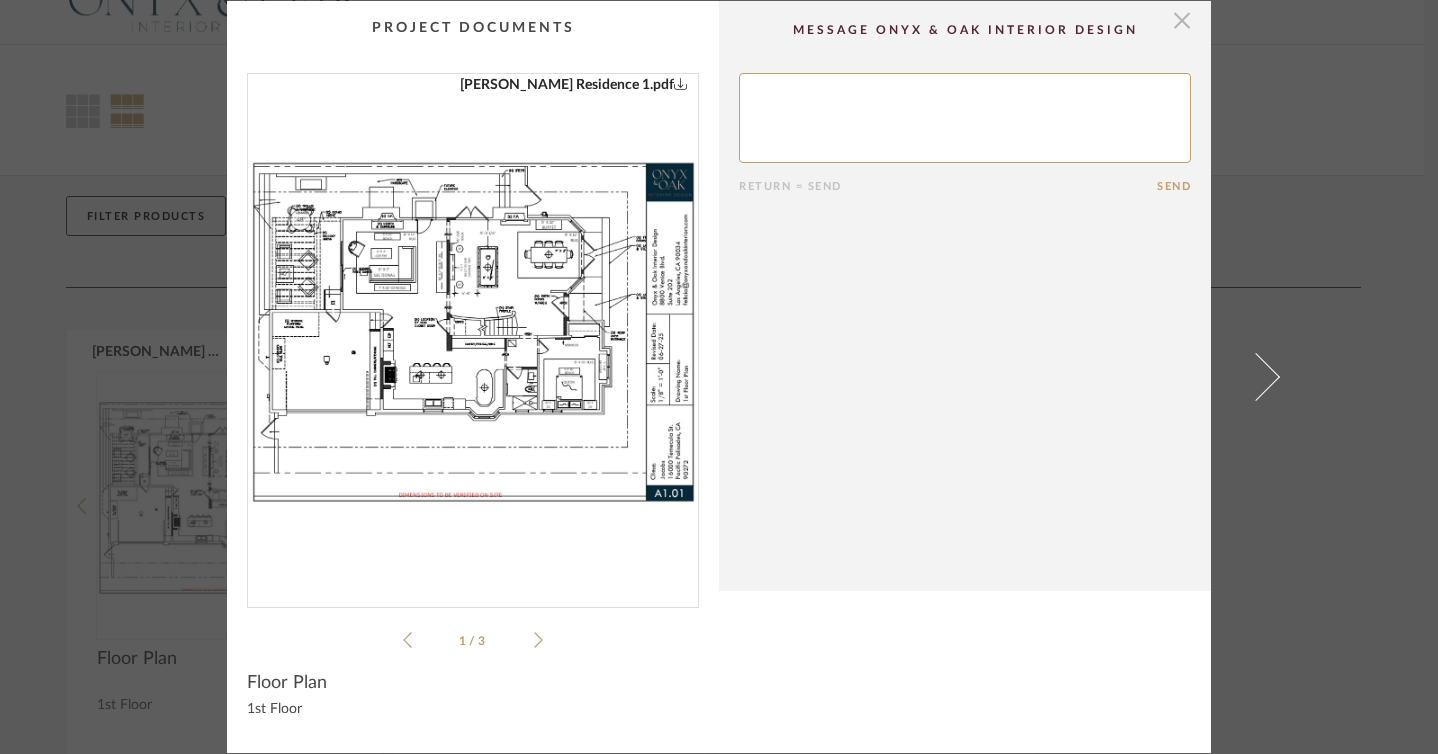 click at bounding box center (1182, 21) 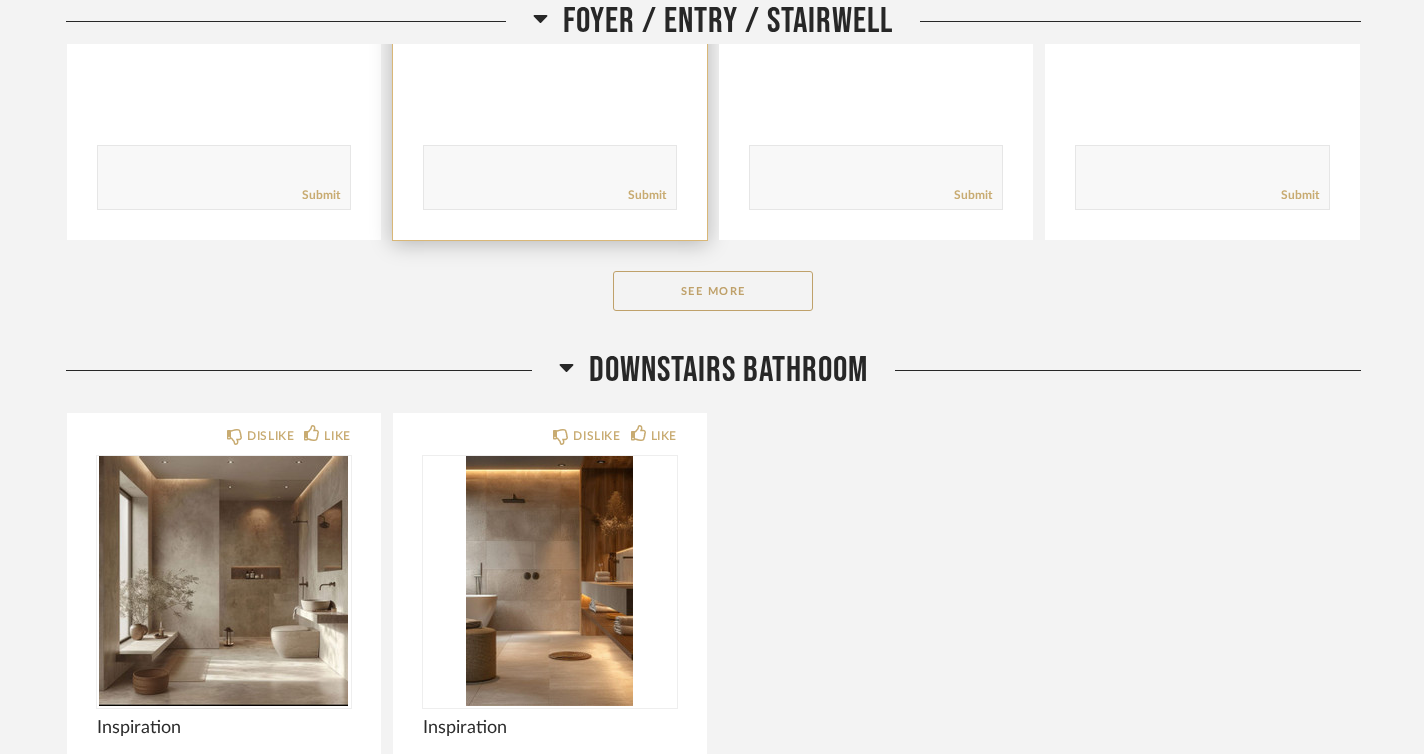 scroll, scrollTop: 2258, scrollLeft: 0, axis: vertical 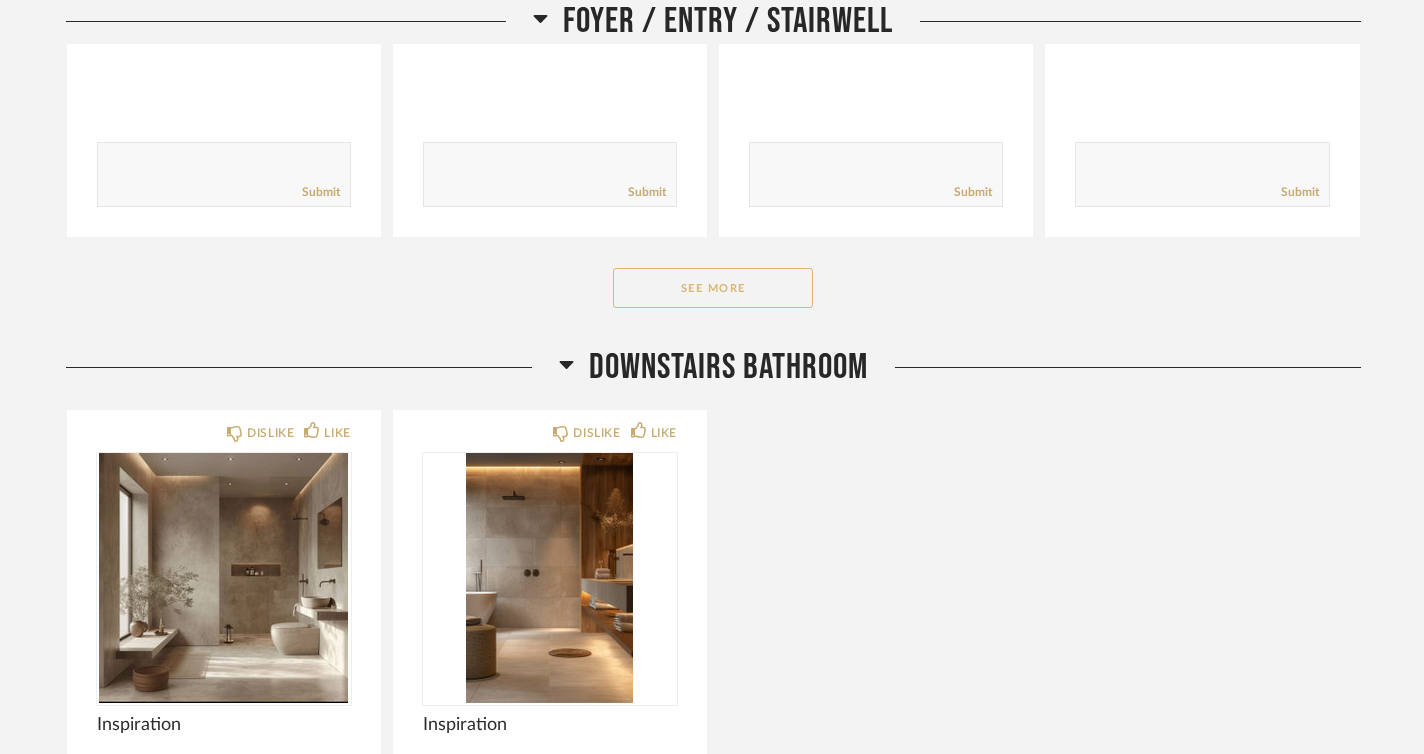 click on "See More" 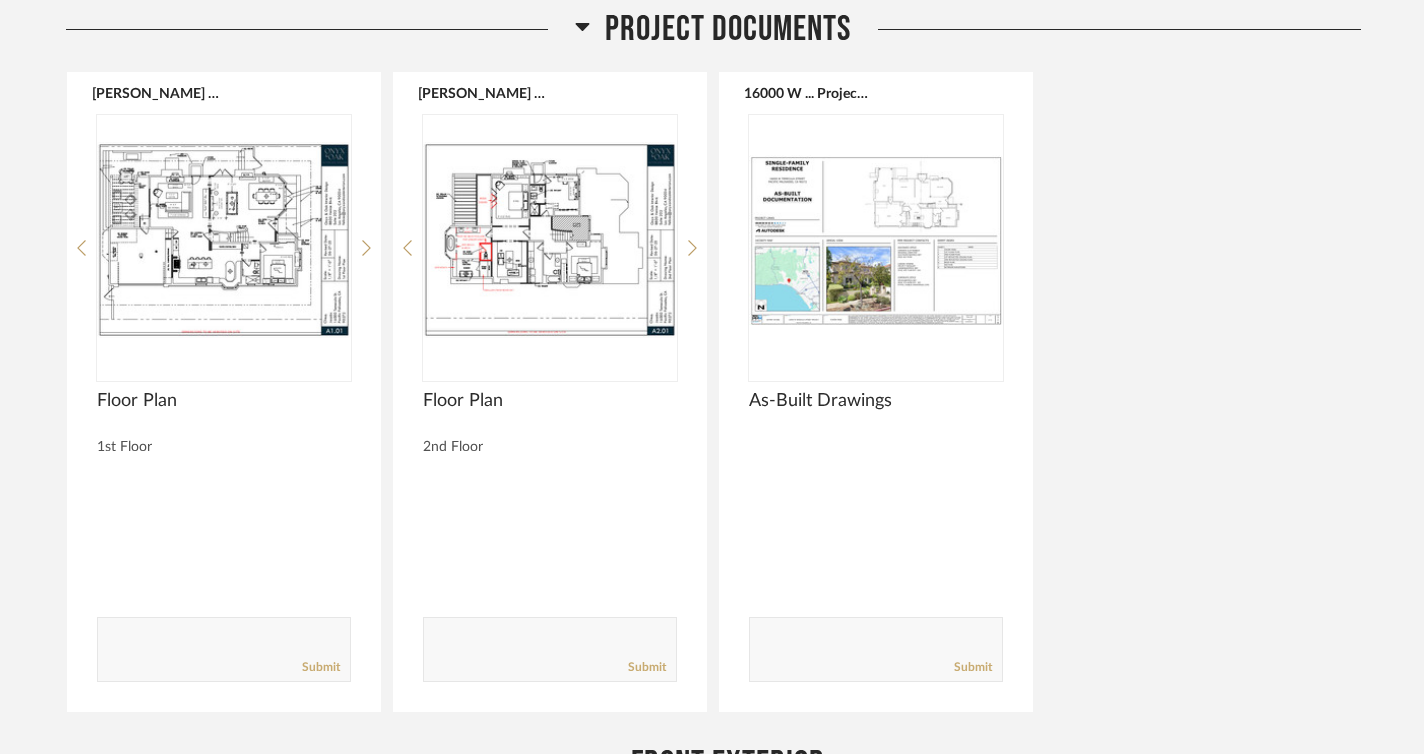 scroll, scrollTop: 0, scrollLeft: 0, axis: both 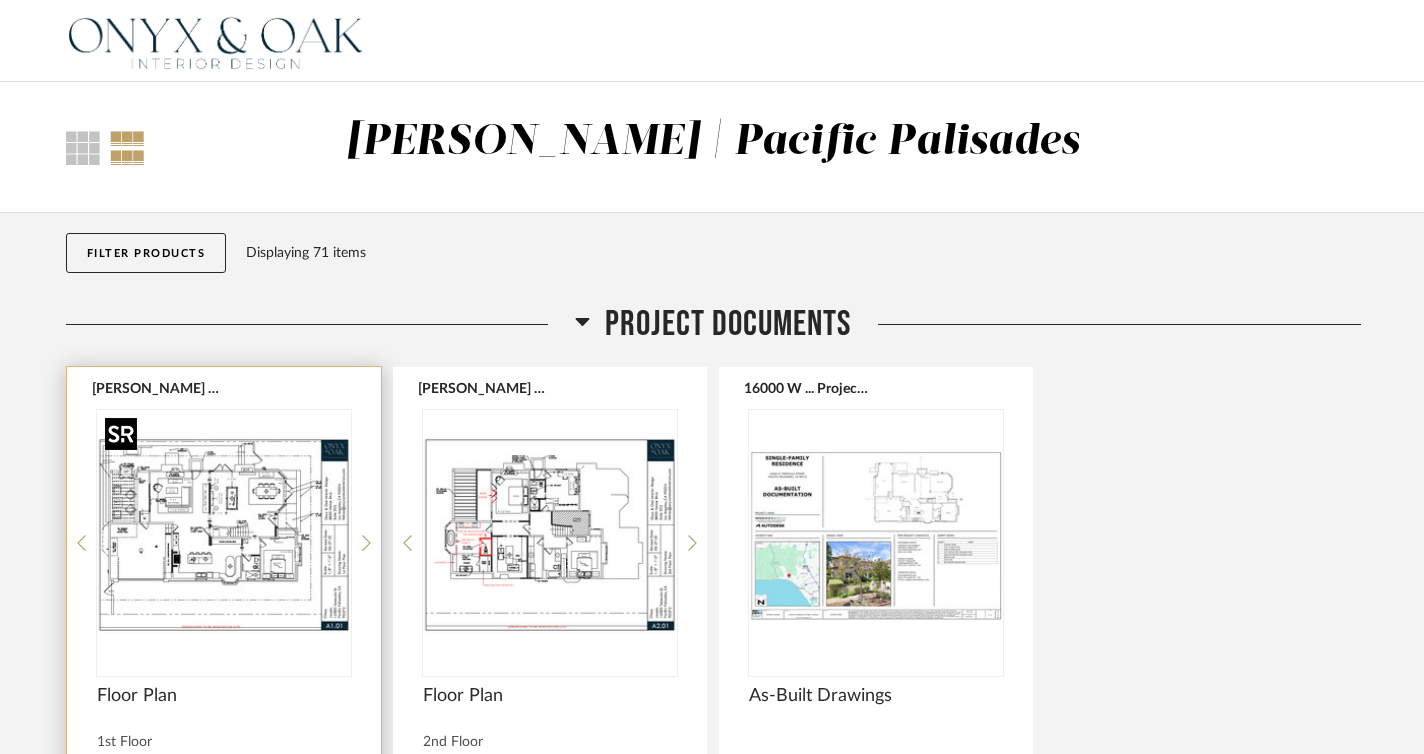 click at bounding box center [224, 535] 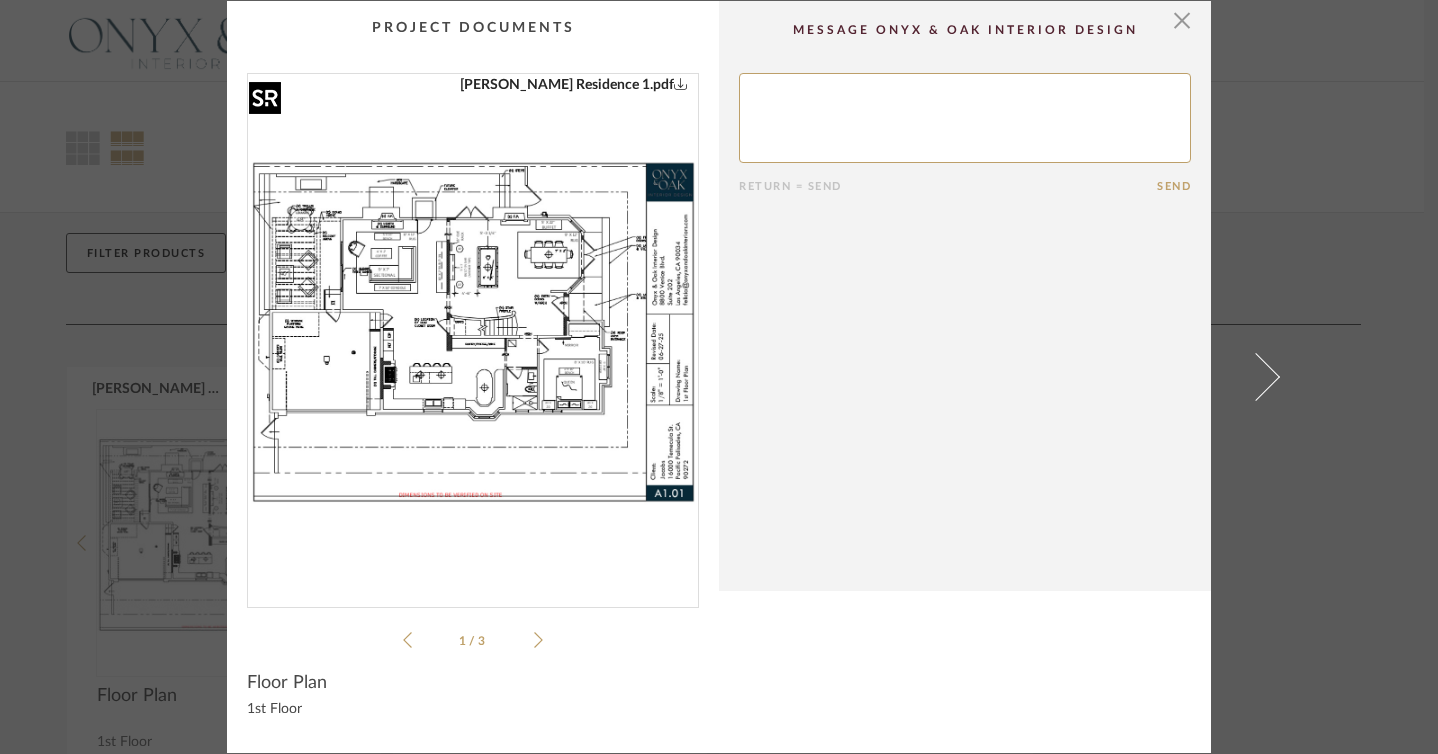 click at bounding box center (473, 332) 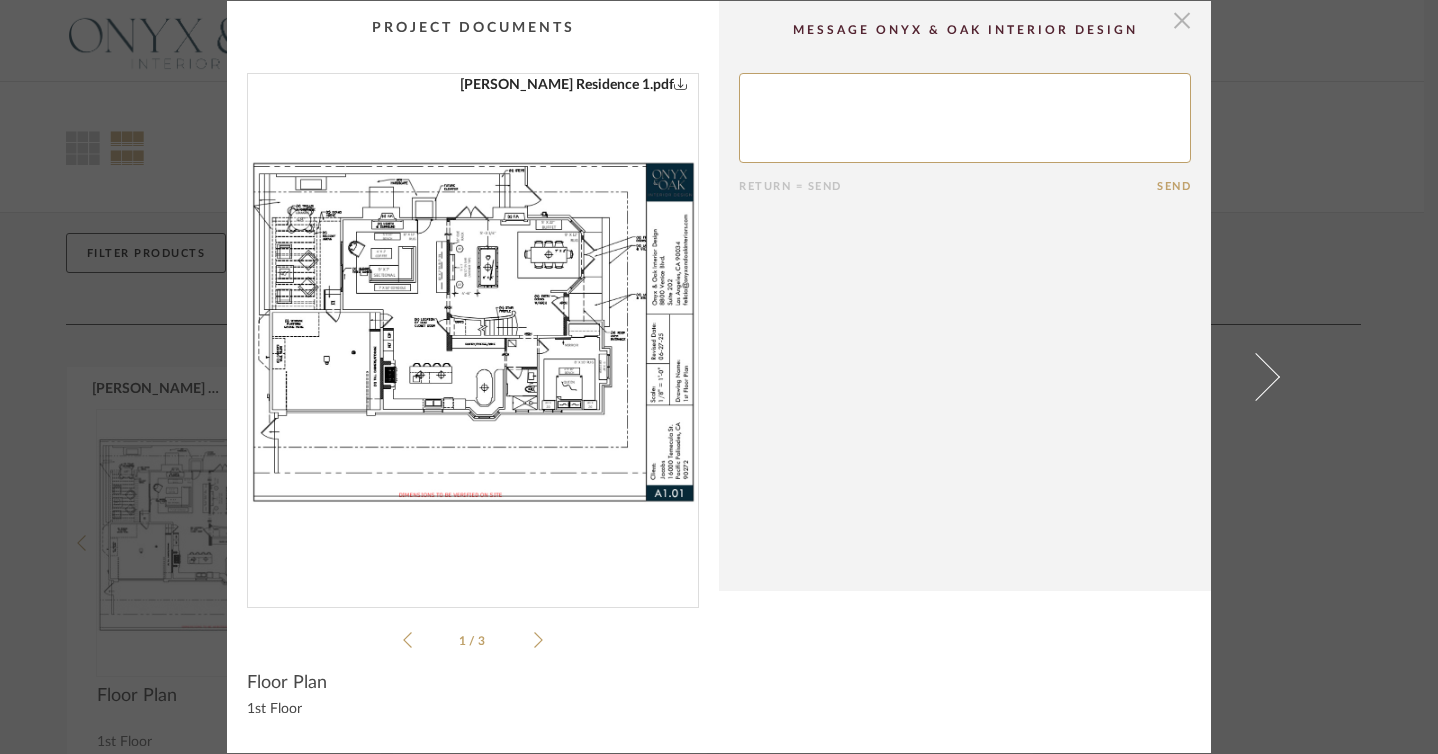 click at bounding box center [1182, 21] 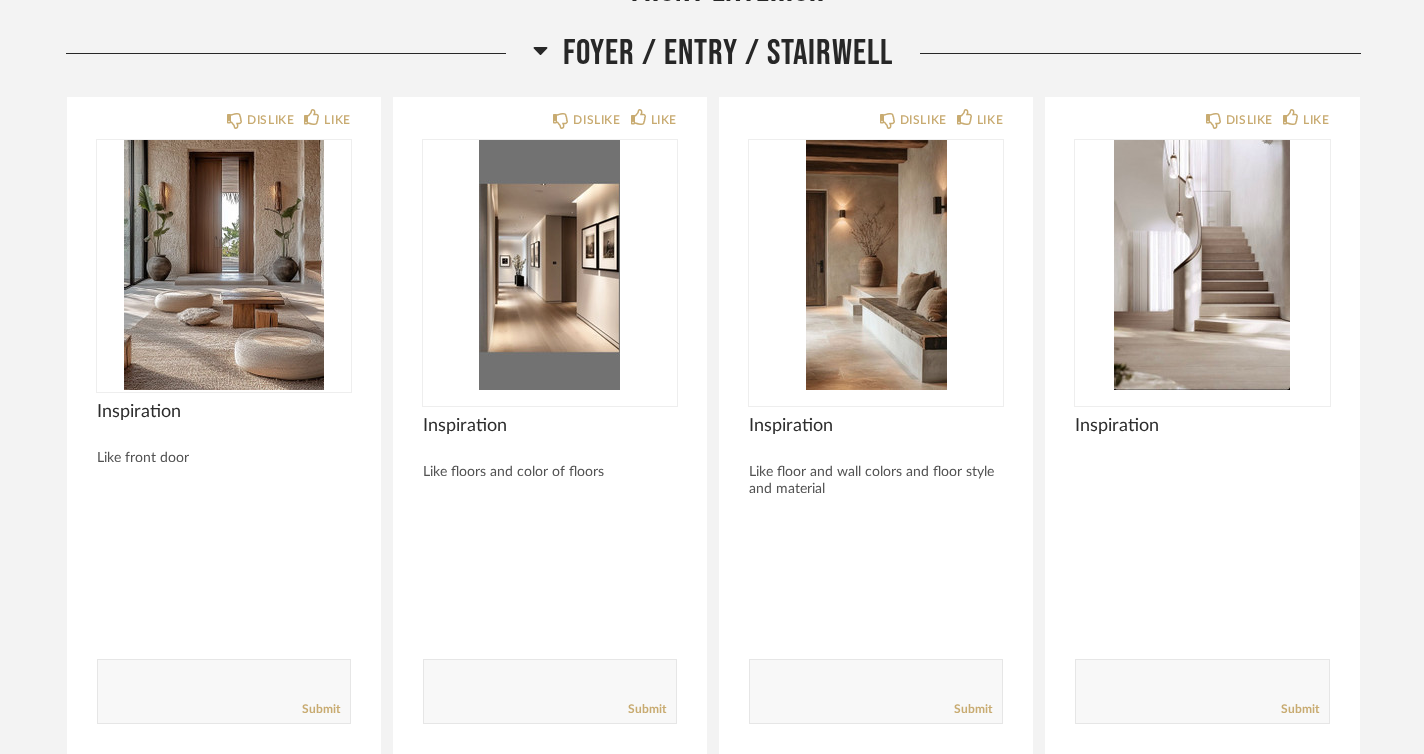 scroll, scrollTop: 1742, scrollLeft: 0, axis: vertical 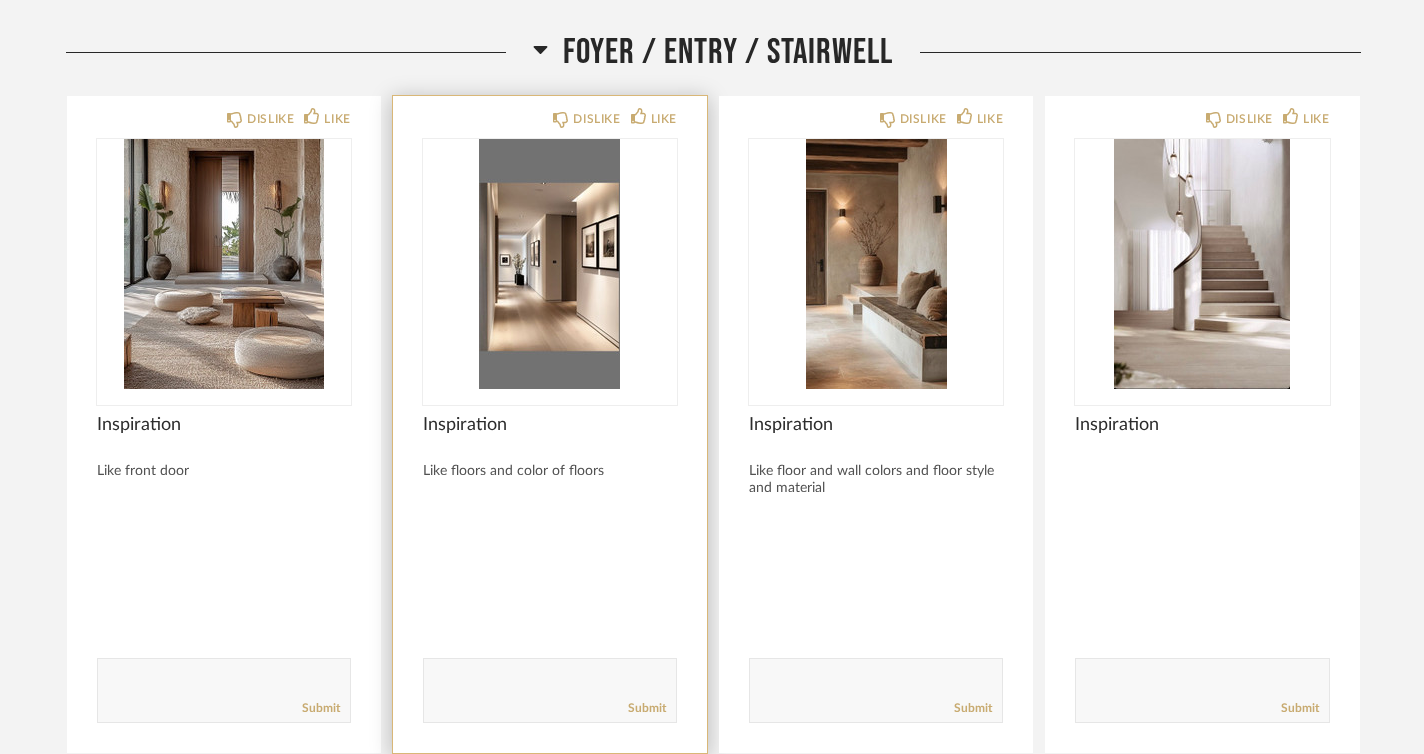 click at bounding box center [550, 264] 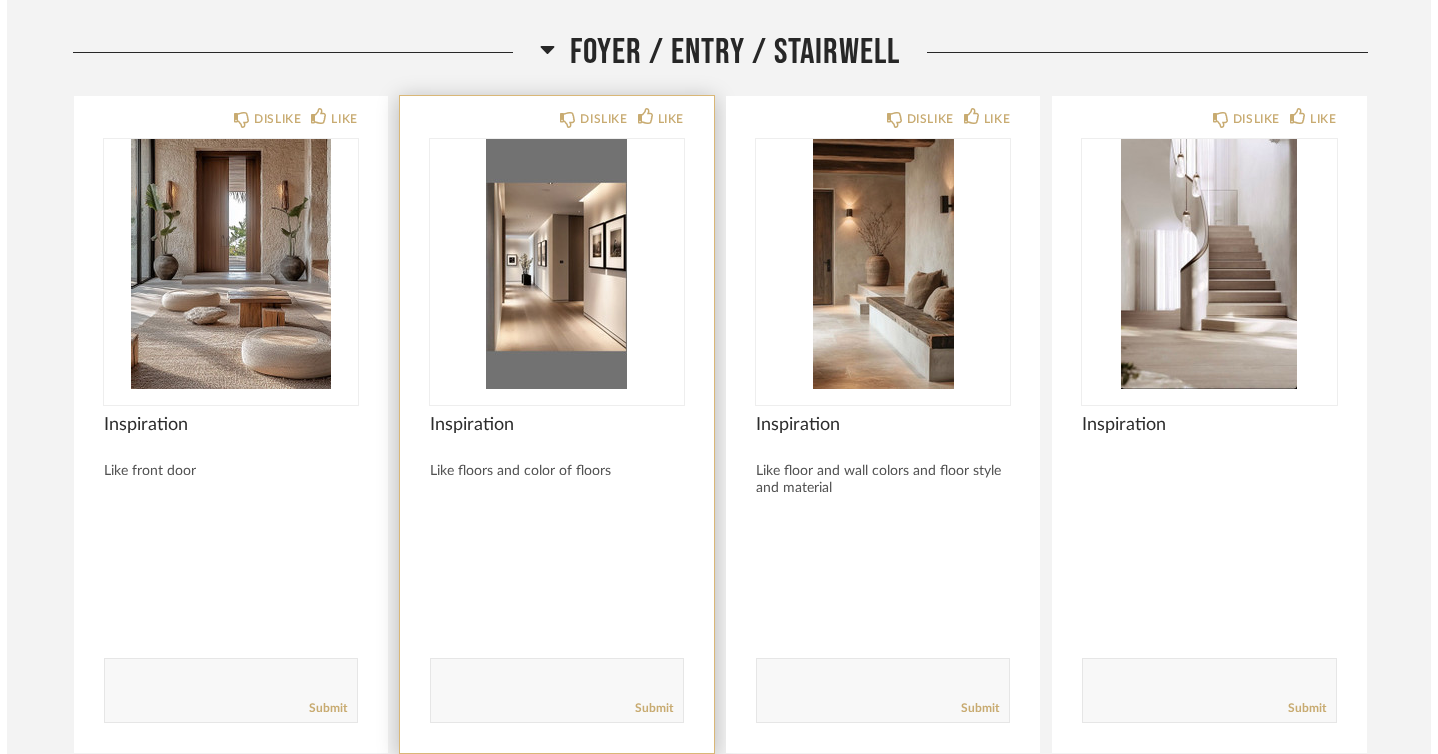 scroll, scrollTop: 0, scrollLeft: 0, axis: both 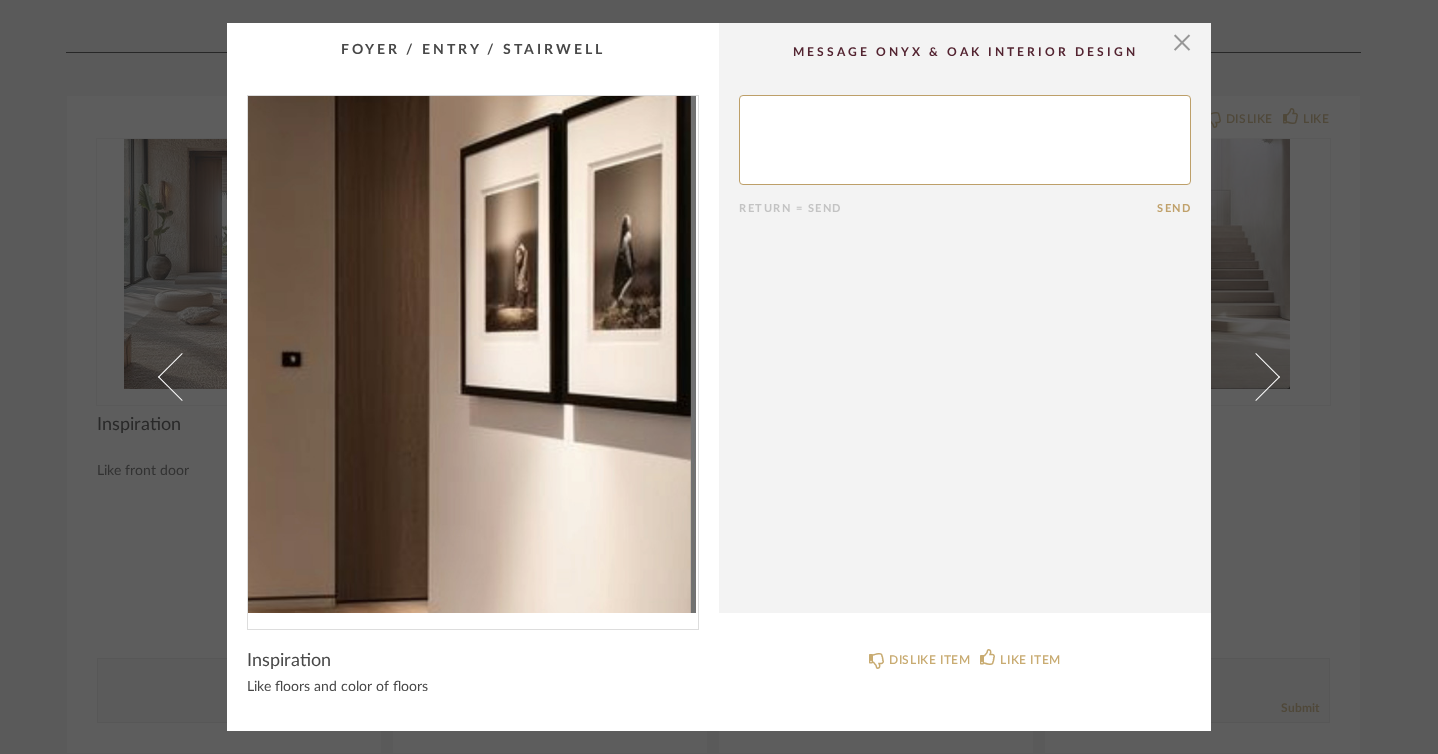 click at bounding box center (473, 354) 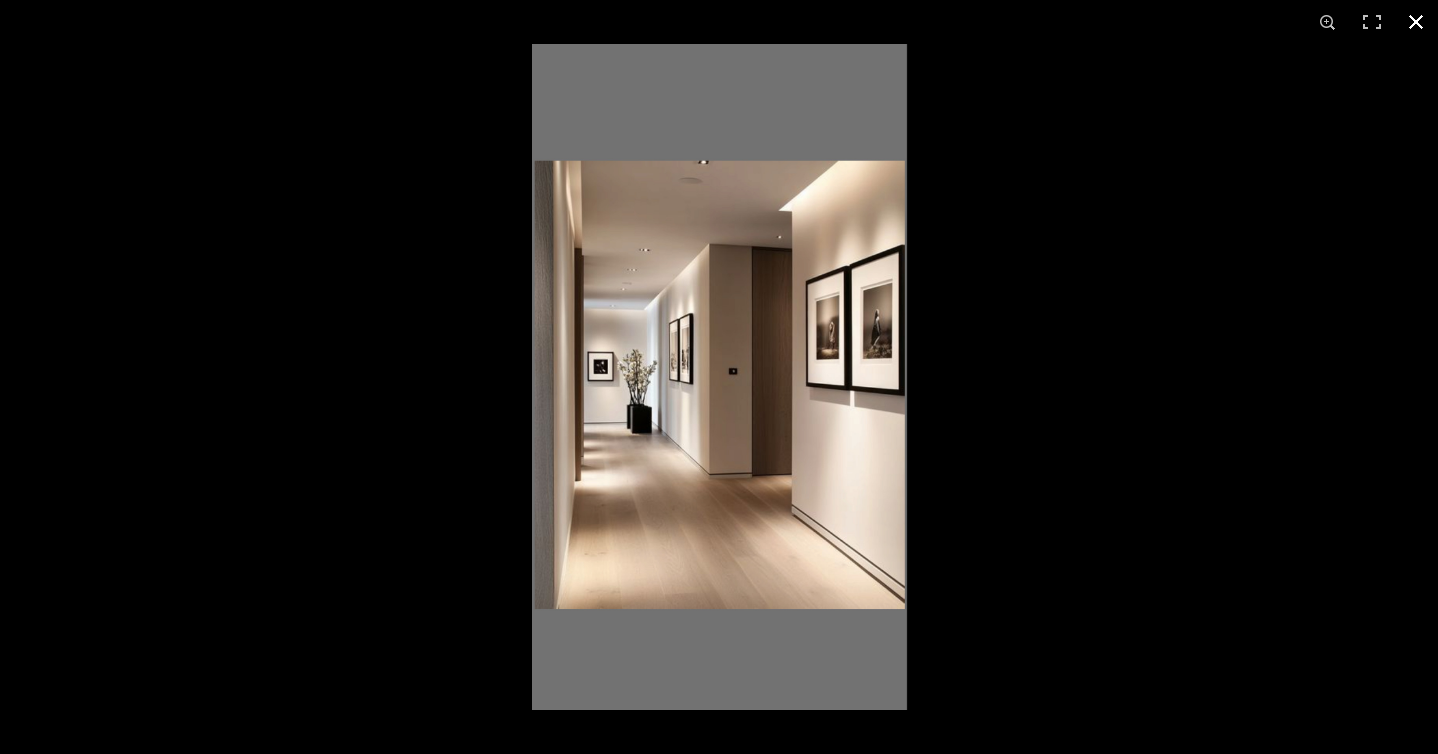 click at bounding box center (1416, 22) 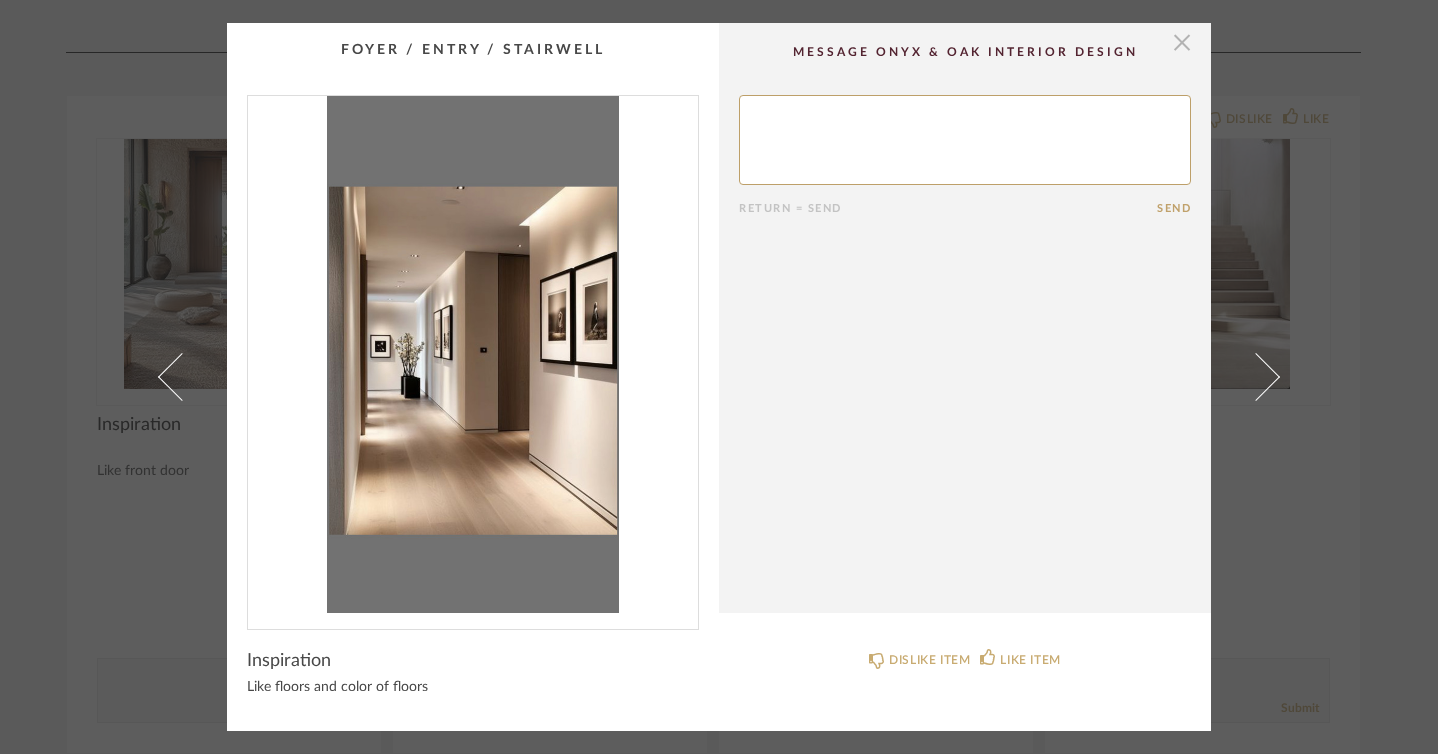 click at bounding box center (1182, 43) 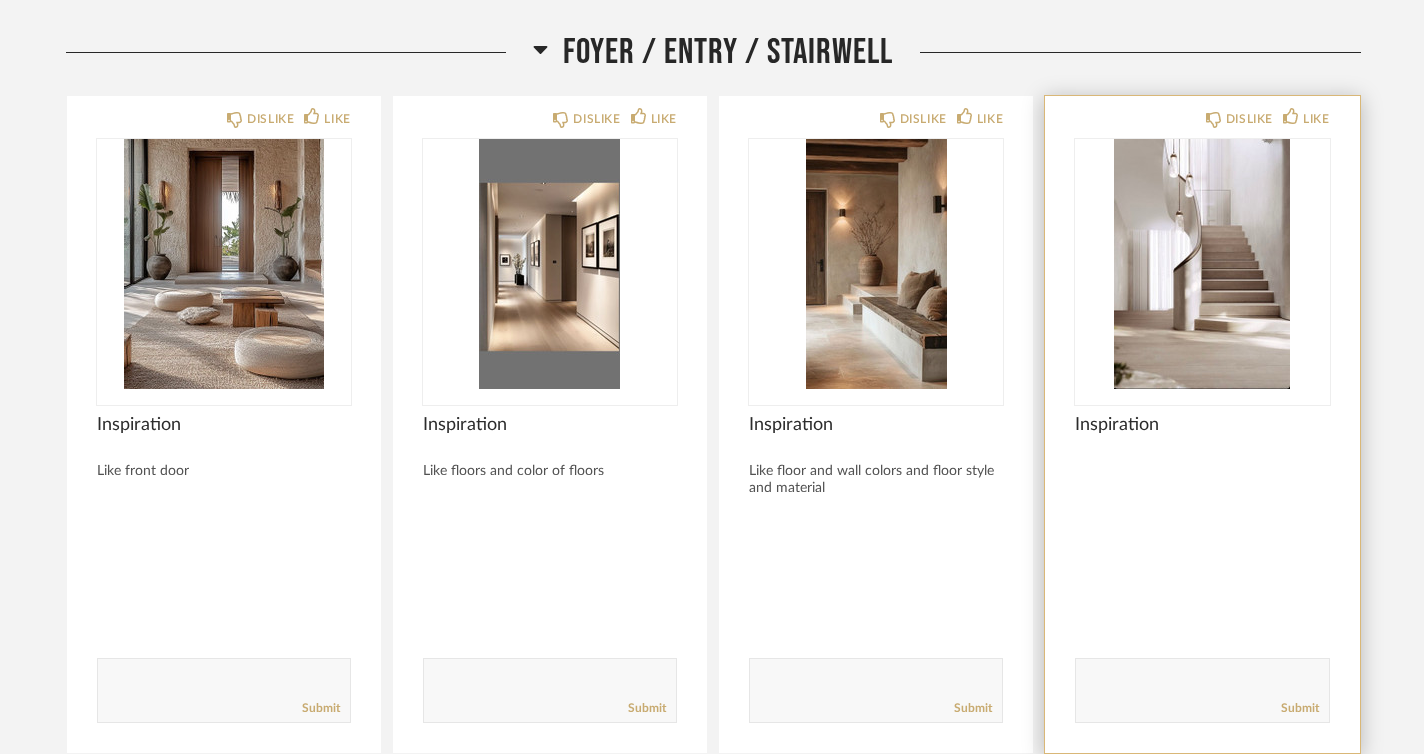 scroll, scrollTop: 1756, scrollLeft: 0, axis: vertical 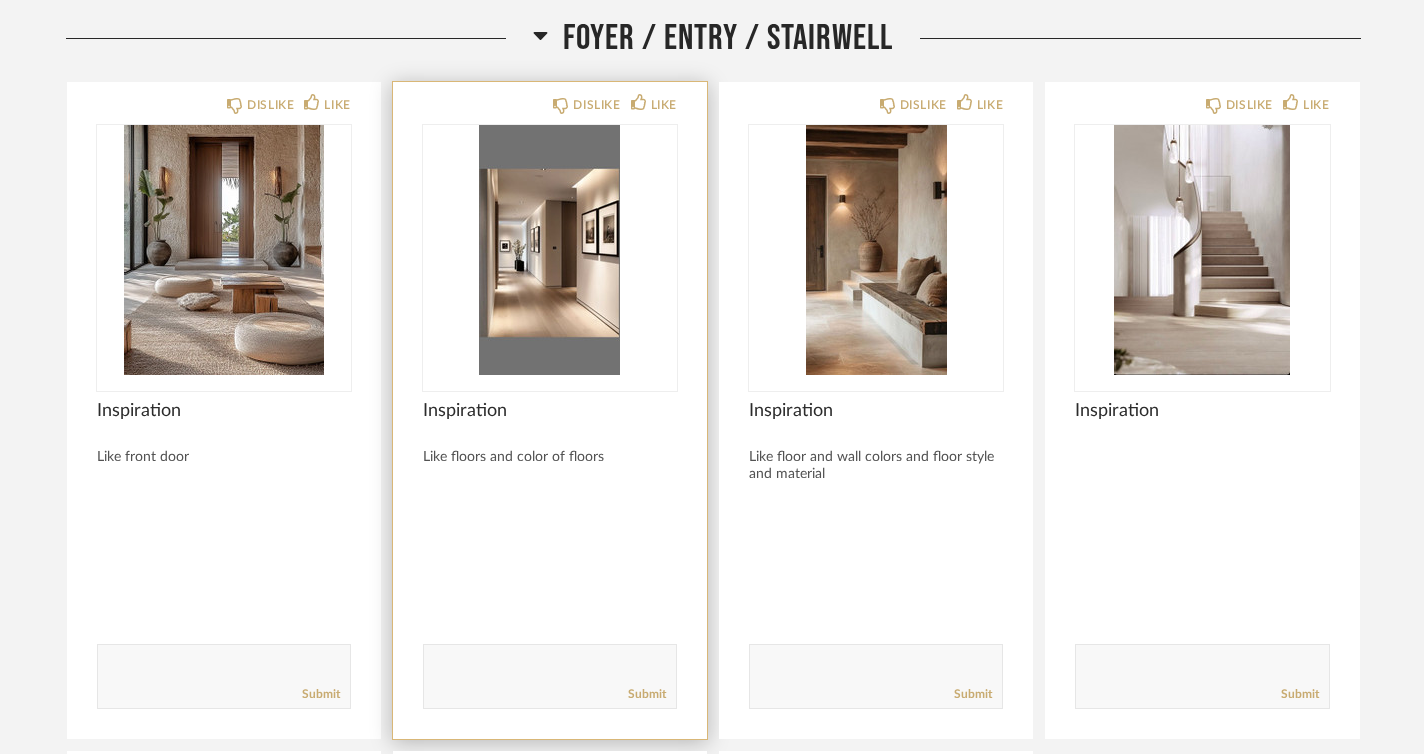 click at bounding box center [550, 250] 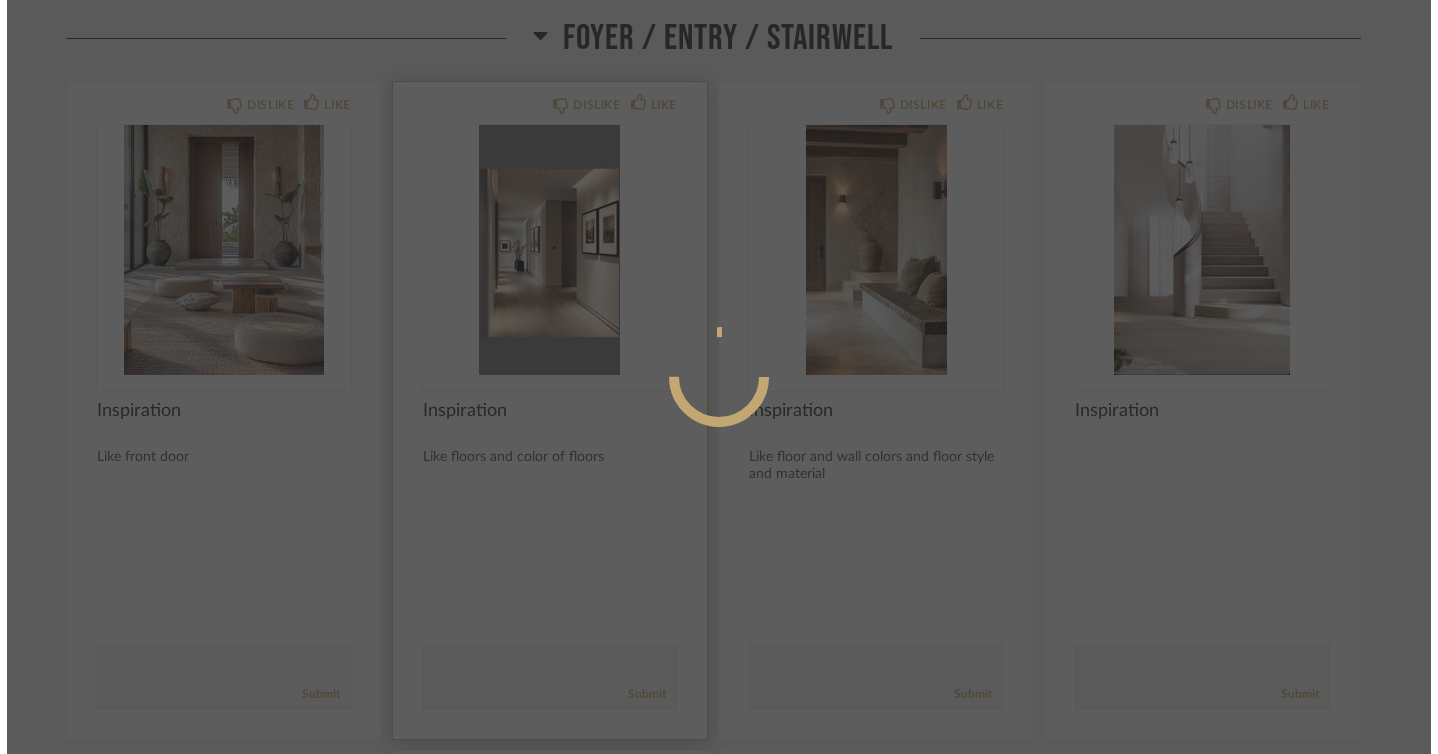 scroll, scrollTop: 0, scrollLeft: 0, axis: both 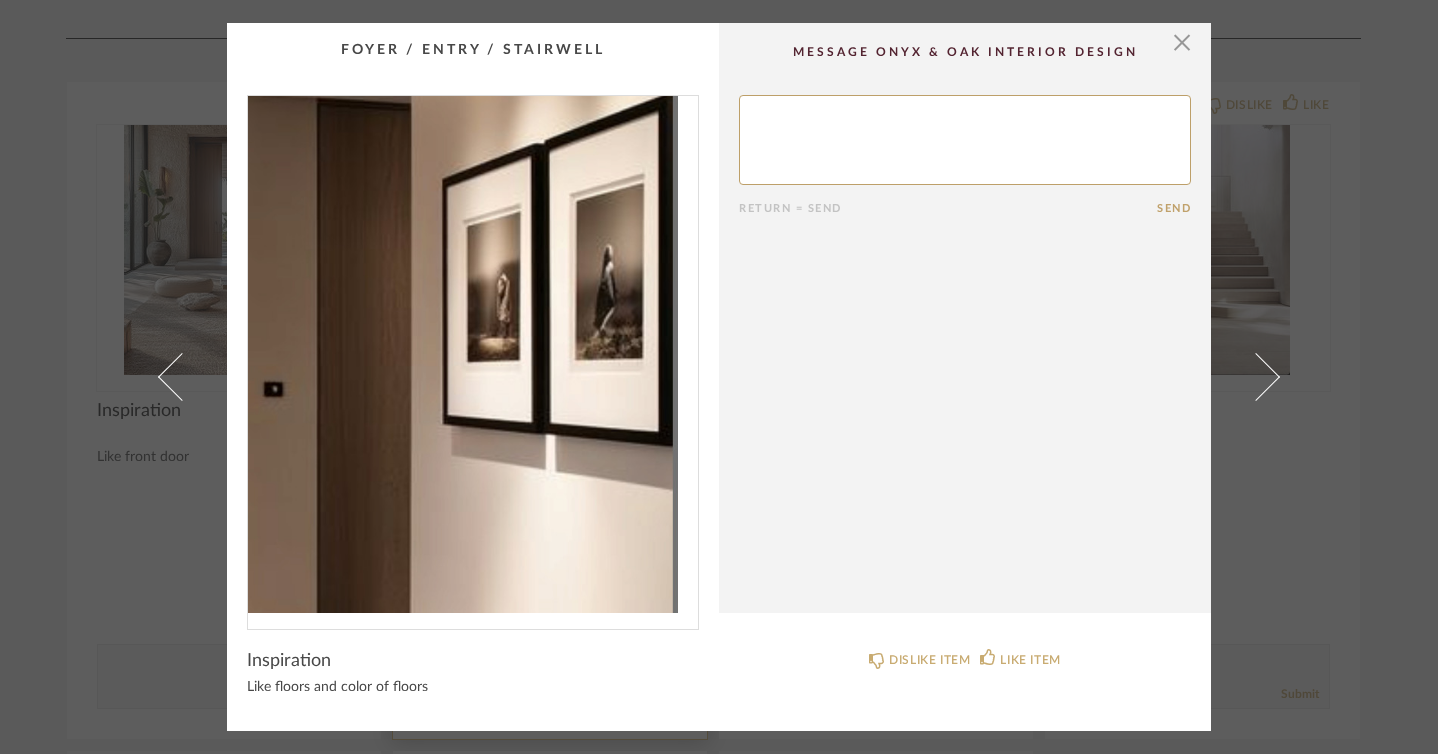 click at bounding box center (473, 354) 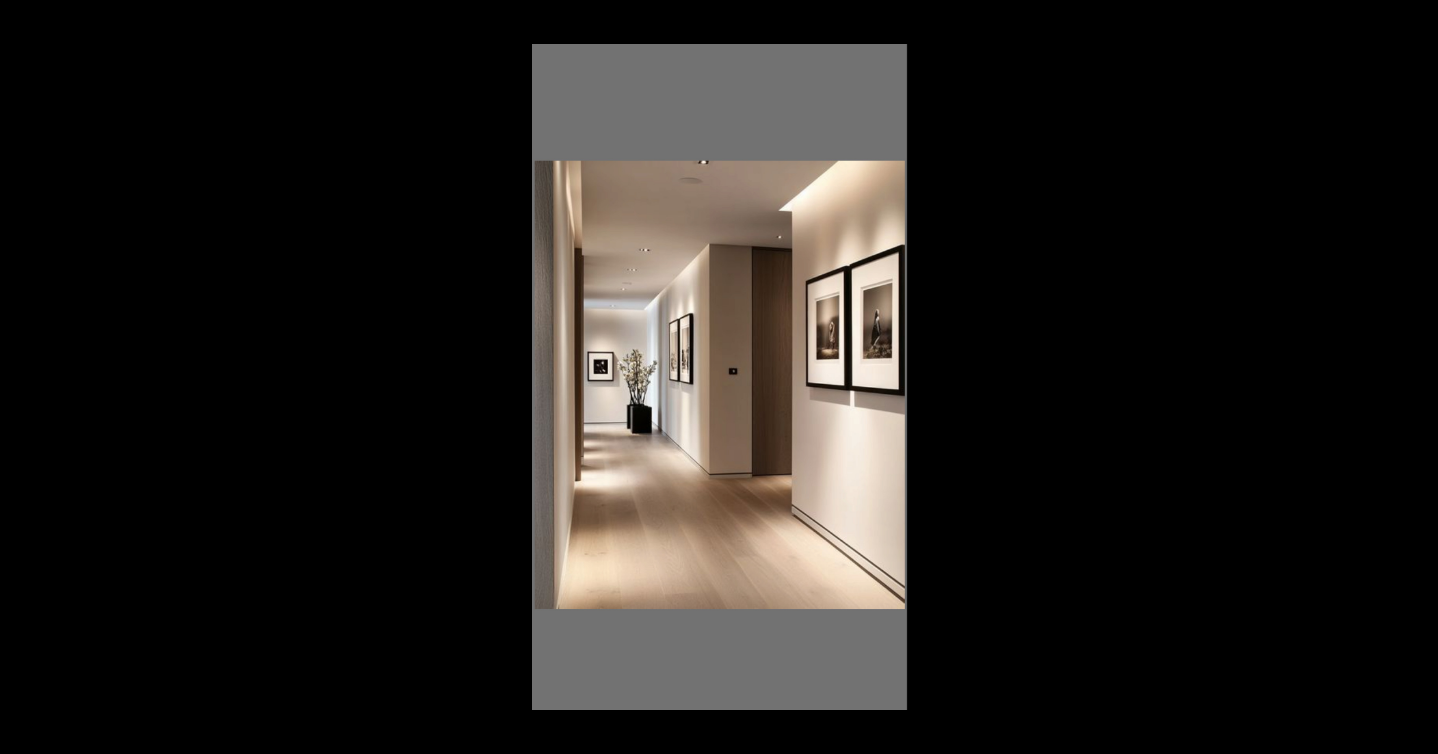 click at bounding box center [1416, 22] 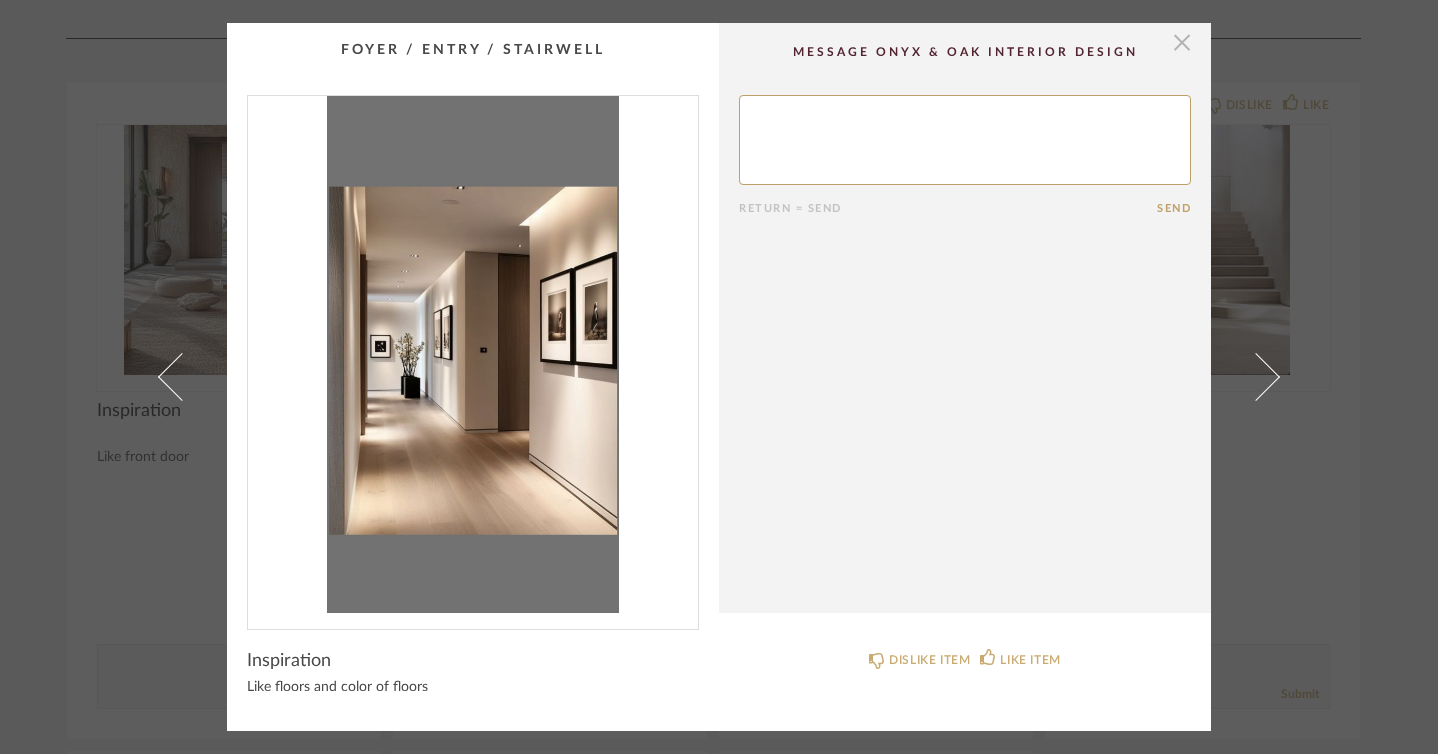 click at bounding box center [1182, 43] 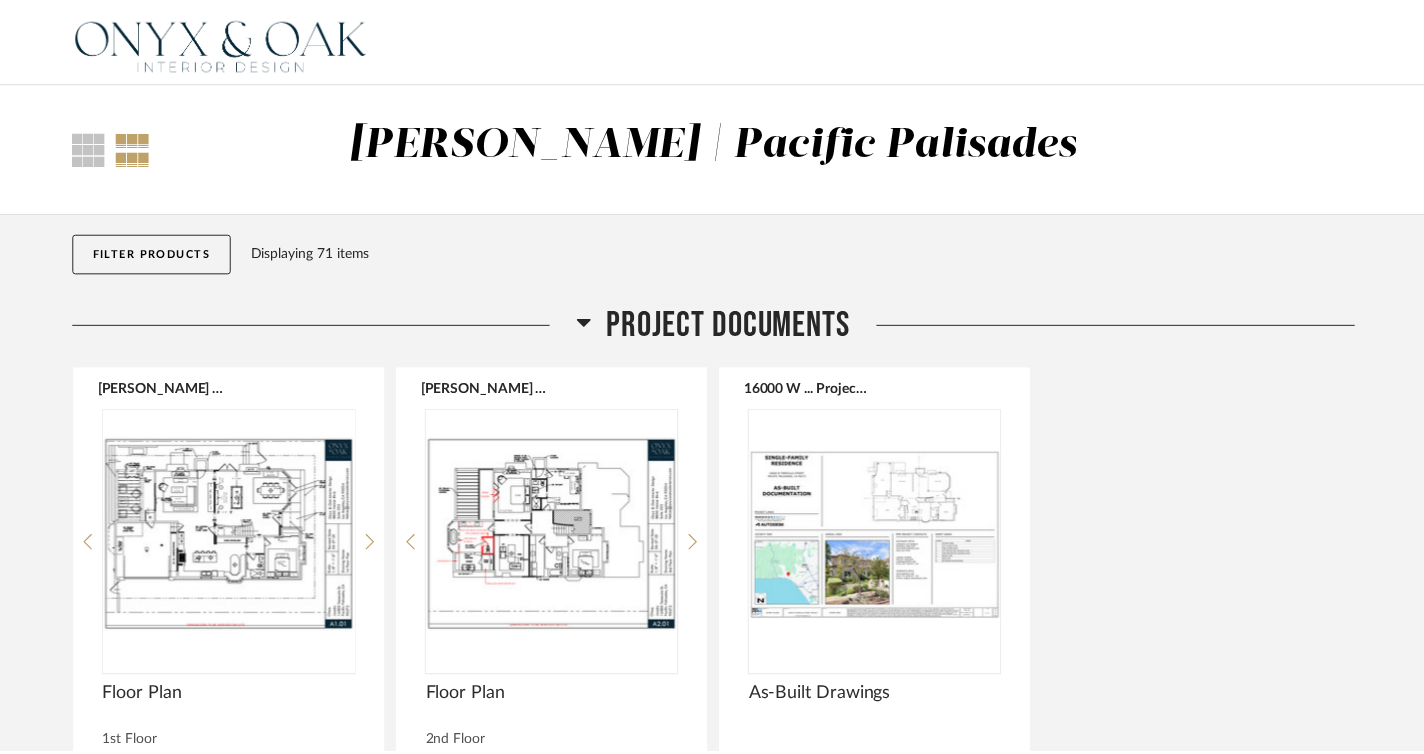 scroll, scrollTop: 1756, scrollLeft: 0, axis: vertical 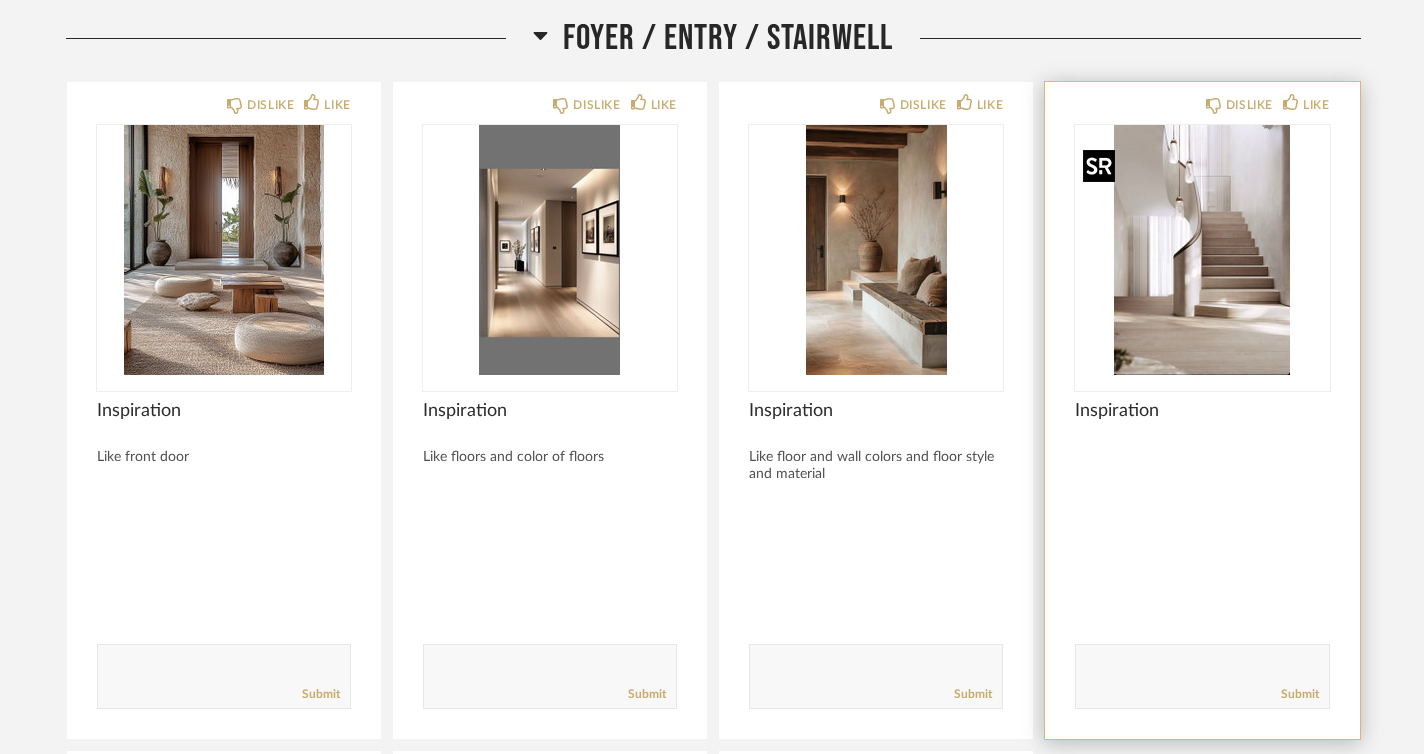 click at bounding box center (1202, 250) 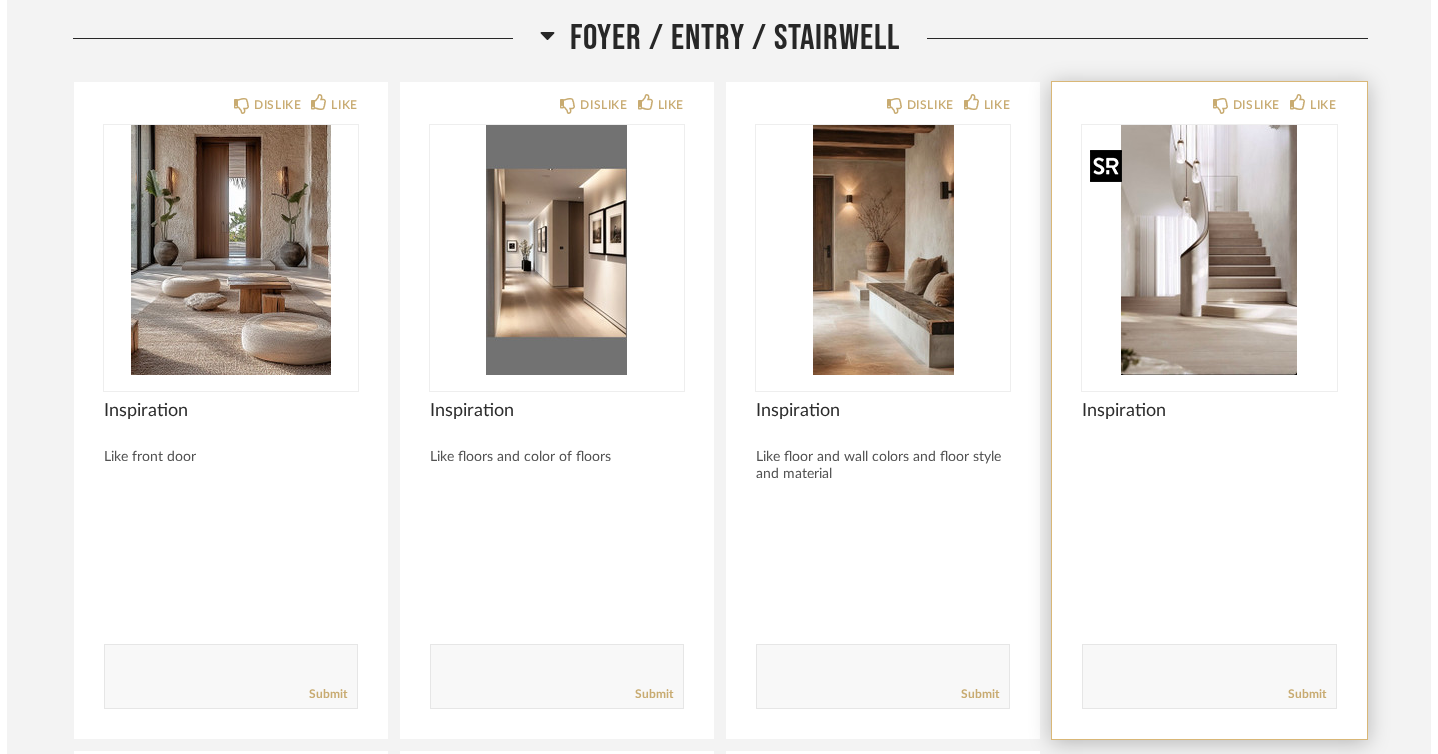 scroll, scrollTop: 0, scrollLeft: 0, axis: both 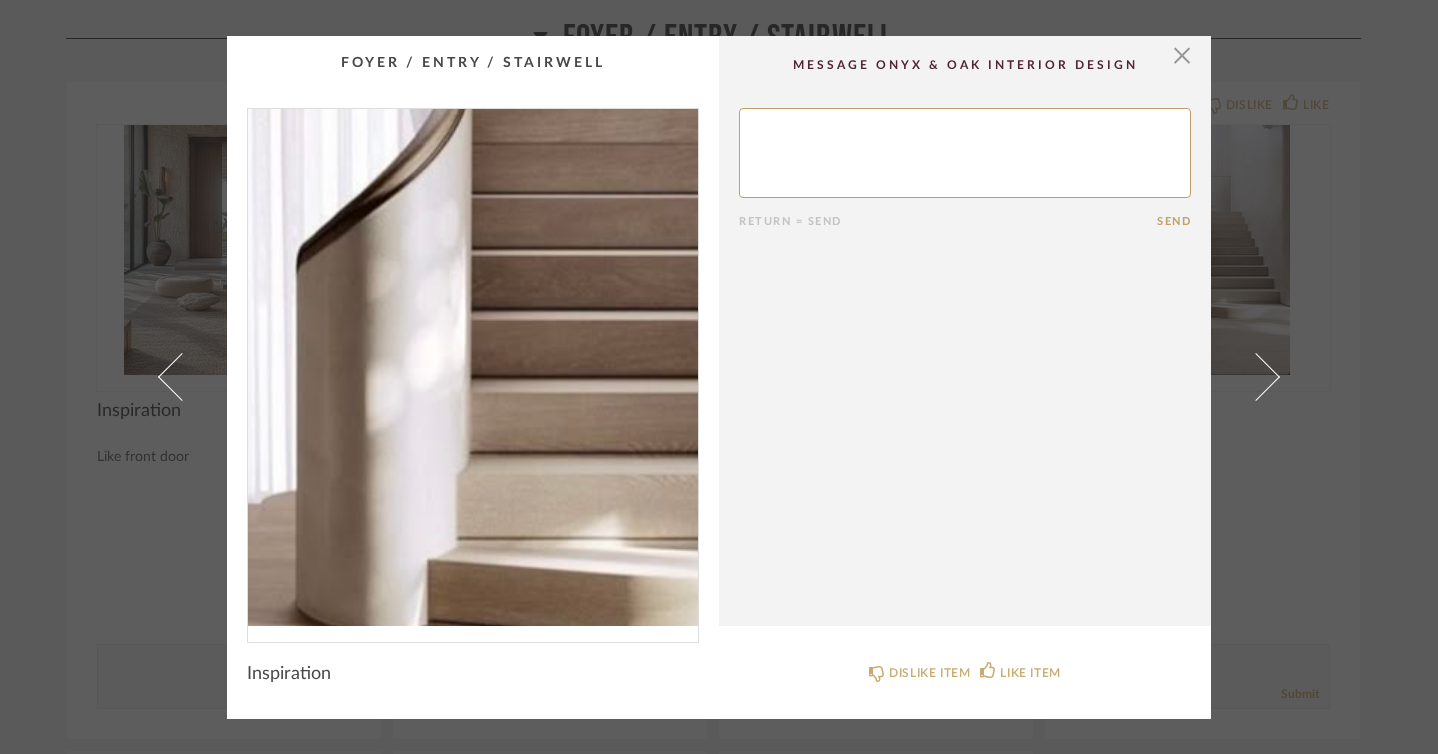click at bounding box center [473, 367] 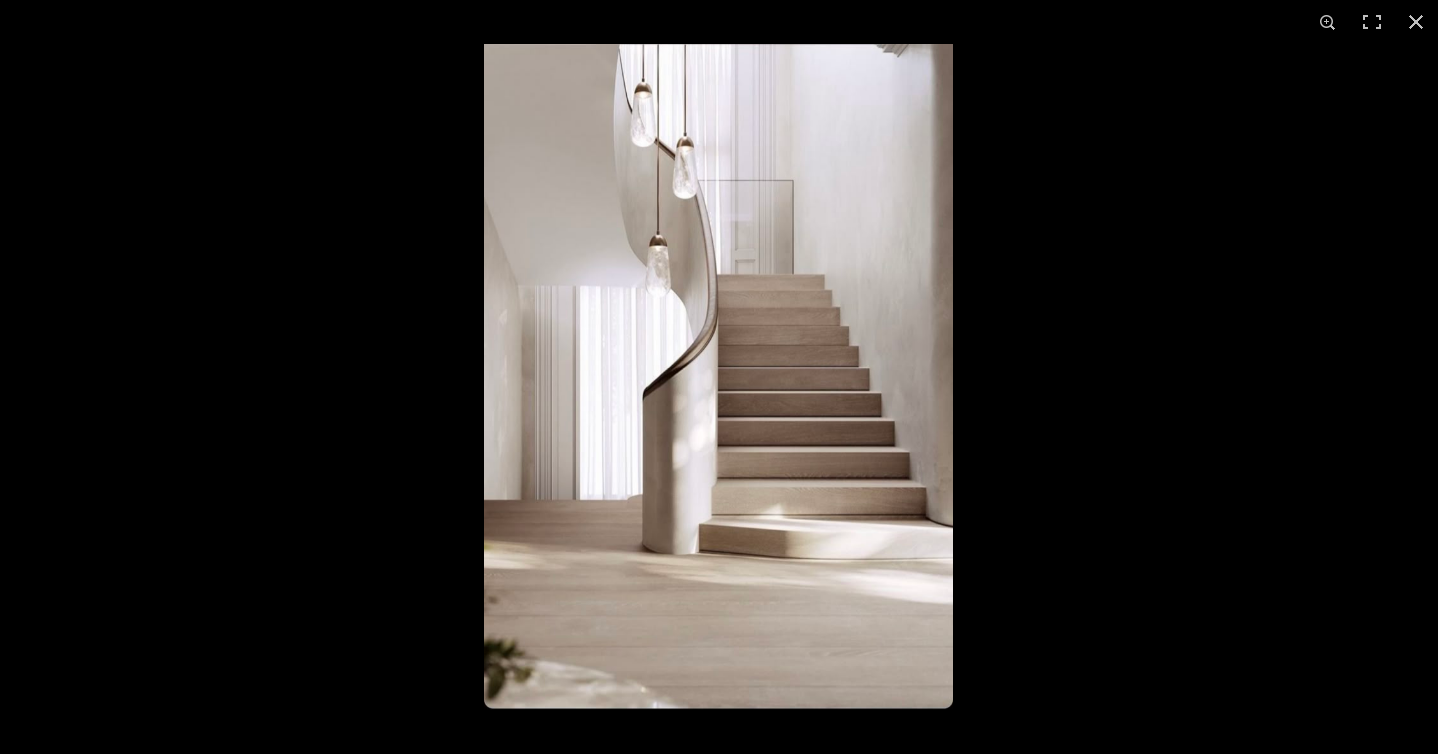 click at bounding box center [718, 377] 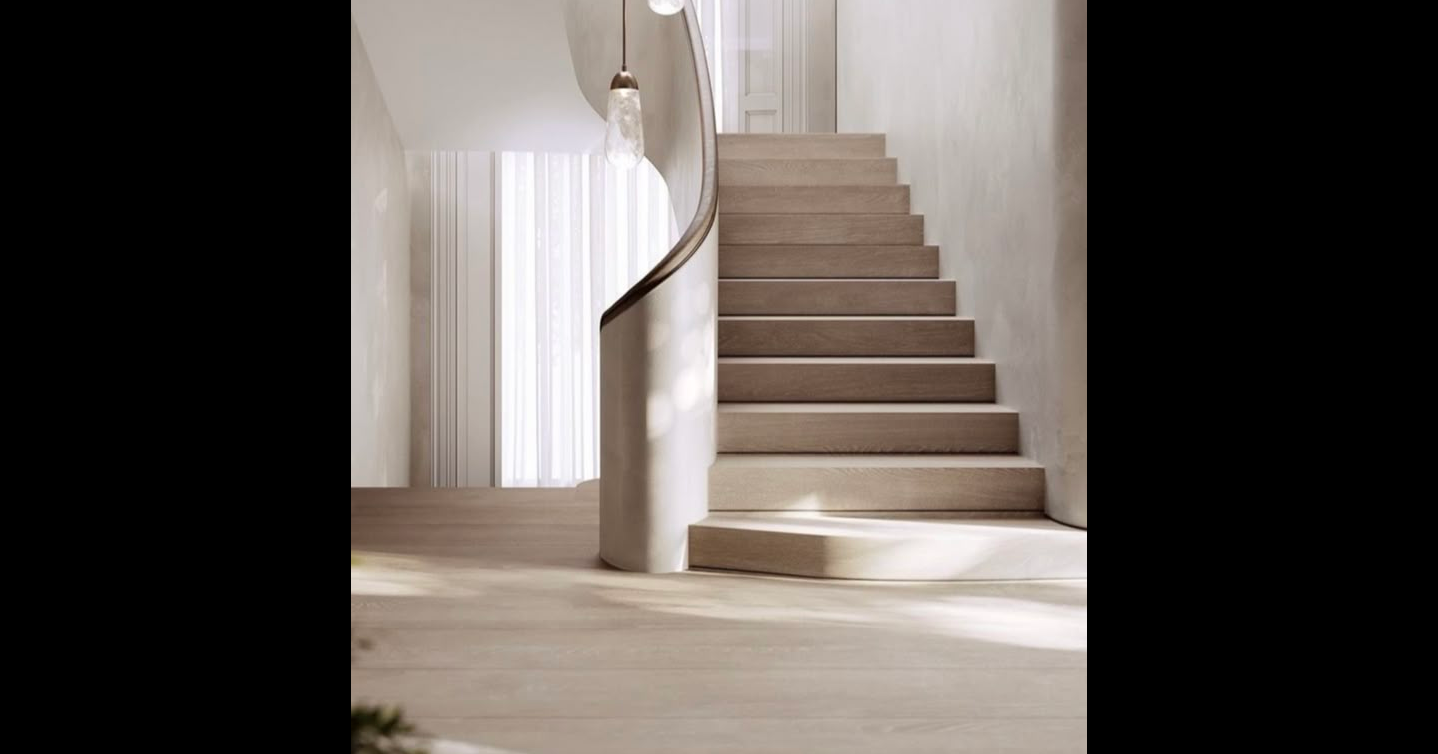 click at bounding box center (1416, 22) 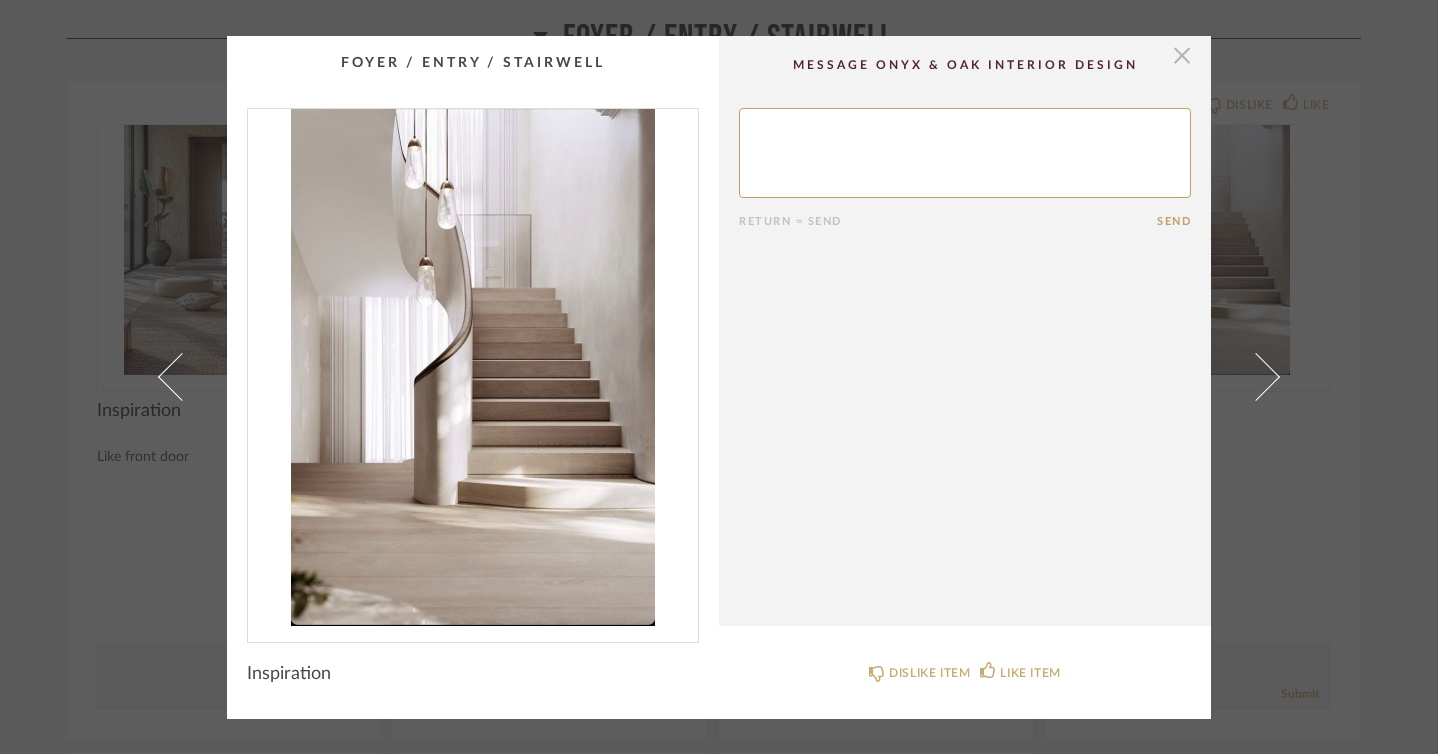 click at bounding box center [1182, 56] 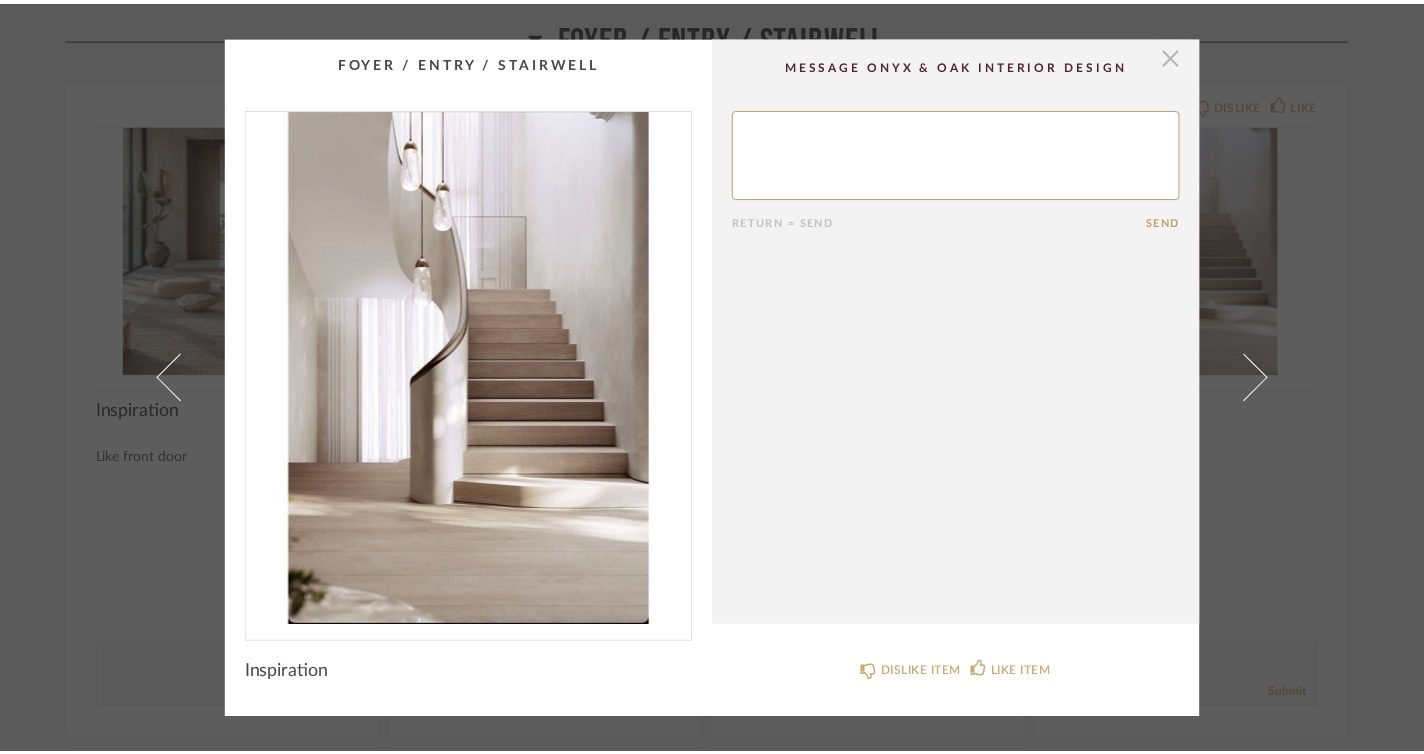 scroll, scrollTop: 1756, scrollLeft: 0, axis: vertical 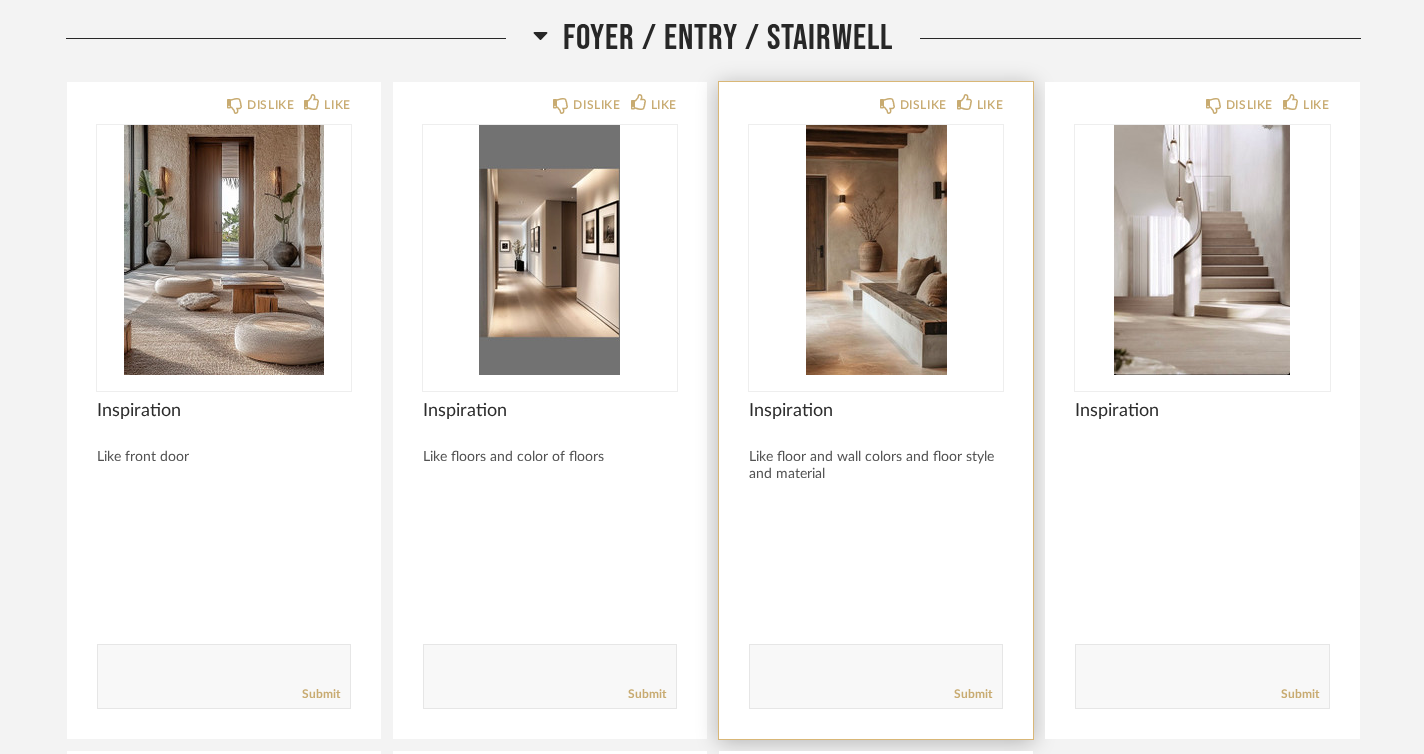 click at bounding box center [876, 250] 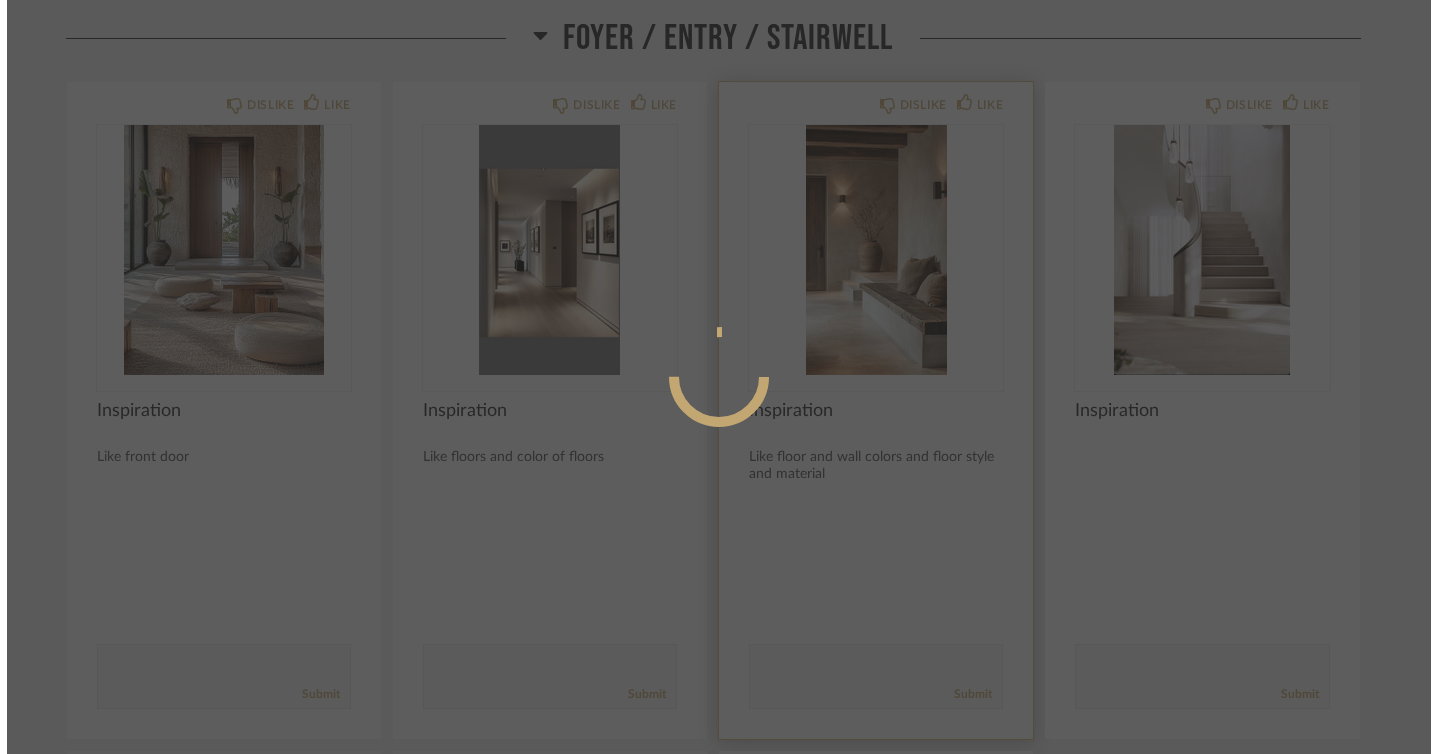 scroll, scrollTop: 0, scrollLeft: 0, axis: both 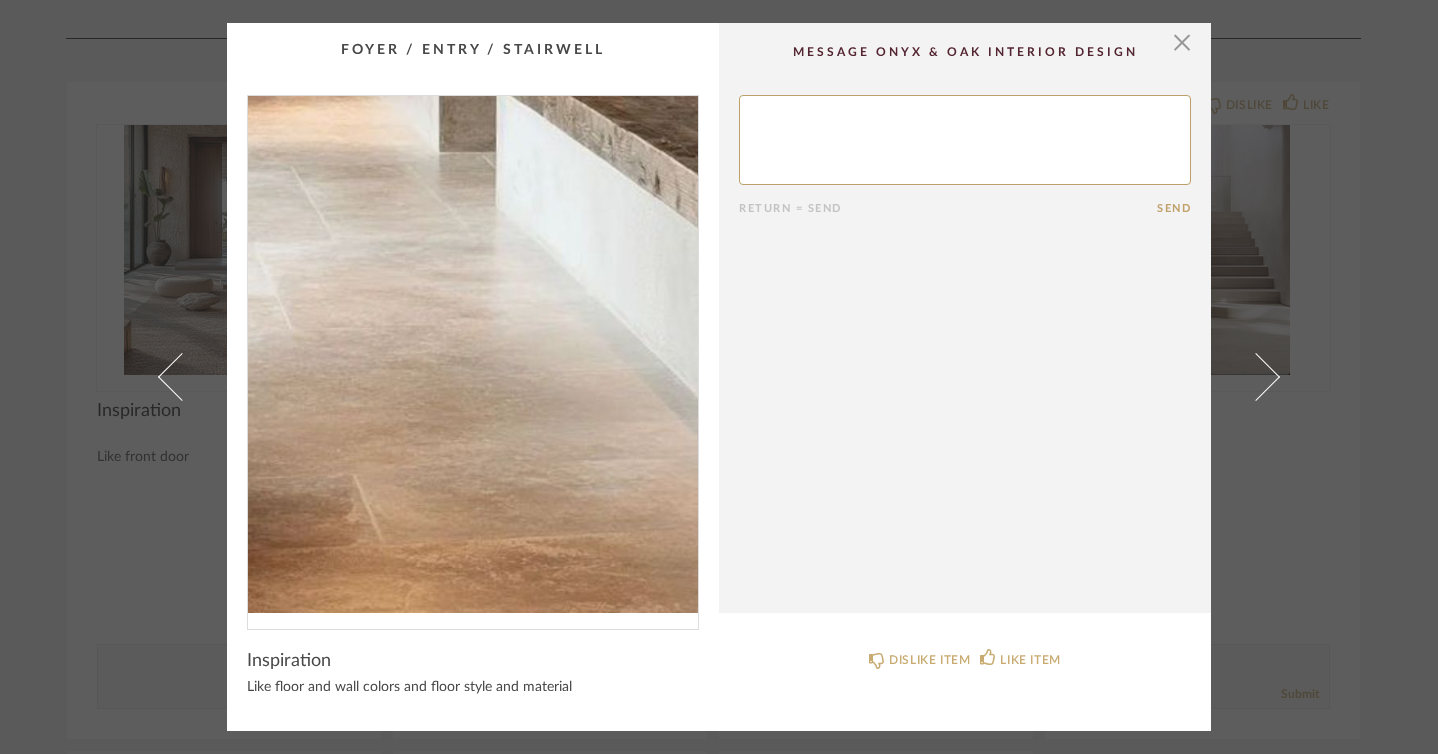 click at bounding box center (473, 354) 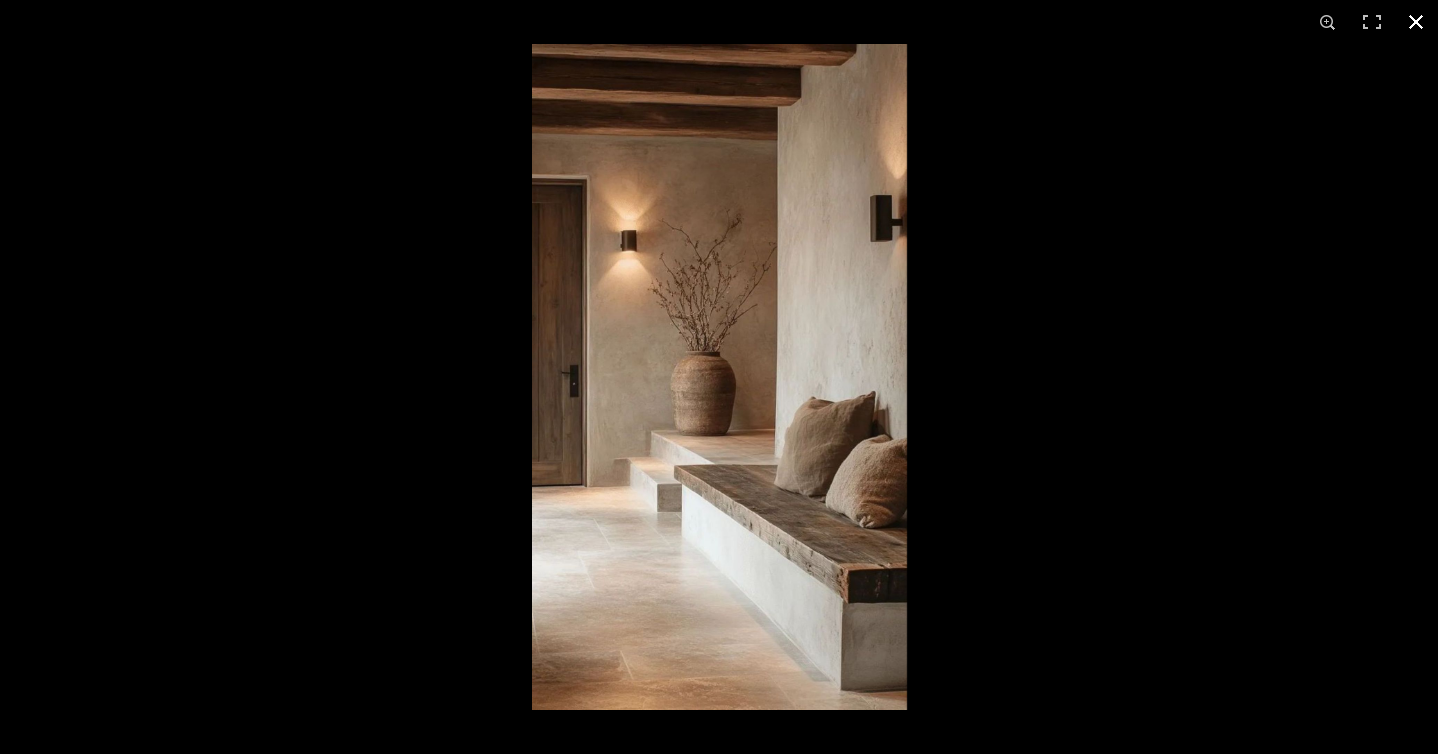 click at bounding box center (1416, 22) 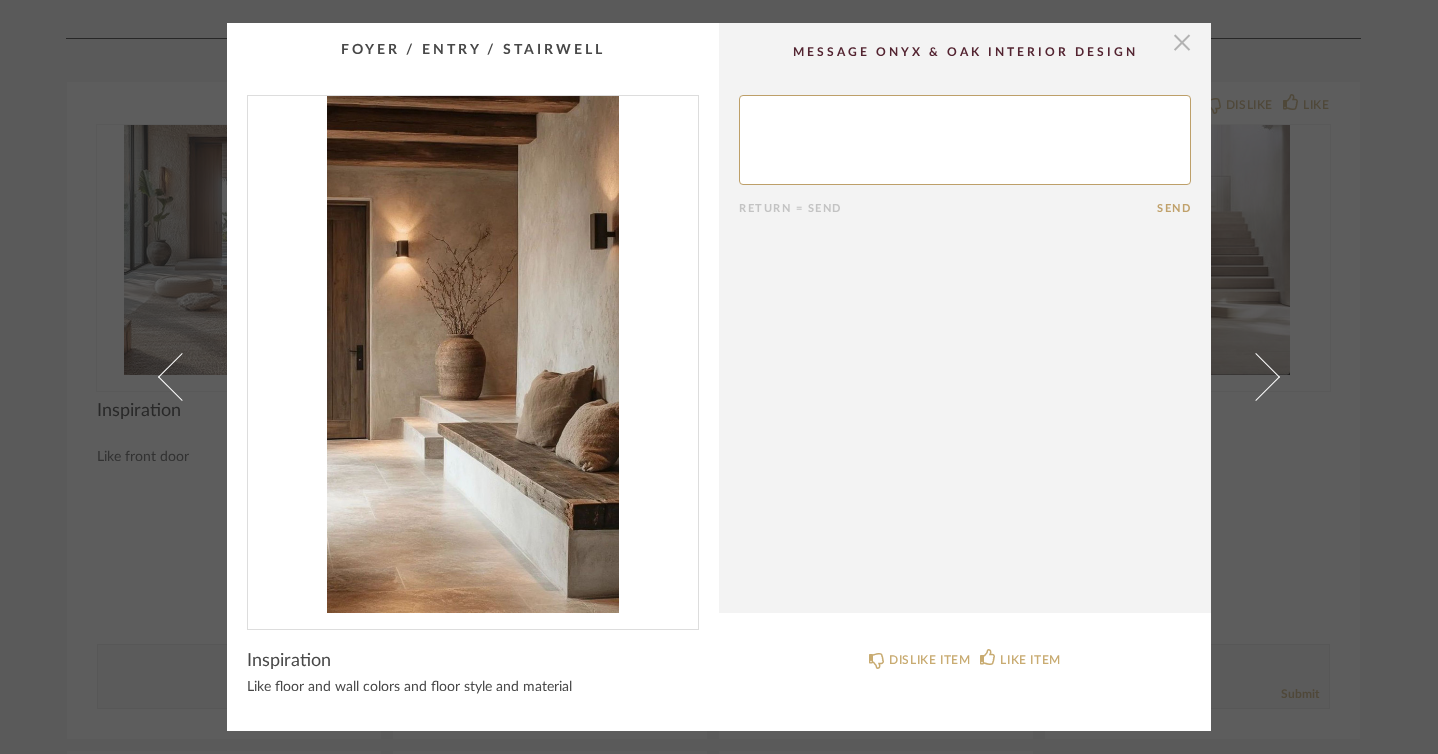 click at bounding box center [1182, 43] 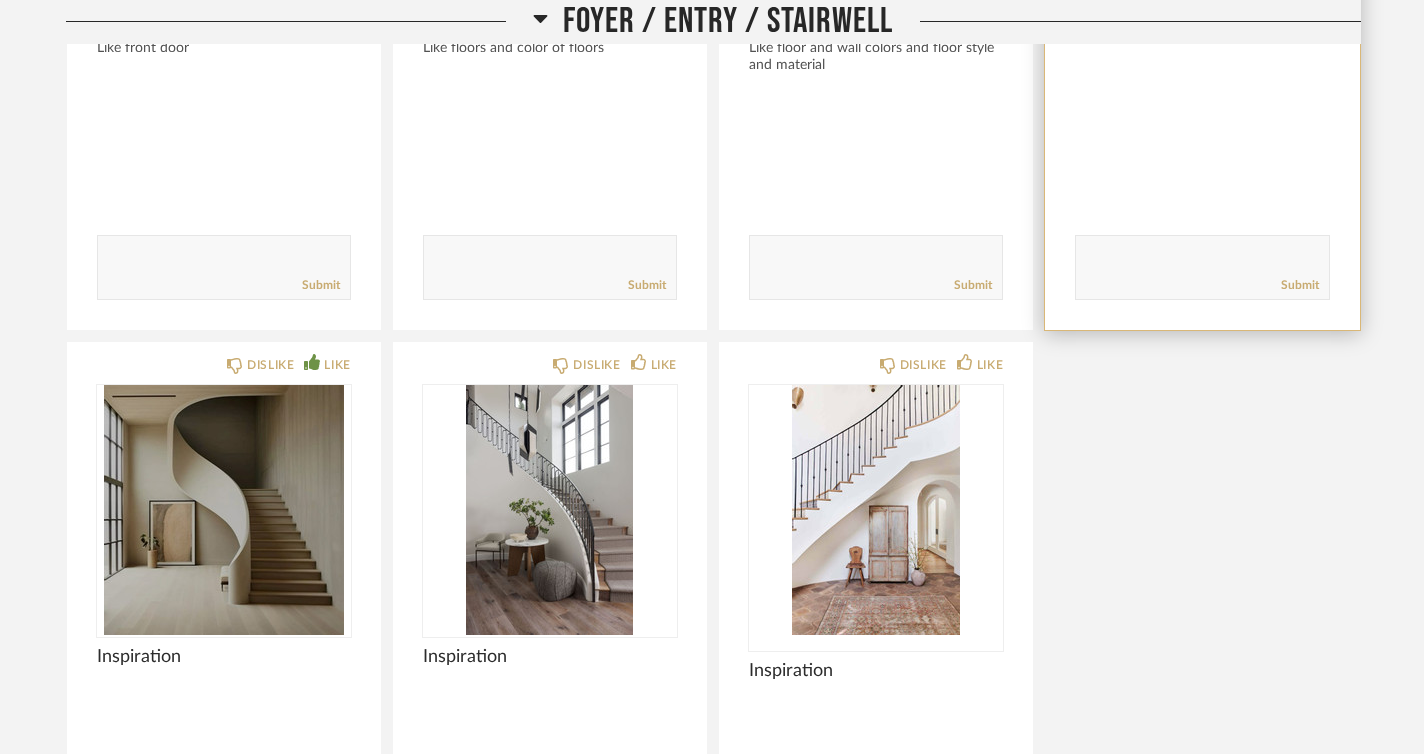 scroll, scrollTop: 2273, scrollLeft: 0, axis: vertical 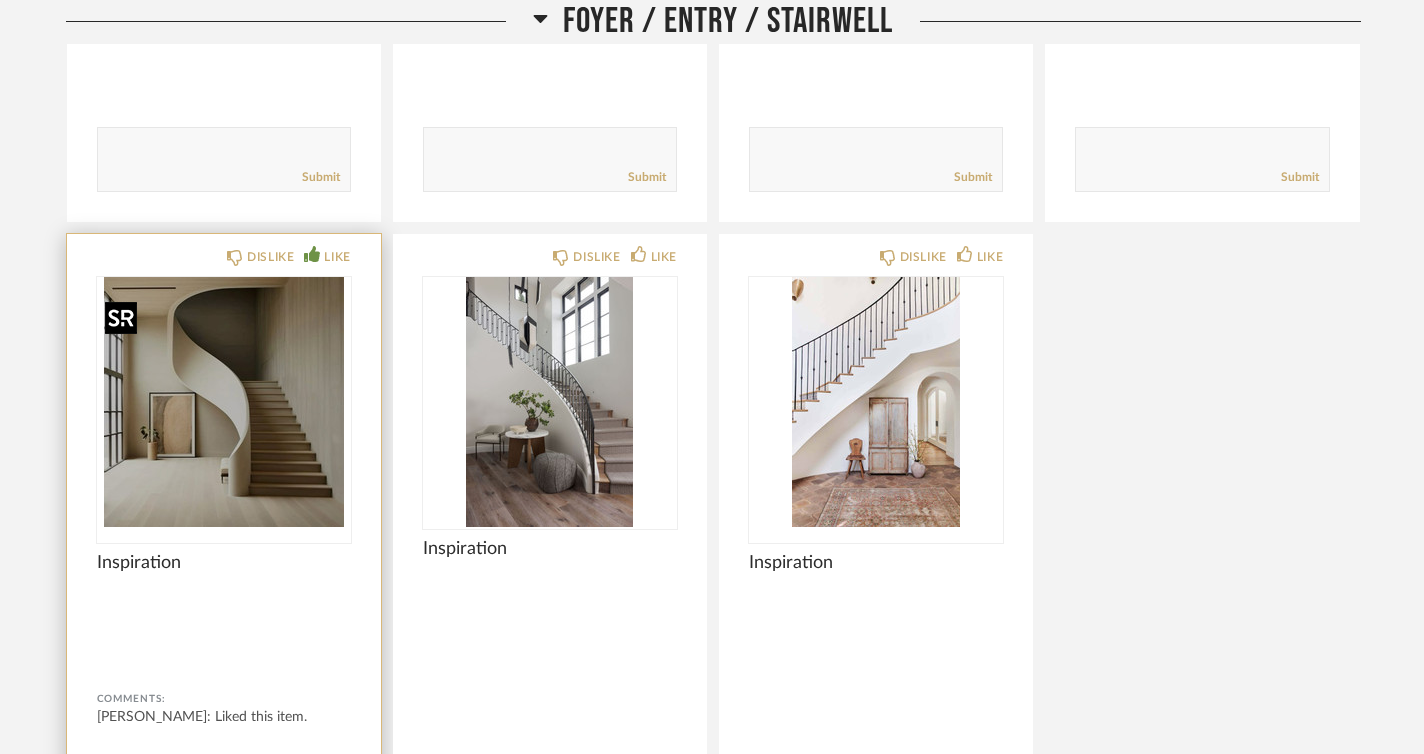 click 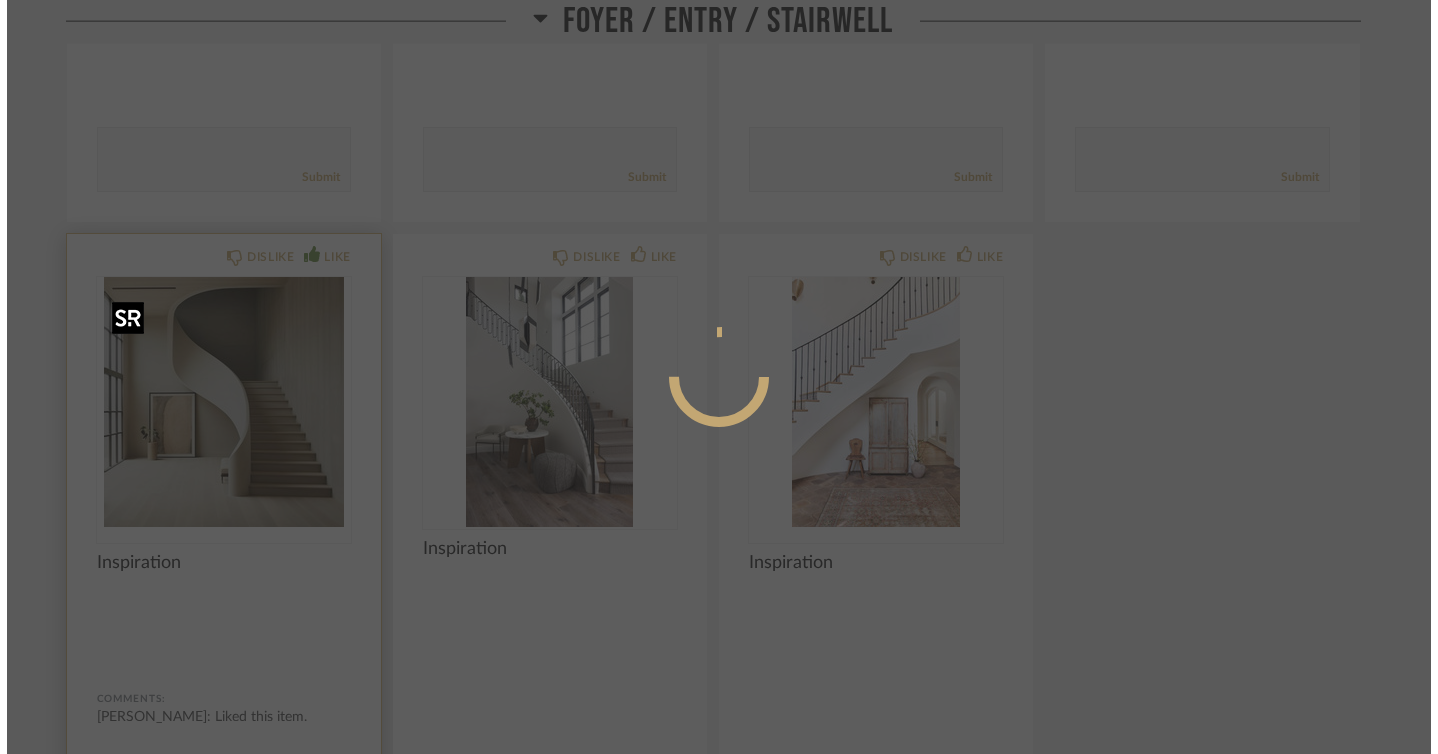scroll, scrollTop: 0, scrollLeft: 0, axis: both 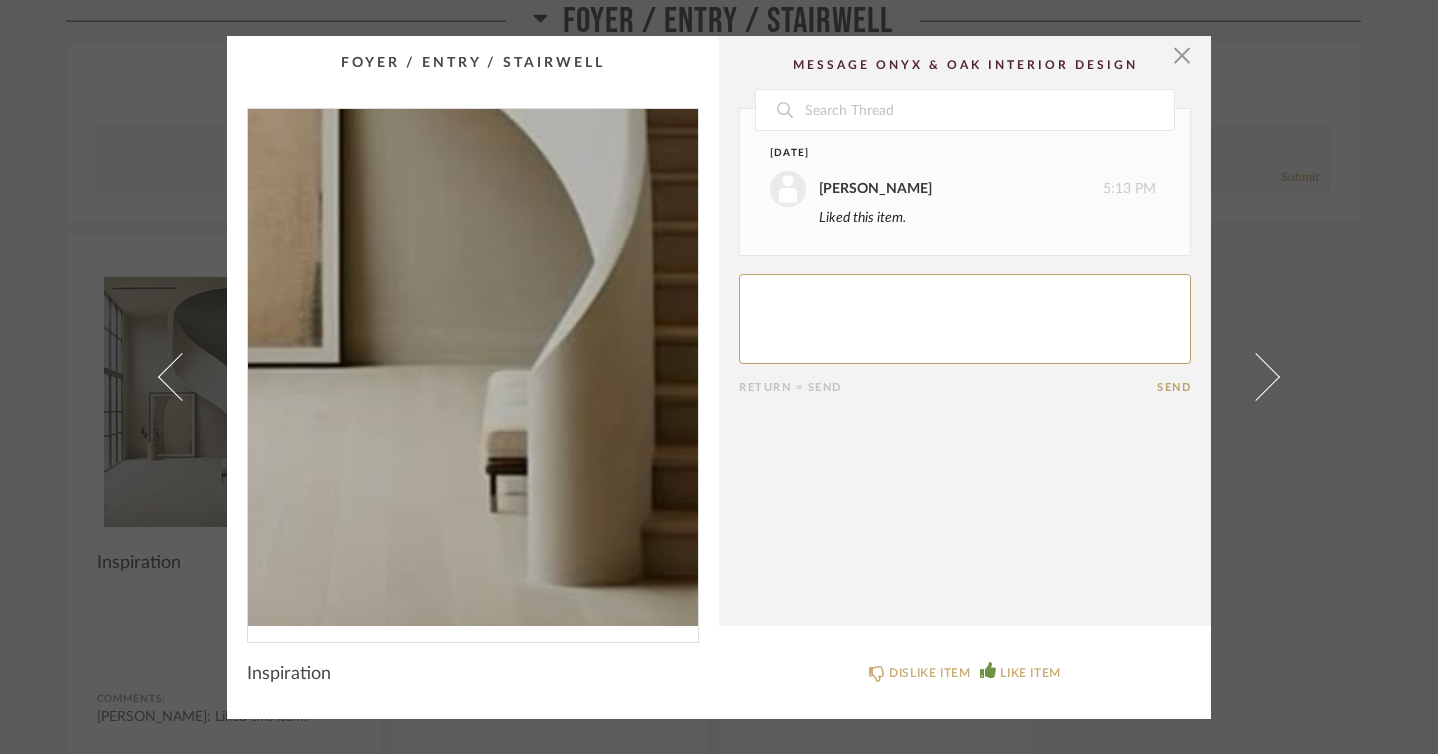 click at bounding box center (473, 367) 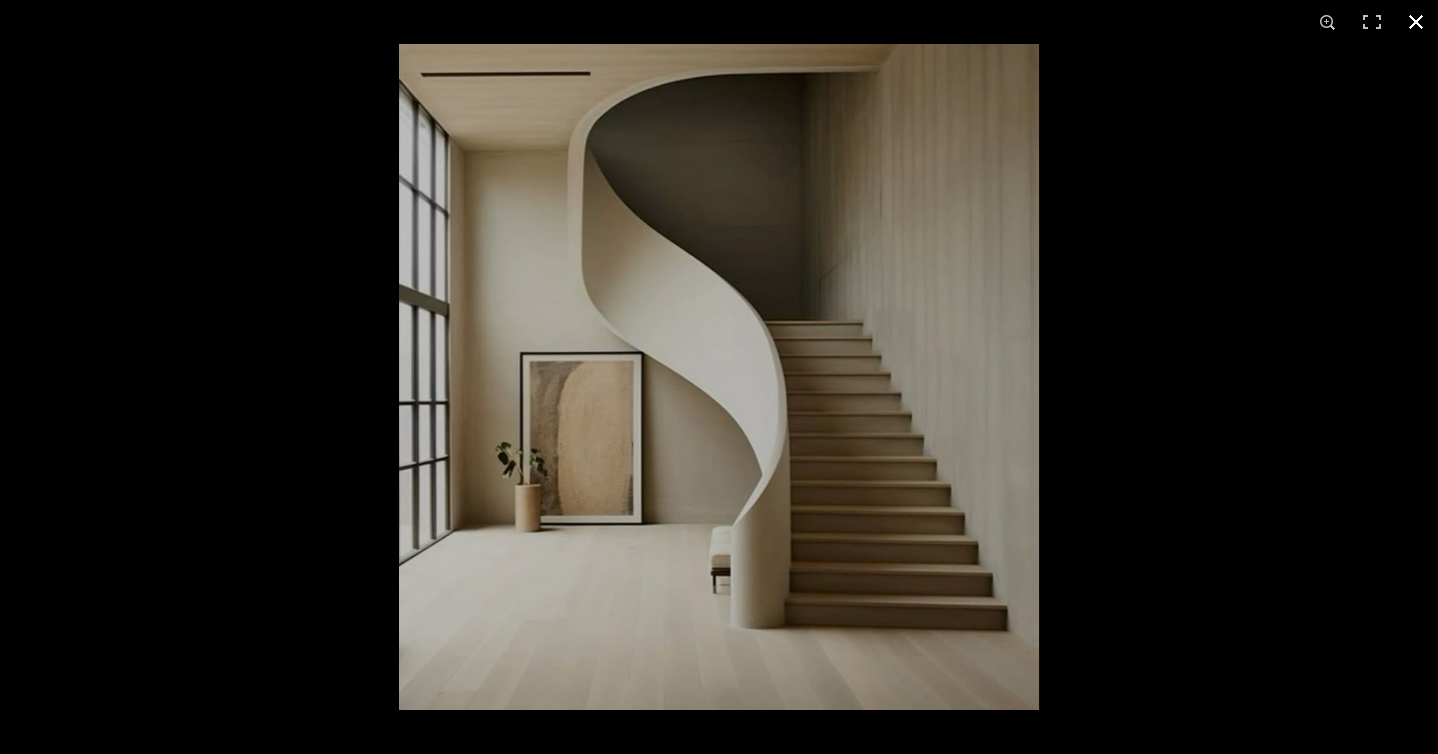 click at bounding box center [1416, 22] 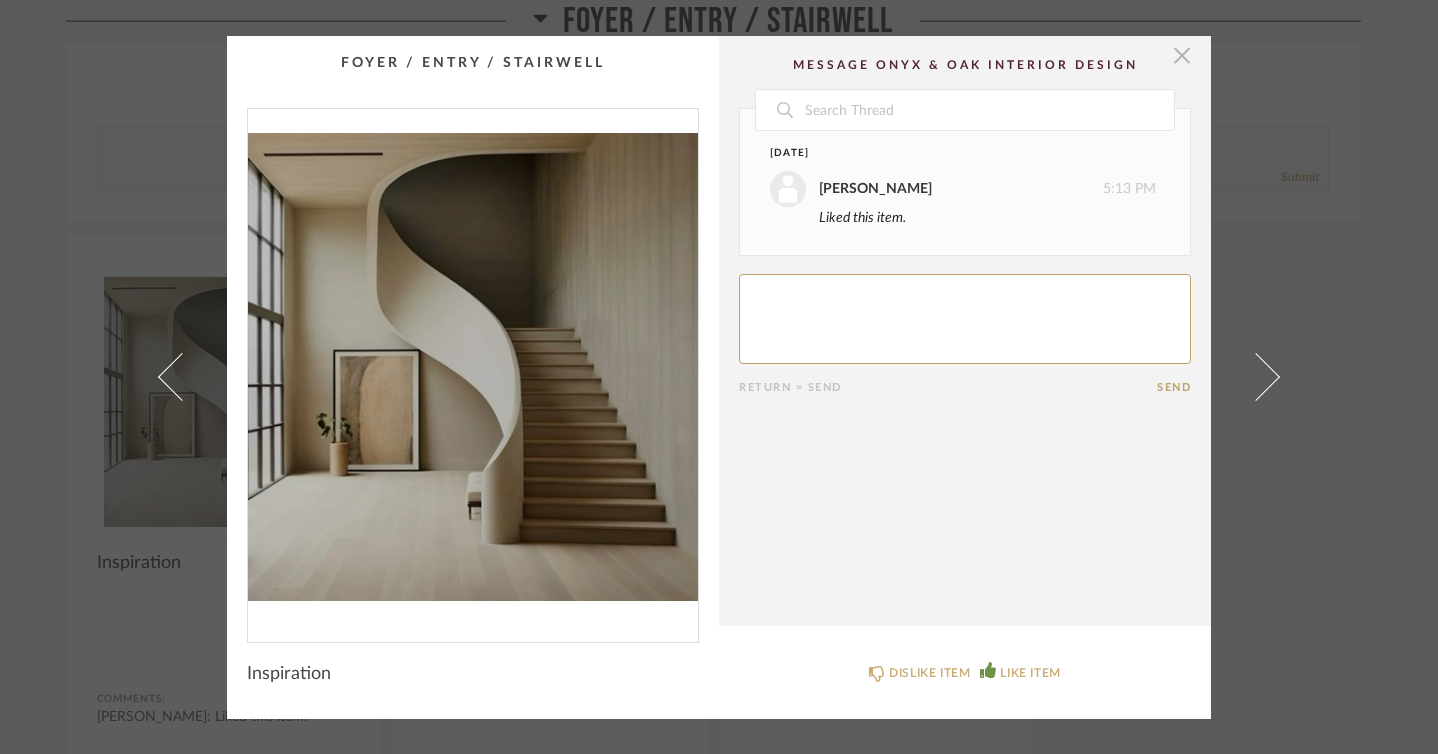 click at bounding box center (1182, 56) 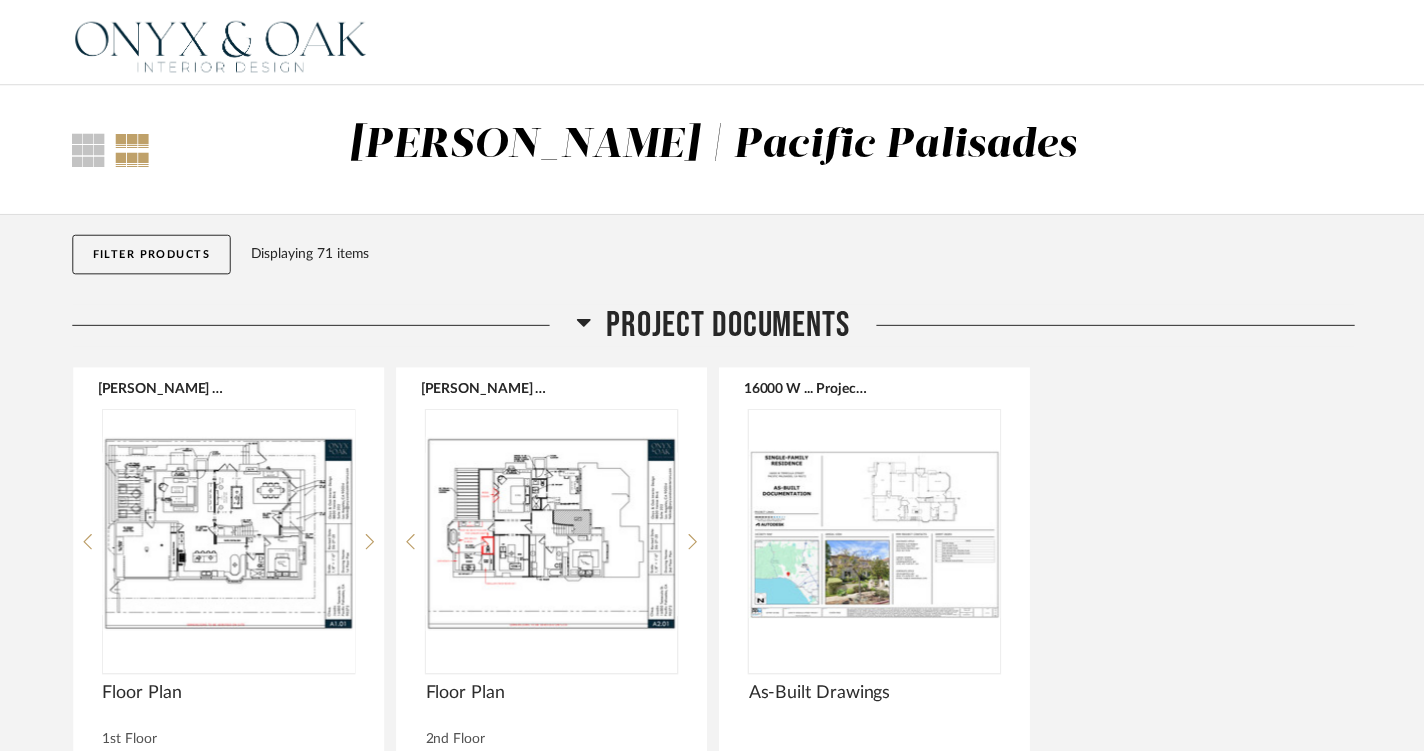 scroll, scrollTop: 2273, scrollLeft: 0, axis: vertical 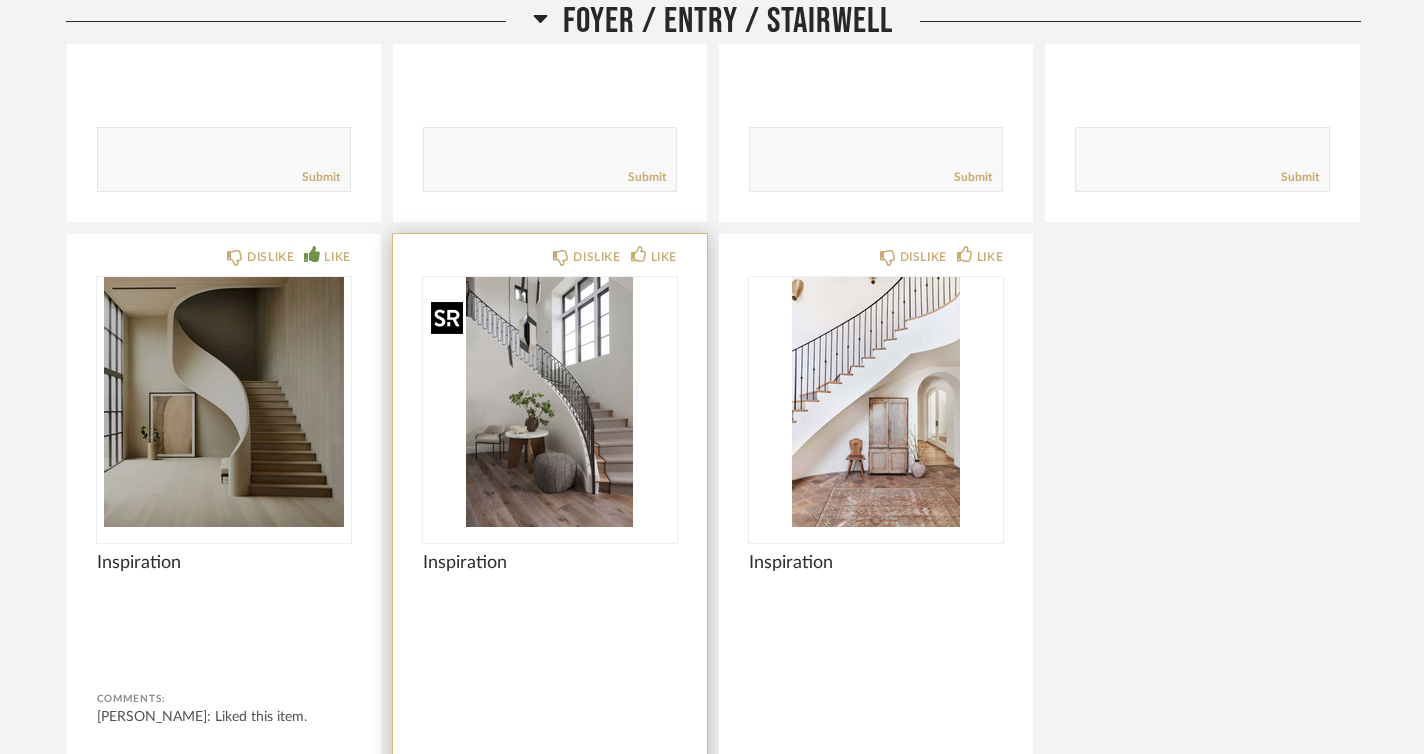 click at bounding box center [550, 402] 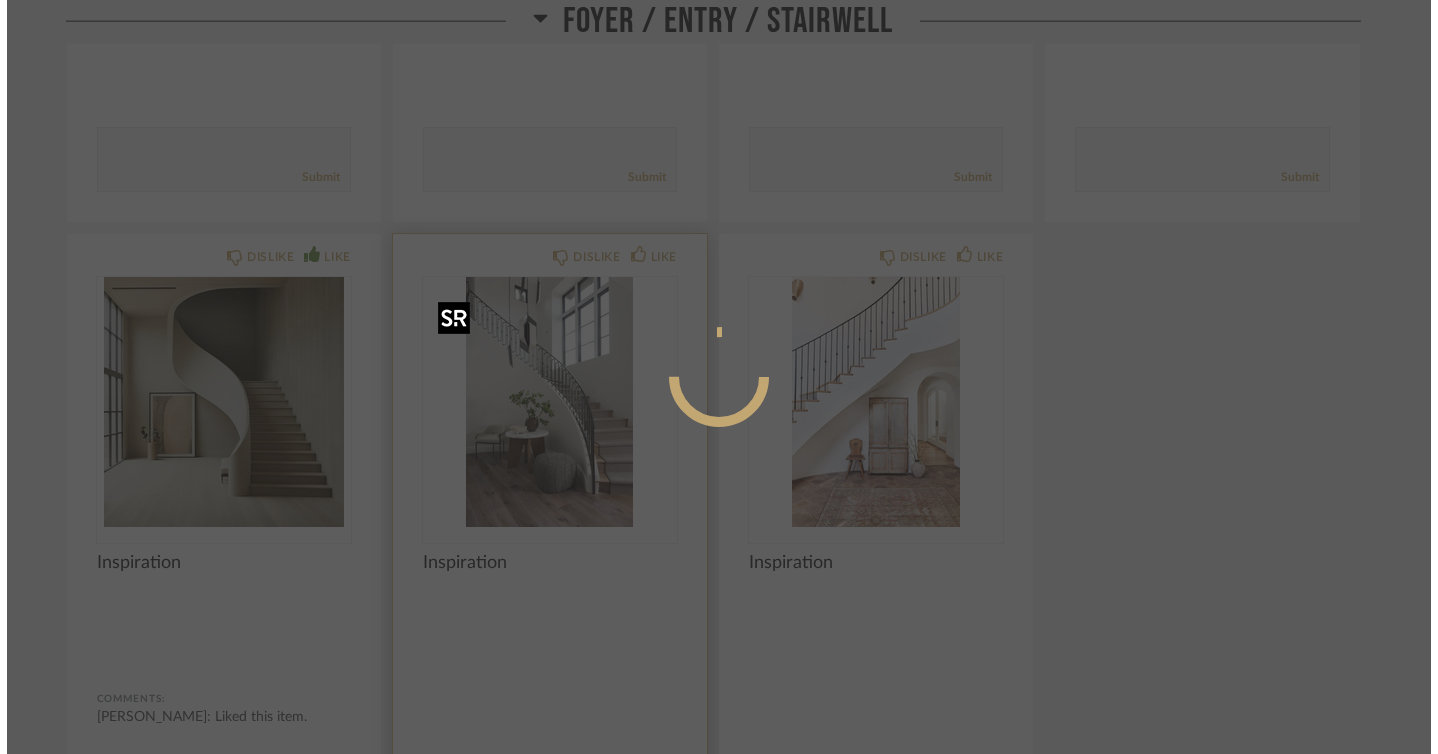 scroll, scrollTop: 0, scrollLeft: 0, axis: both 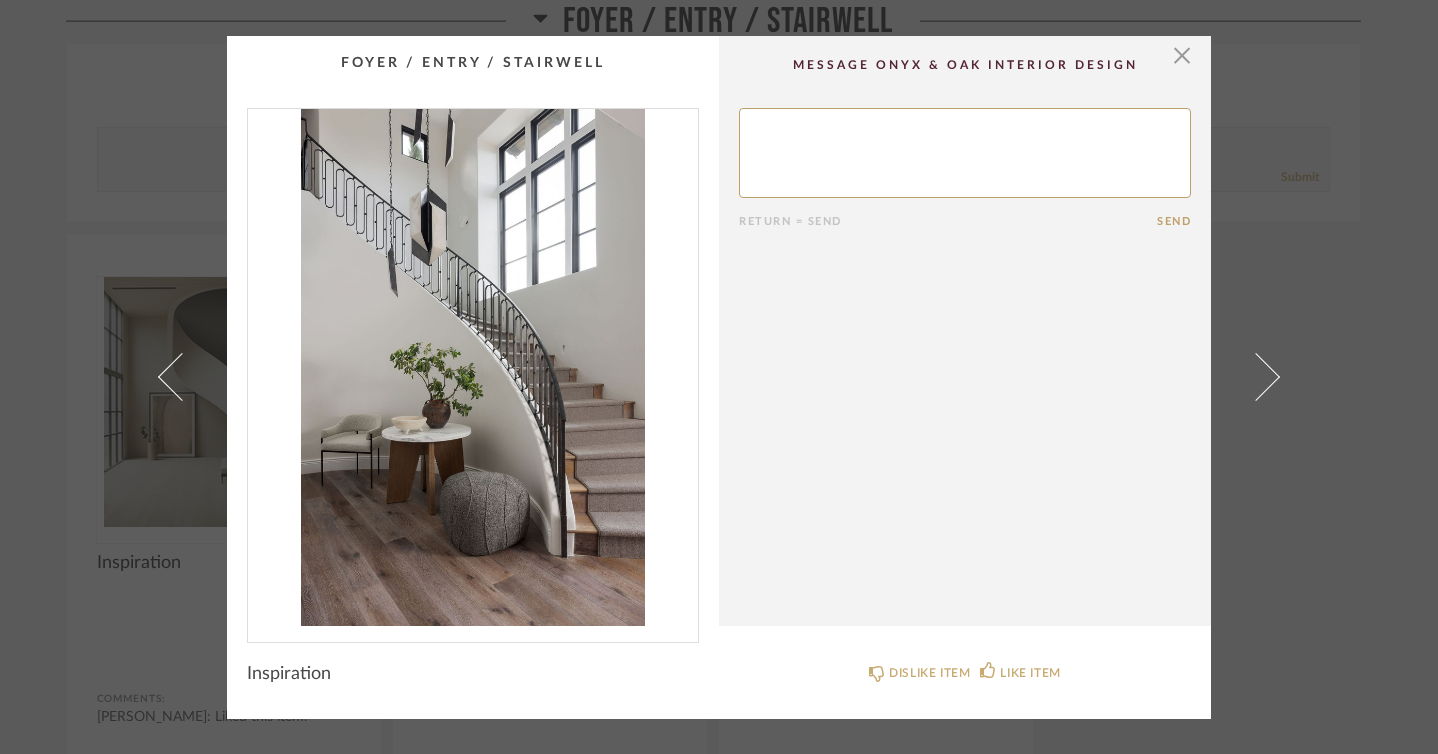 click at bounding box center [473, 367] 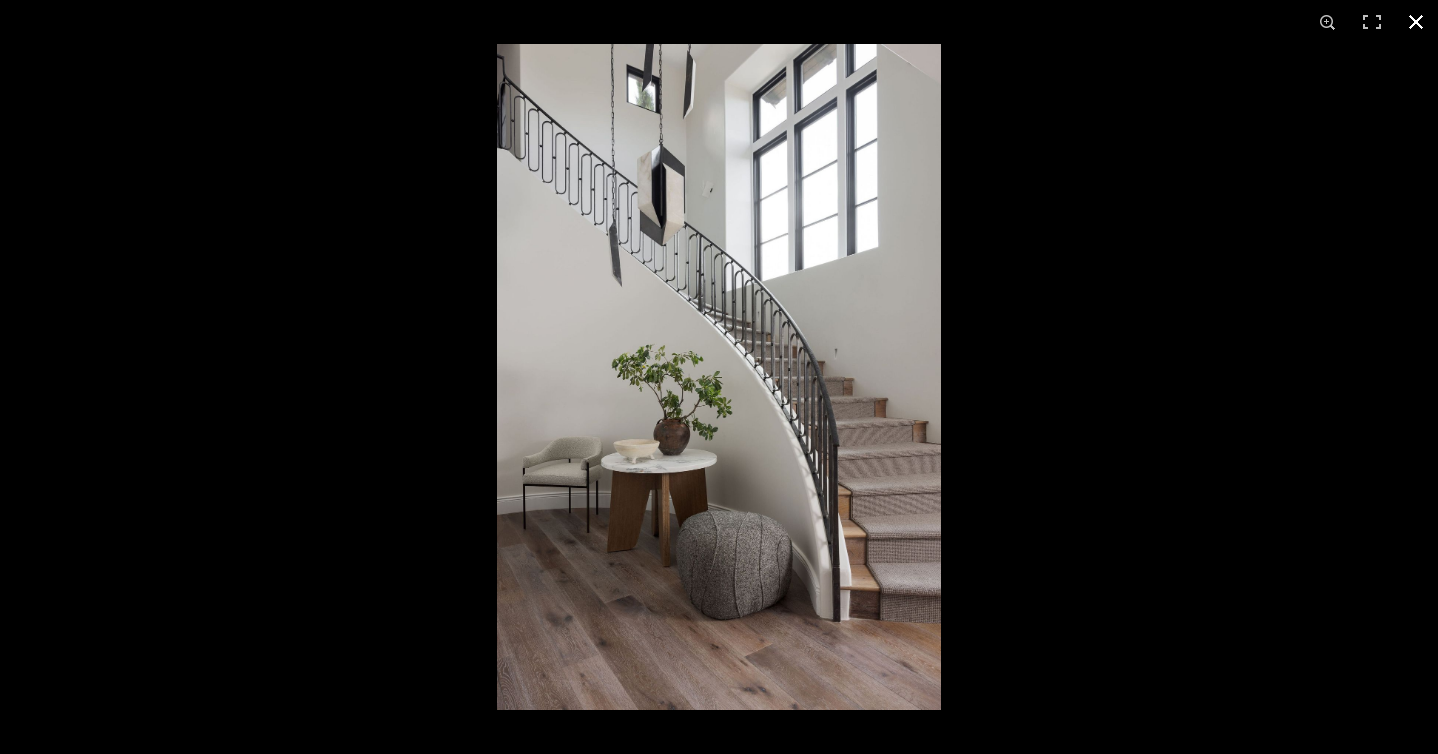 click at bounding box center (1416, 22) 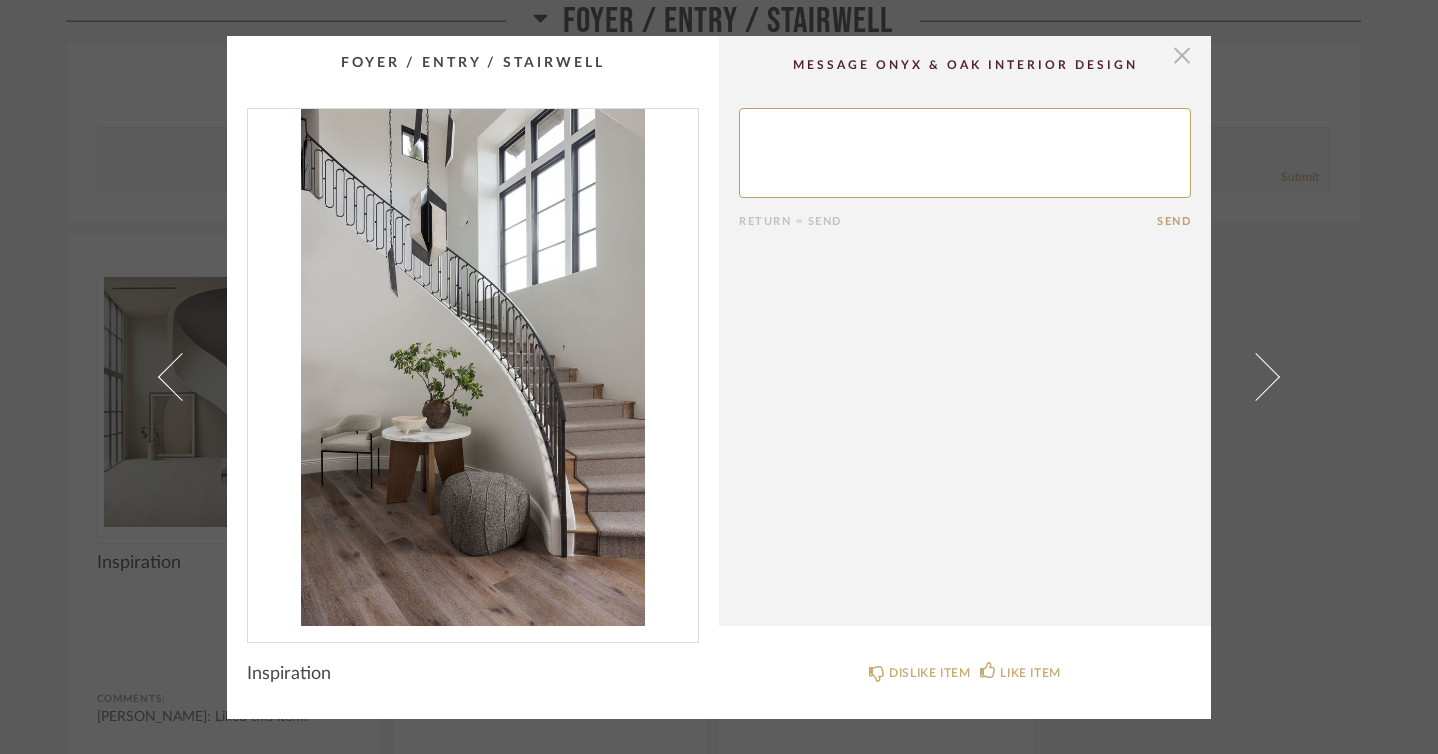 click at bounding box center (1182, 56) 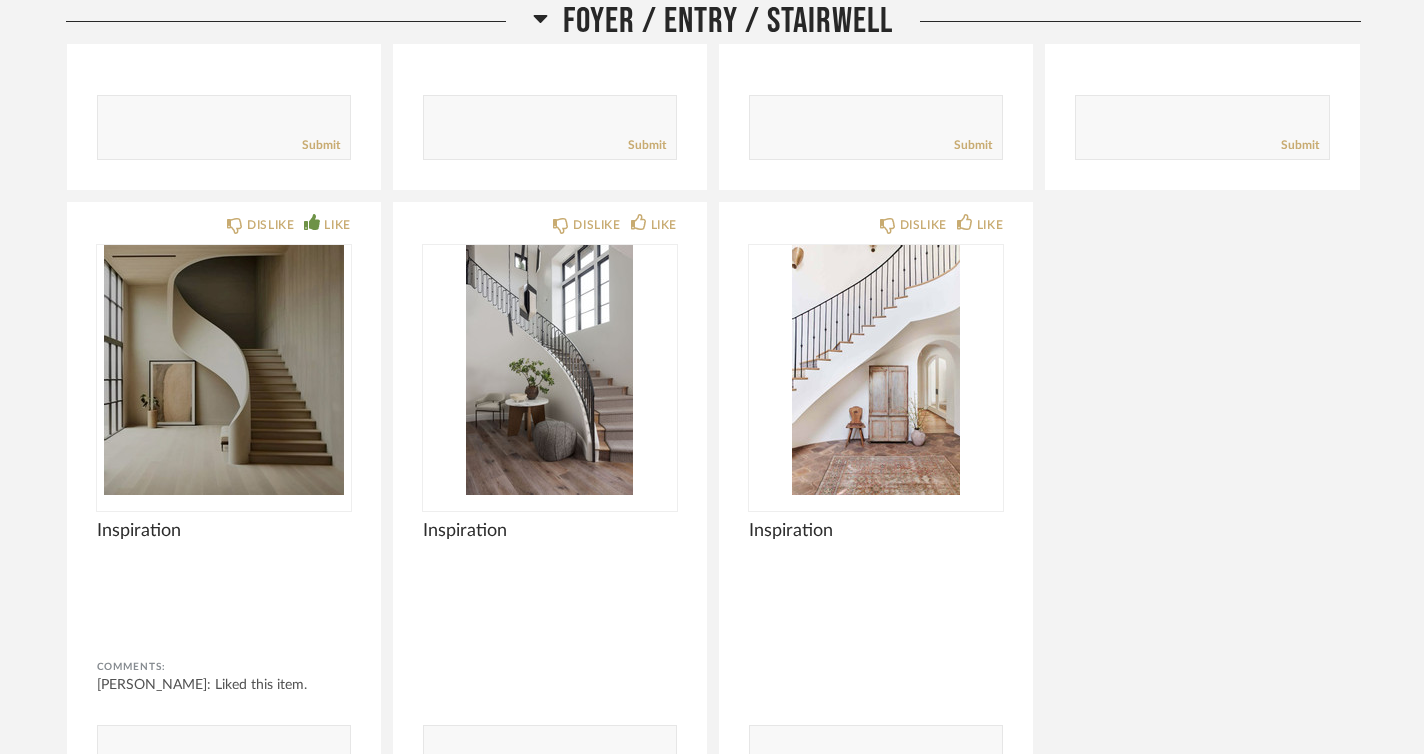 scroll, scrollTop: 2311, scrollLeft: 0, axis: vertical 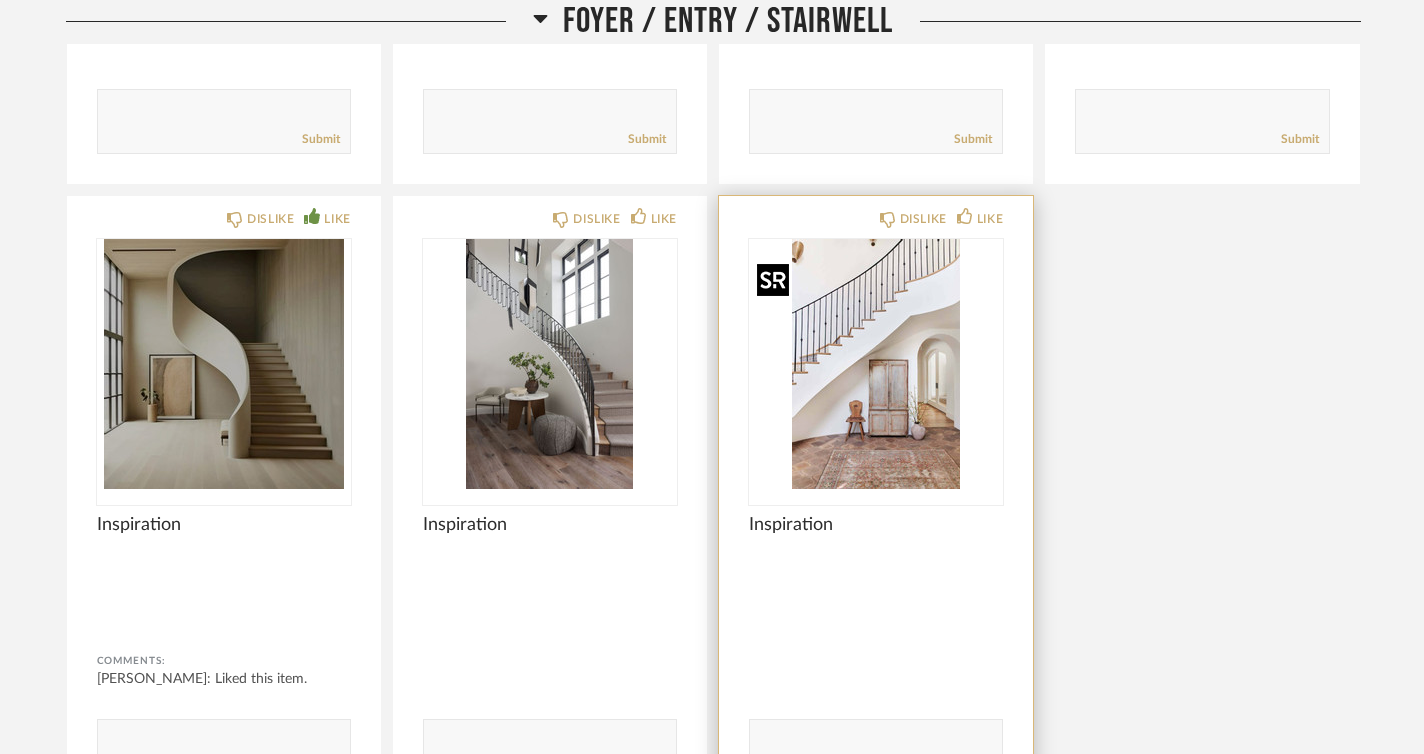 click at bounding box center (876, 364) 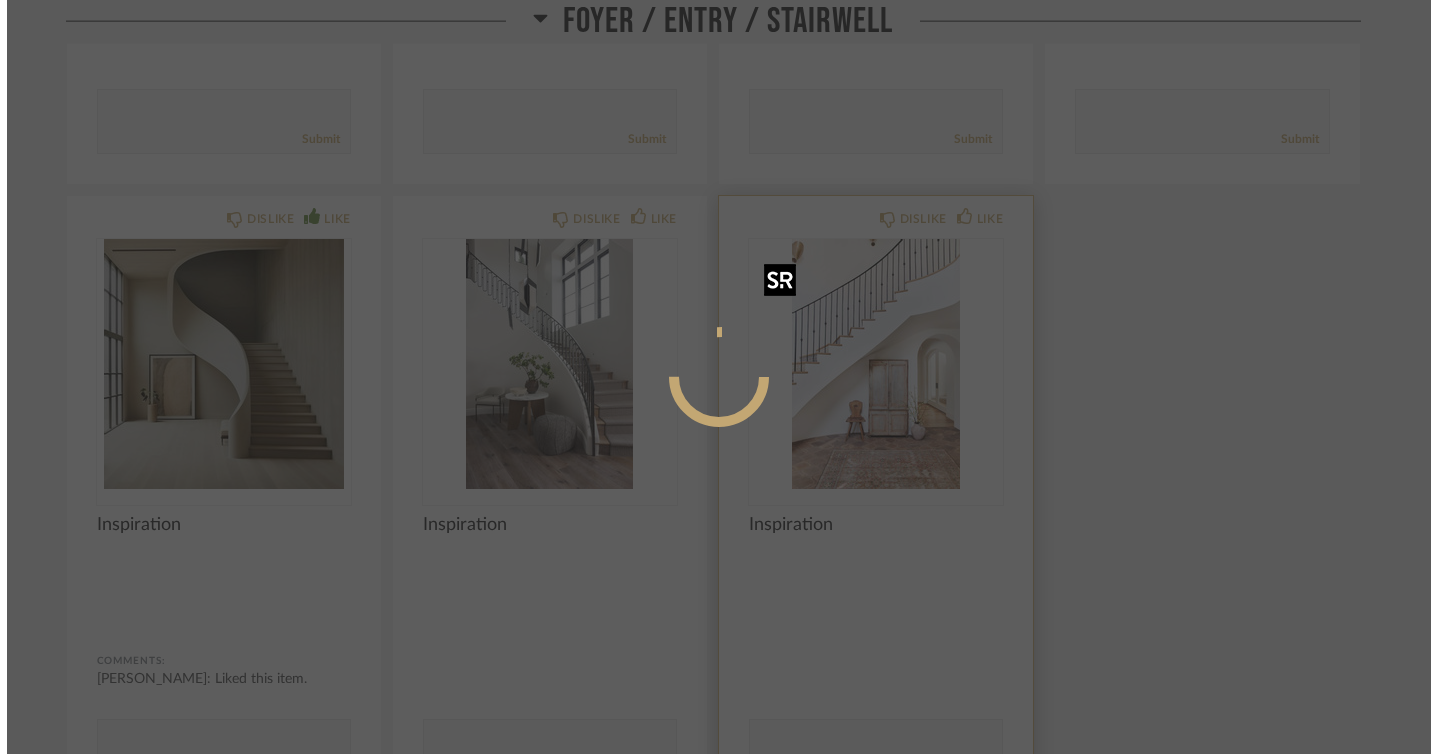 scroll, scrollTop: 0, scrollLeft: 0, axis: both 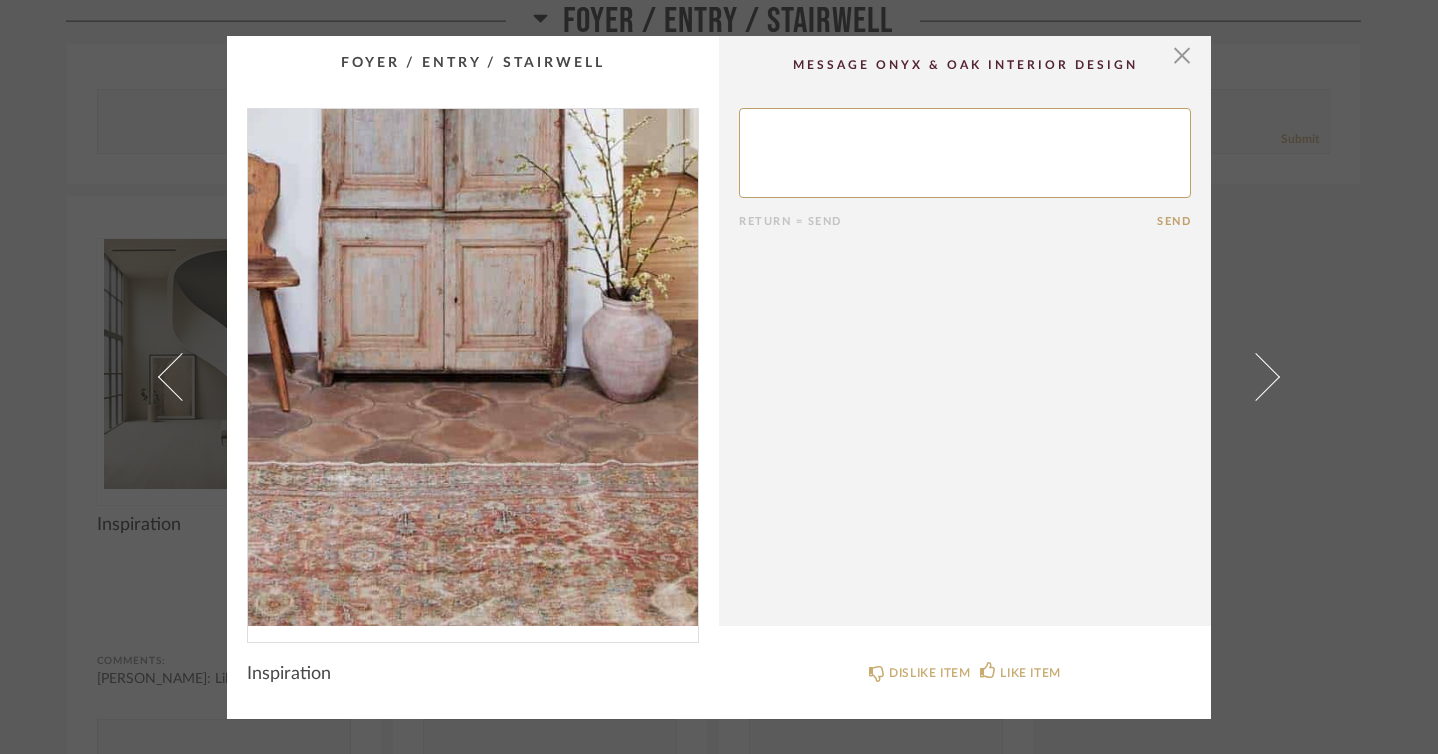 click at bounding box center (473, 367) 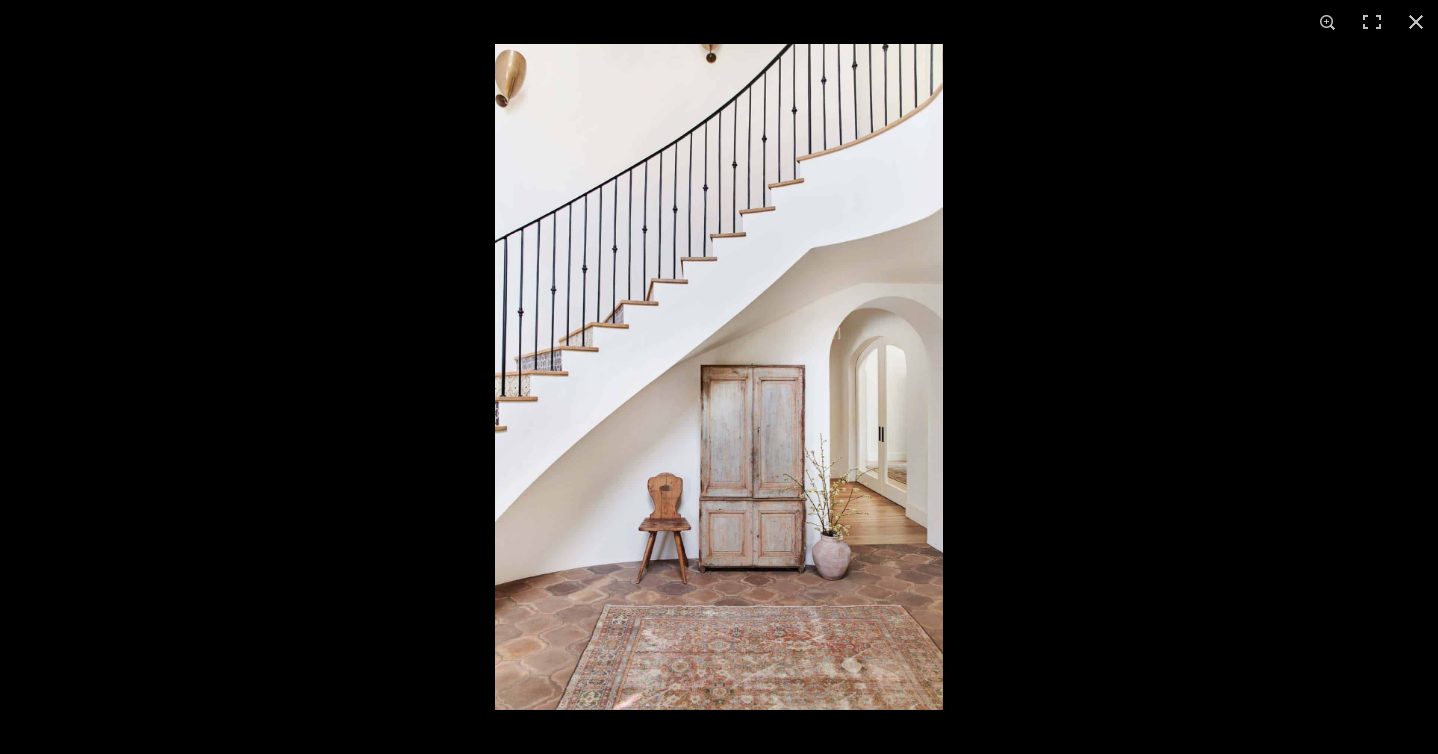 click at bounding box center (719, 377) 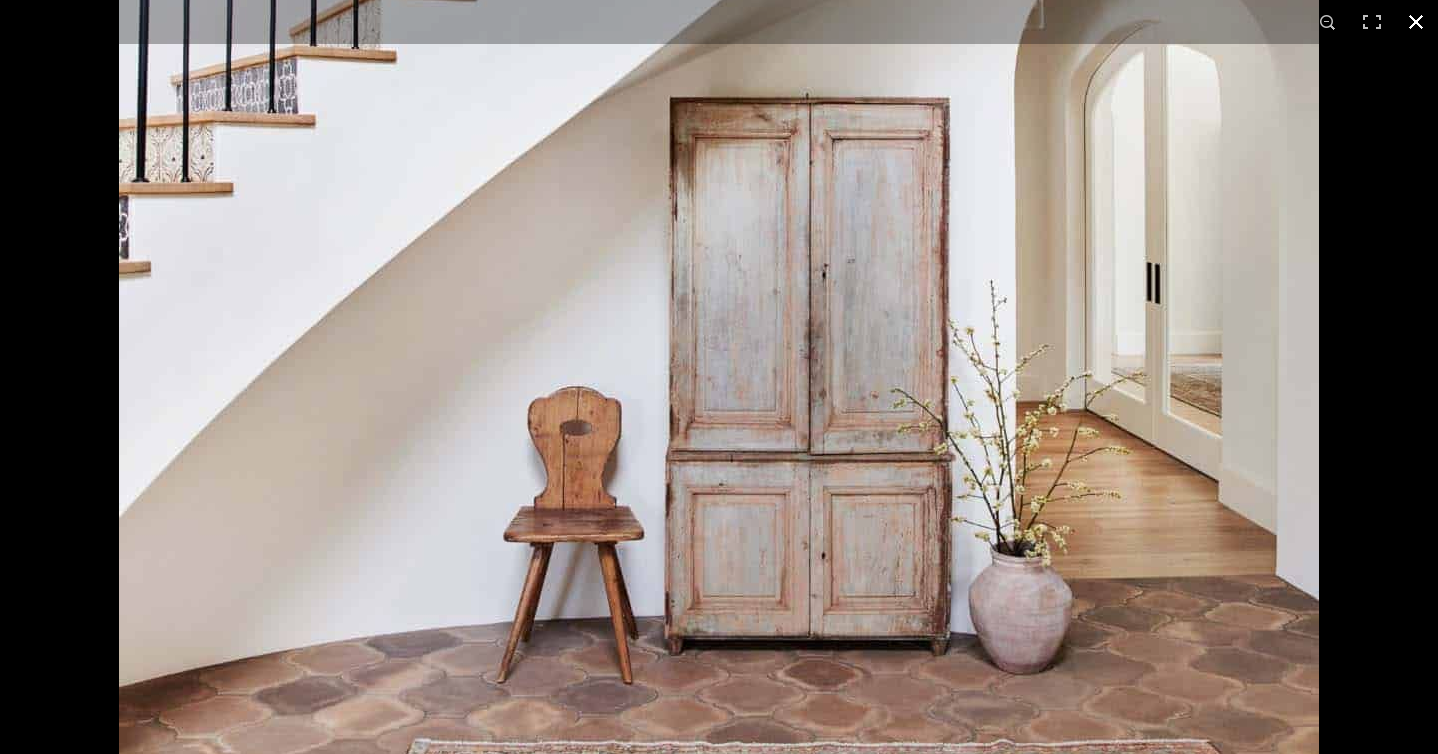 click at bounding box center [1416, 22] 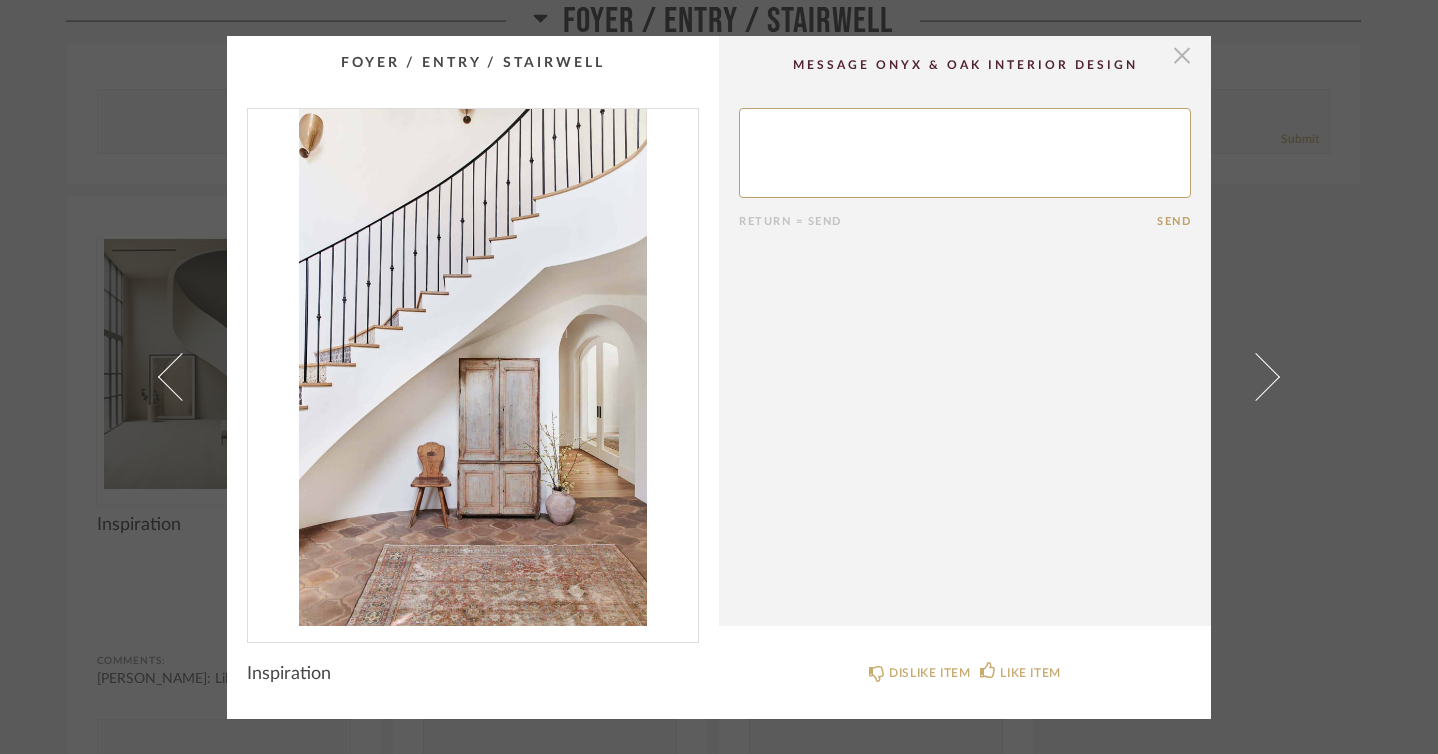 click at bounding box center [1182, 56] 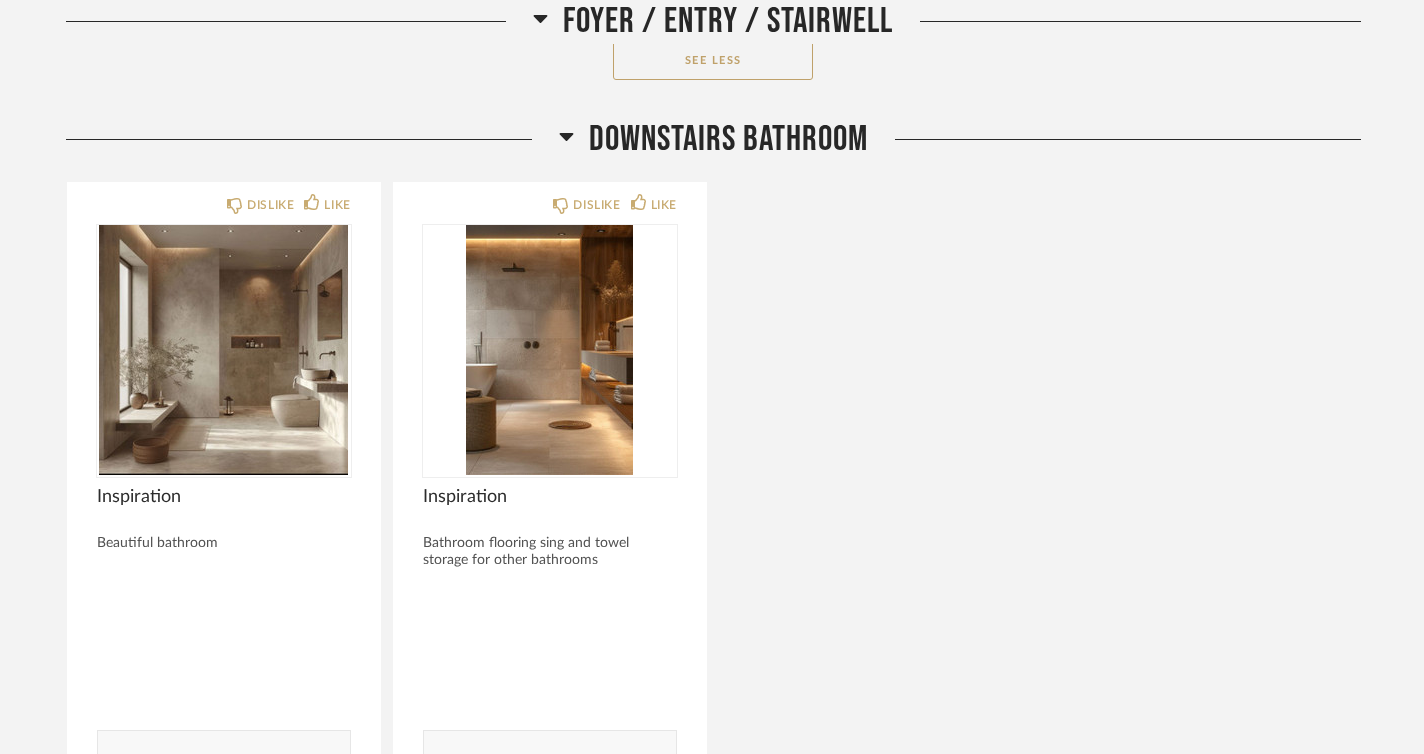 scroll, scrollTop: 3127, scrollLeft: 0, axis: vertical 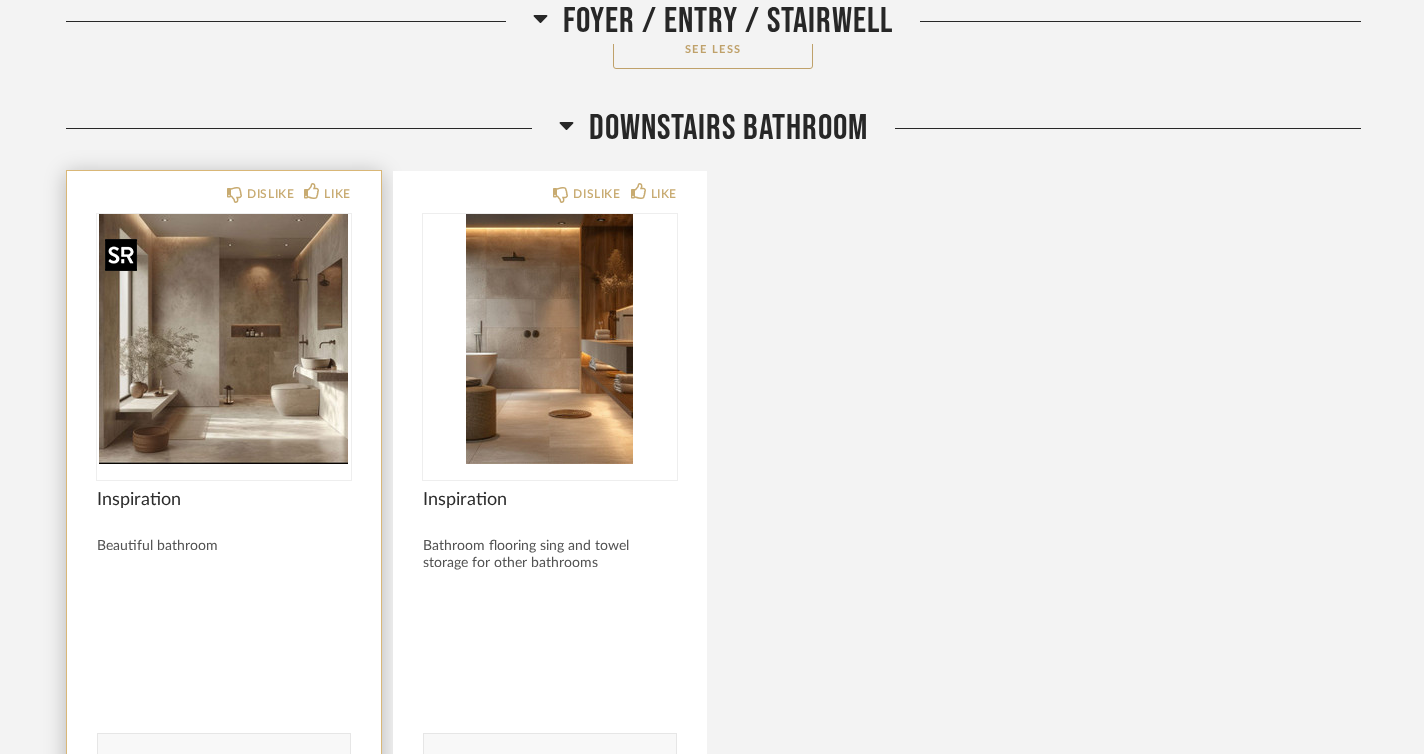 click at bounding box center [224, 339] 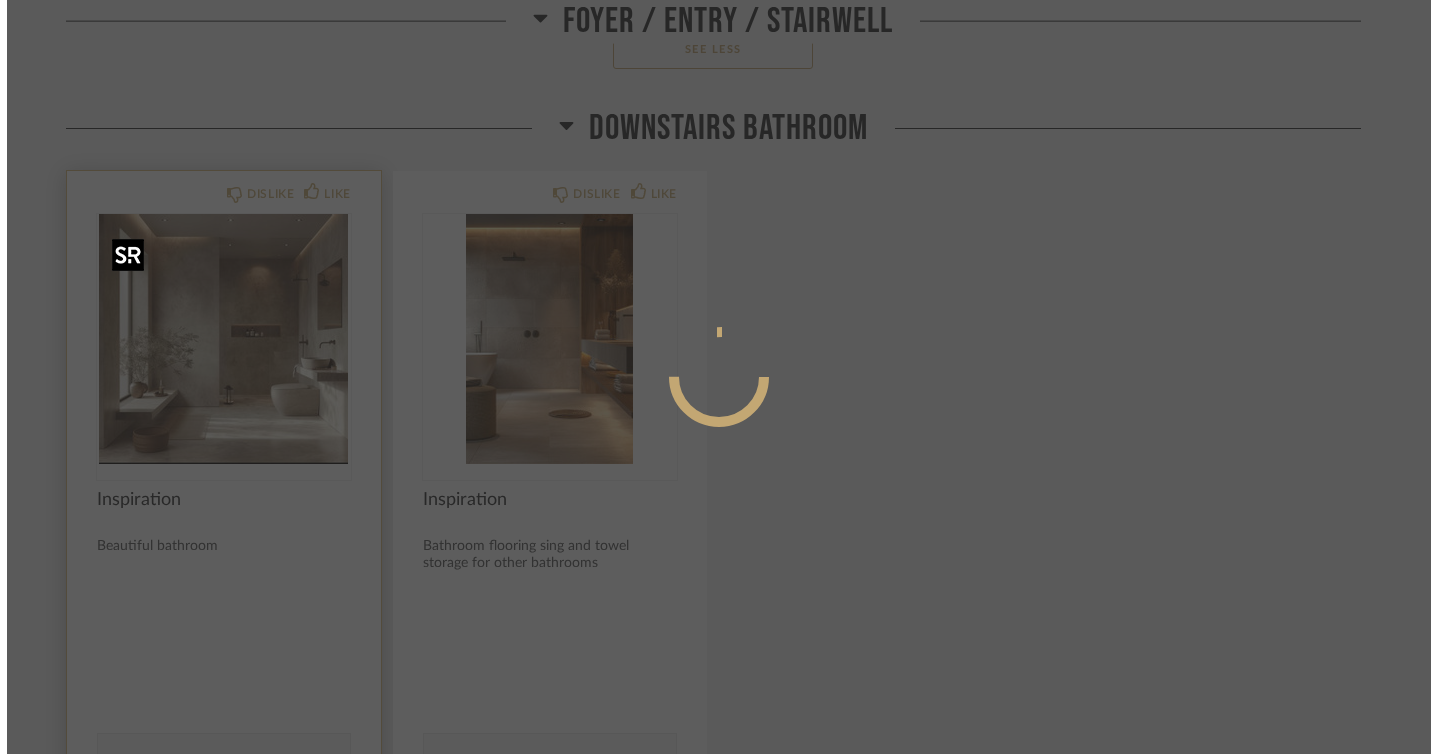 scroll, scrollTop: 0, scrollLeft: 0, axis: both 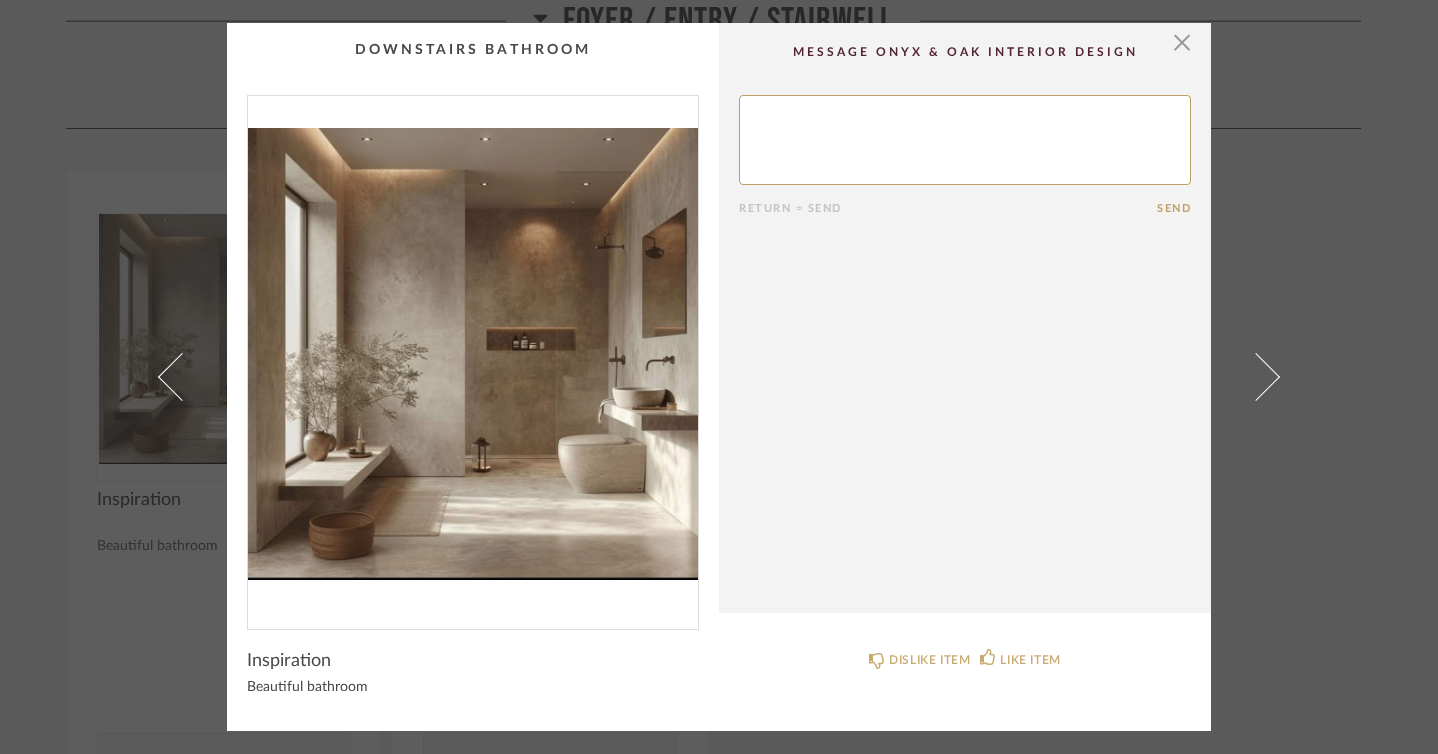 click at bounding box center [473, 354] 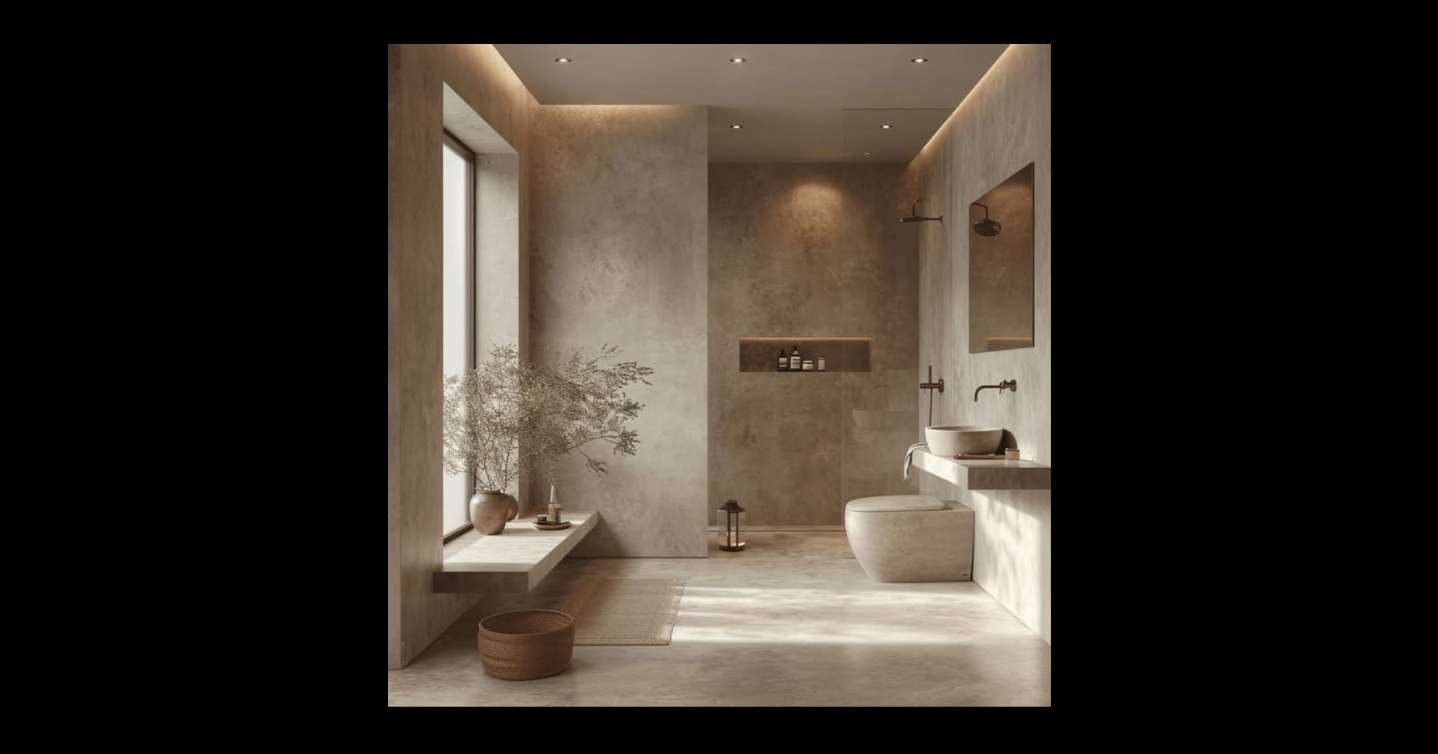 click at bounding box center [1416, 22] 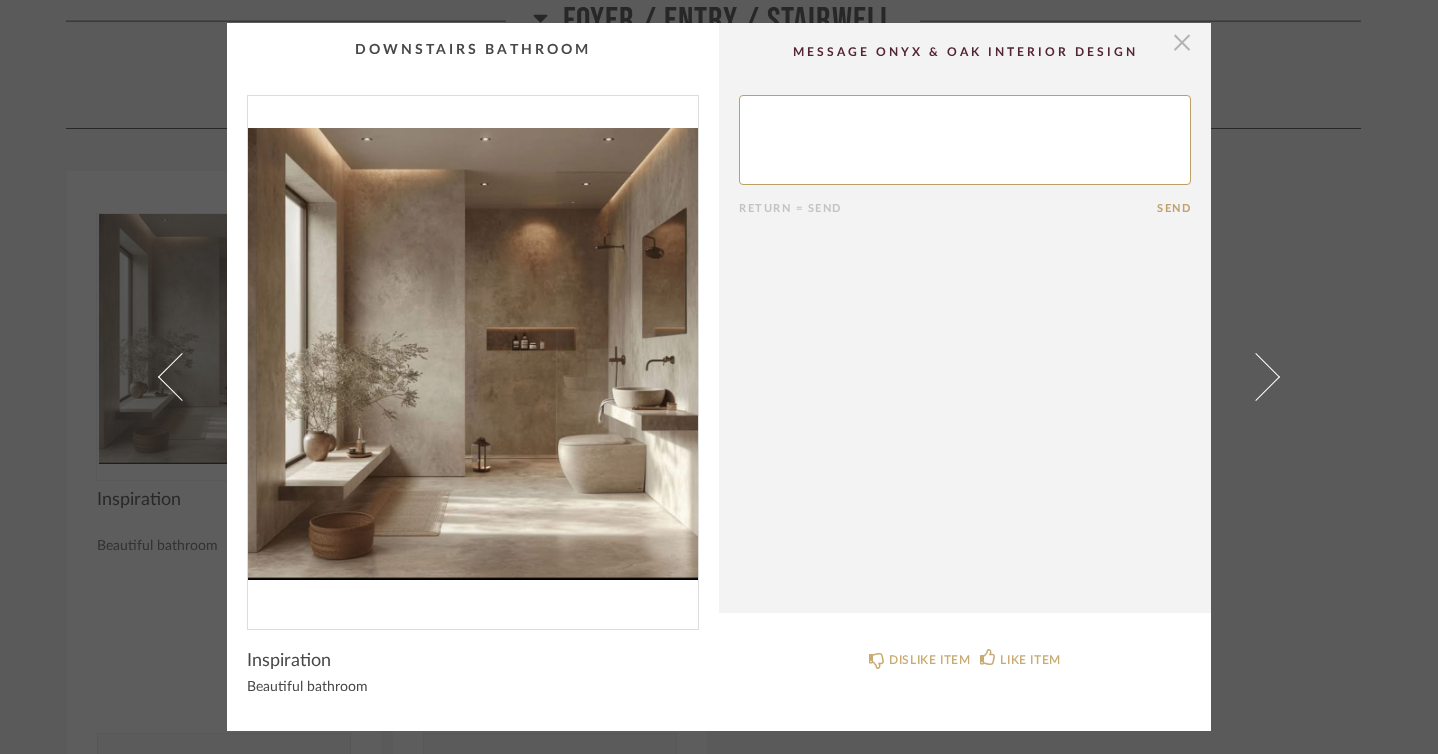 click at bounding box center (1182, 43) 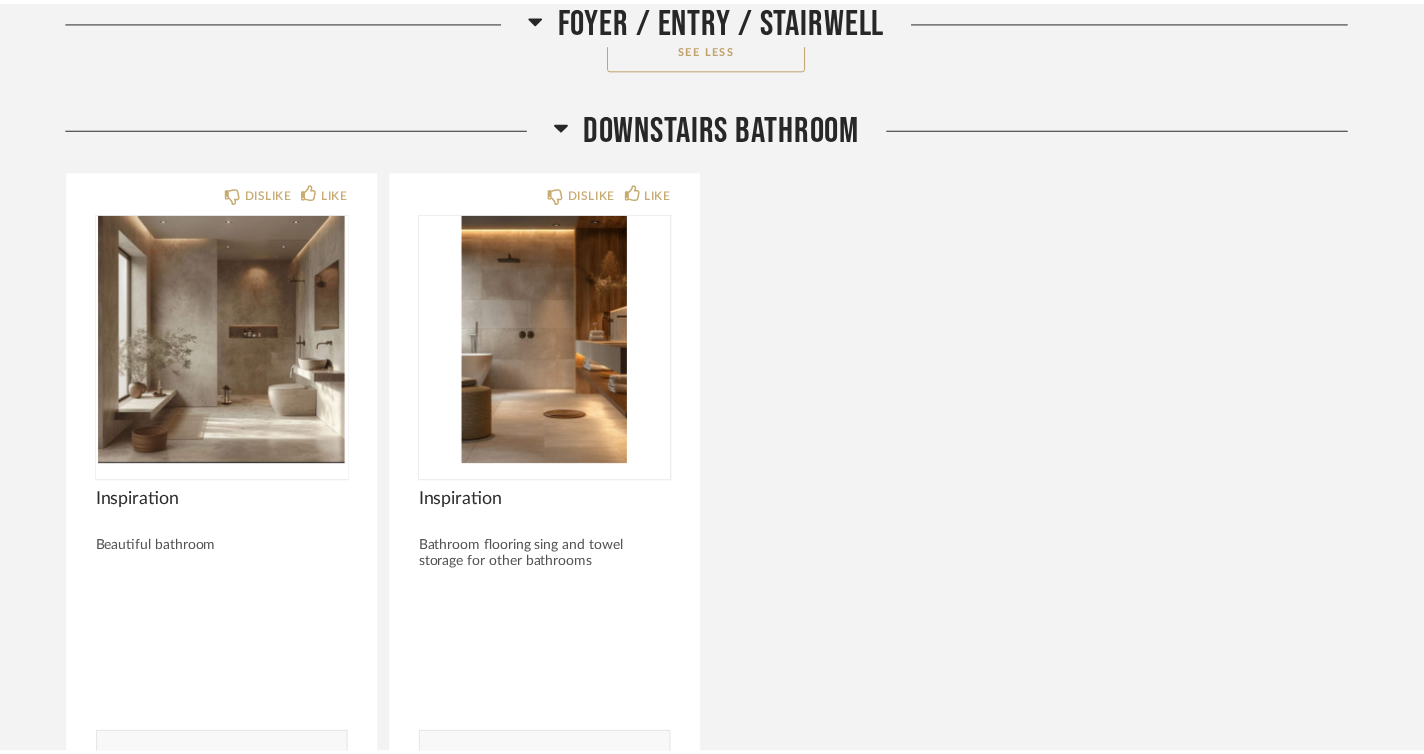 scroll, scrollTop: 3127, scrollLeft: 0, axis: vertical 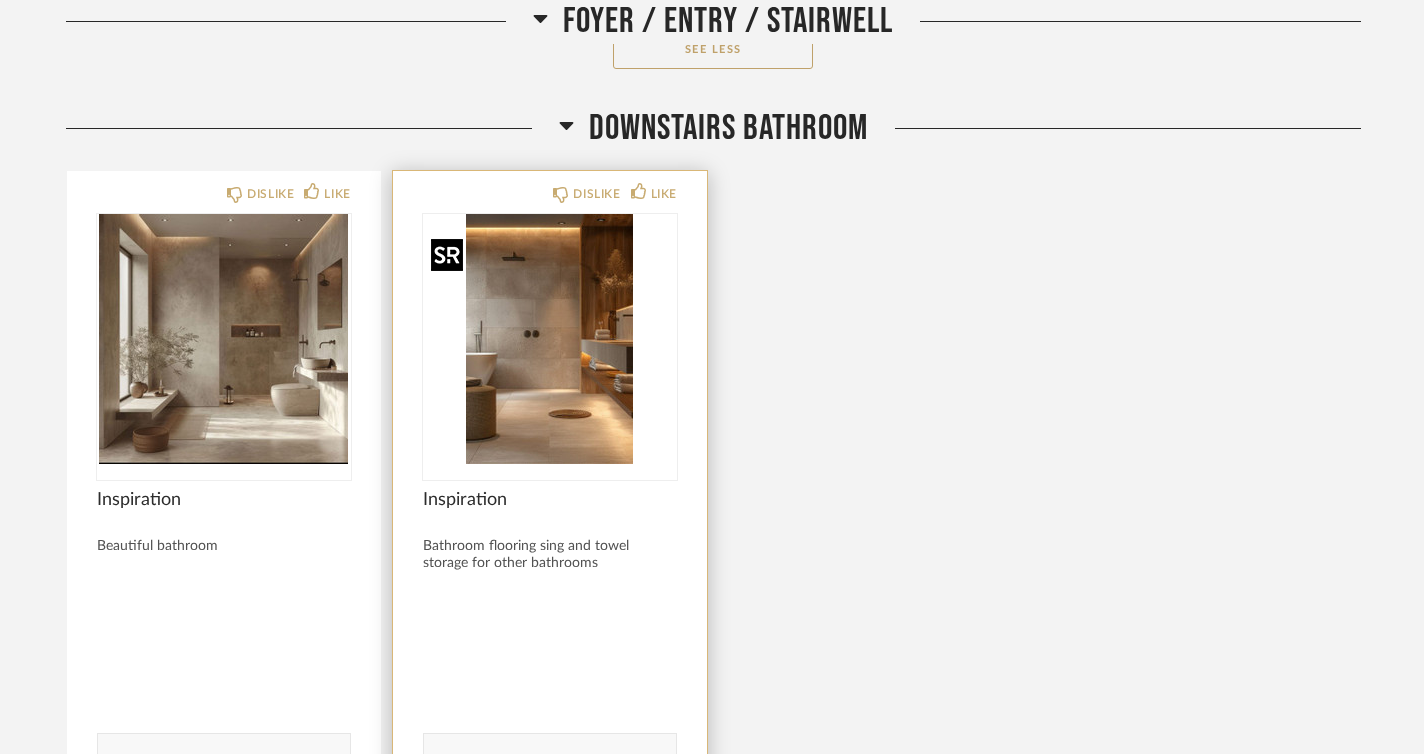 click at bounding box center [550, 339] 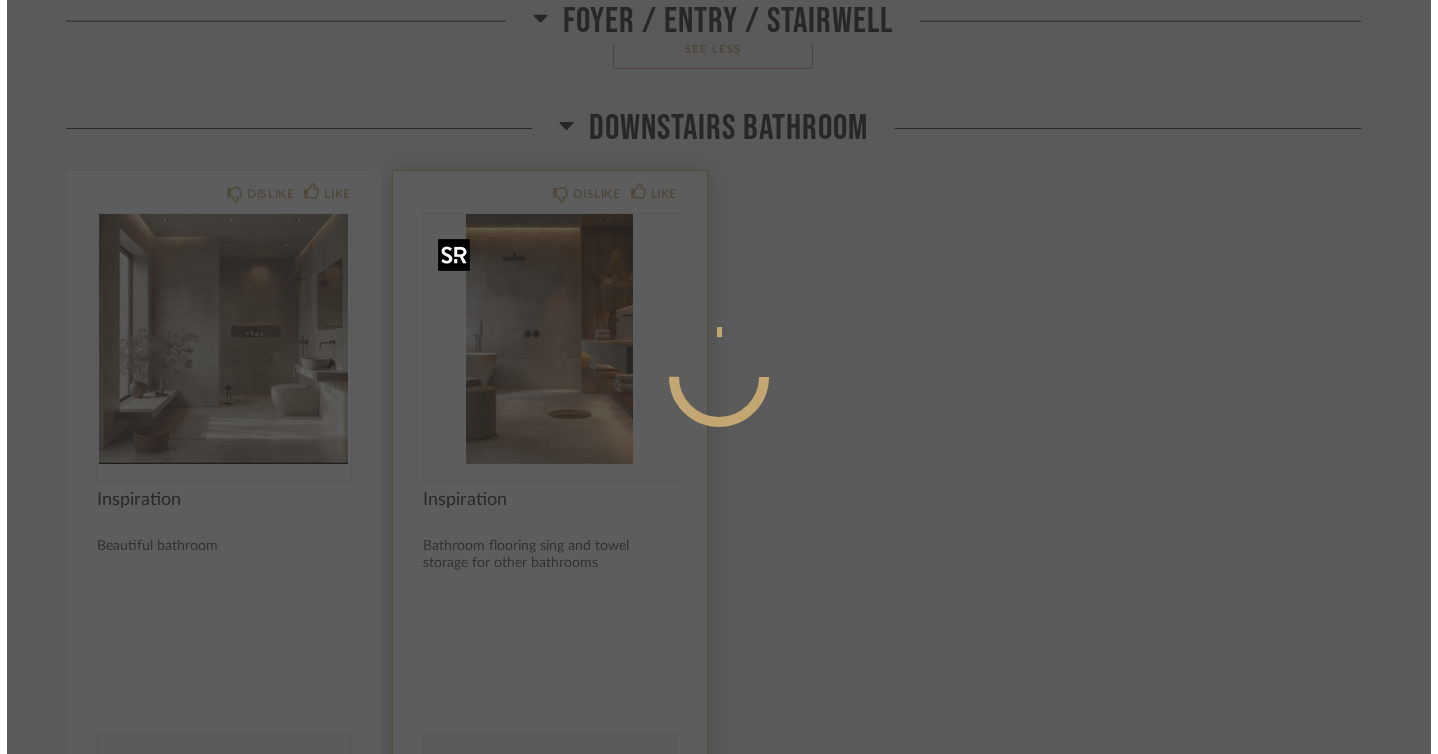 scroll, scrollTop: 0, scrollLeft: 0, axis: both 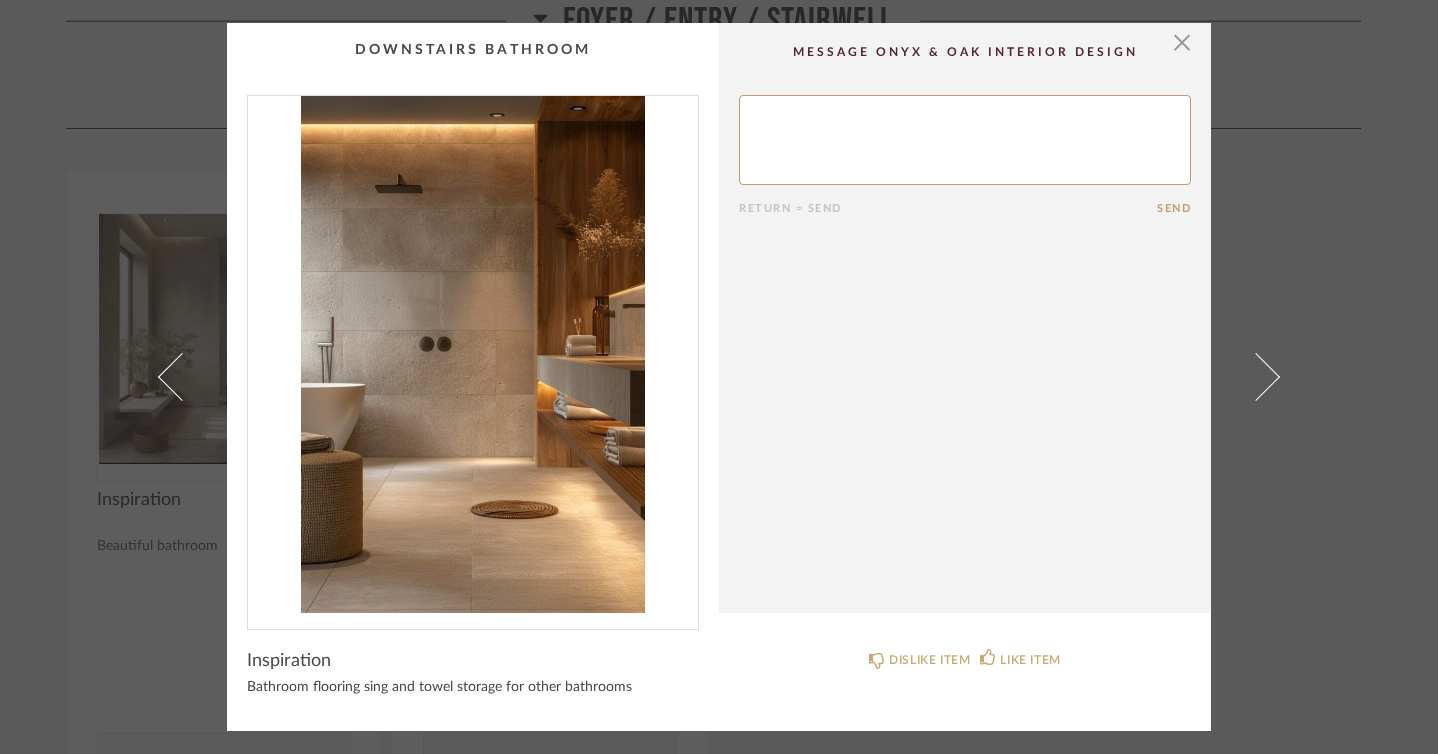 click at bounding box center [473, 354] 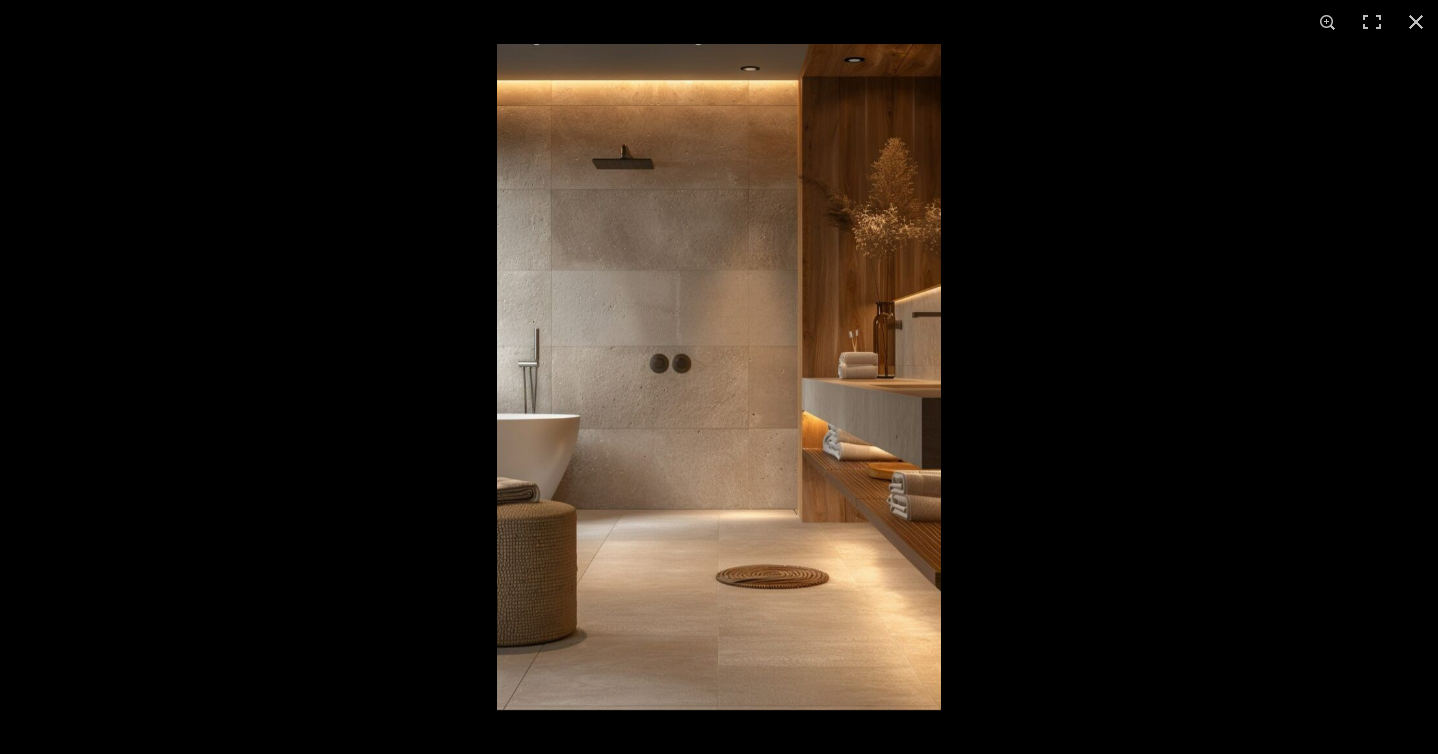 click at bounding box center [719, 377] 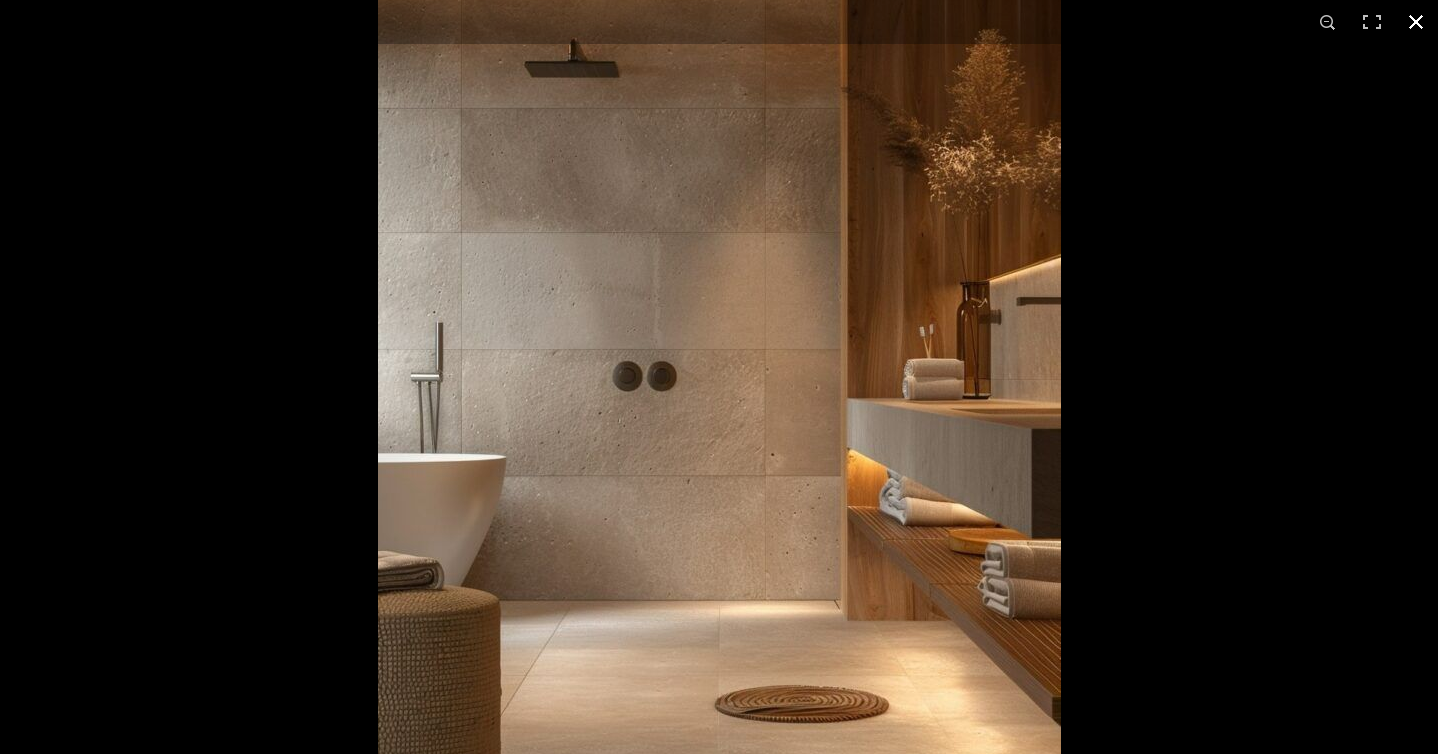 click at bounding box center [1416, 22] 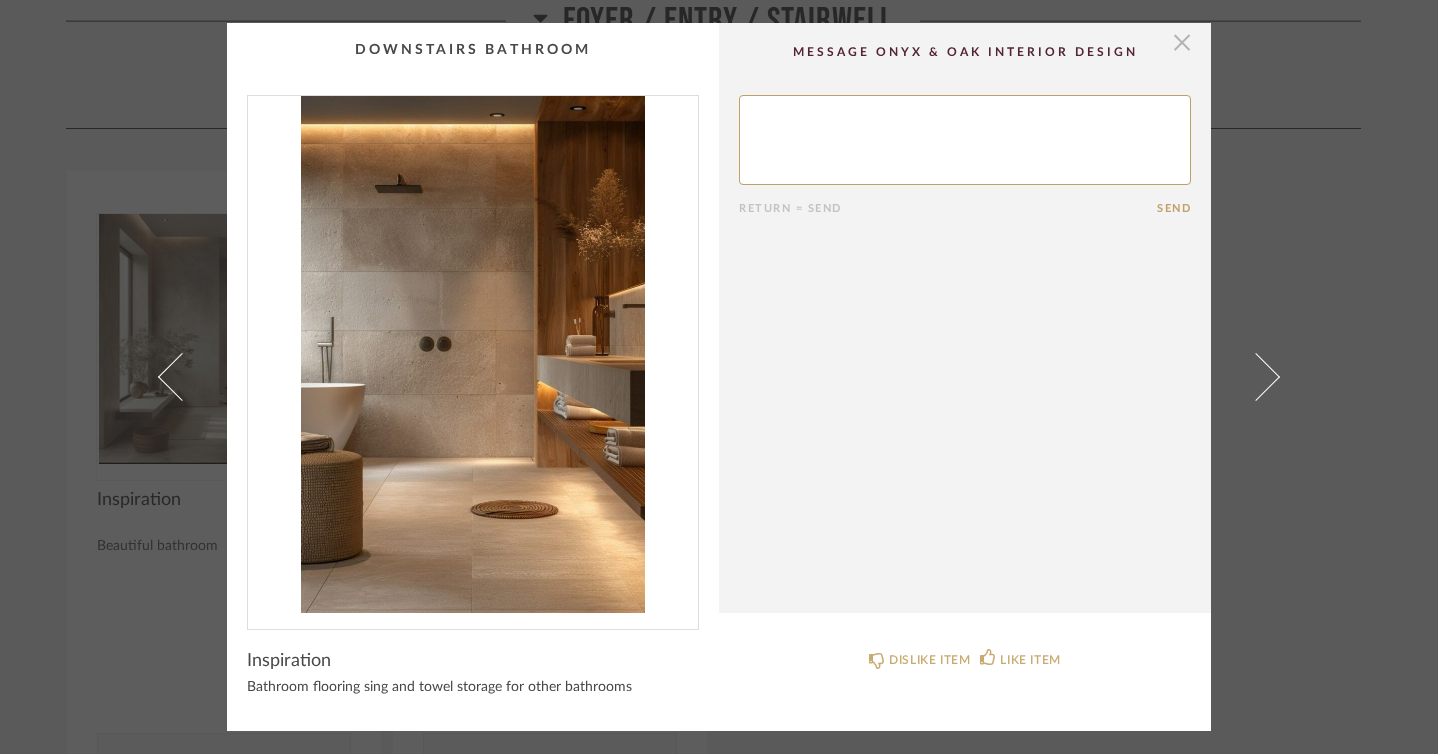 click at bounding box center [1182, 43] 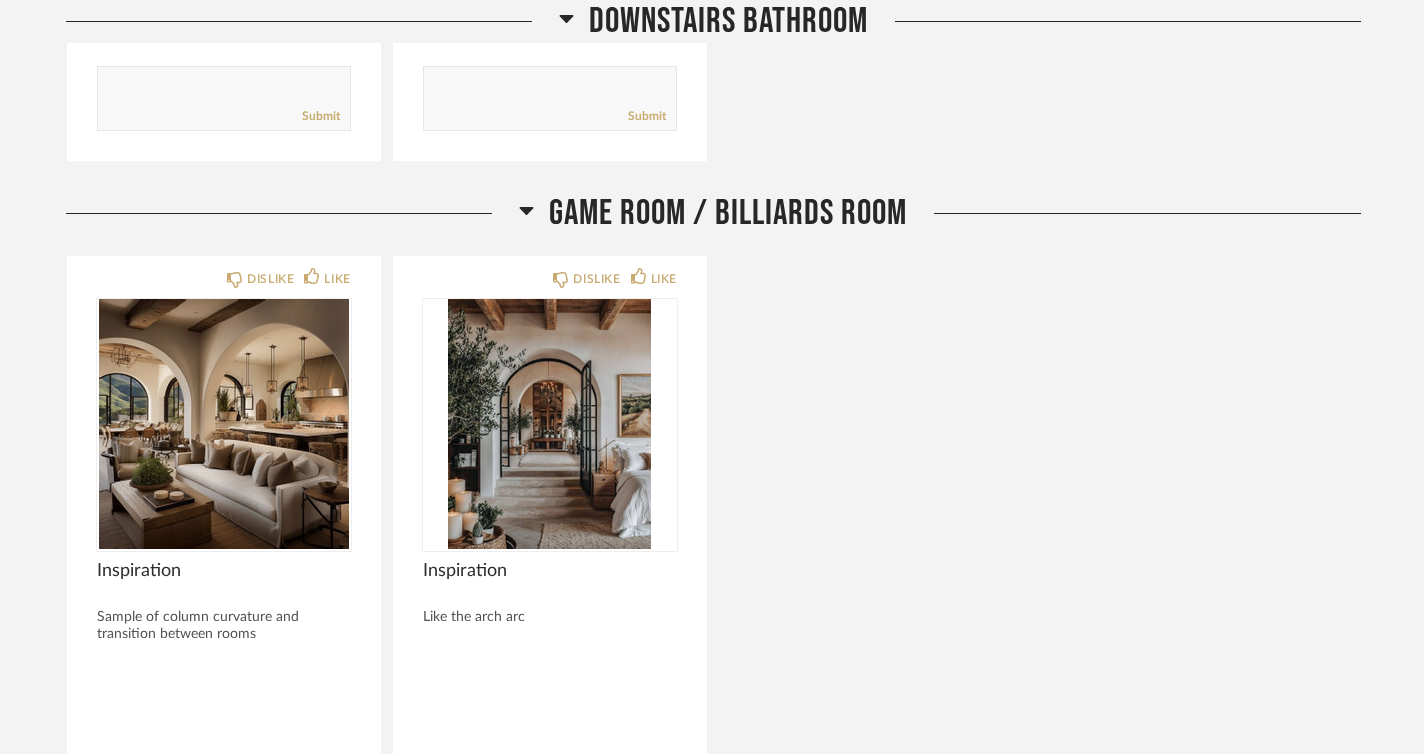 scroll, scrollTop: 3826, scrollLeft: 0, axis: vertical 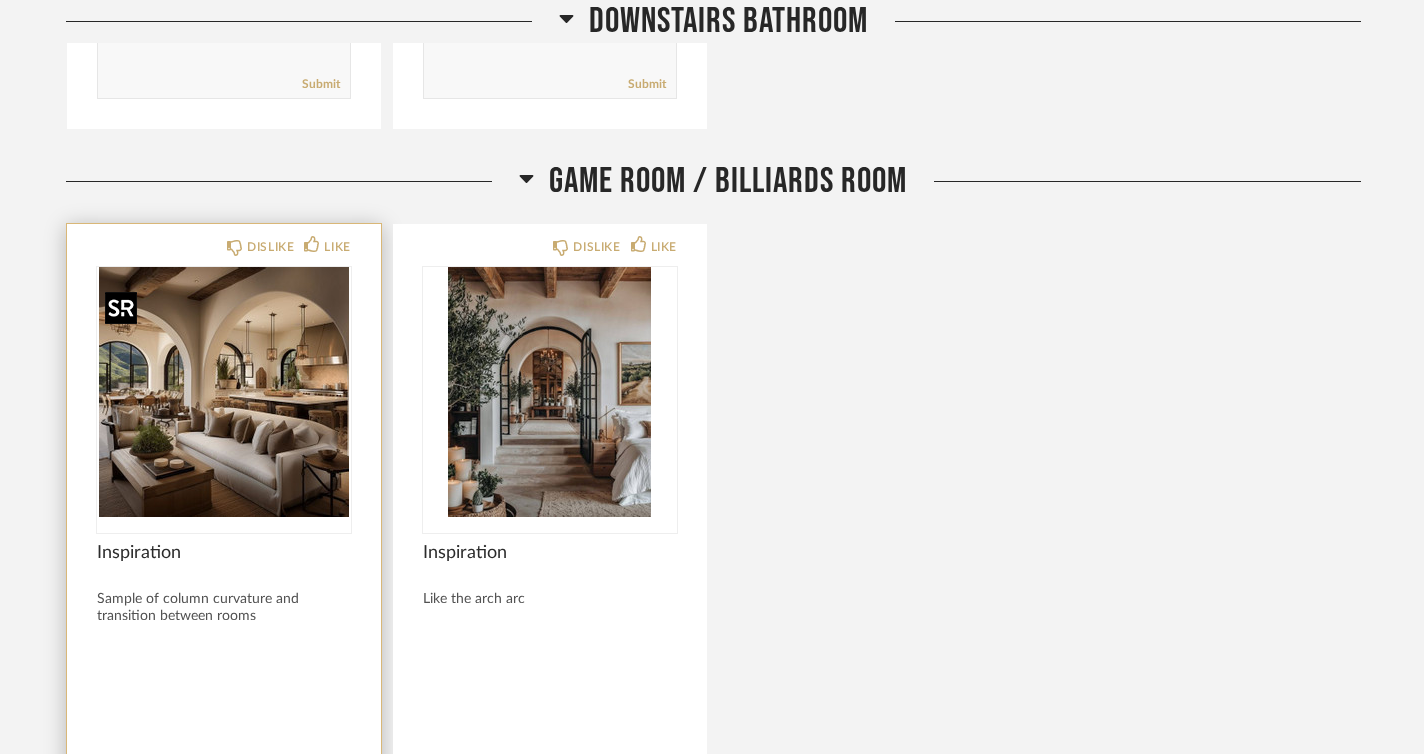 click at bounding box center (224, 392) 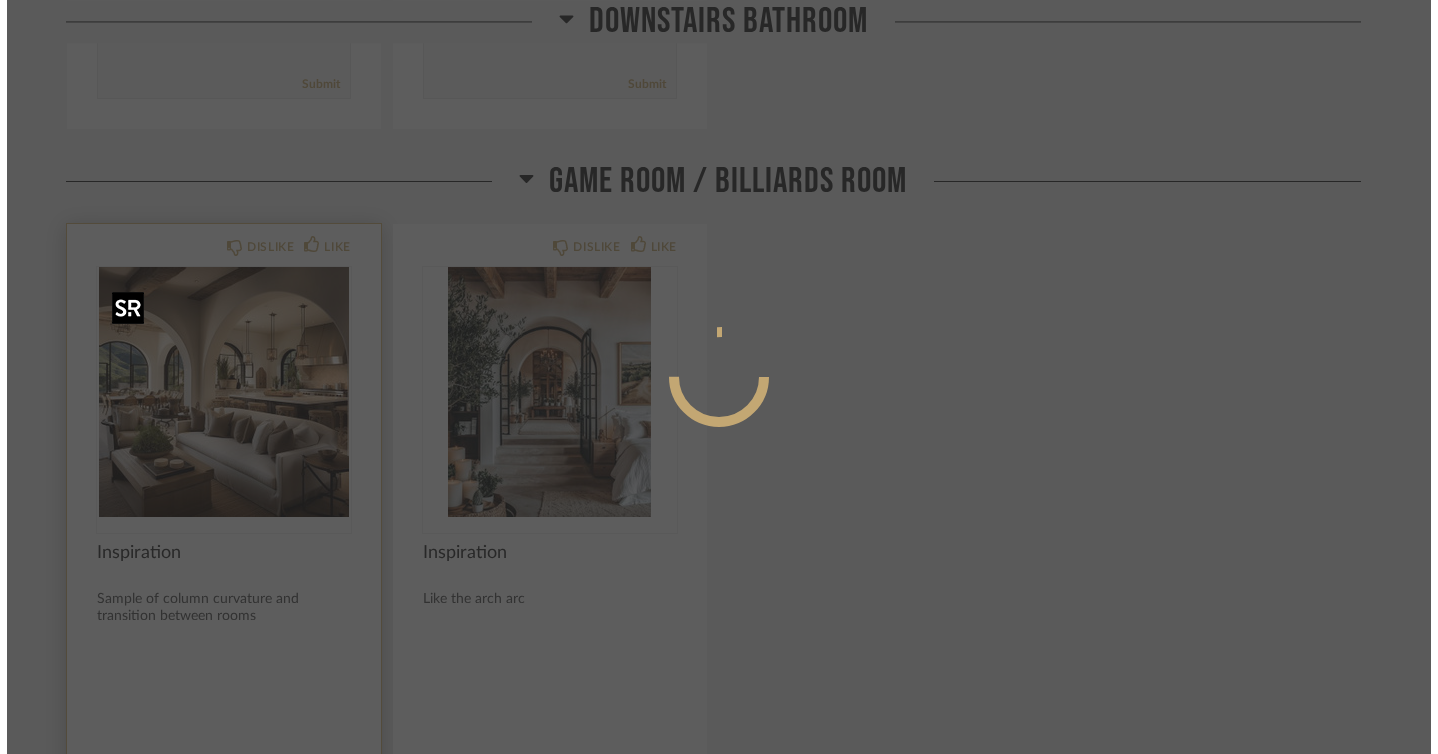 scroll, scrollTop: 0, scrollLeft: 0, axis: both 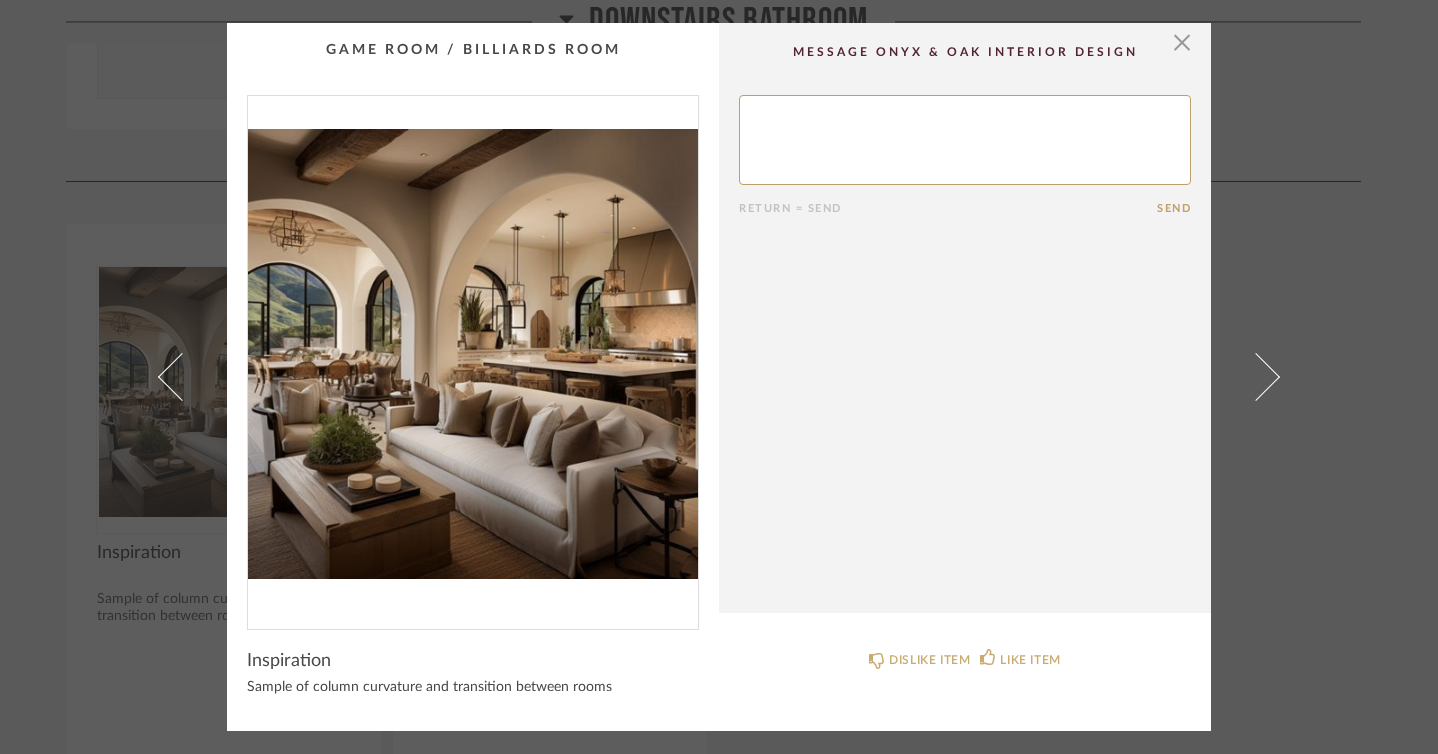 click at bounding box center [473, 354] 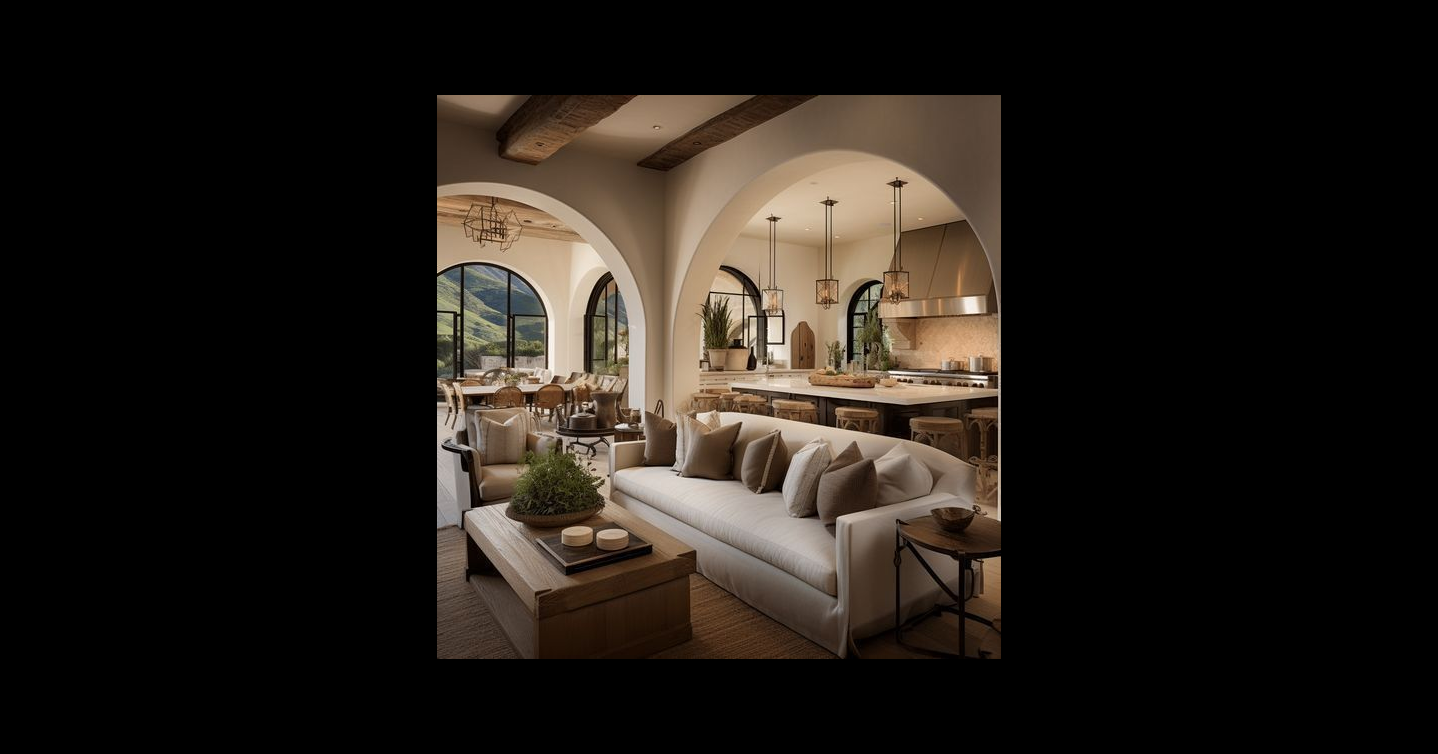 click at bounding box center [1416, 22] 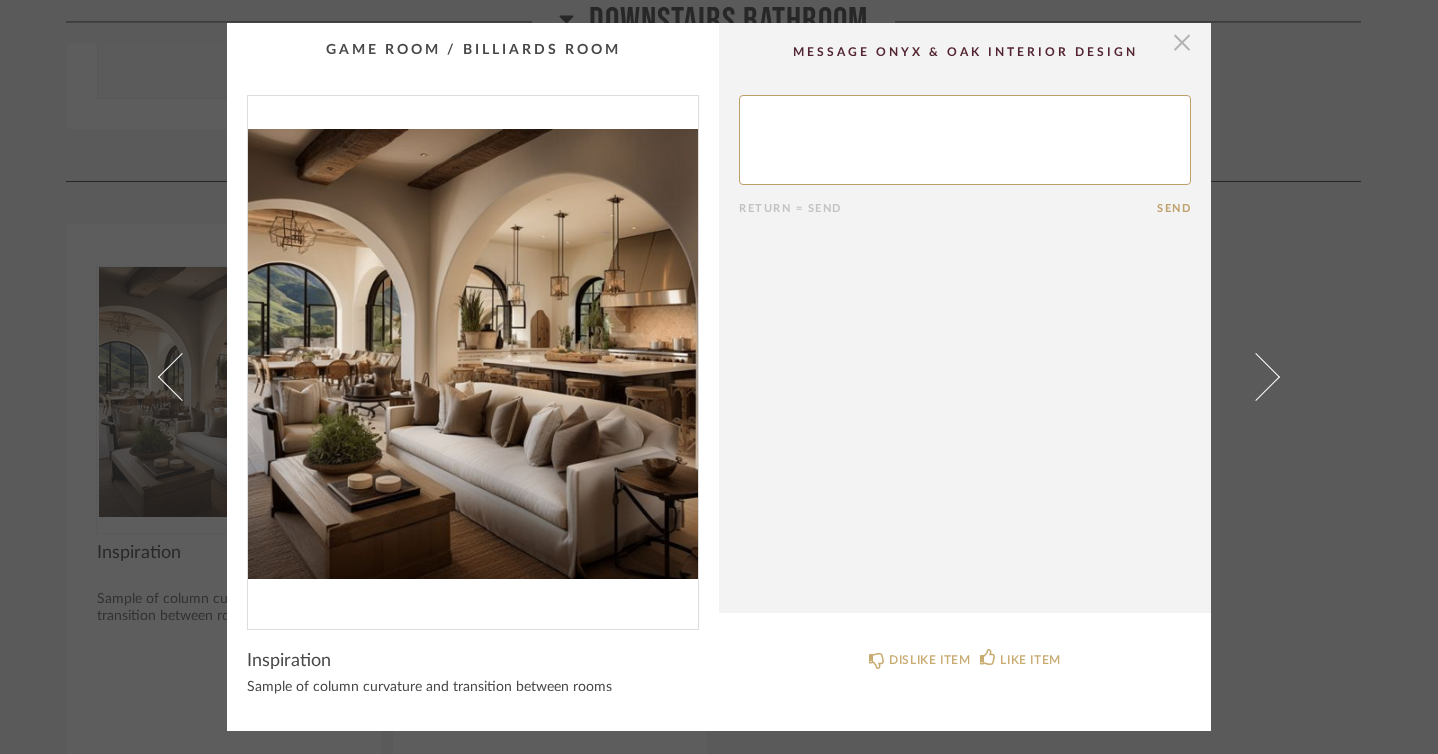 click at bounding box center (1182, 43) 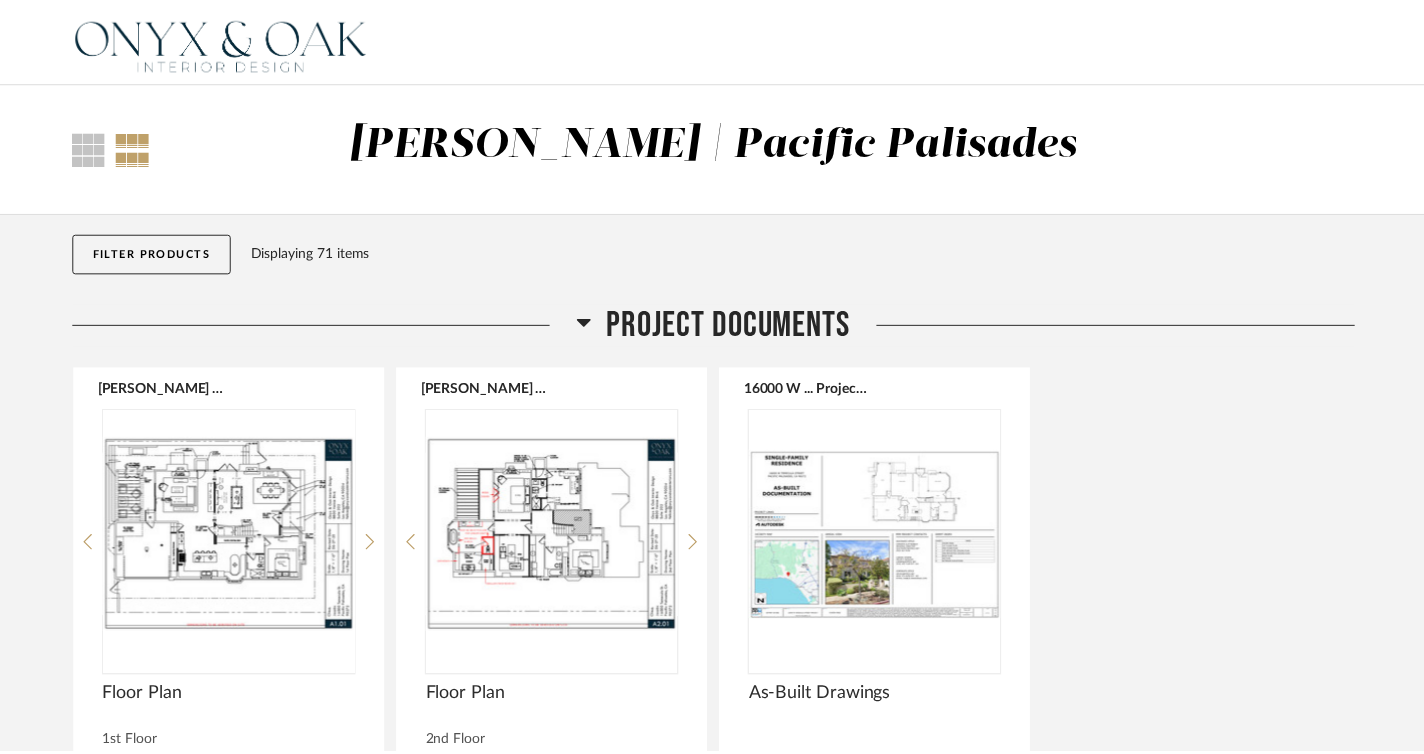 scroll, scrollTop: 3826, scrollLeft: 0, axis: vertical 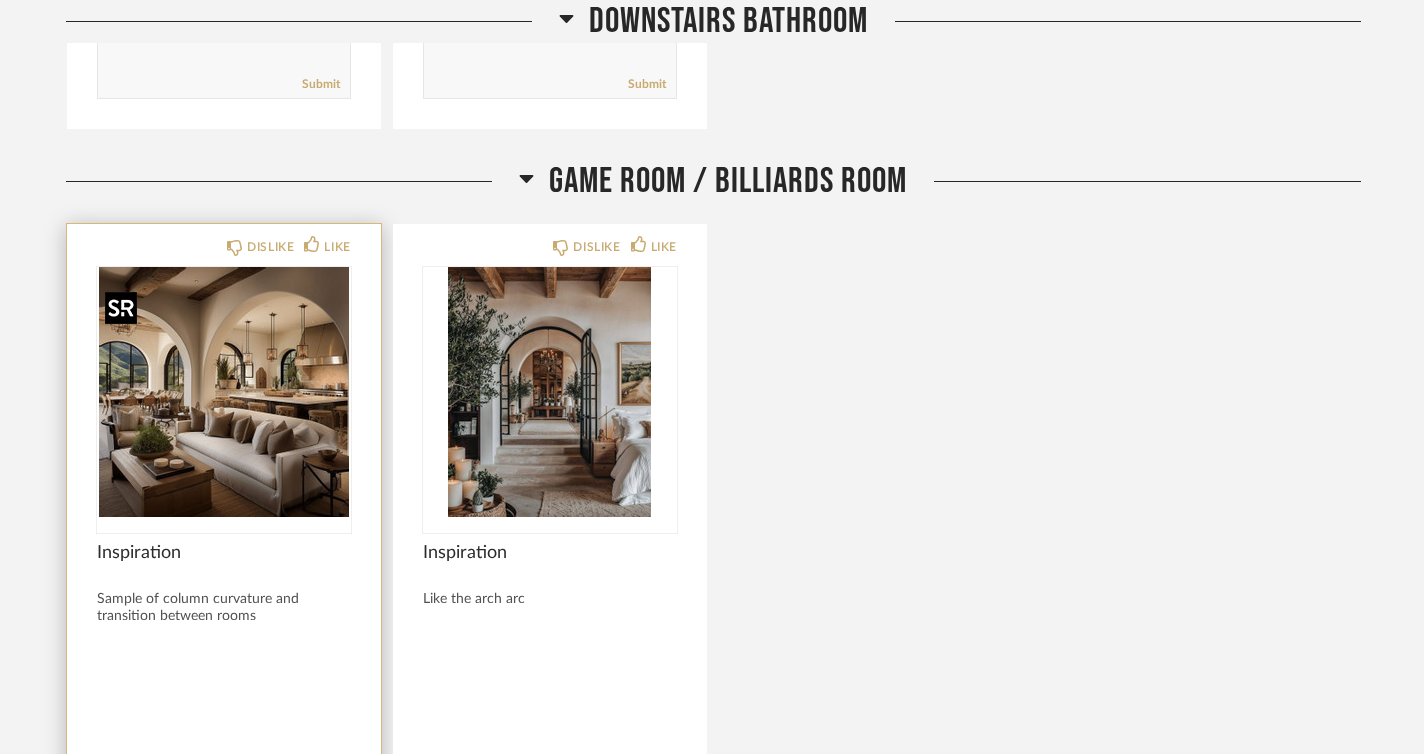 click at bounding box center (224, 392) 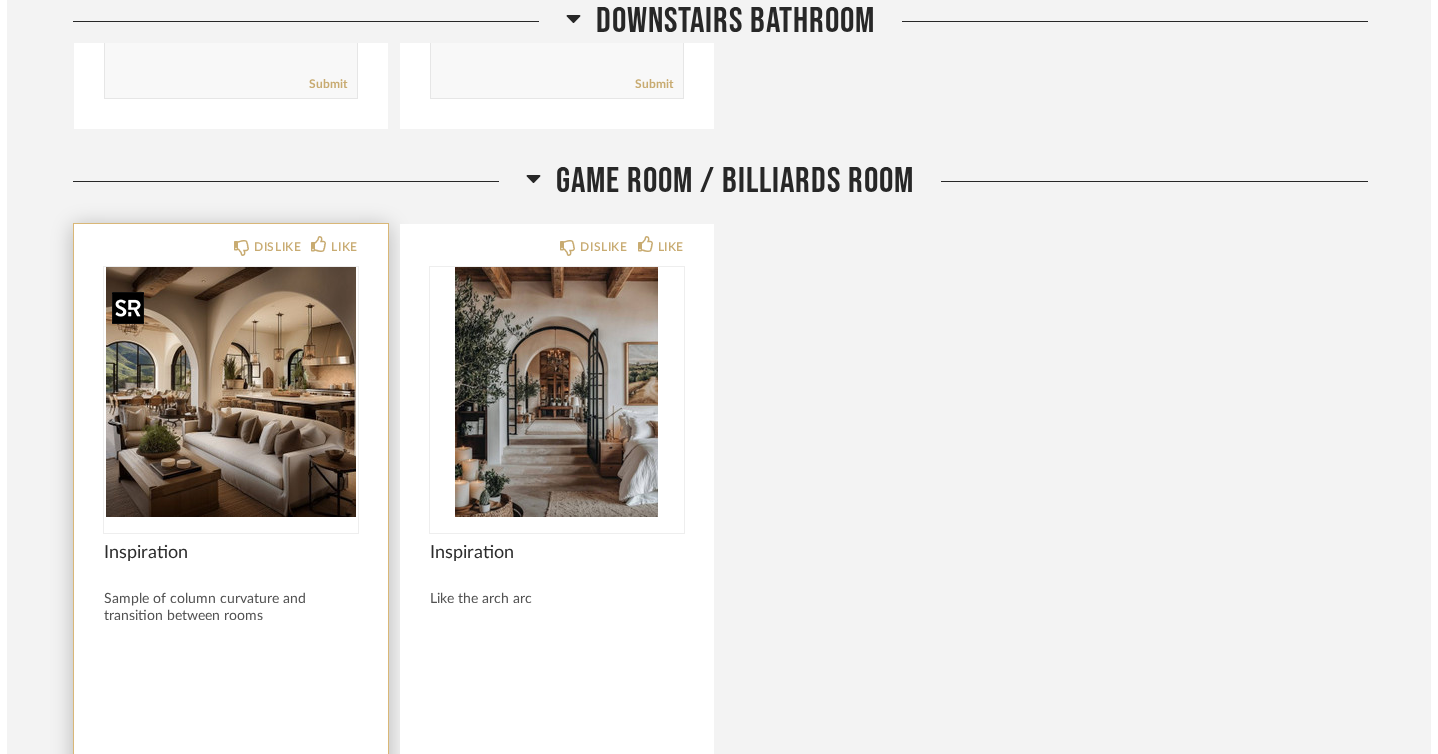scroll, scrollTop: 0, scrollLeft: 0, axis: both 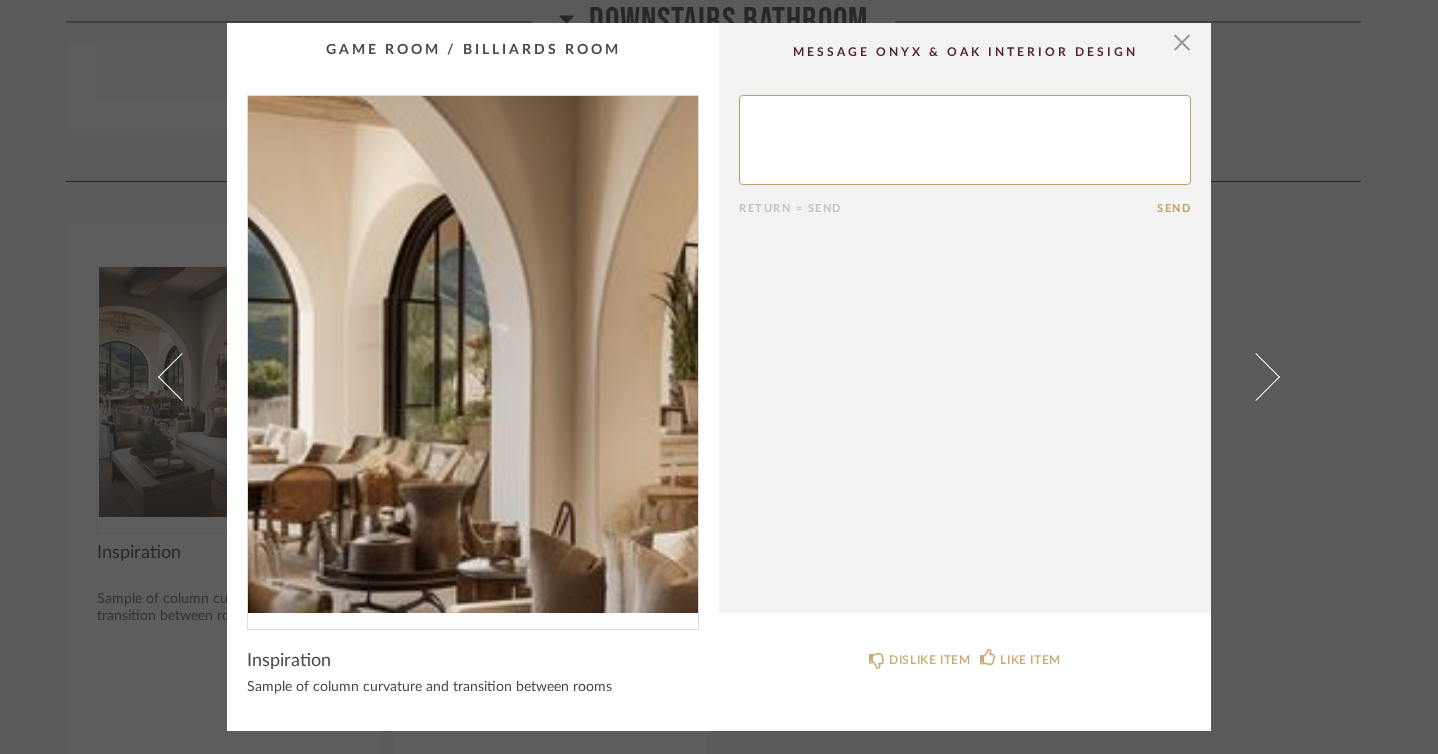 click at bounding box center [473, 354] 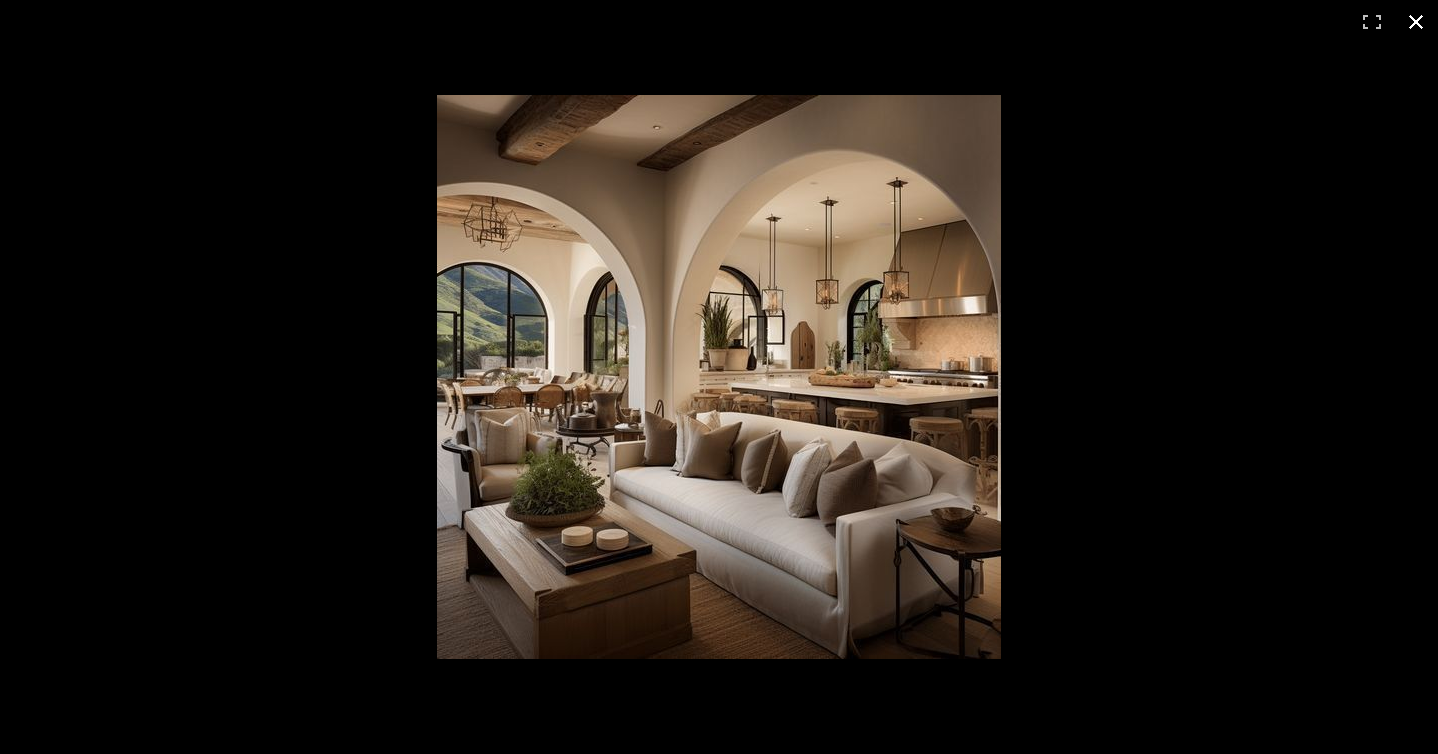 click at bounding box center [1416, 22] 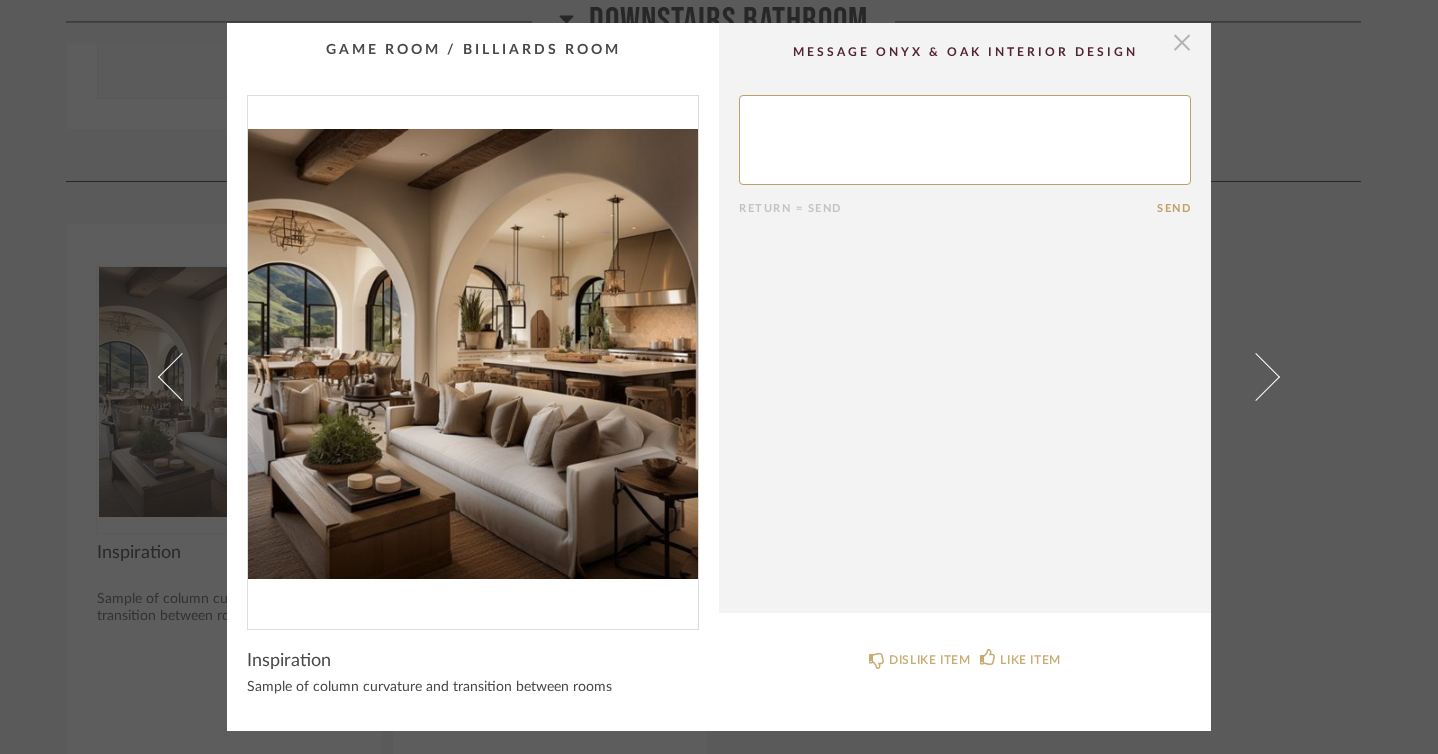 click at bounding box center [1182, 43] 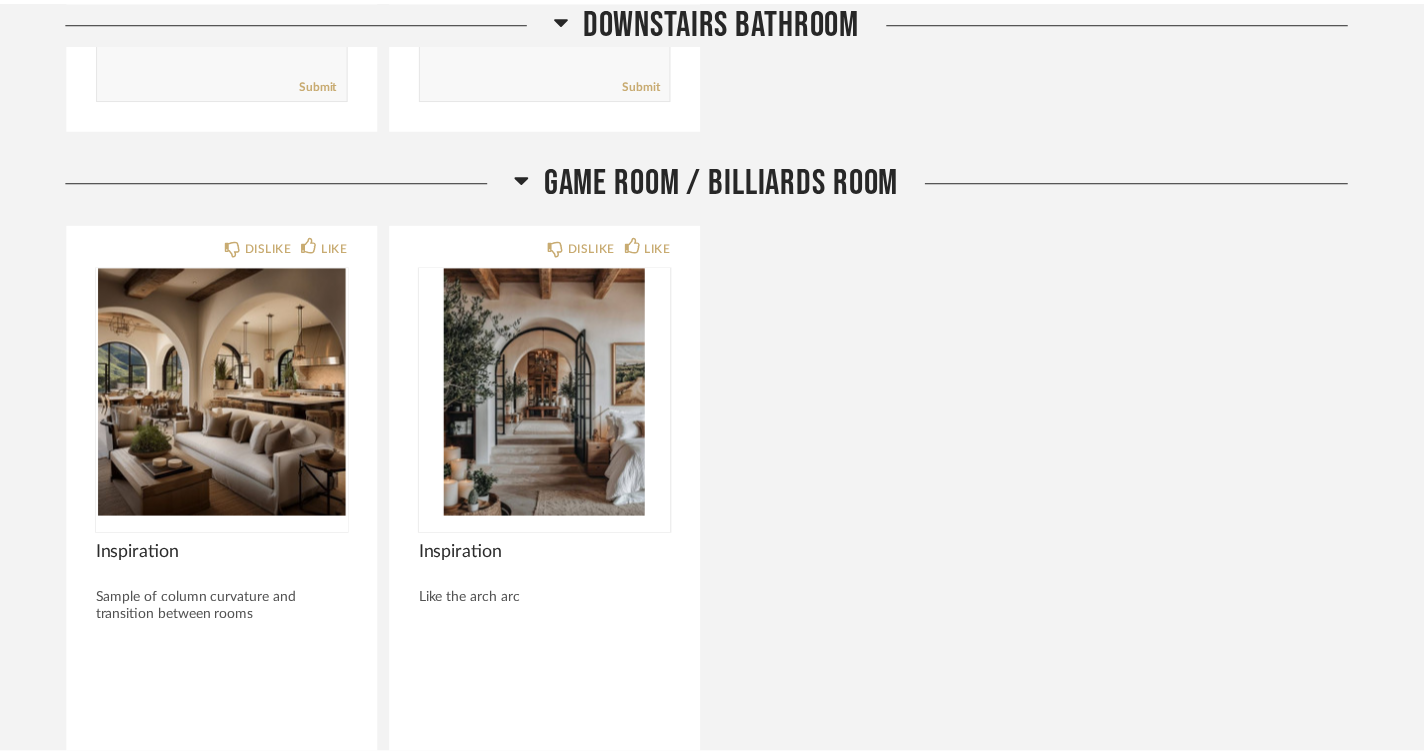 scroll, scrollTop: 3826, scrollLeft: 0, axis: vertical 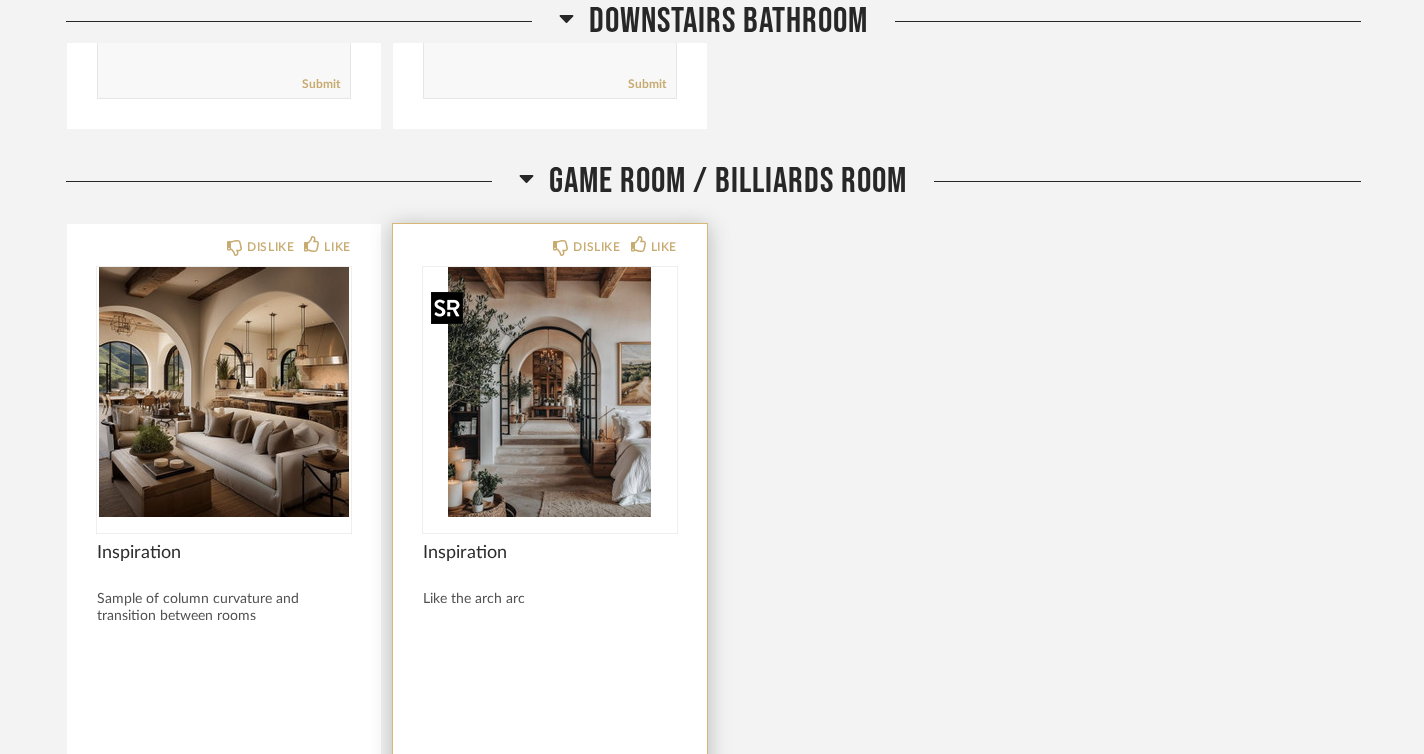 click at bounding box center (550, 392) 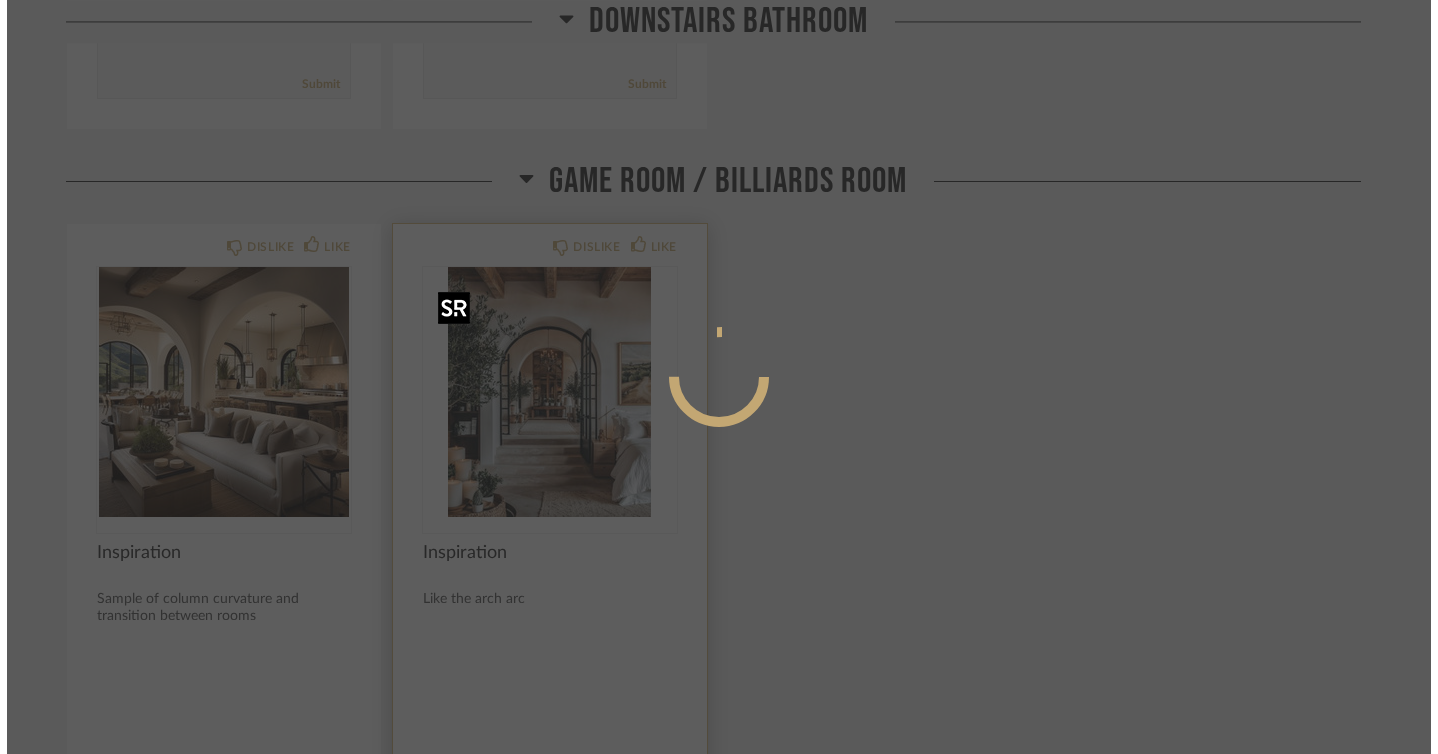 scroll, scrollTop: 0, scrollLeft: 0, axis: both 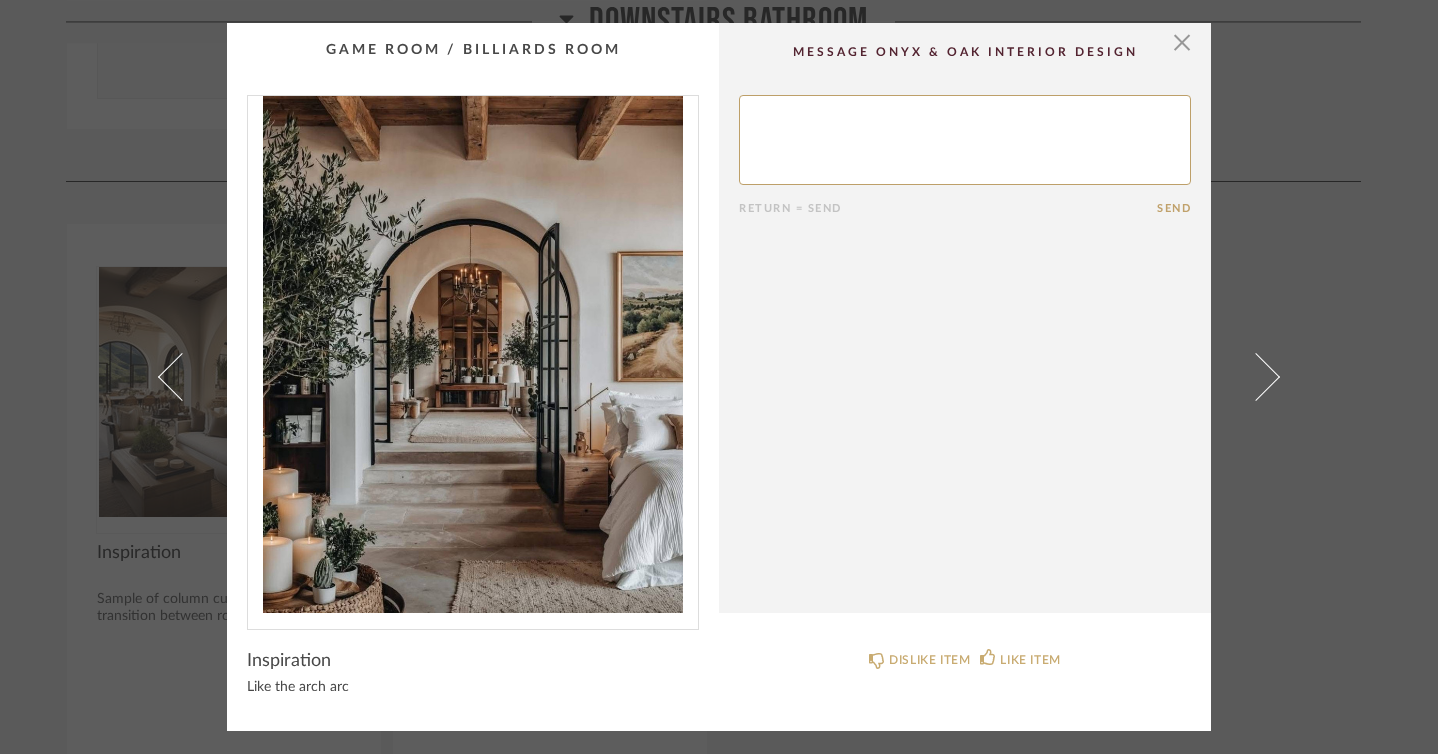click at bounding box center [473, 354] 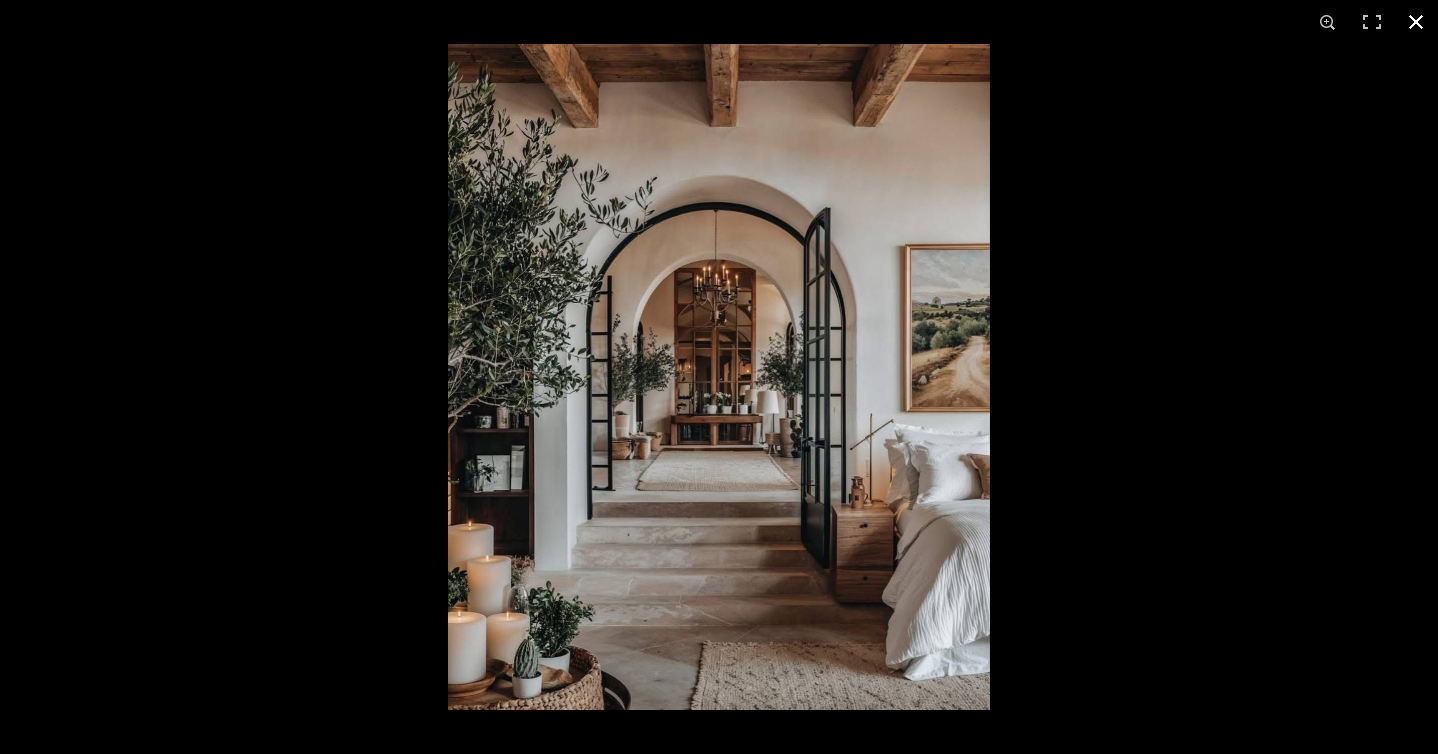 click at bounding box center (1416, 22) 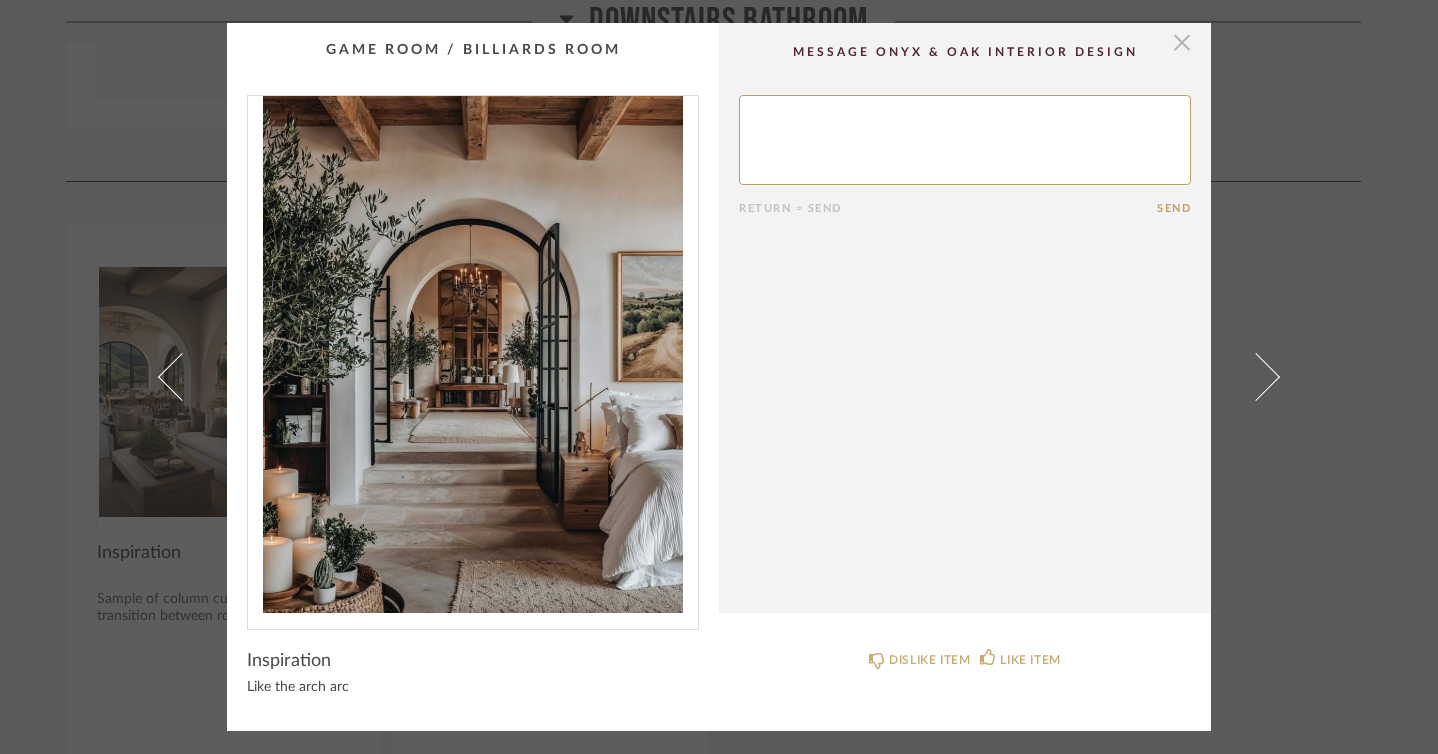 click at bounding box center [1182, 43] 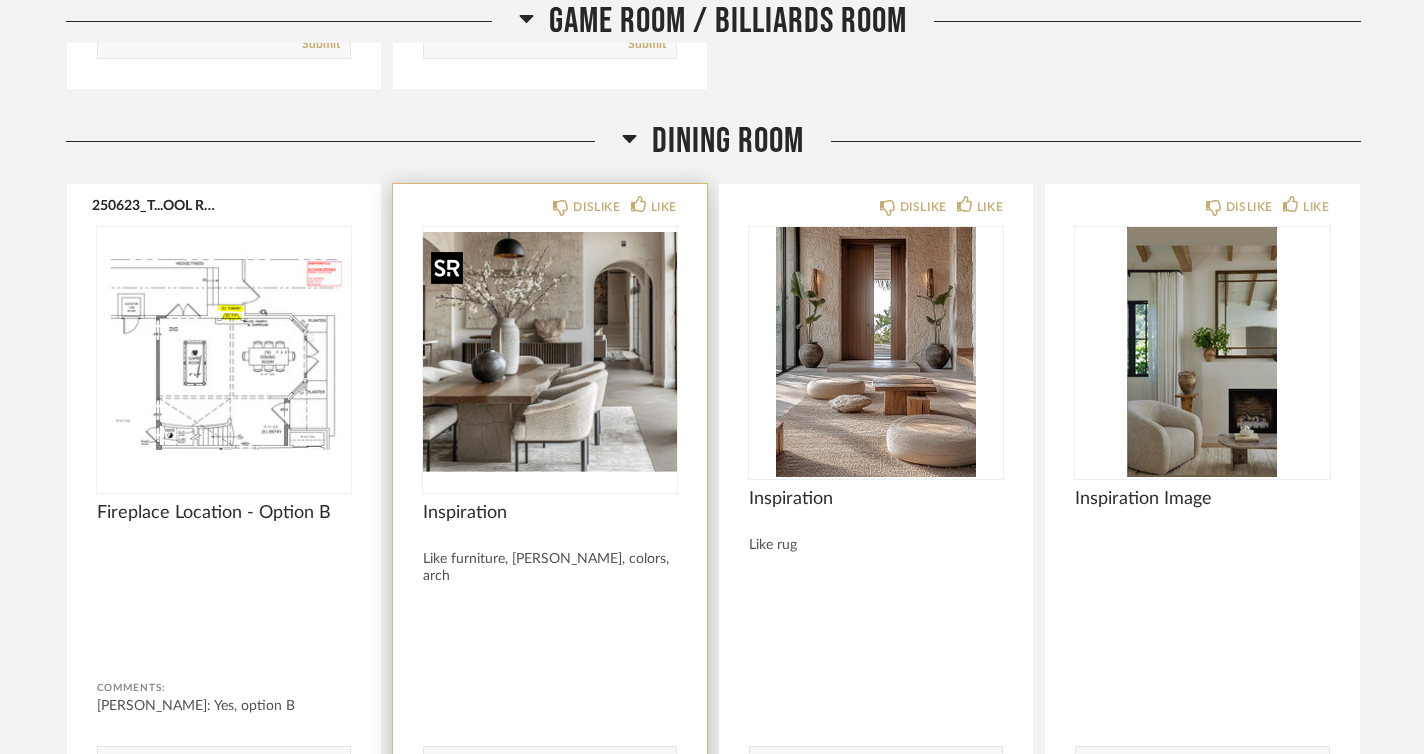 scroll, scrollTop: 4623, scrollLeft: 0, axis: vertical 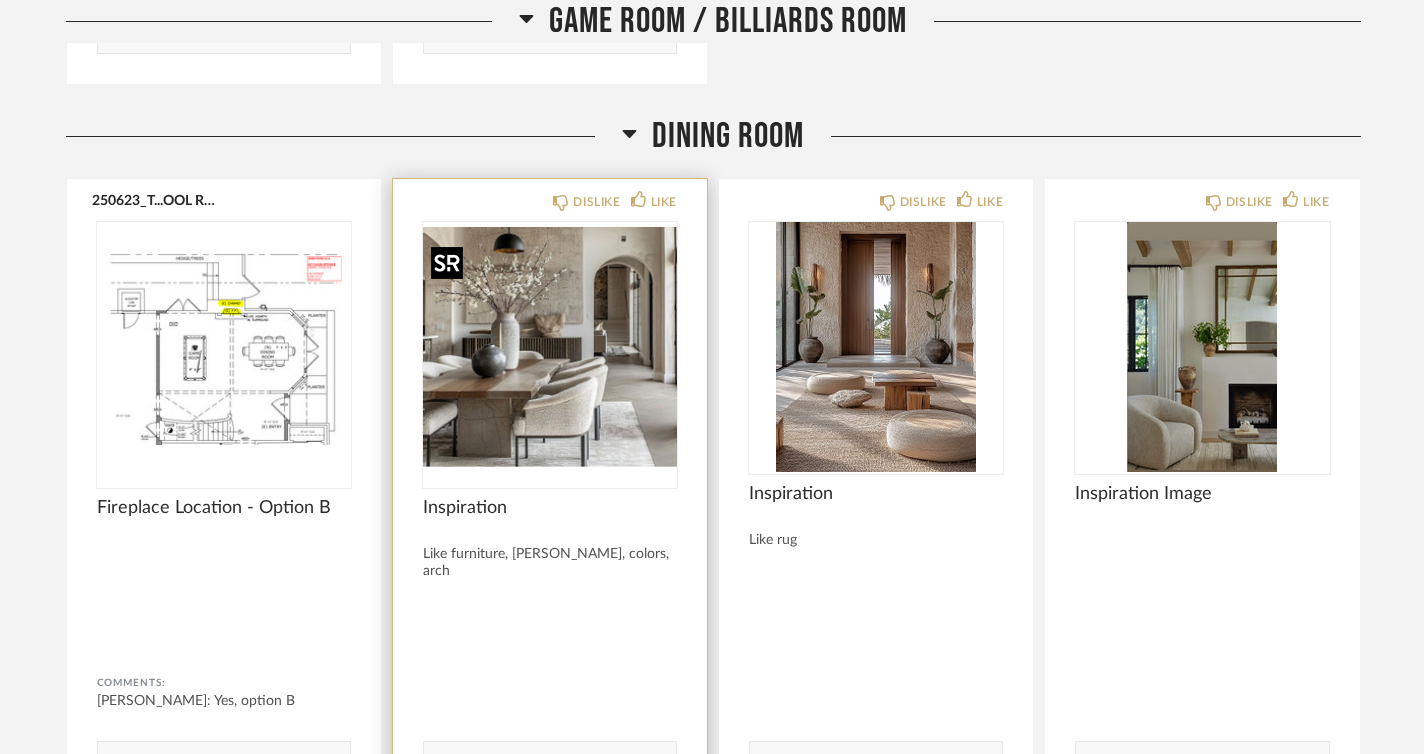 click at bounding box center (550, 347) 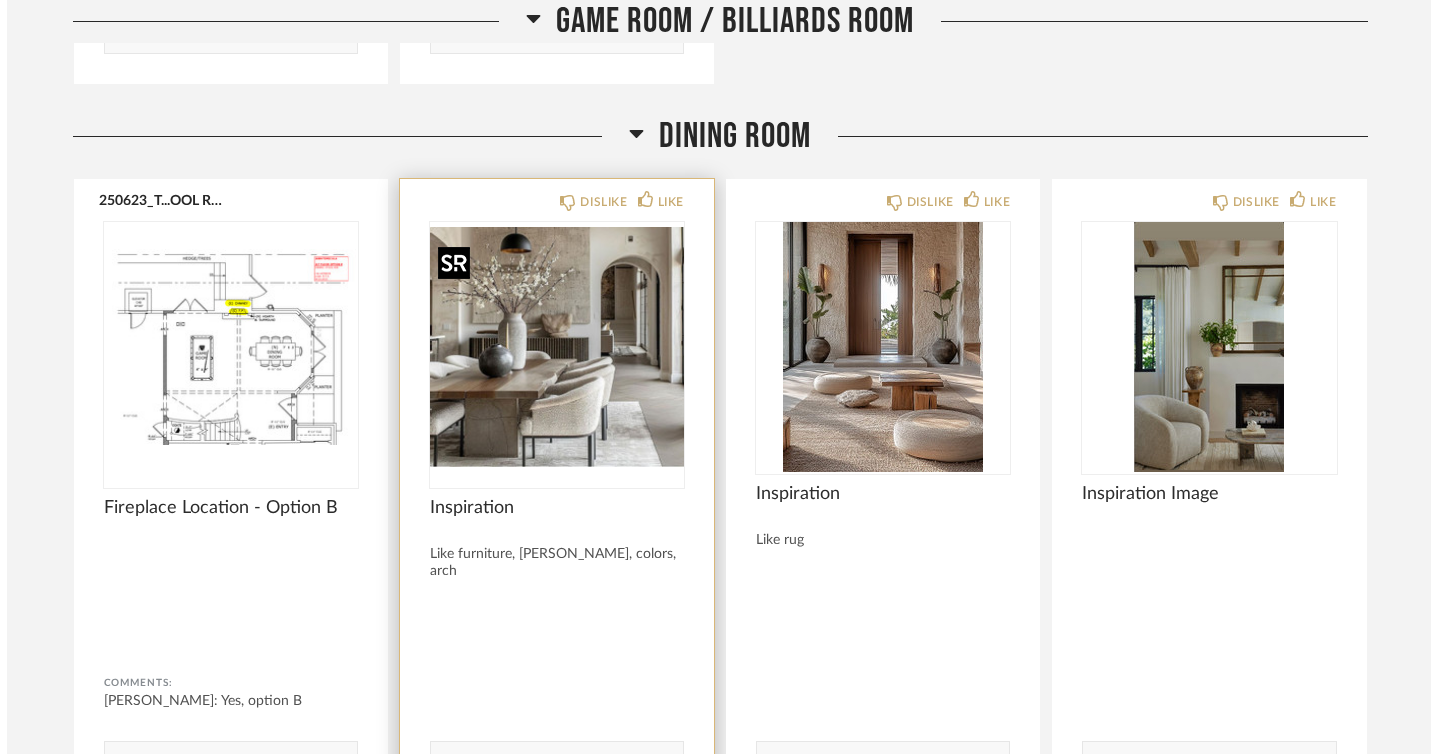 scroll, scrollTop: 0, scrollLeft: 0, axis: both 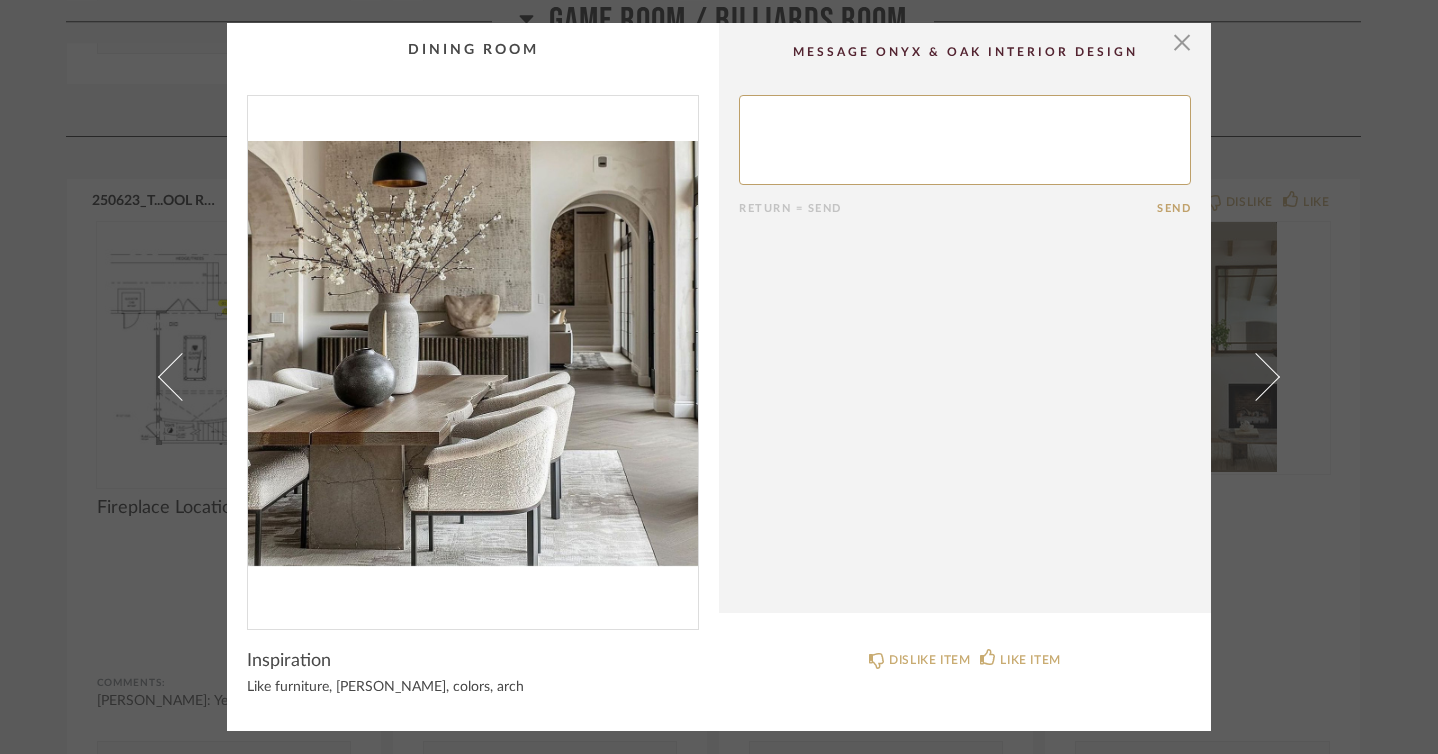 click at bounding box center (473, 354) 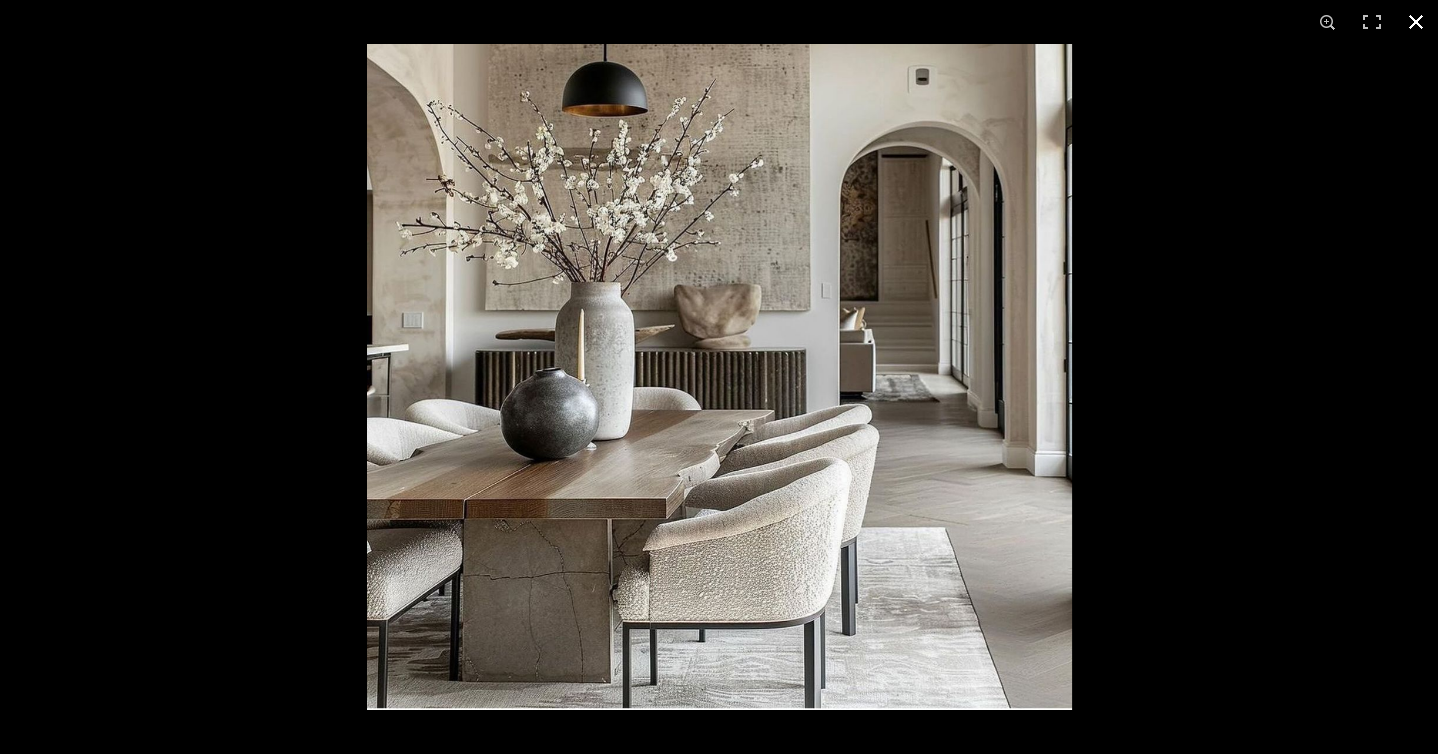 click at bounding box center [1416, 22] 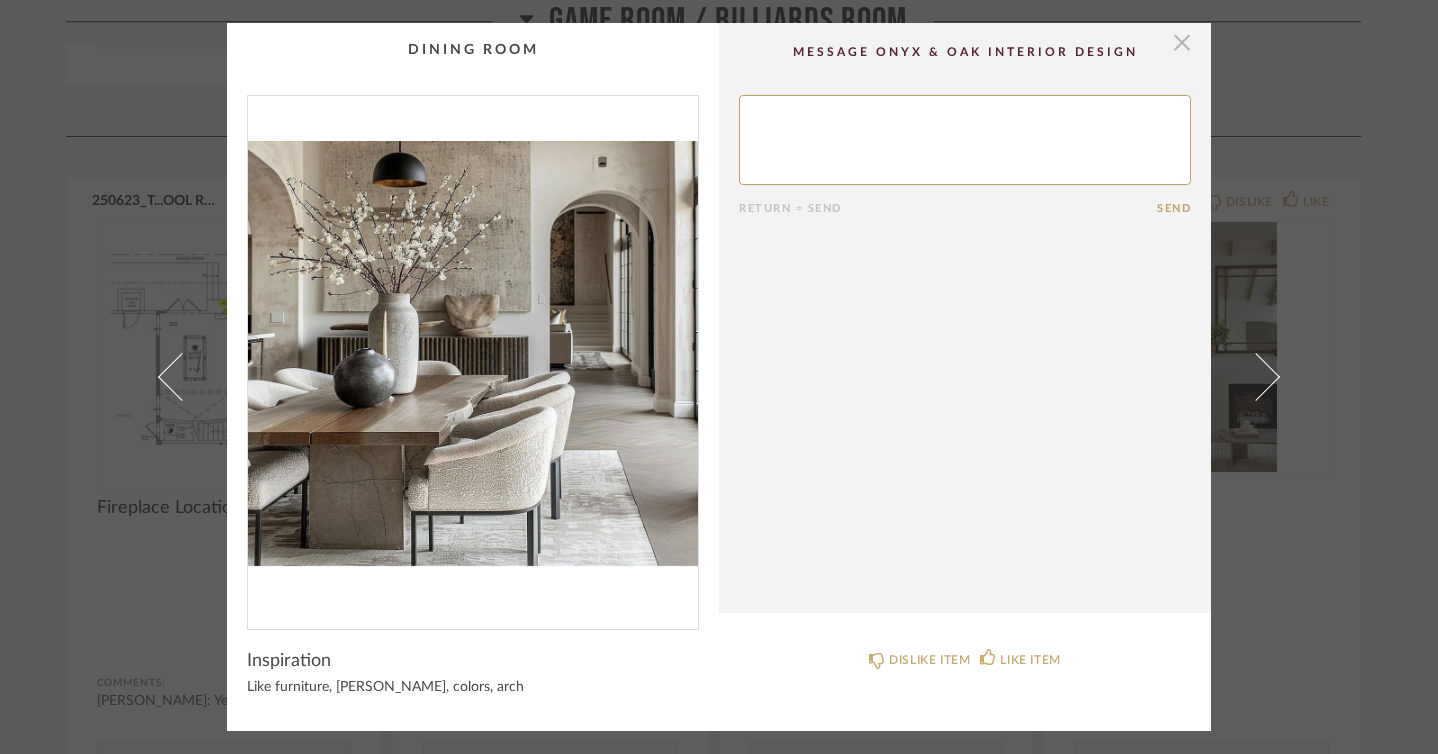 click at bounding box center (1182, 43) 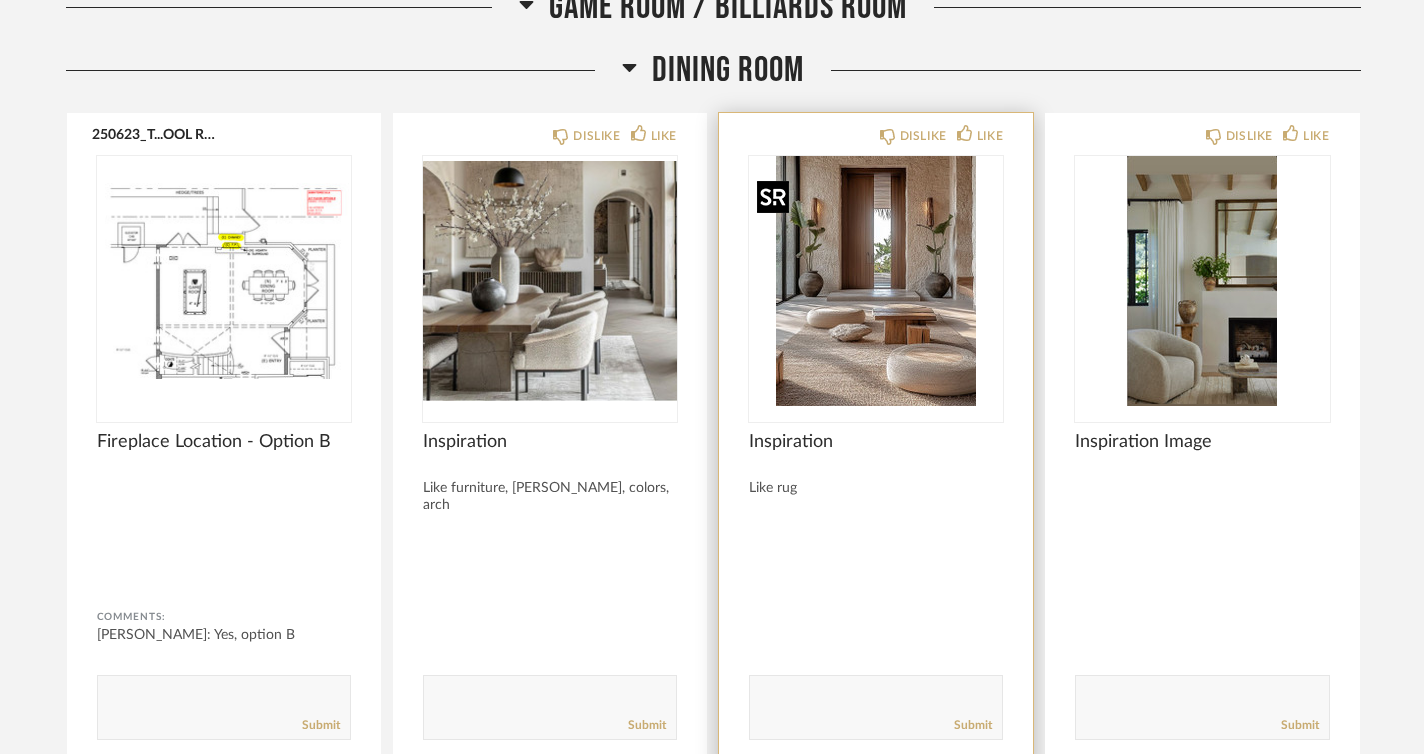 scroll, scrollTop: 4699, scrollLeft: 0, axis: vertical 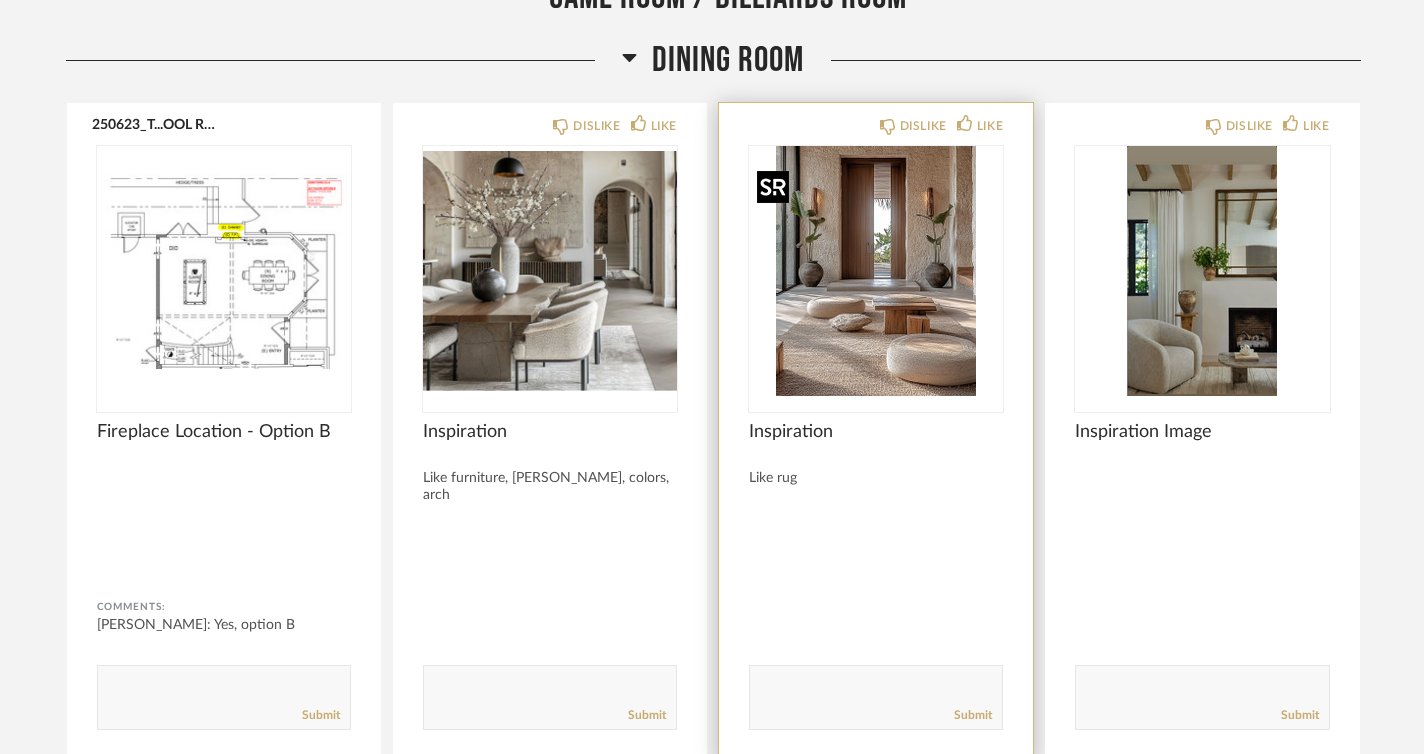 click at bounding box center [876, 271] 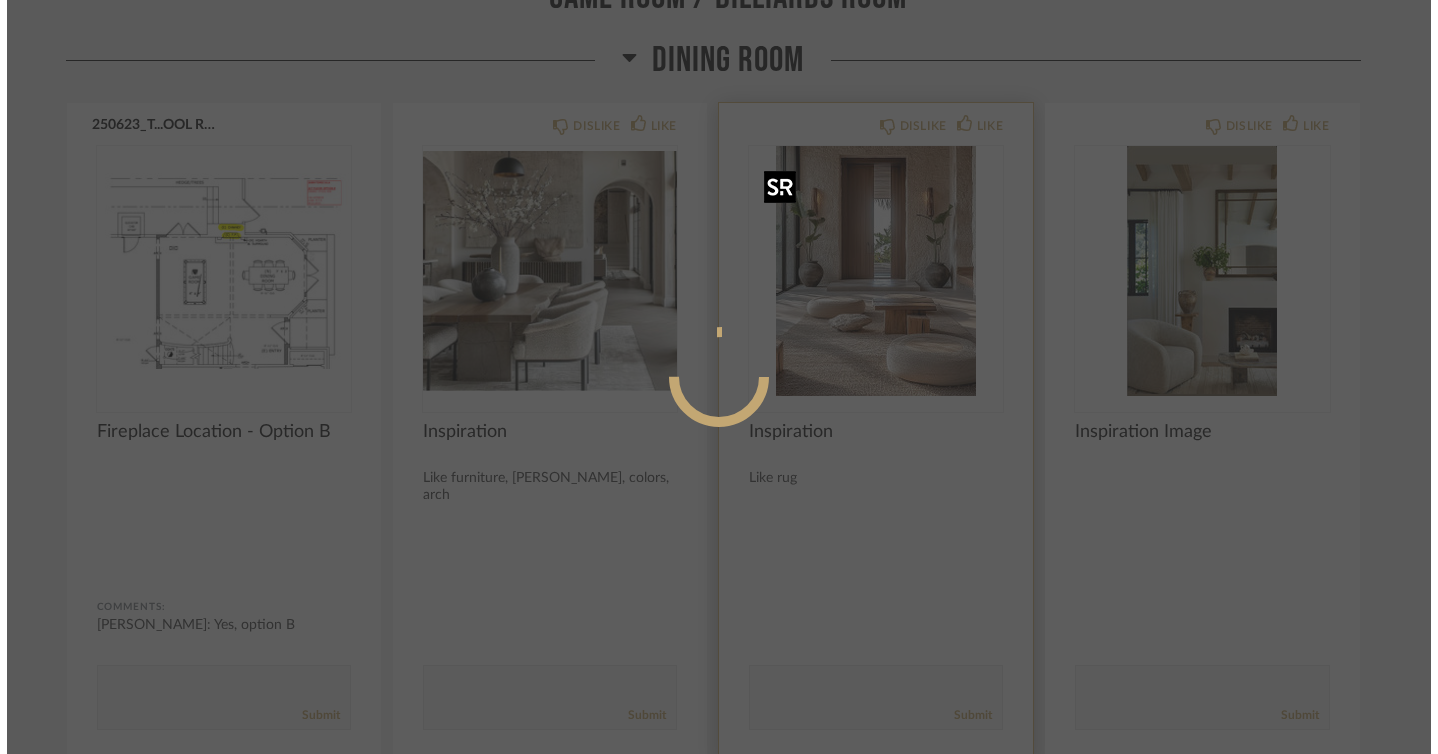 scroll, scrollTop: 0, scrollLeft: 0, axis: both 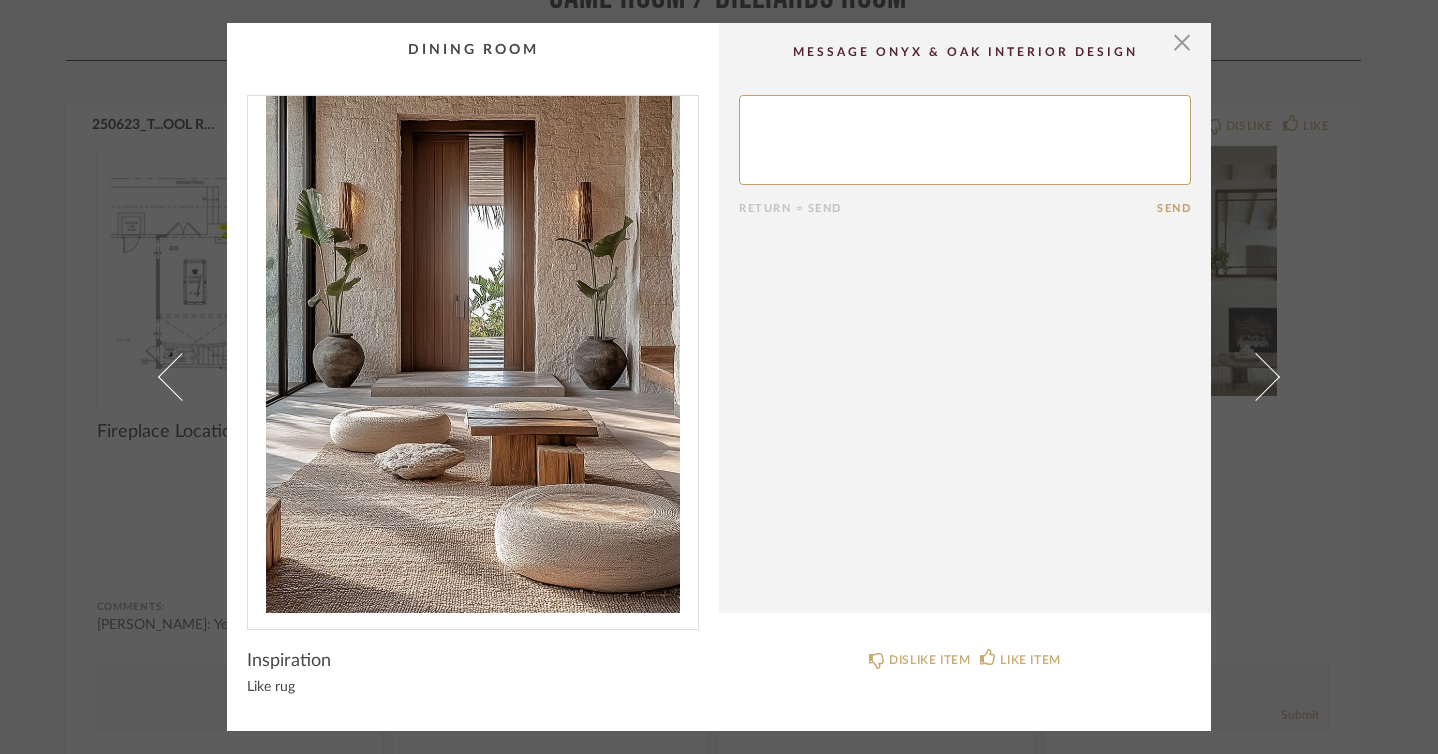 click at bounding box center (473, 354) 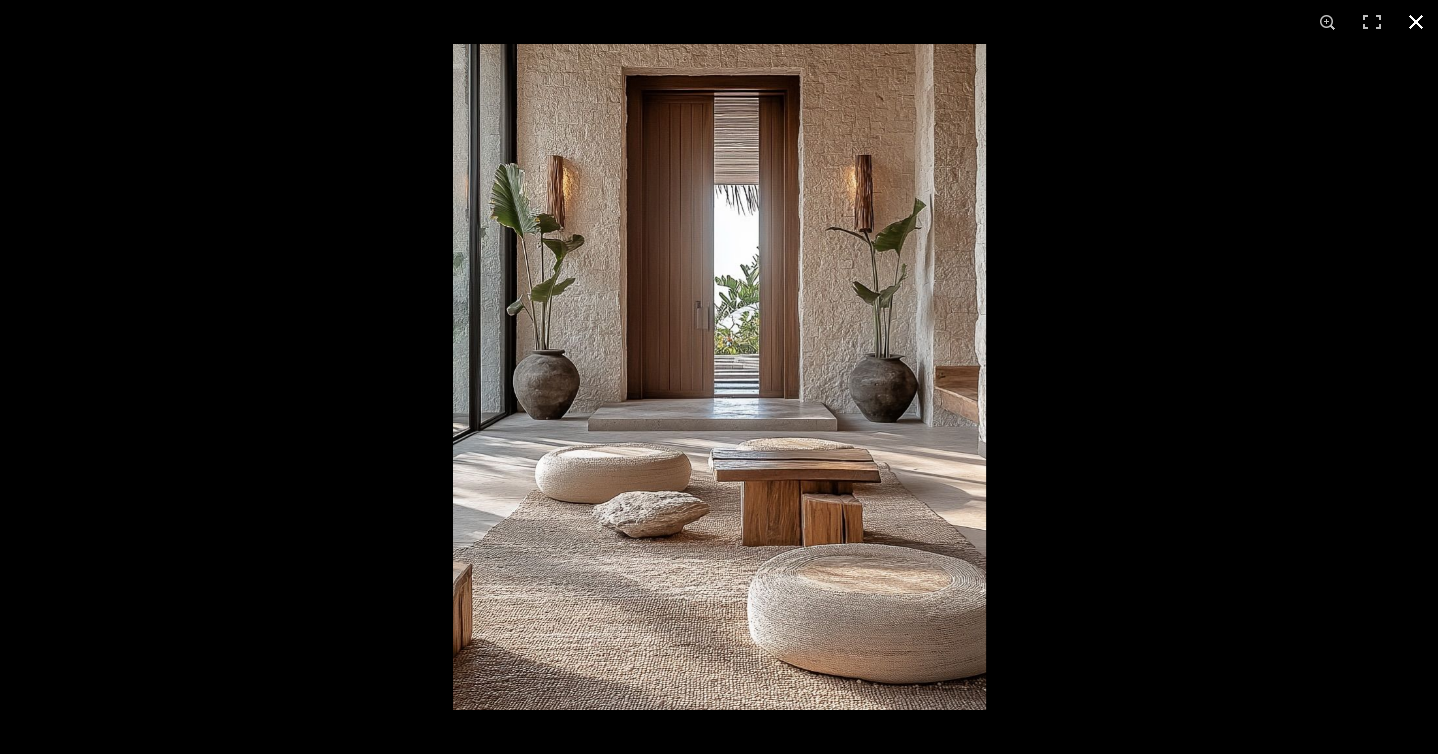 click at bounding box center (1416, 22) 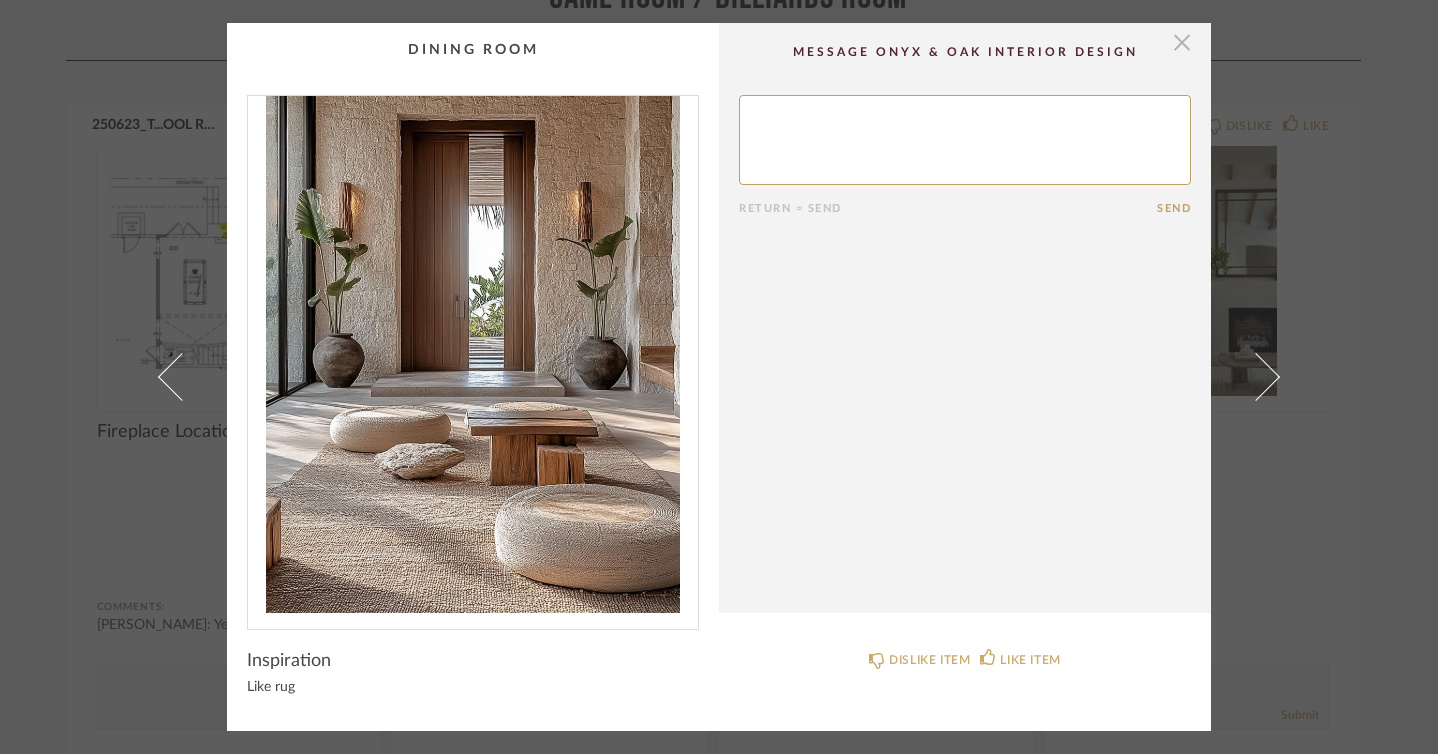 click at bounding box center [1182, 43] 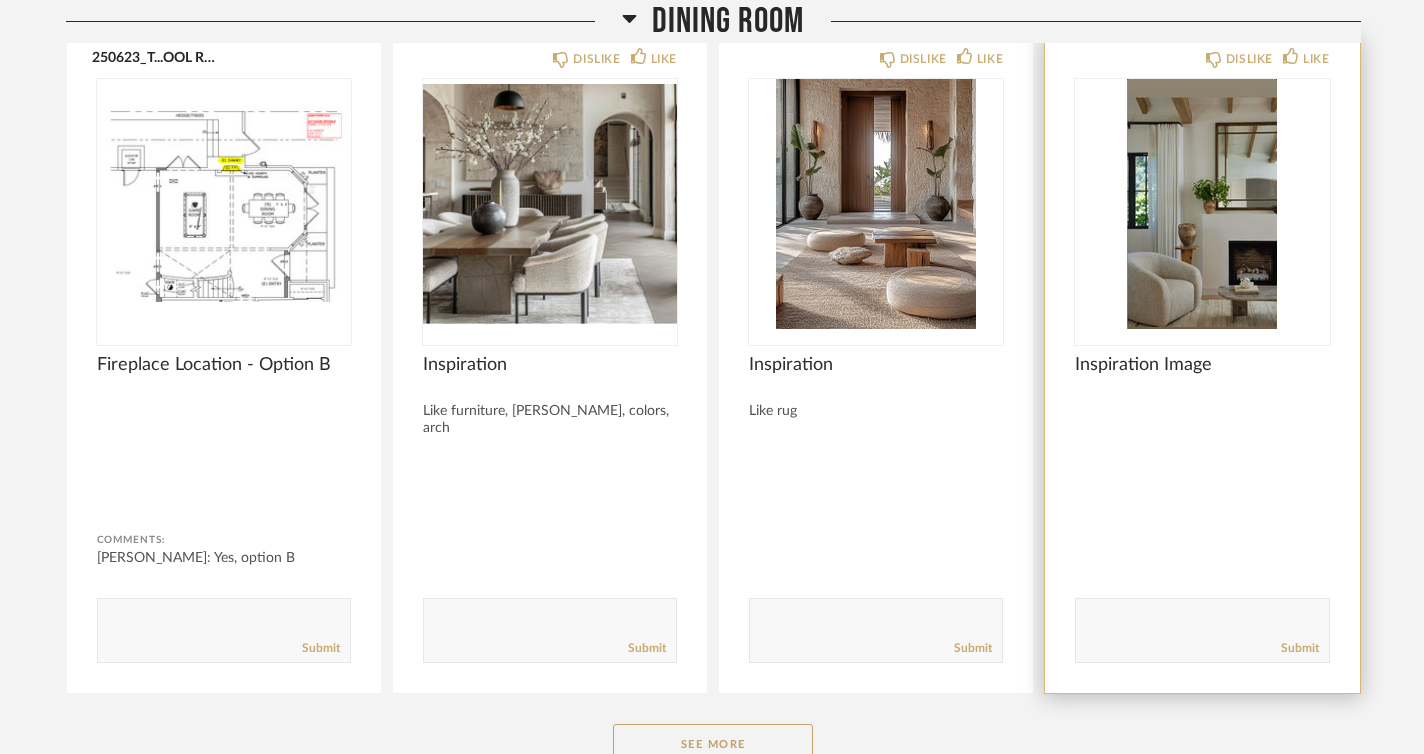 scroll, scrollTop: 4769, scrollLeft: 0, axis: vertical 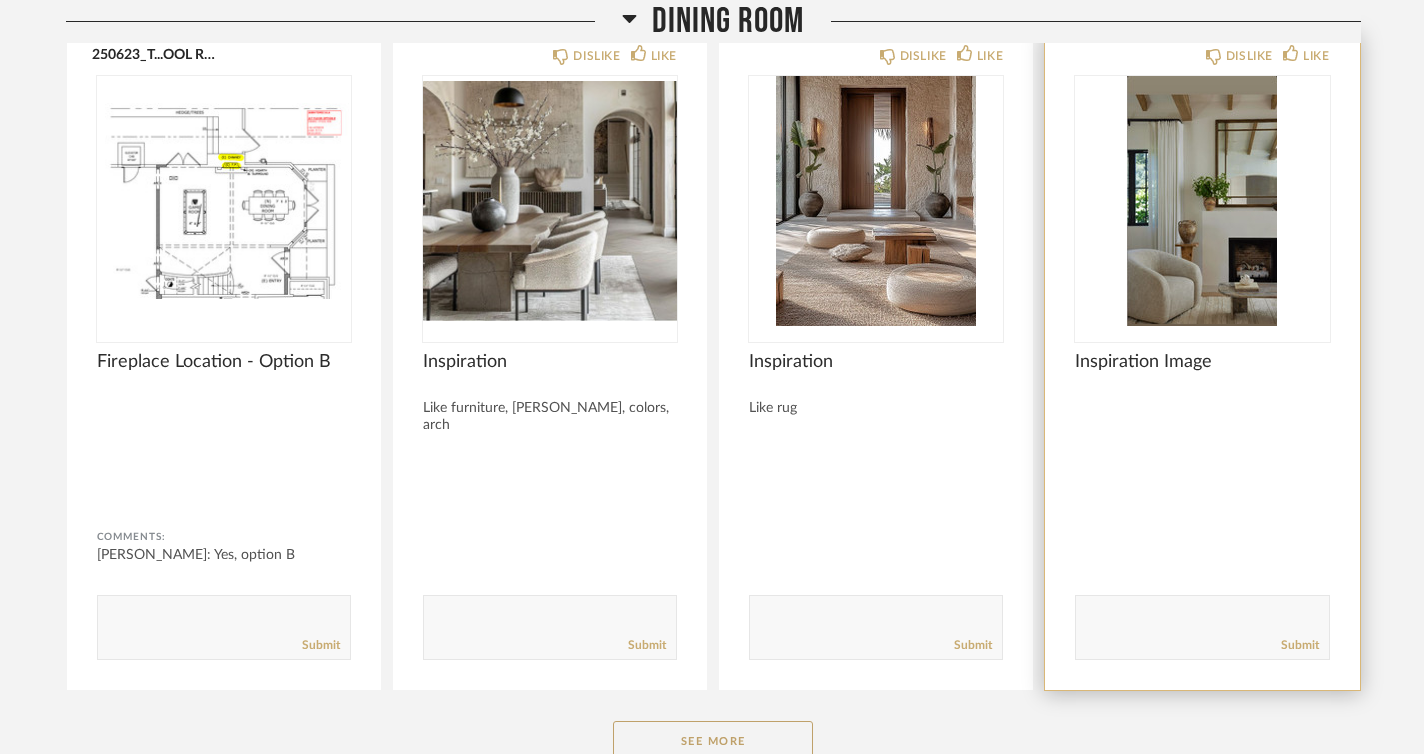 click at bounding box center (1202, 201) 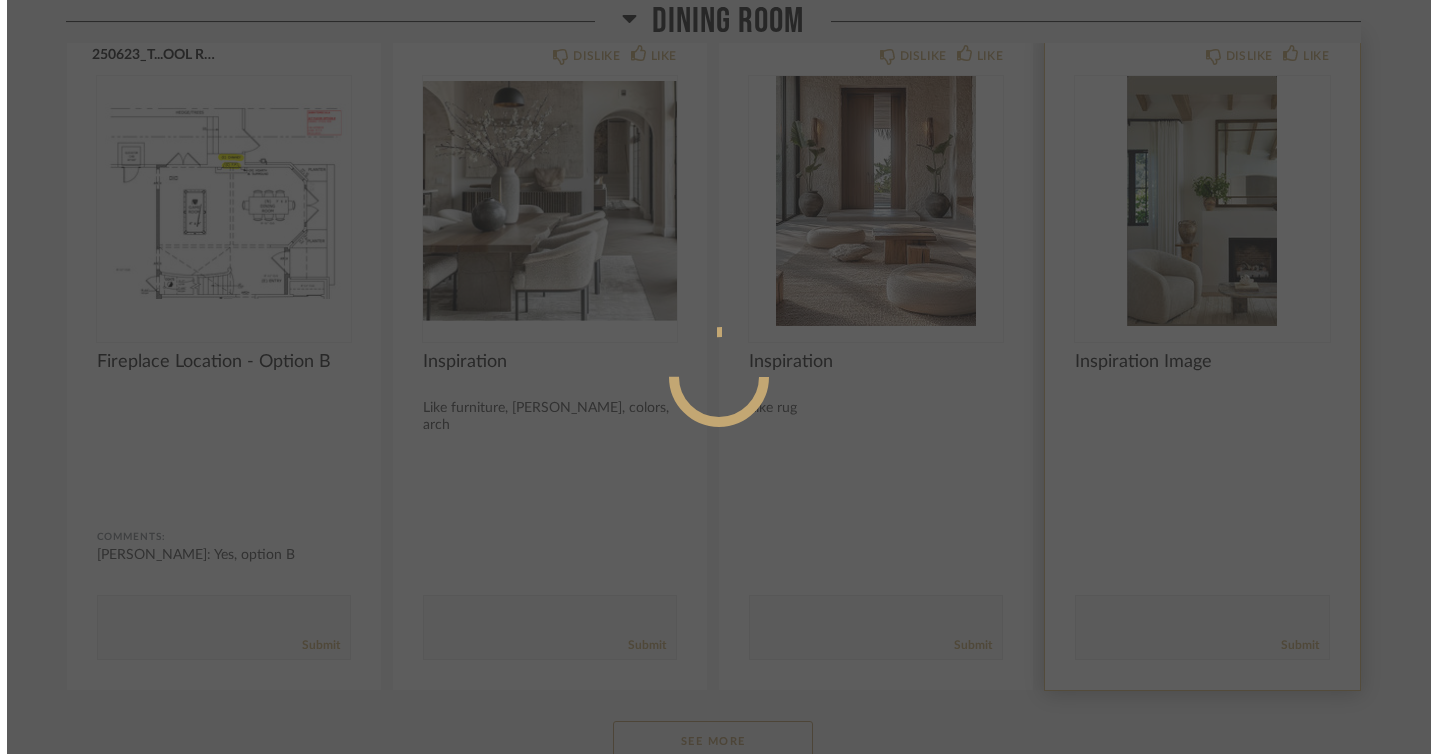 scroll, scrollTop: 0, scrollLeft: 0, axis: both 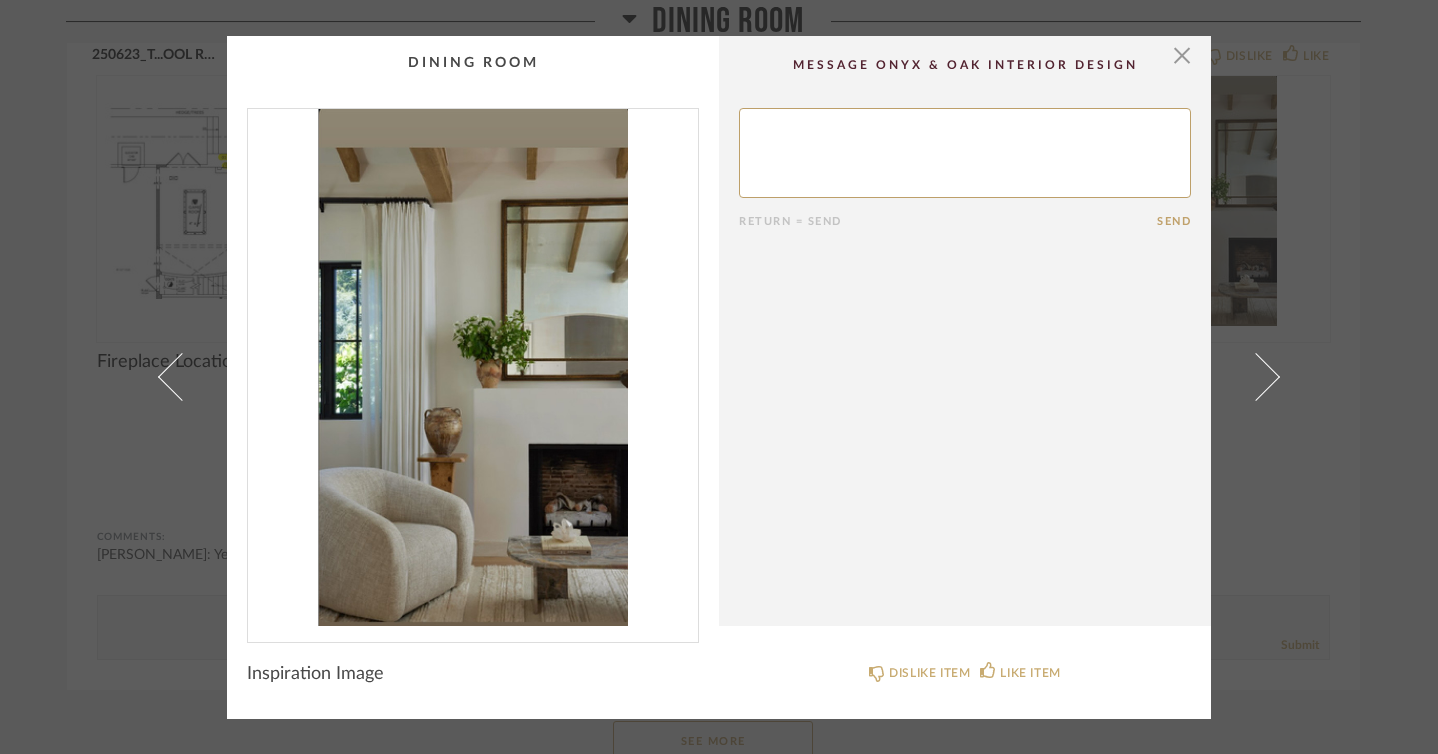 click at bounding box center (473, 367) 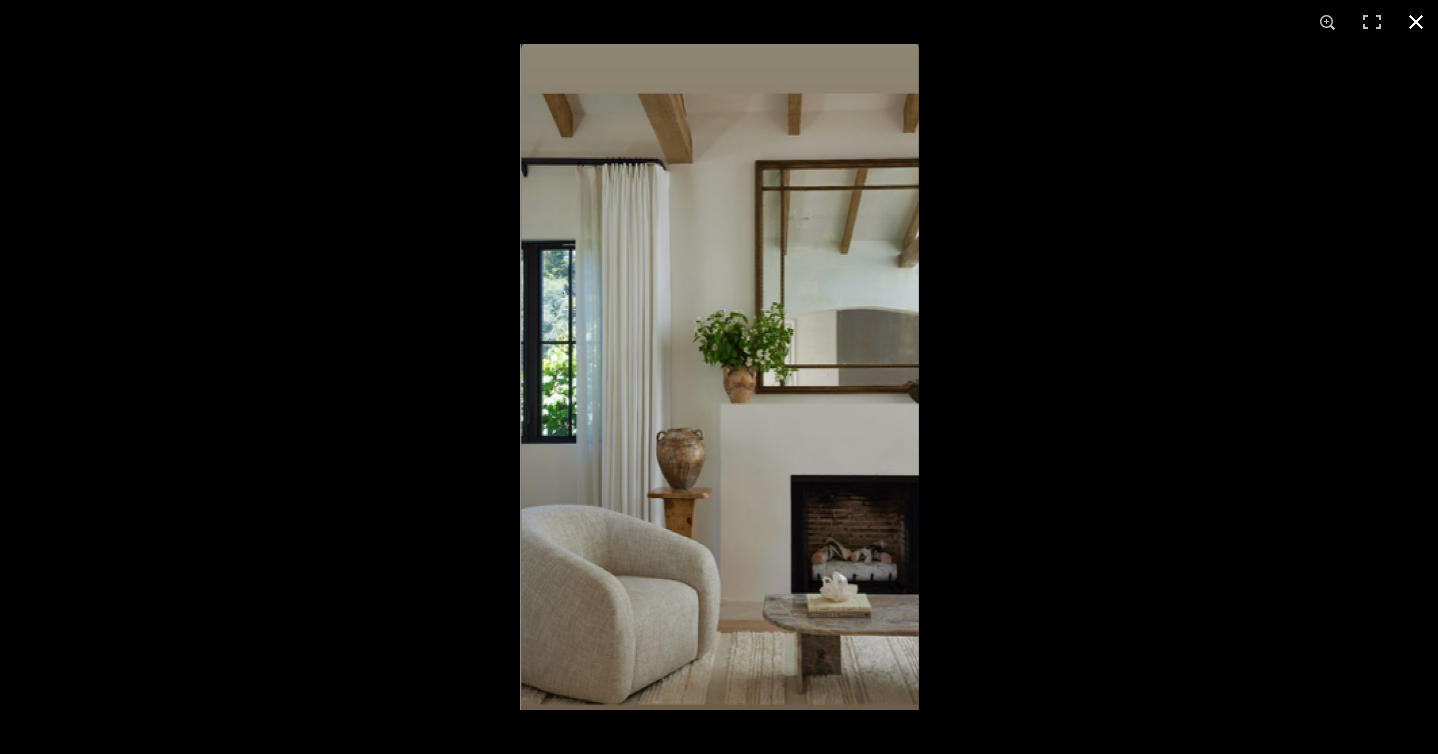 click at bounding box center [1416, 22] 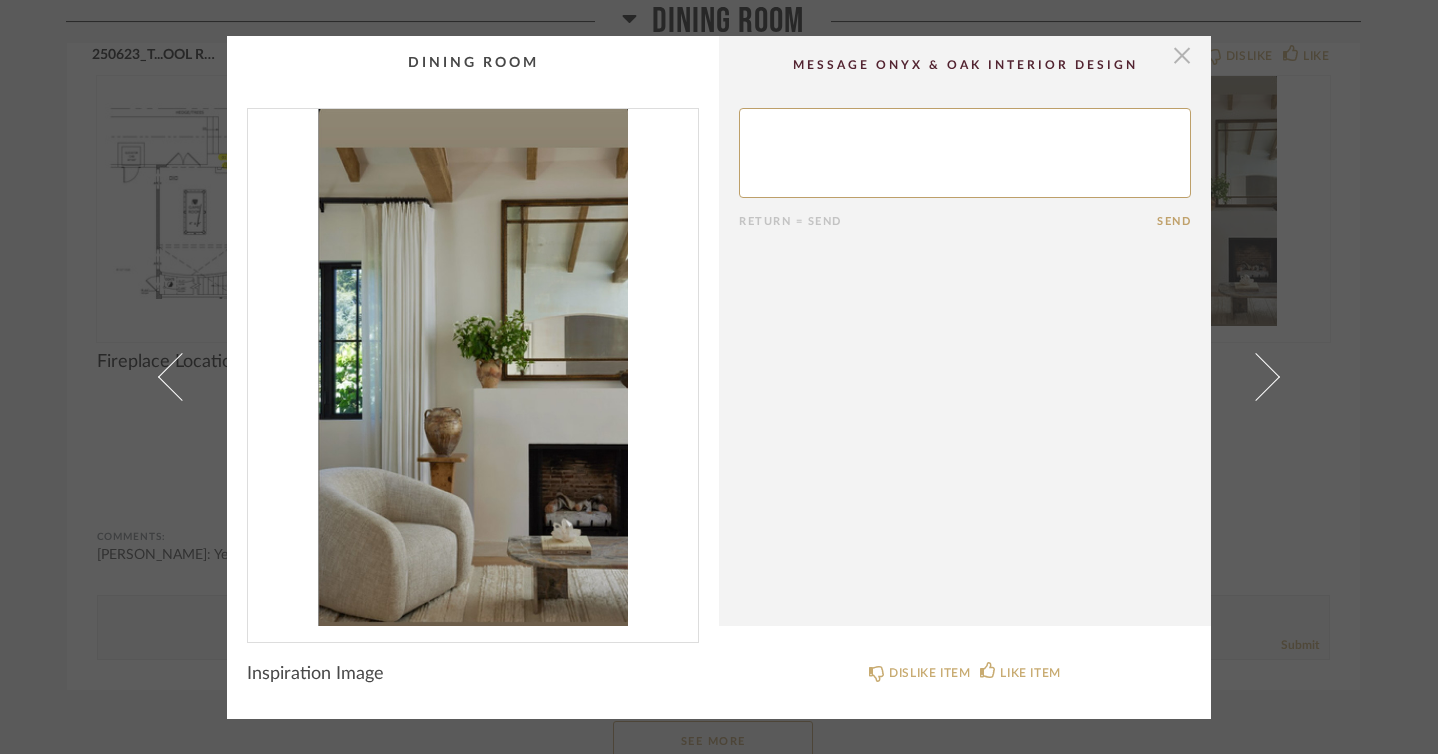 click at bounding box center (1182, 56) 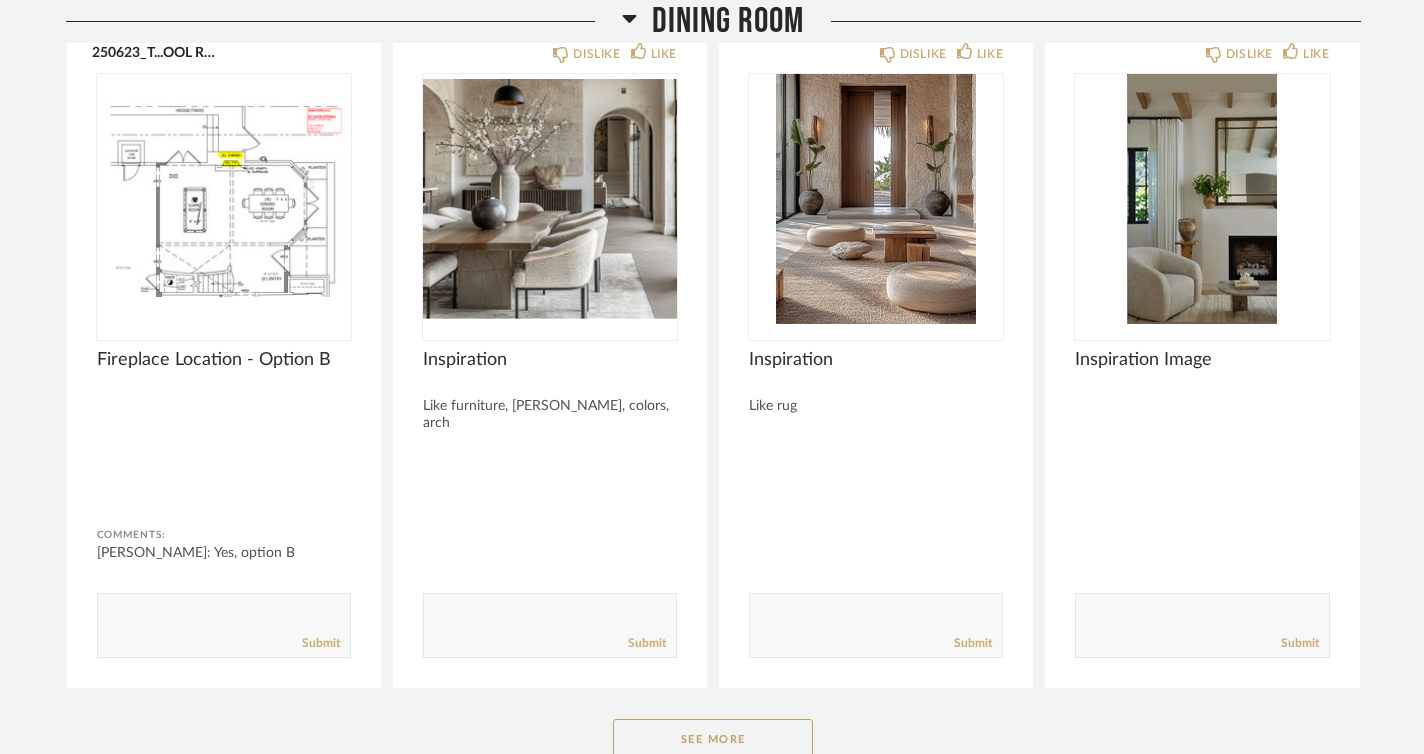 scroll, scrollTop: 4773, scrollLeft: 0, axis: vertical 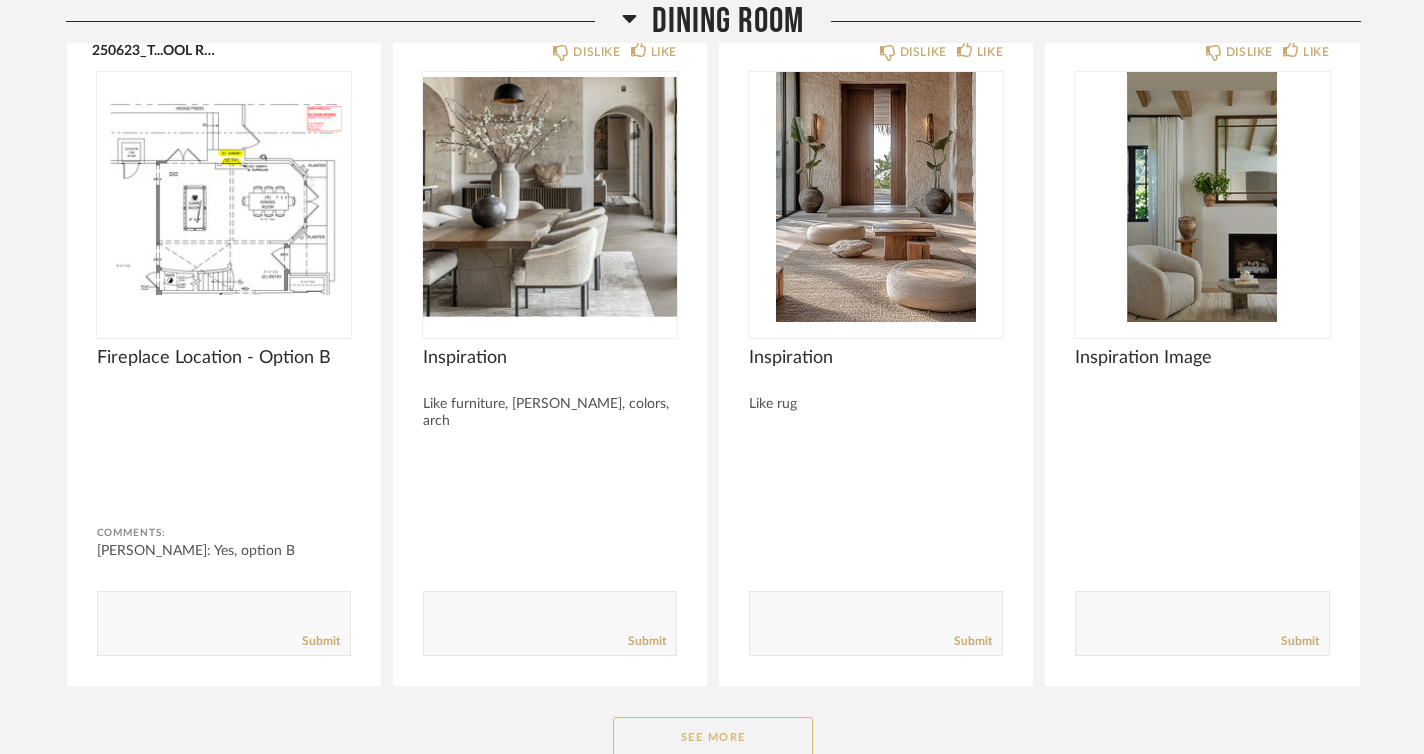 click on "See More" 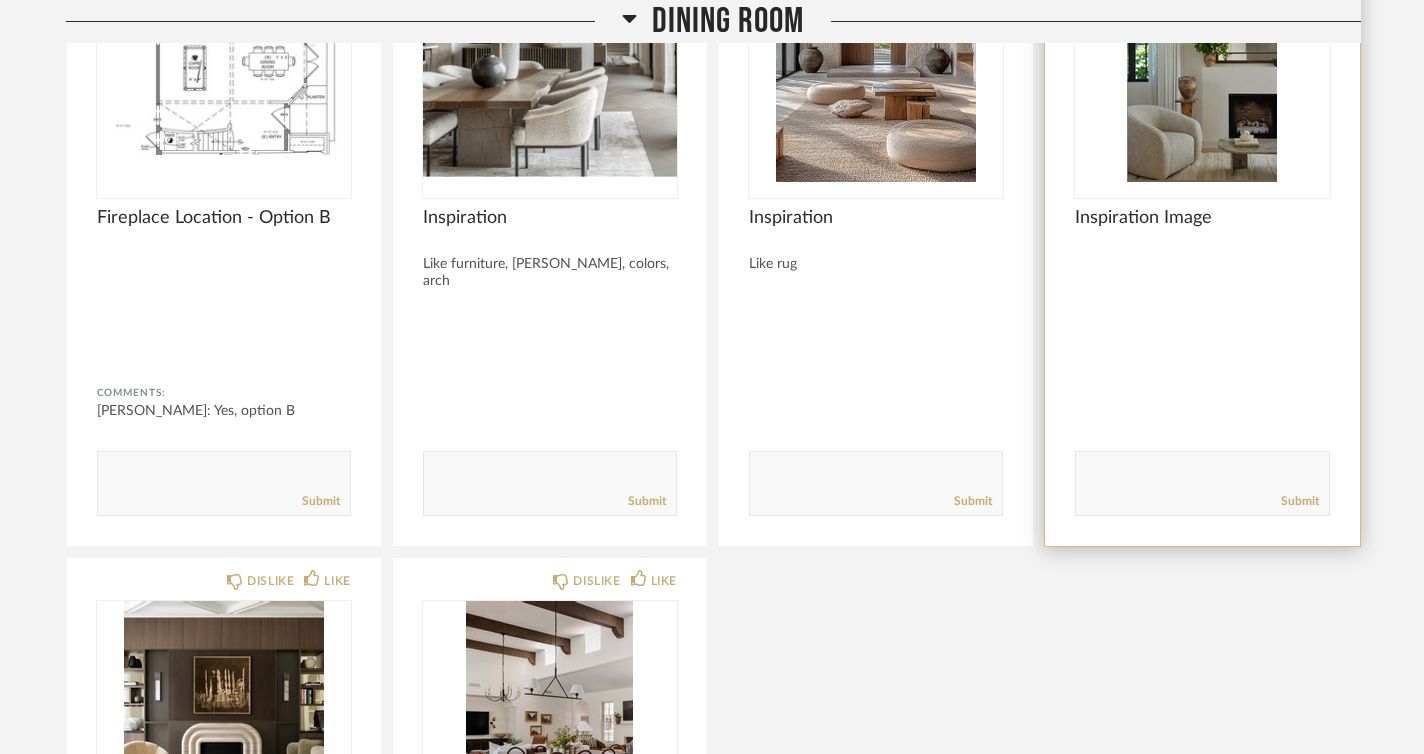 scroll, scrollTop: 4903, scrollLeft: 0, axis: vertical 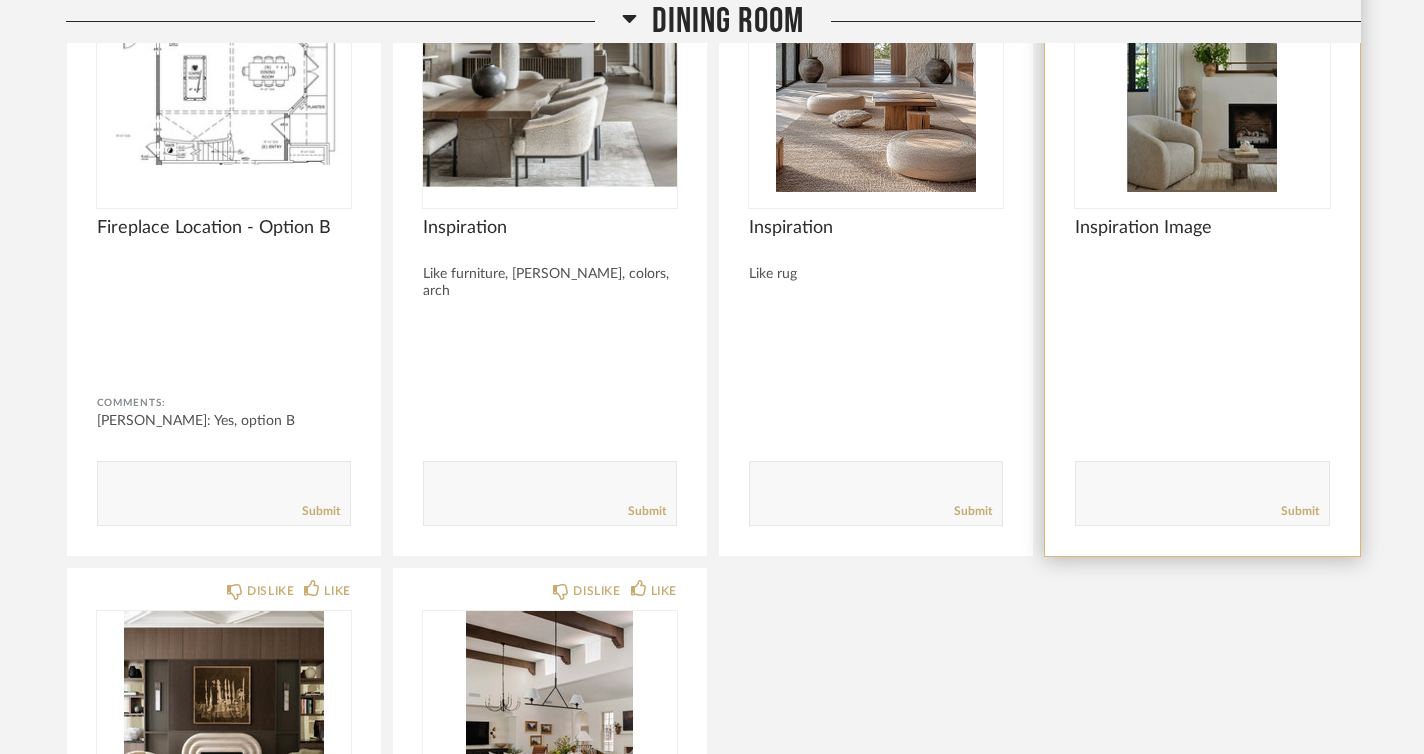 click at bounding box center (1202, 67) 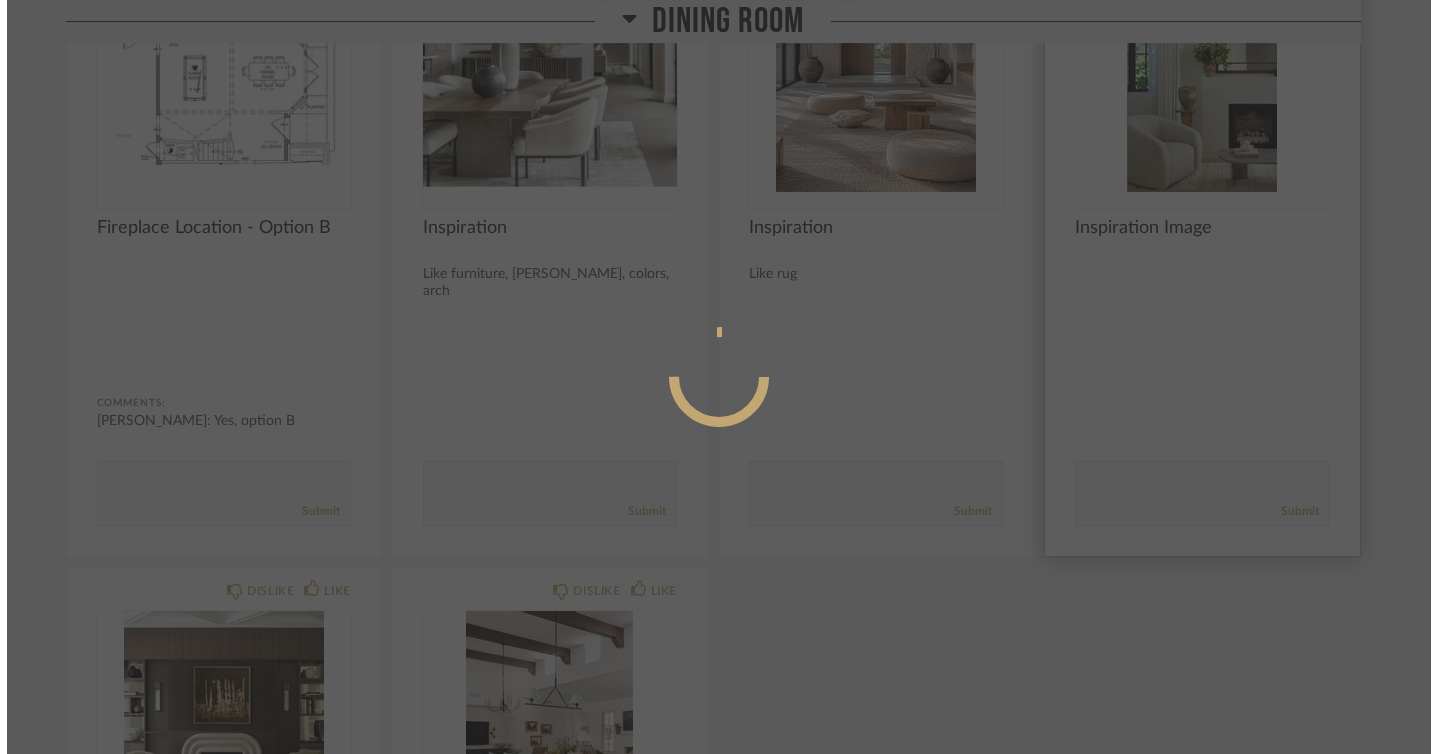 scroll, scrollTop: 0, scrollLeft: 0, axis: both 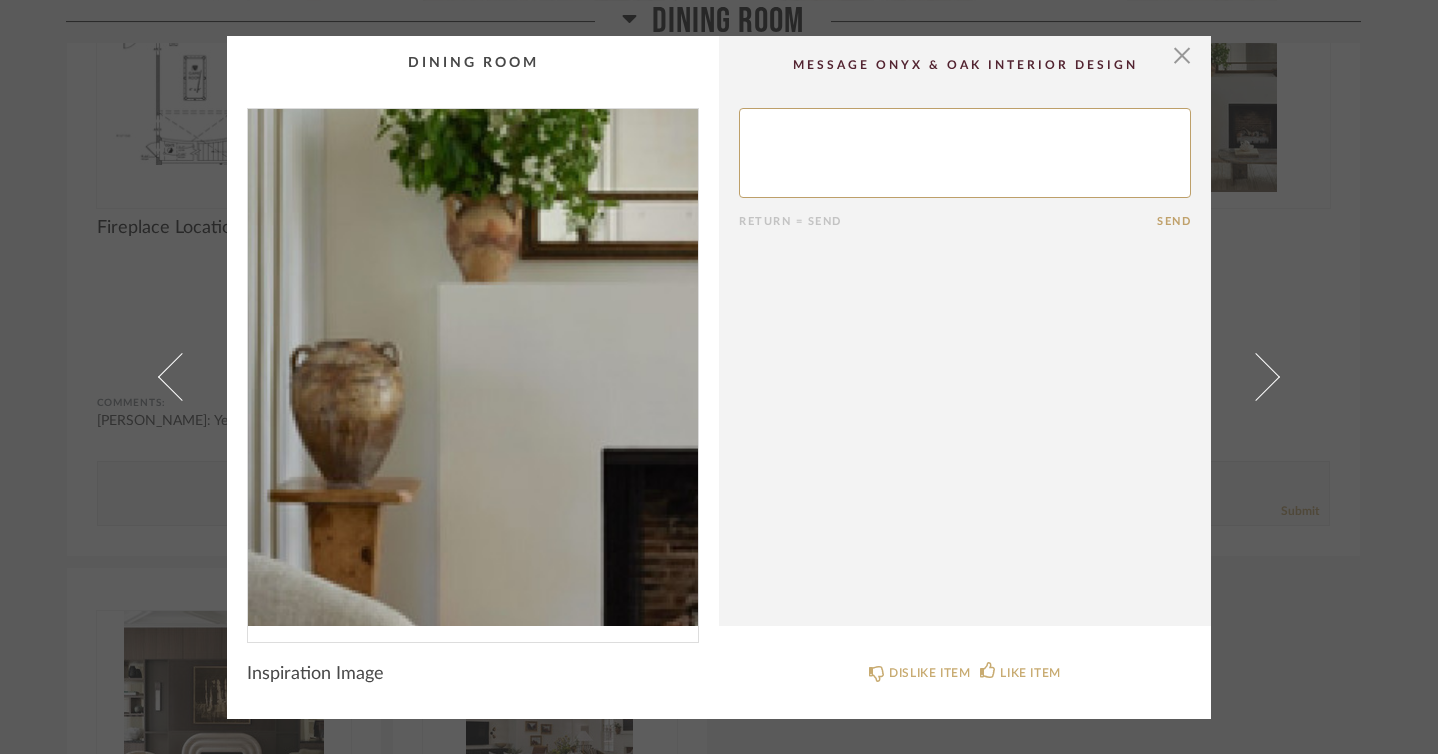 click at bounding box center (473, 367) 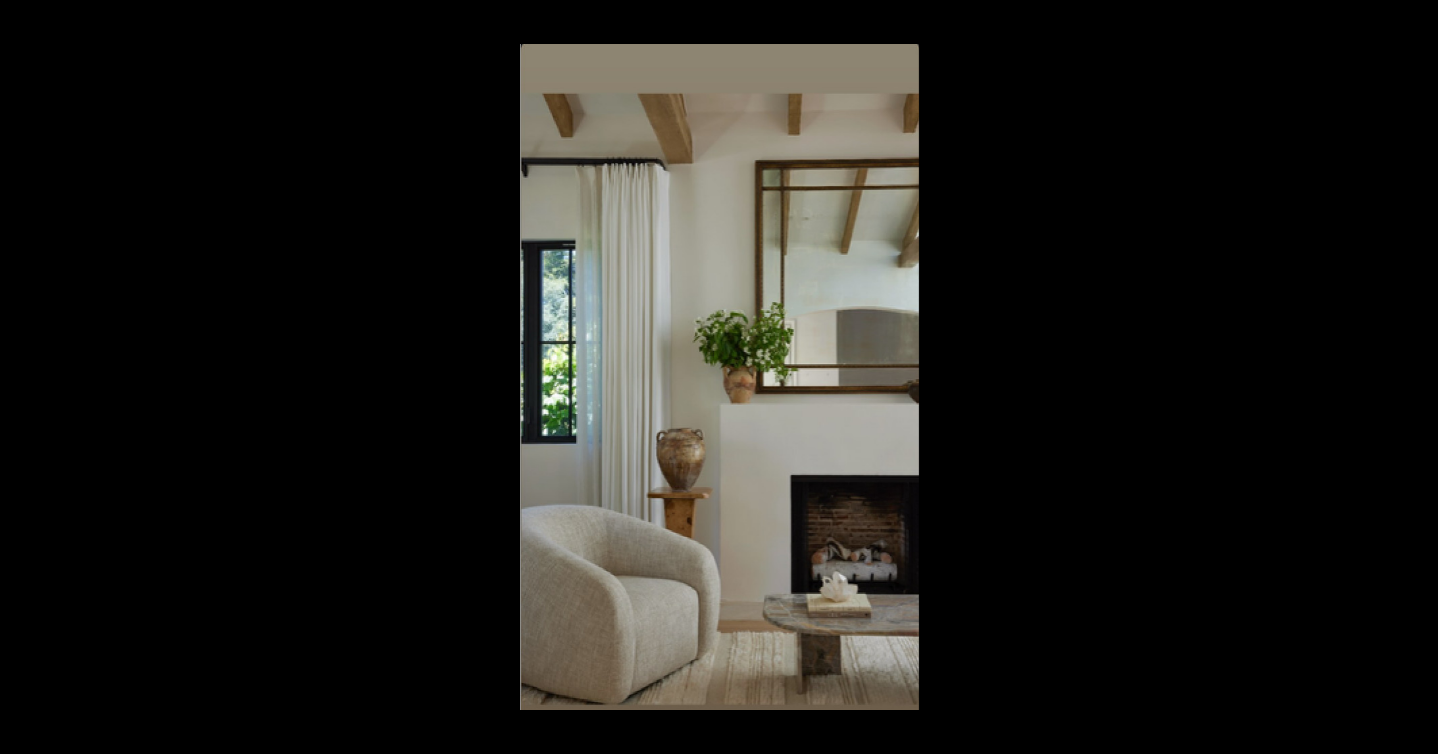 click at bounding box center (1416, 22) 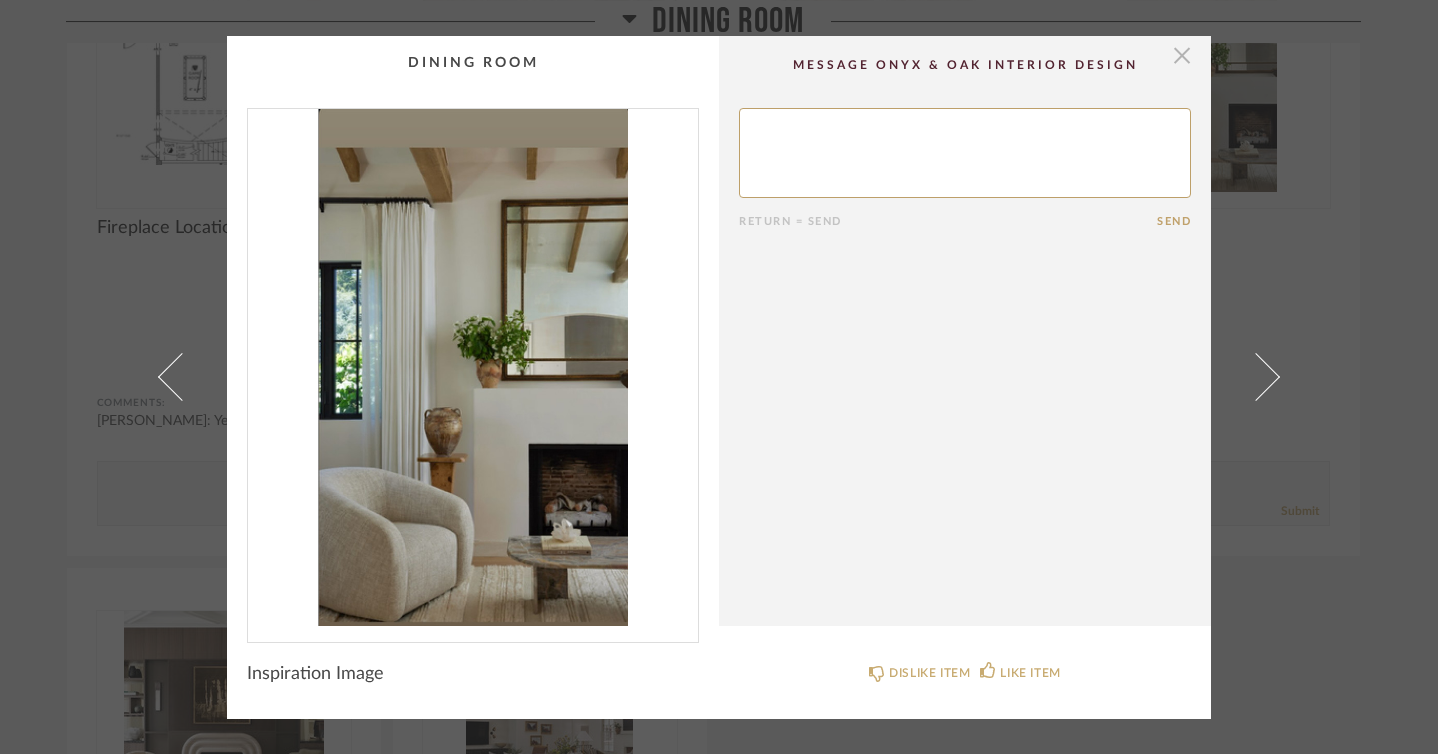 click at bounding box center (1182, 56) 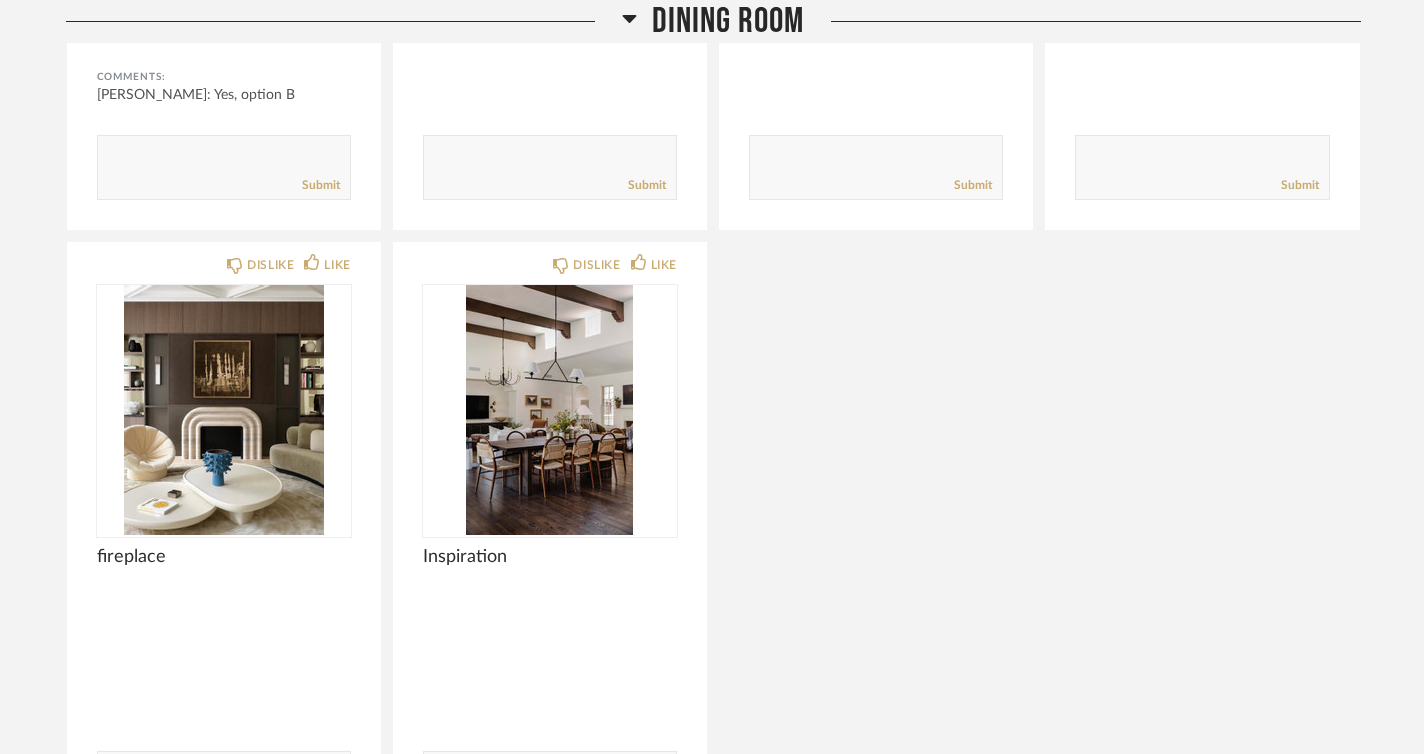 scroll, scrollTop: 5236, scrollLeft: 0, axis: vertical 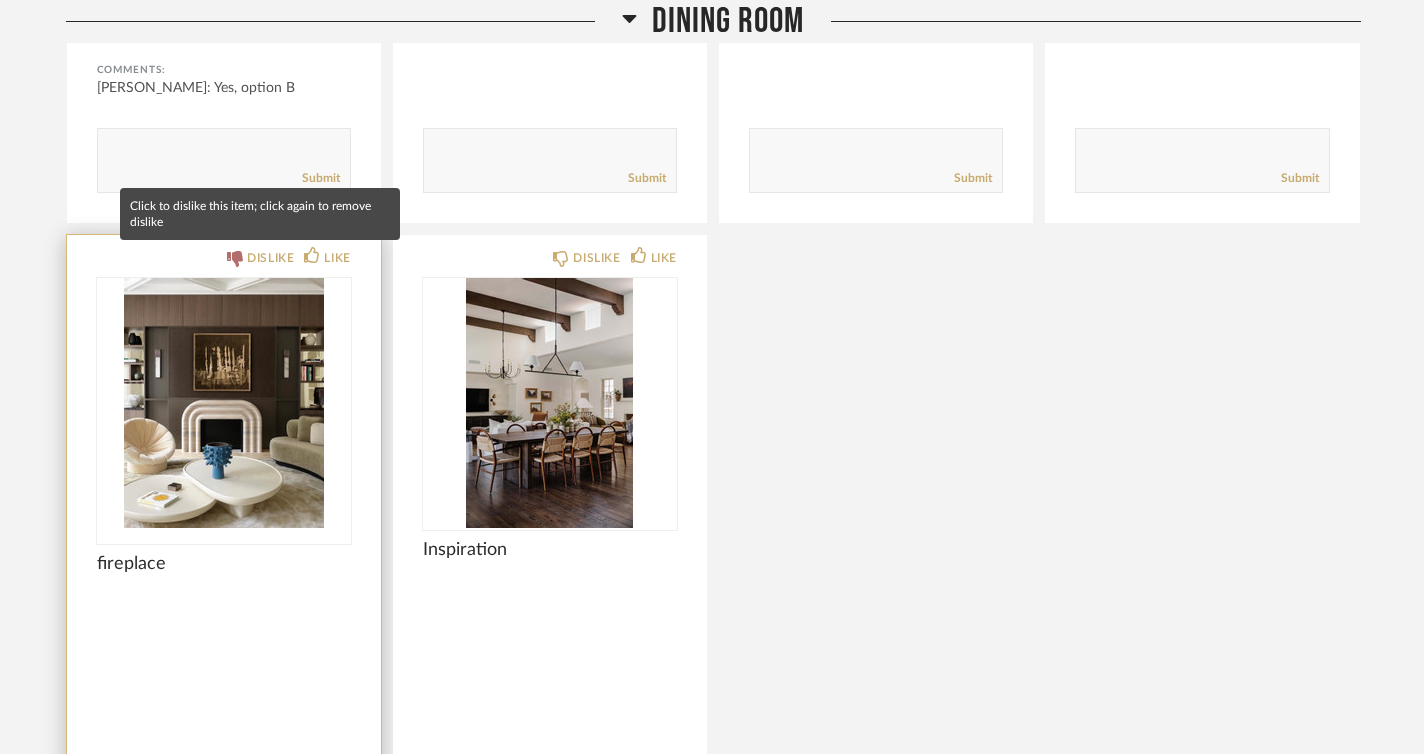 click 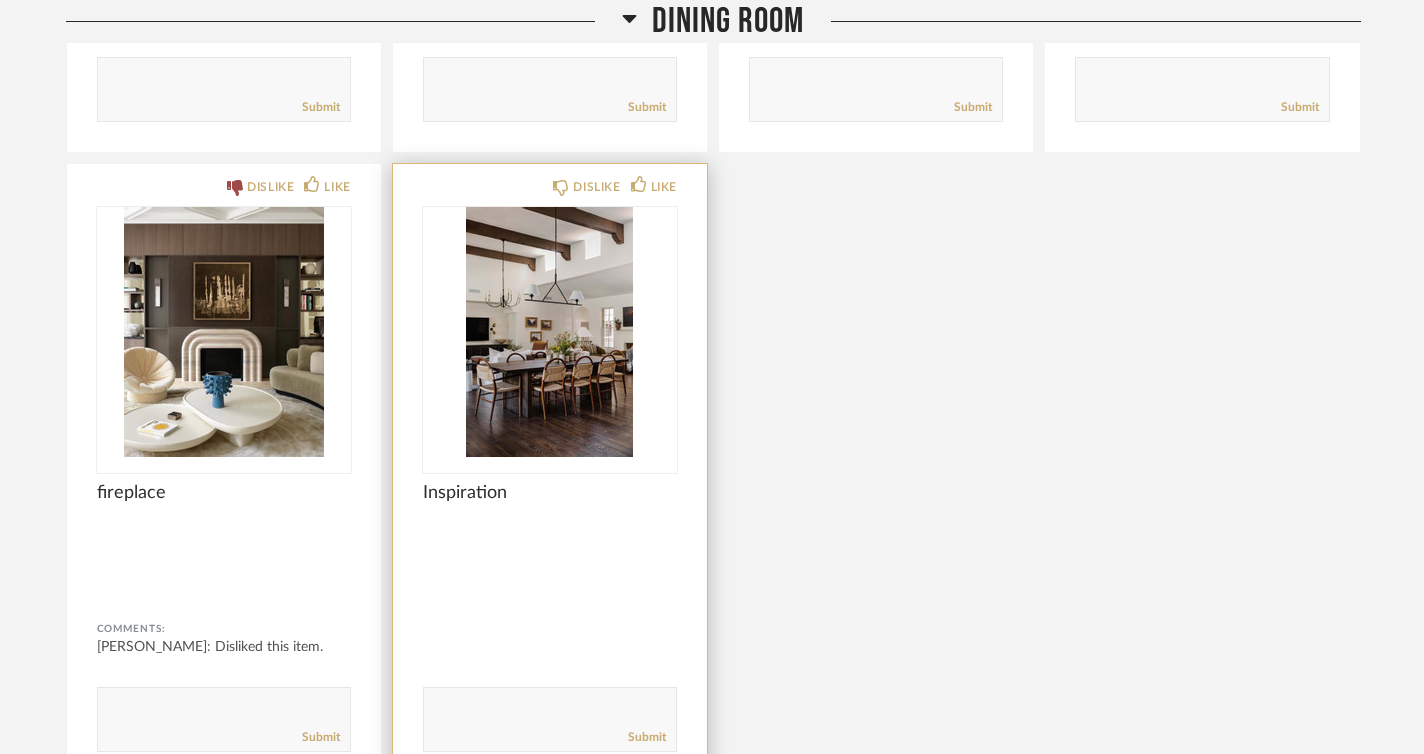 scroll, scrollTop: 5309, scrollLeft: 0, axis: vertical 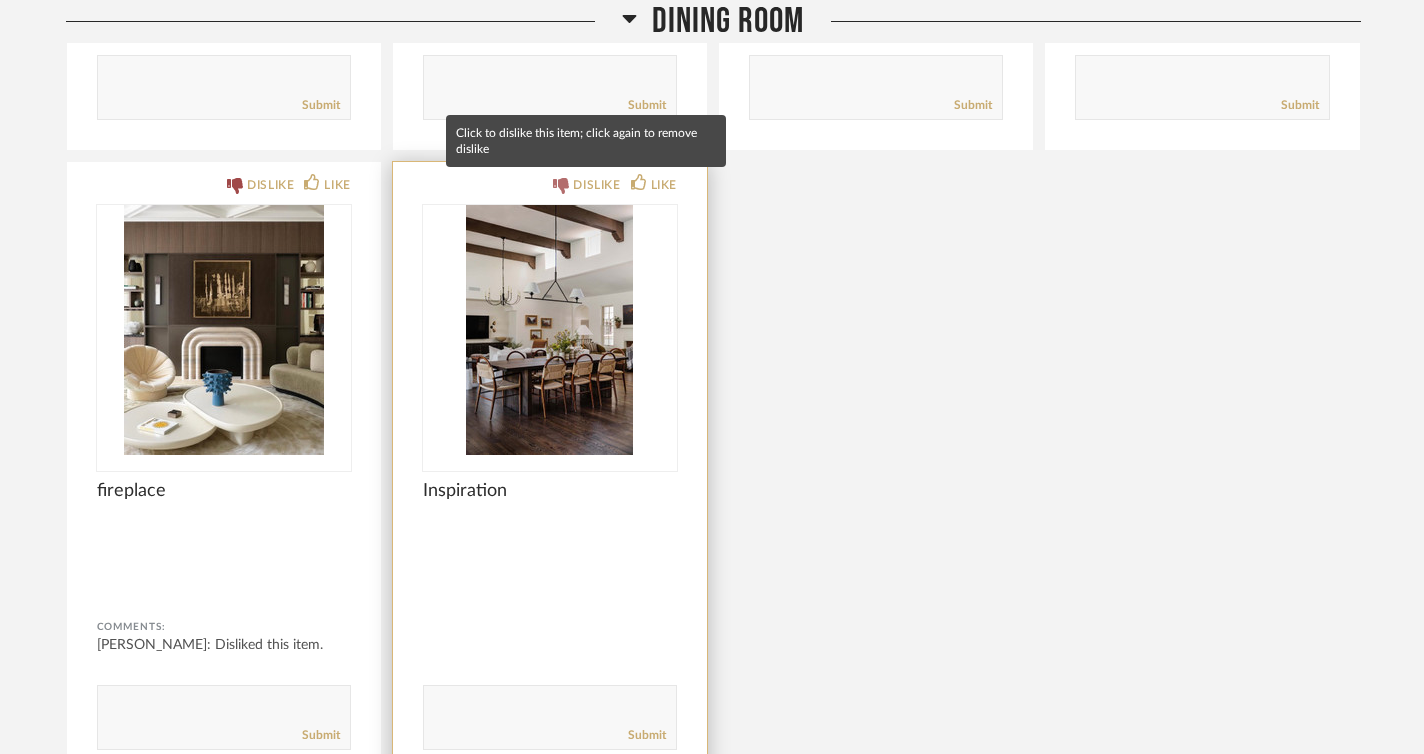 click 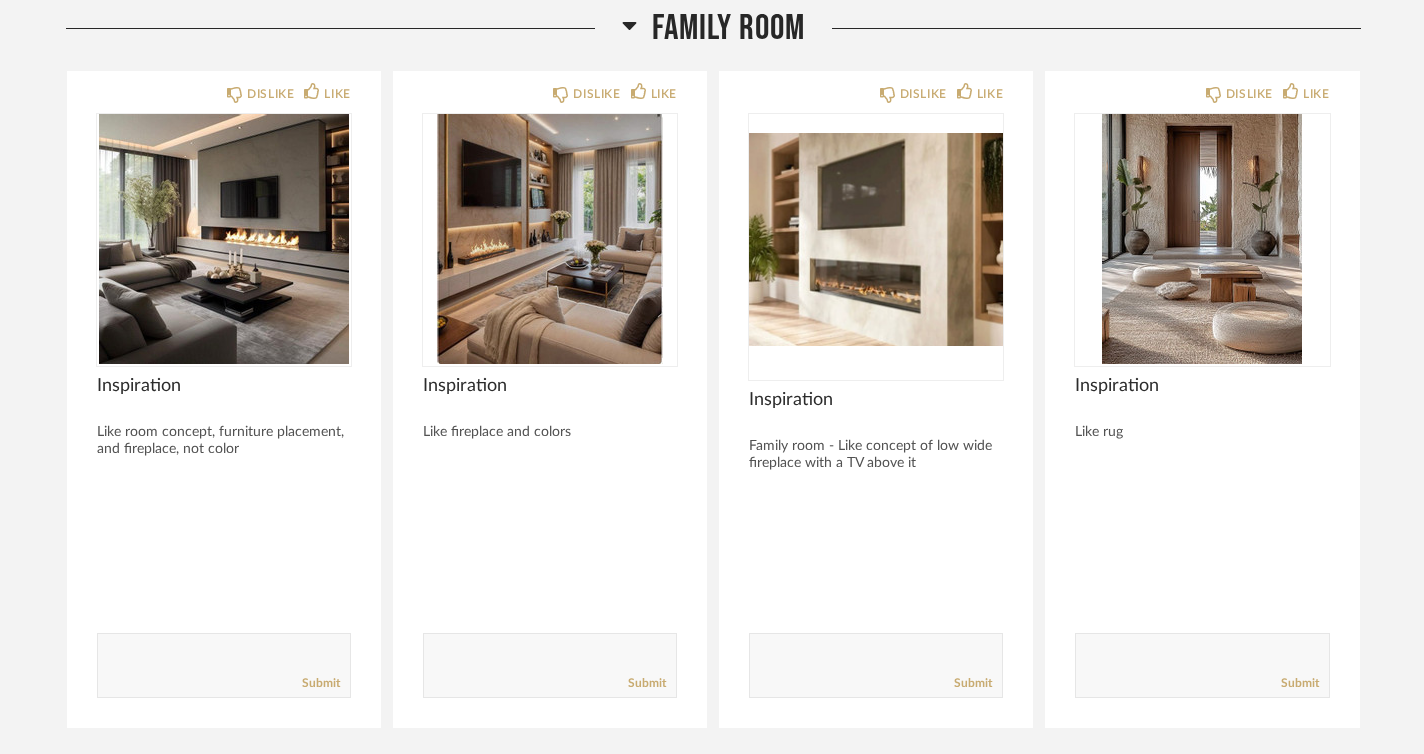 scroll, scrollTop: 6190, scrollLeft: 0, axis: vertical 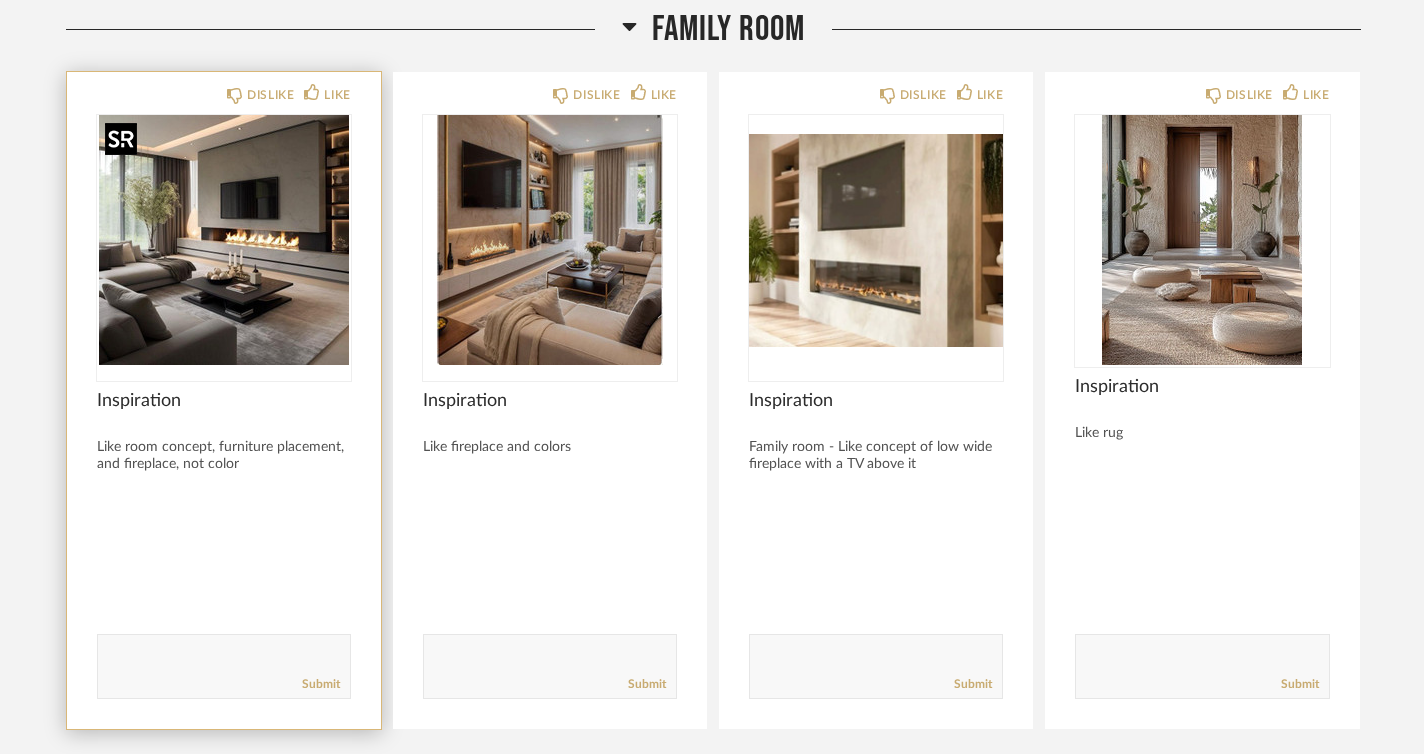 click at bounding box center [224, 240] 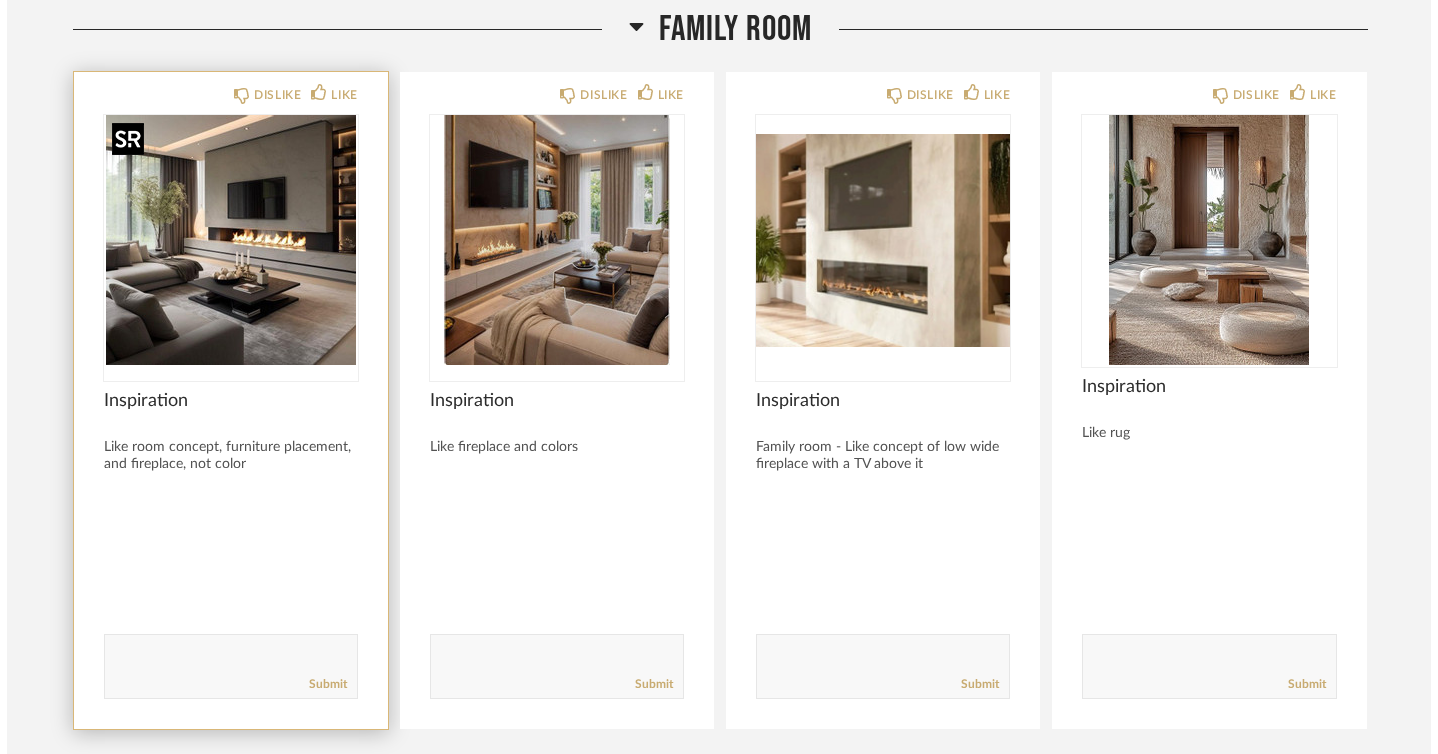 scroll, scrollTop: 0, scrollLeft: 0, axis: both 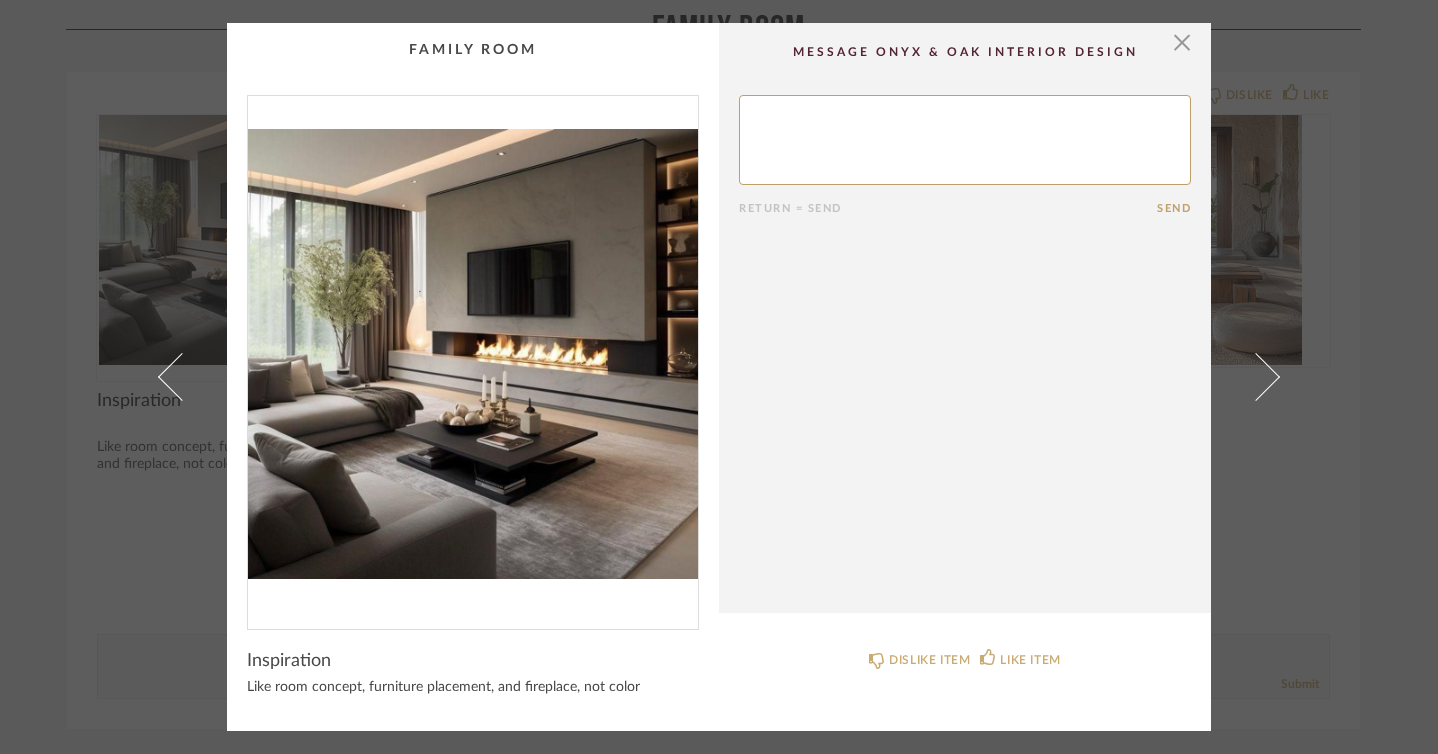 click at bounding box center (473, 354) 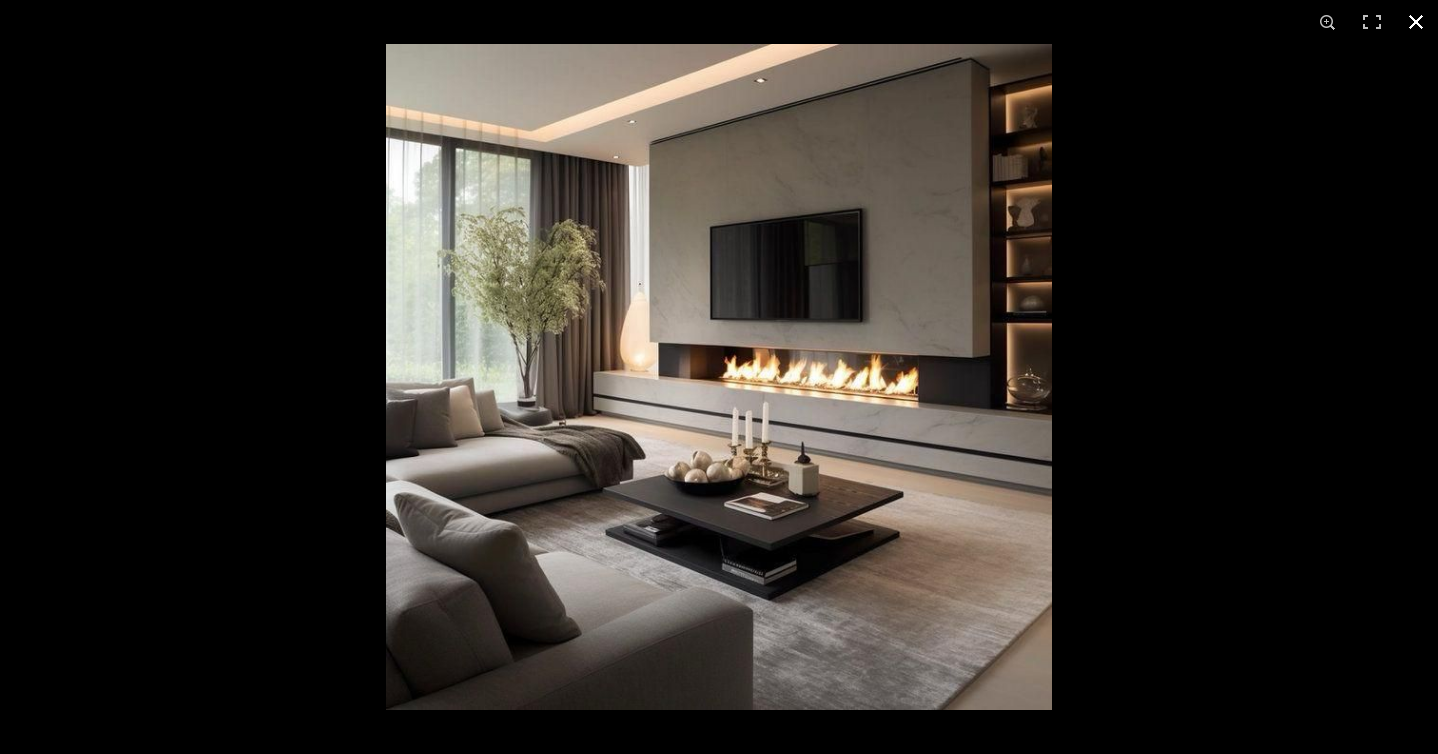 click at bounding box center [1416, 22] 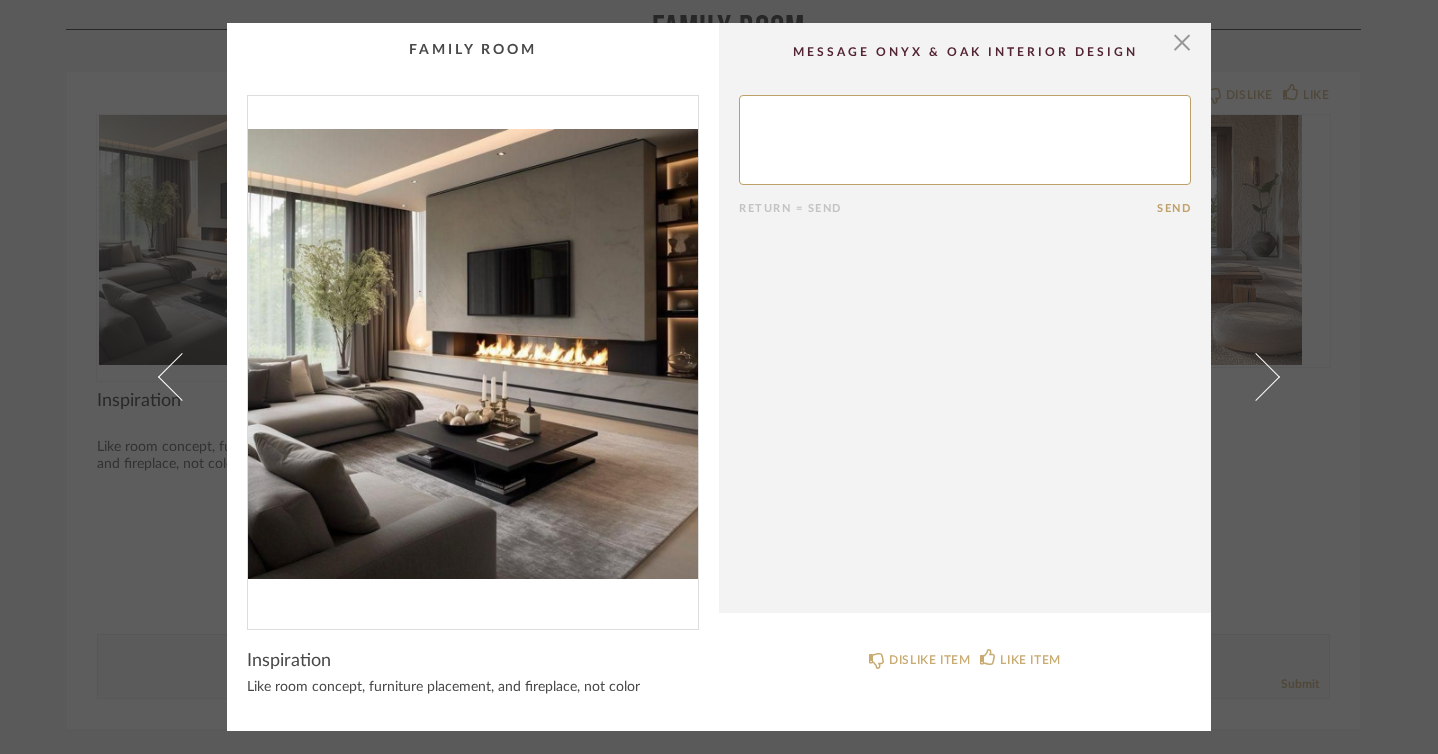 click on "Return = Send  Send" 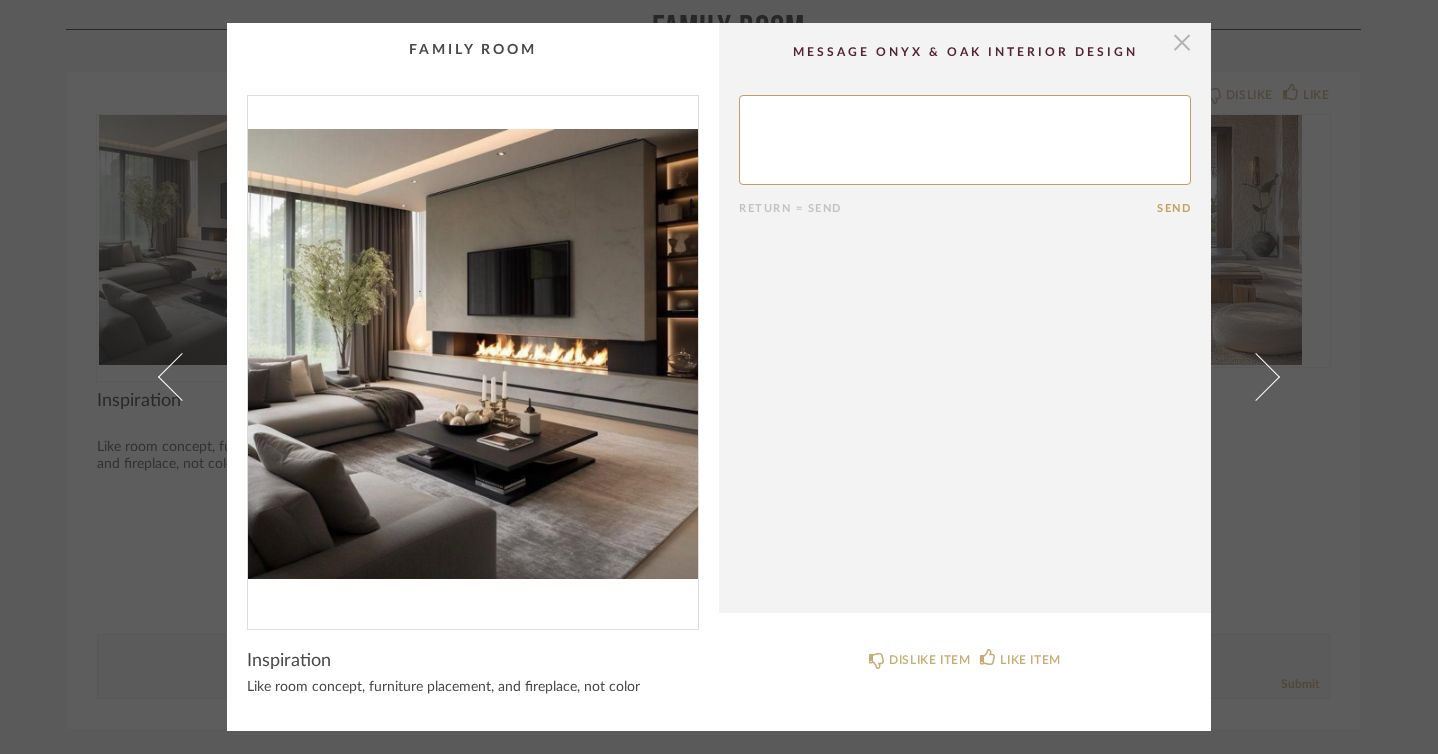 click at bounding box center [1182, 43] 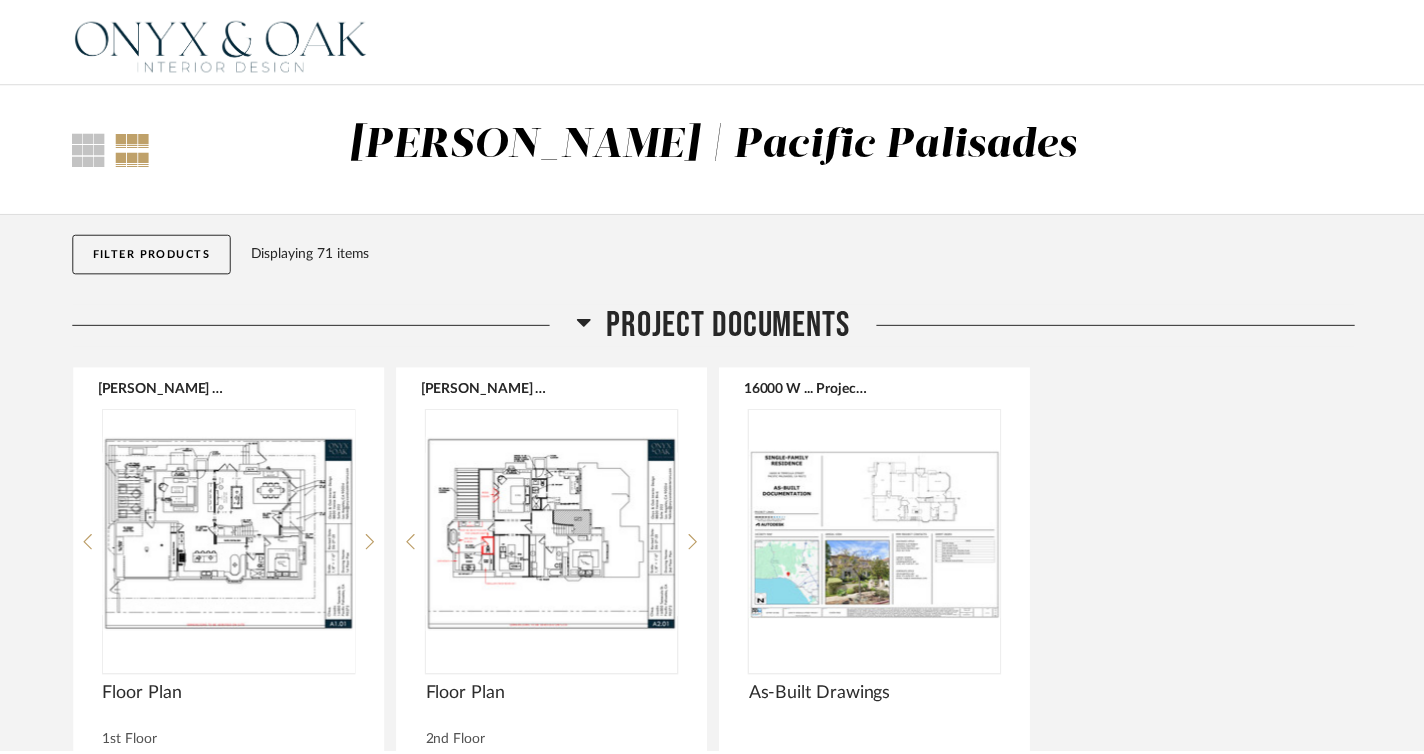 scroll, scrollTop: 6190, scrollLeft: 0, axis: vertical 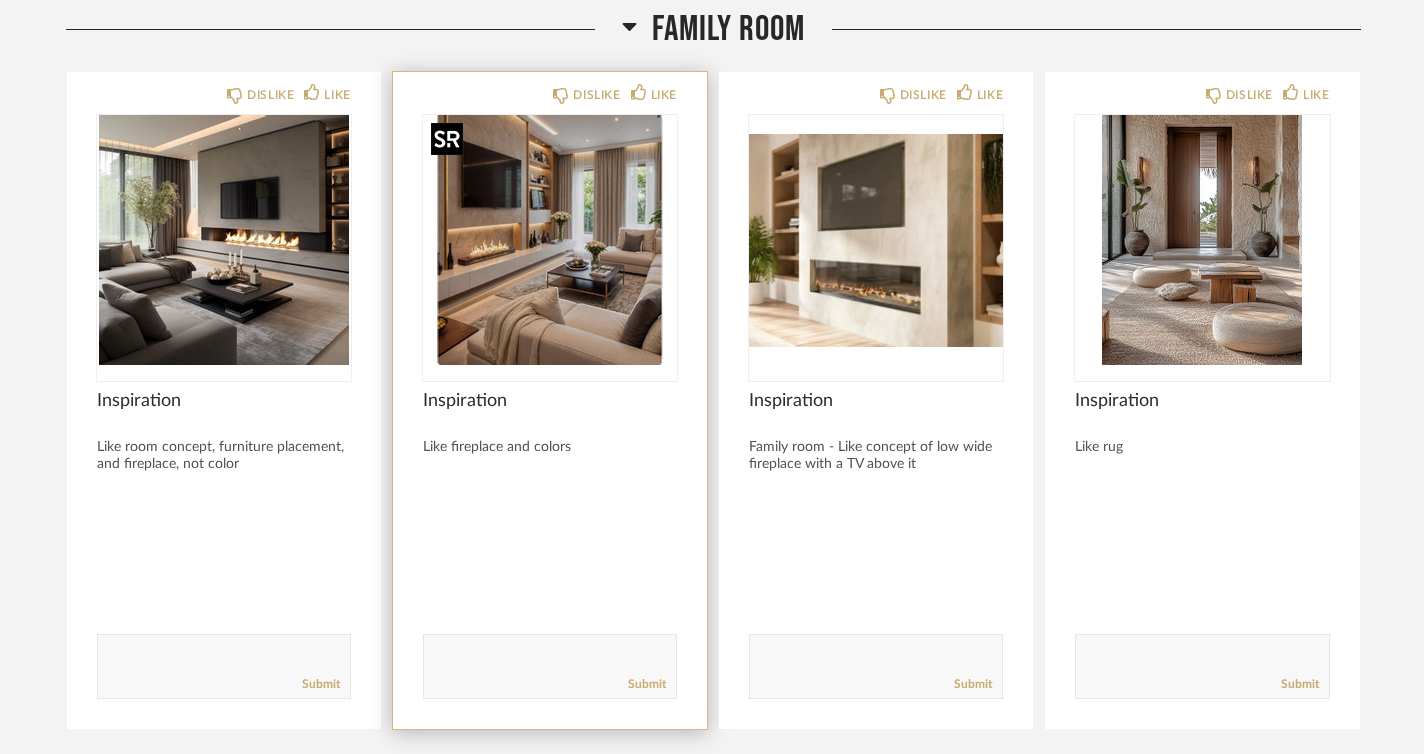 click at bounding box center (550, 240) 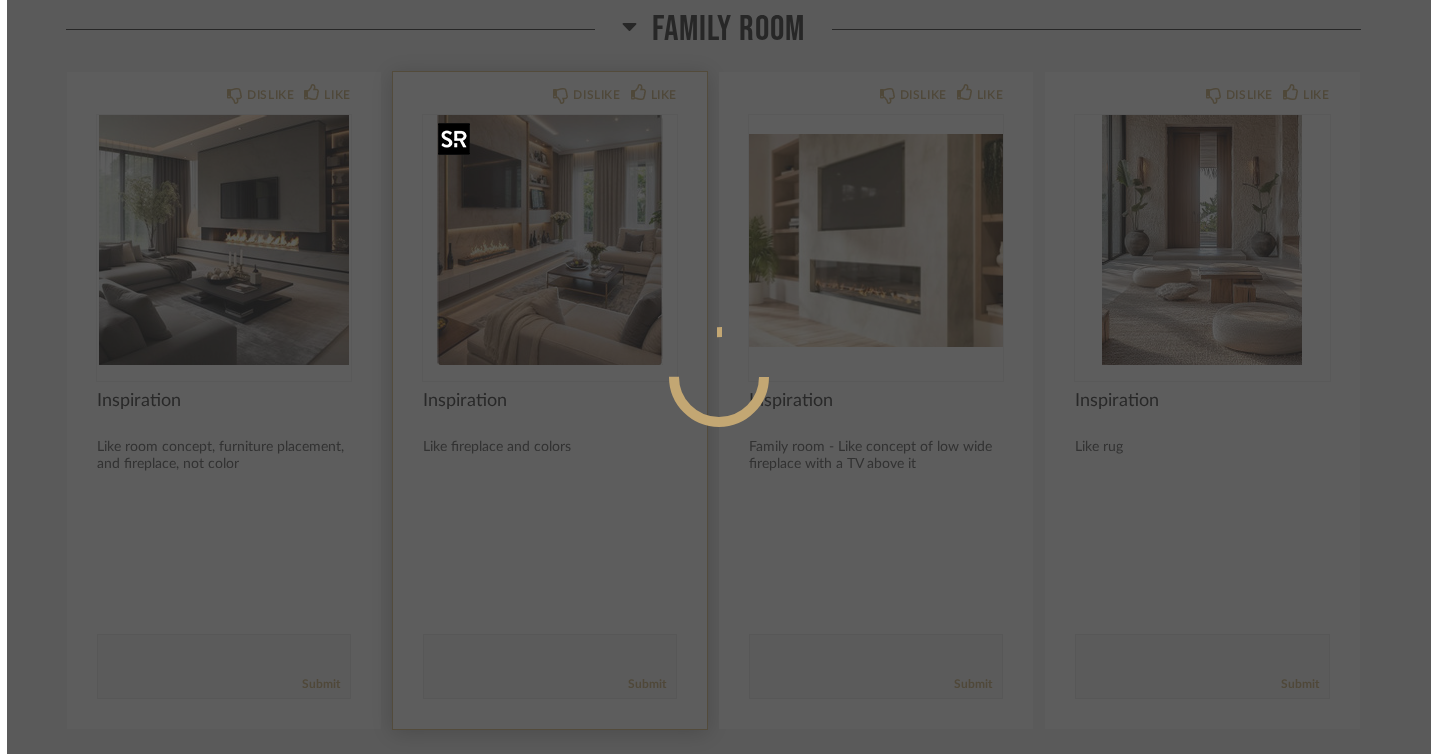 scroll, scrollTop: 0, scrollLeft: 0, axis: both 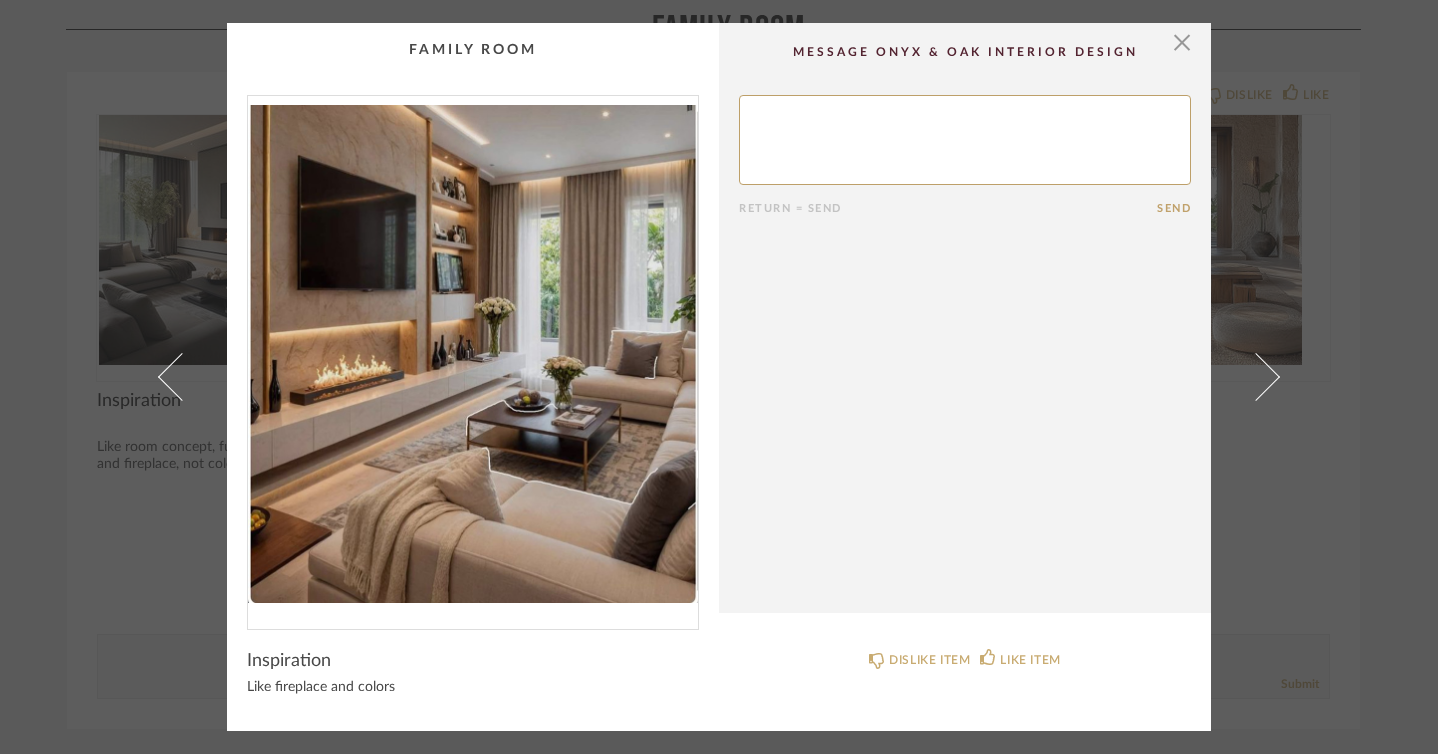 click at bounding box center (473, 354) 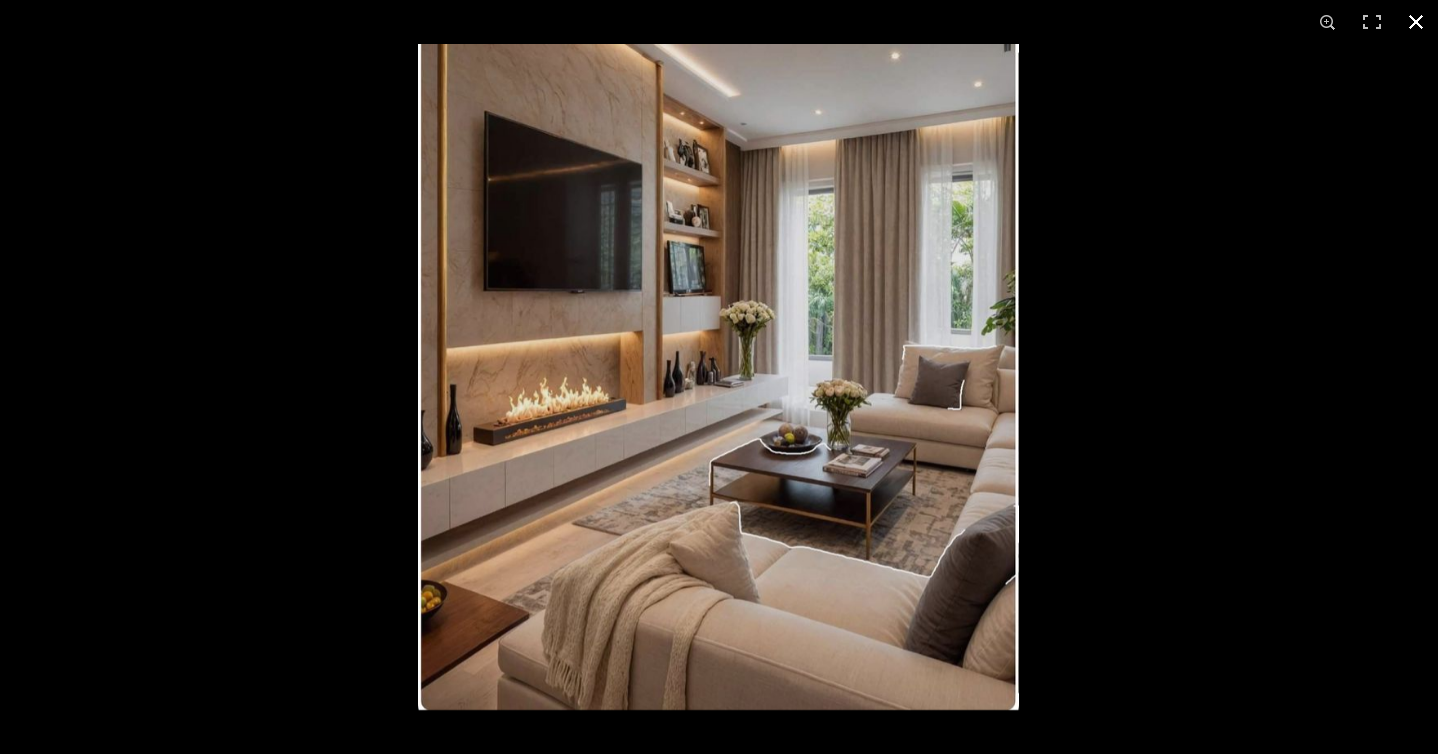 click at bounding box center (1416, 22) 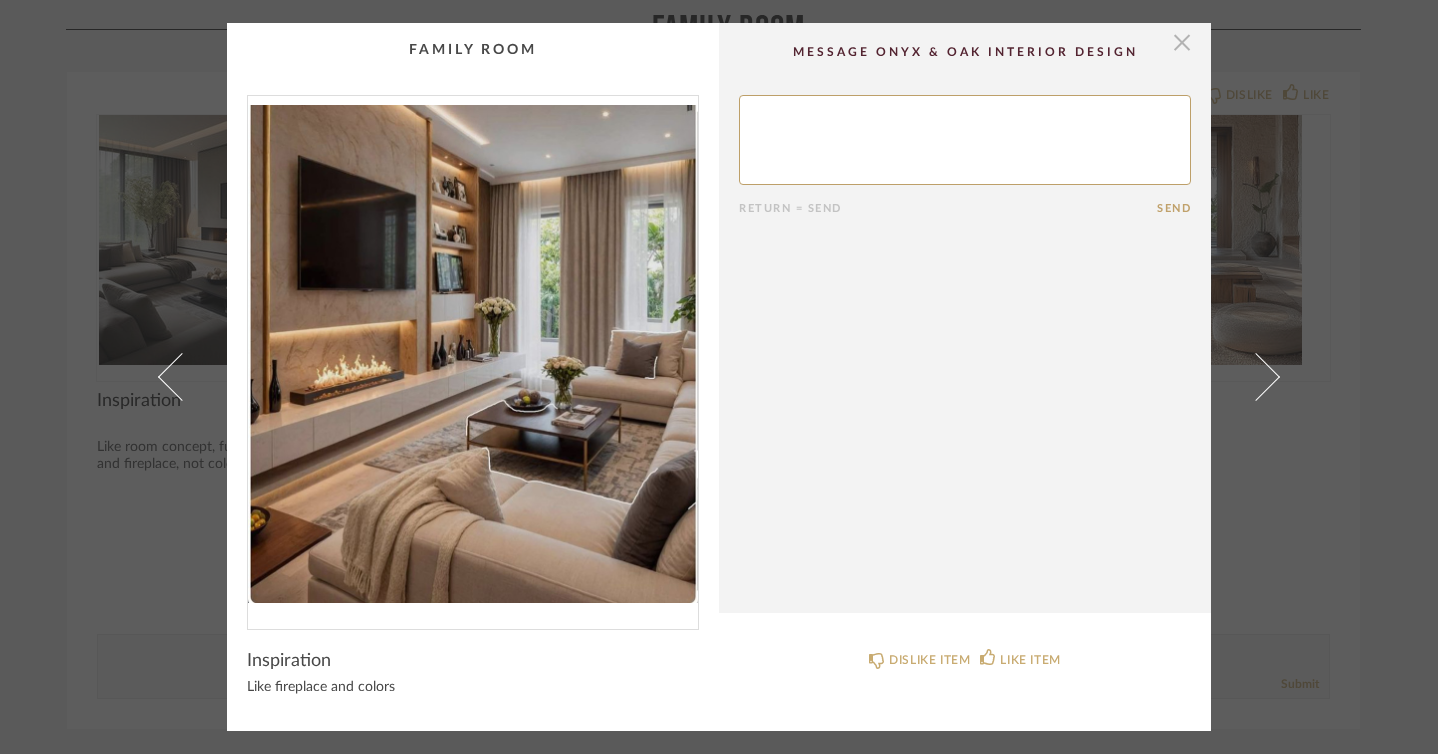click at bounding box center [1182, 43] 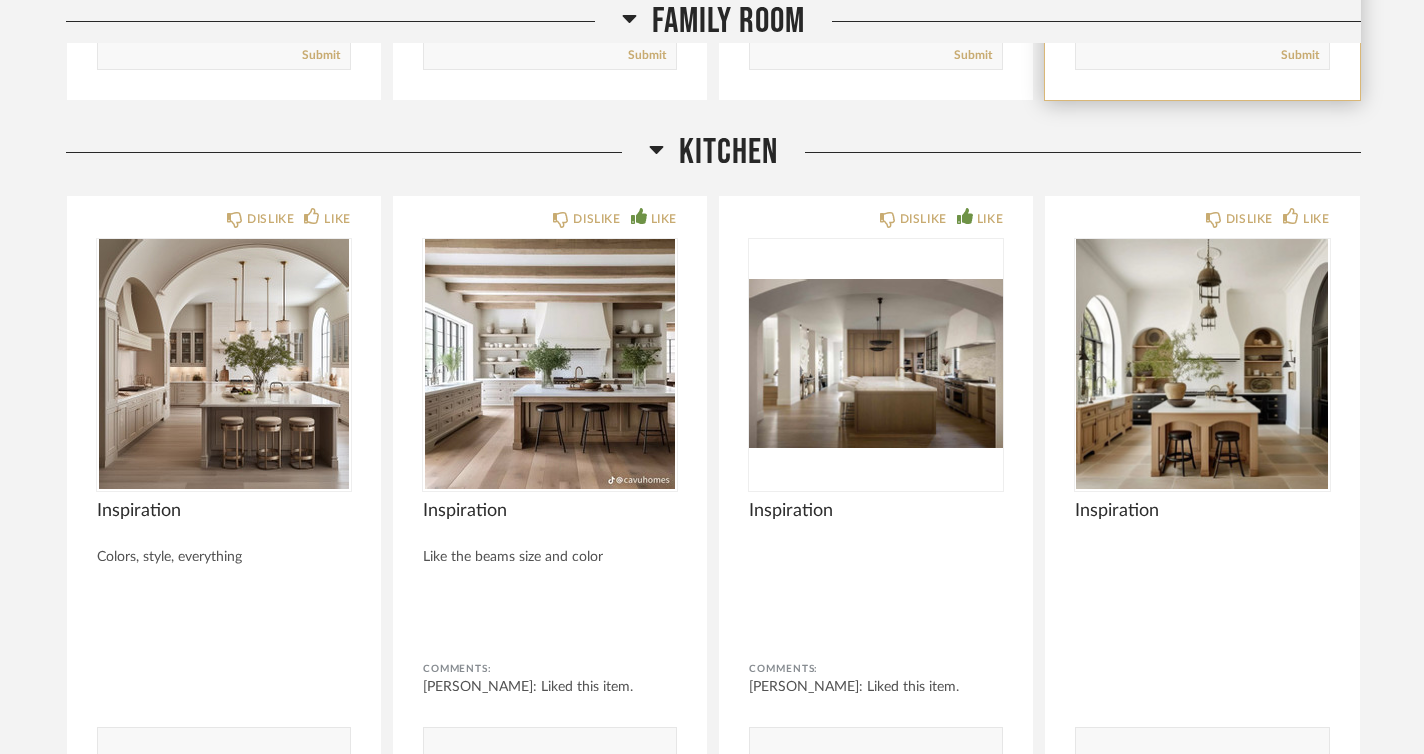 scroll, scrollTop: 6871, scrollLeft: 0, axis: vertical 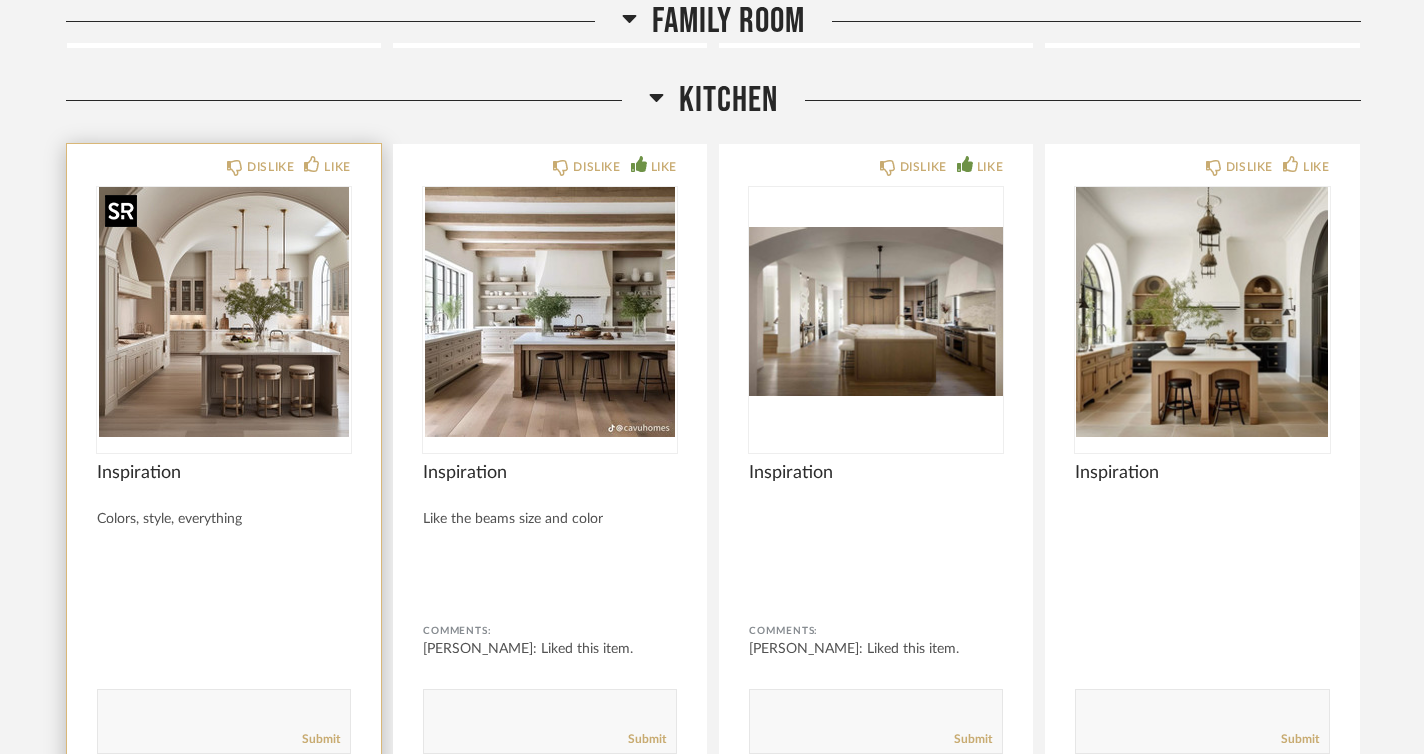 click at bounding box center [224, 312] 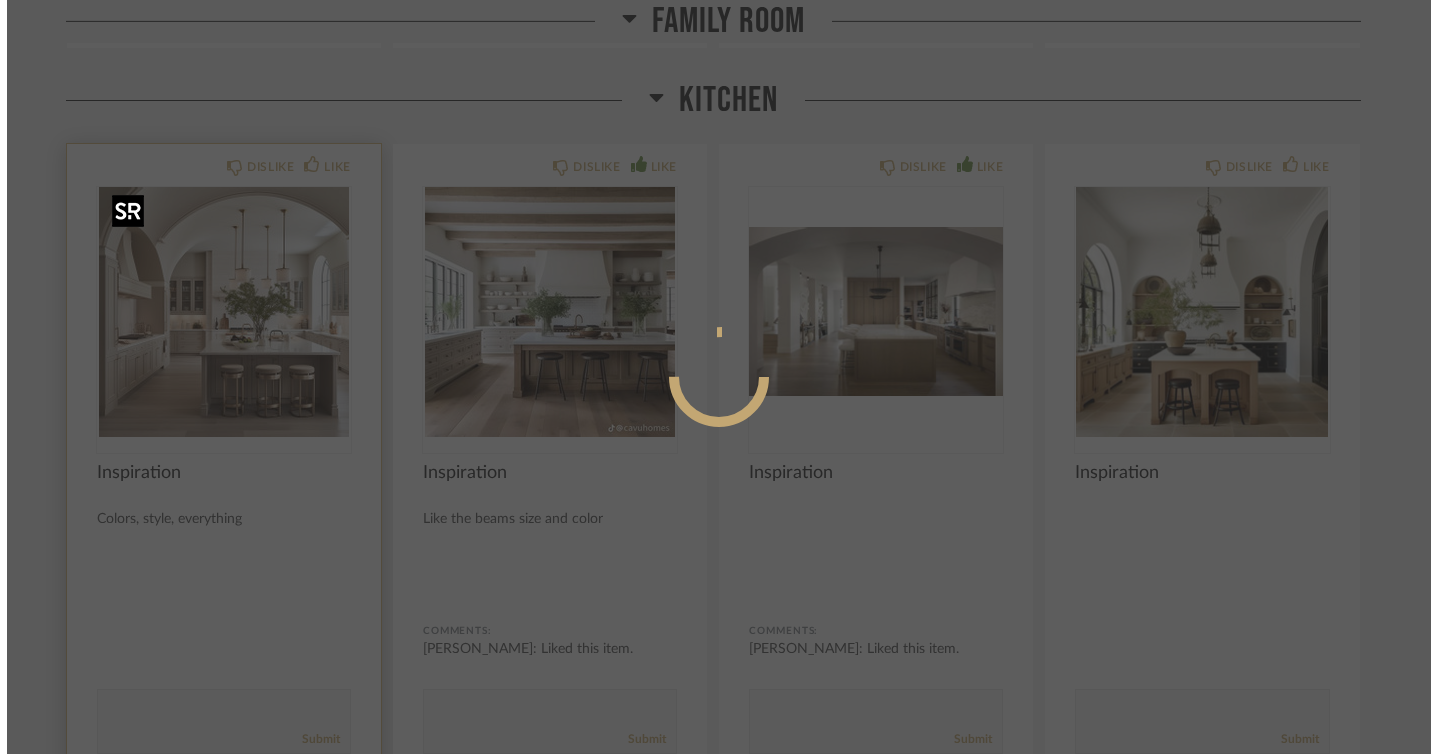 scroll, scrollTop: 0, scrollLeft: 0, axis: both 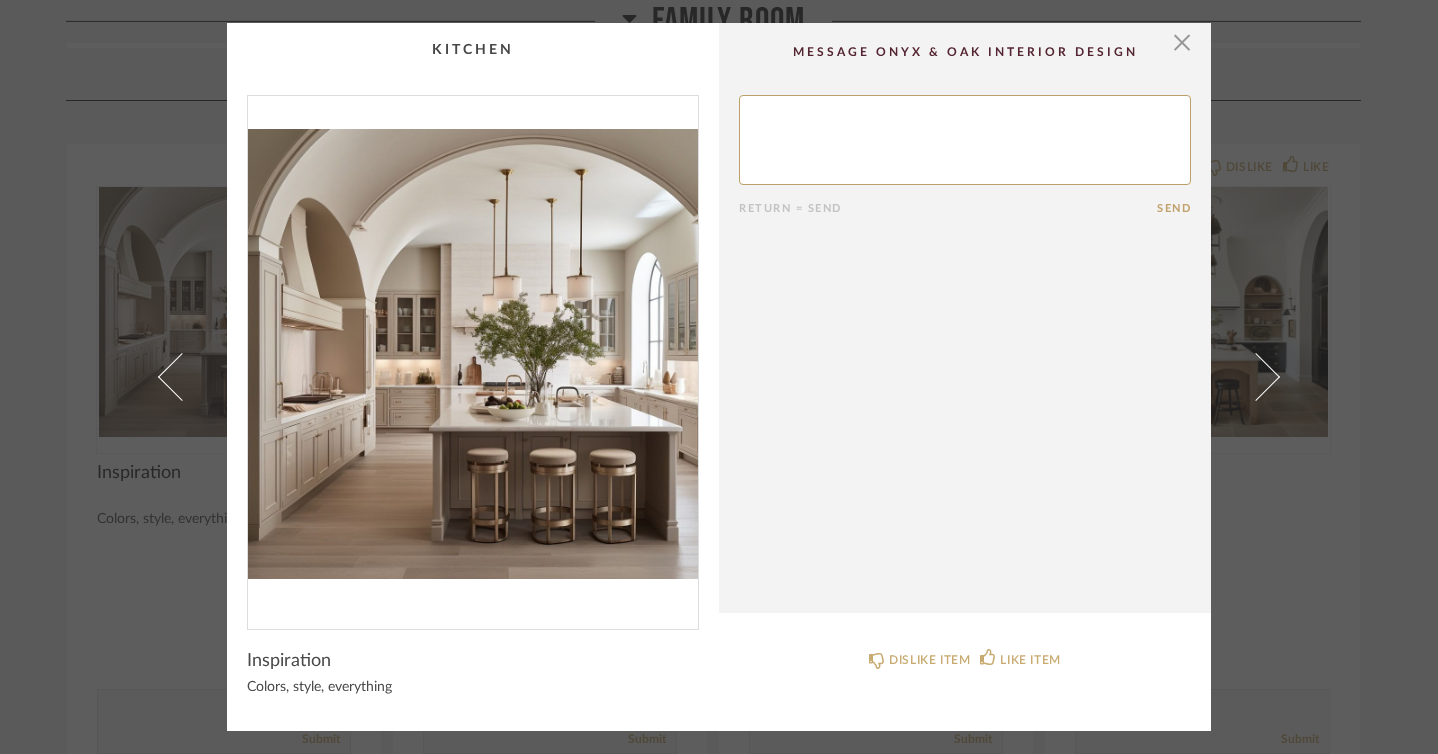 click at bounding box center (473, 354) 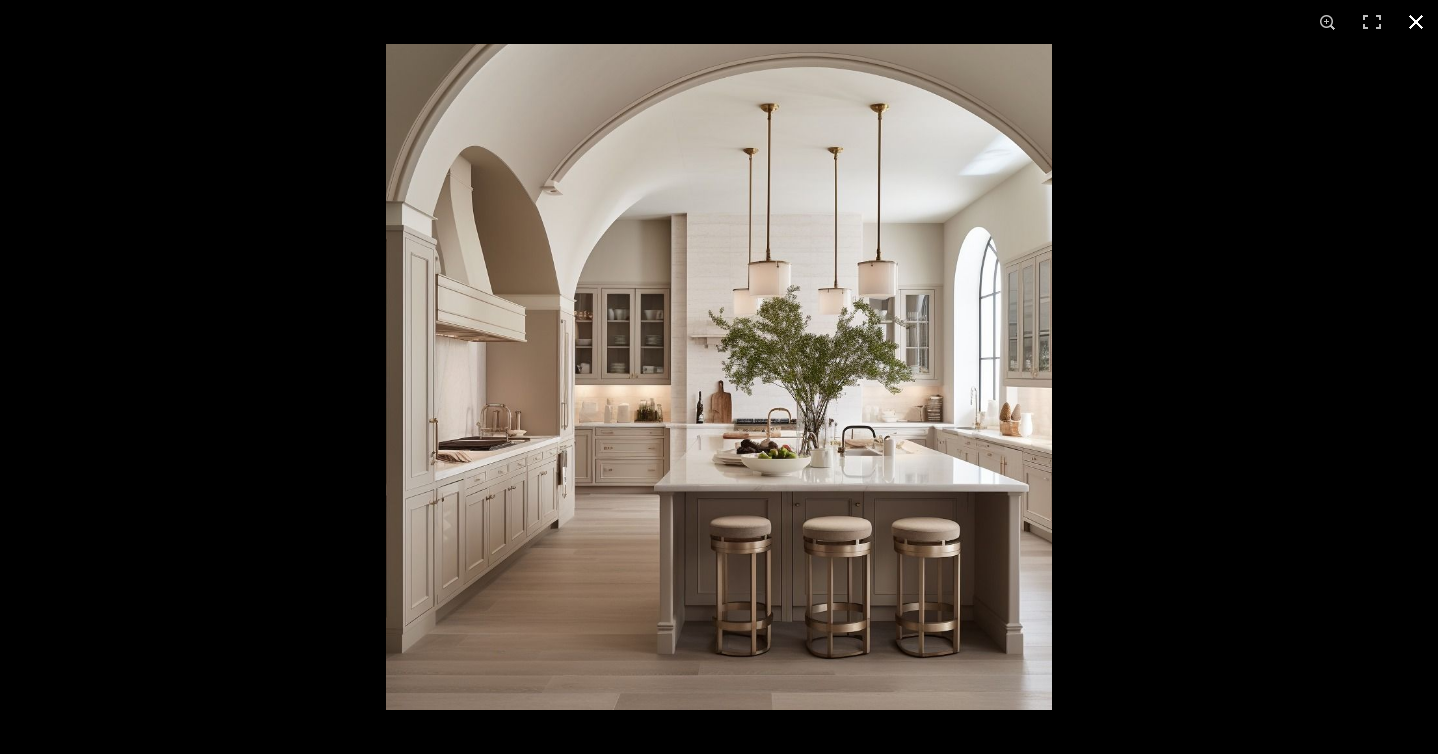 click at bounding box center [1416, 22] 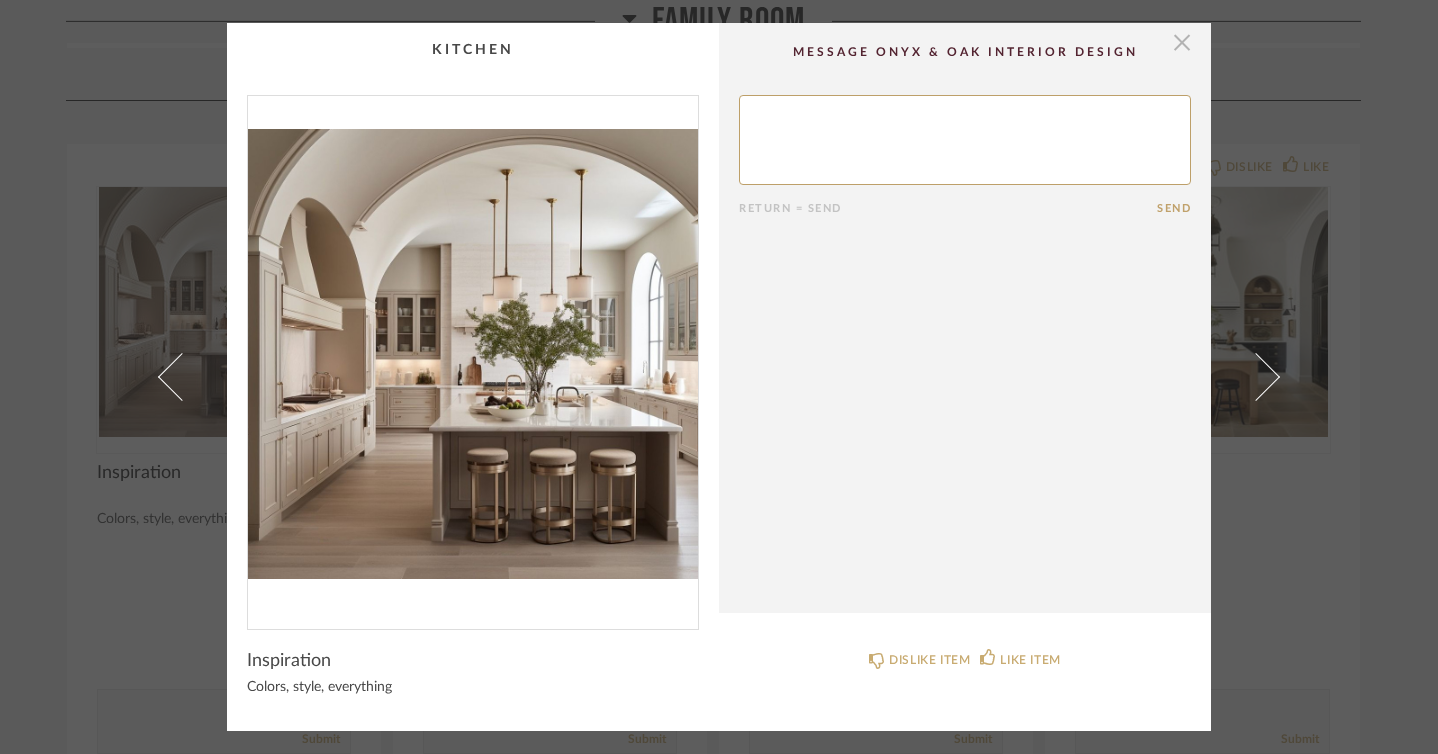 click at bounding box center (1182, 43) 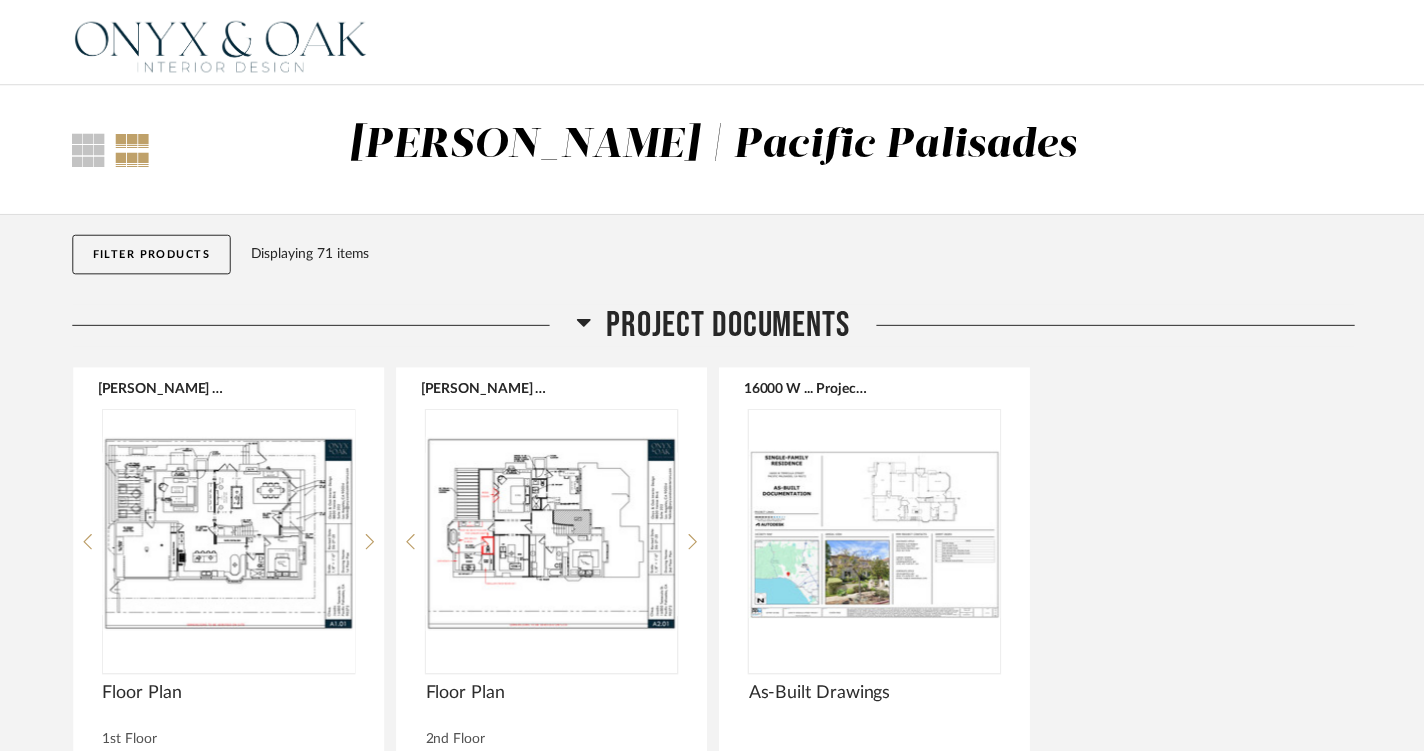 scroll, scrollTop: 6871, scrollLeft: 0, axis: vertical 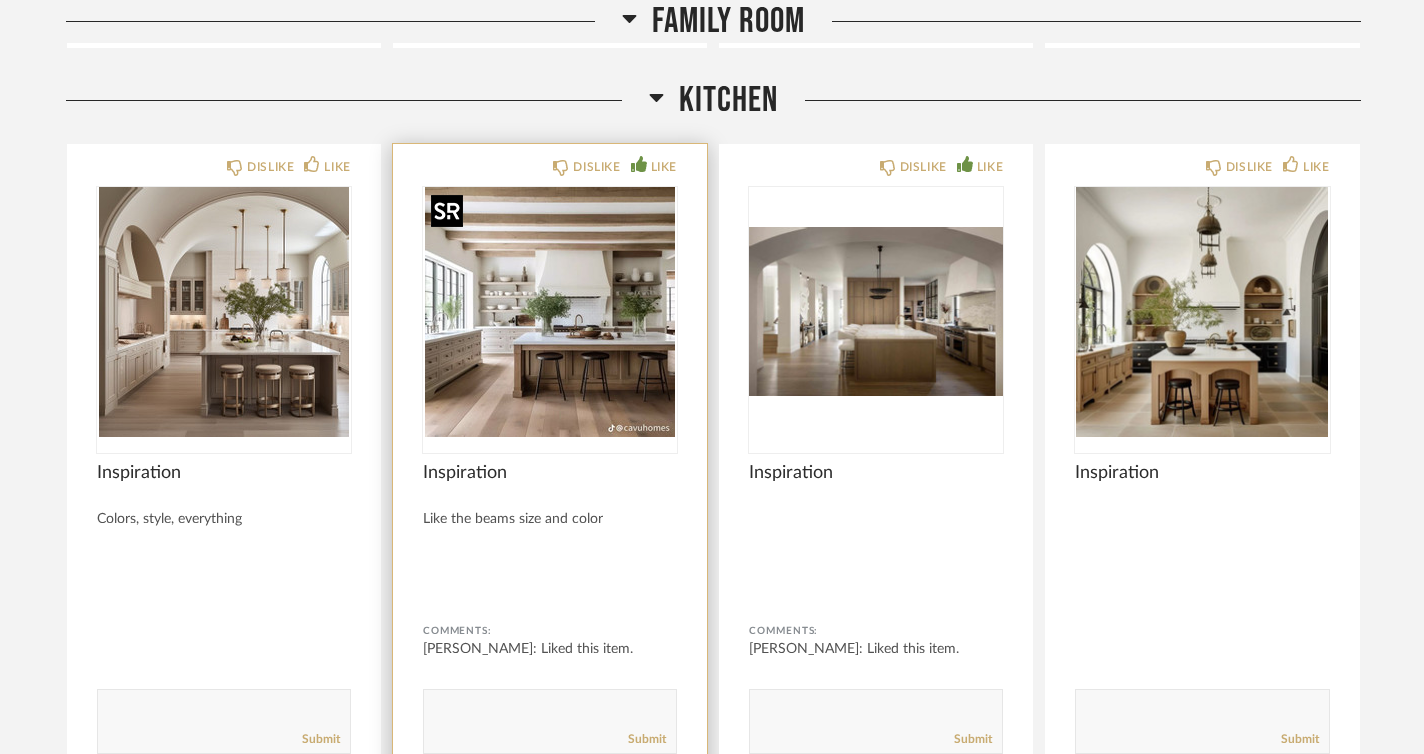 click at bounding box center [550, 312] 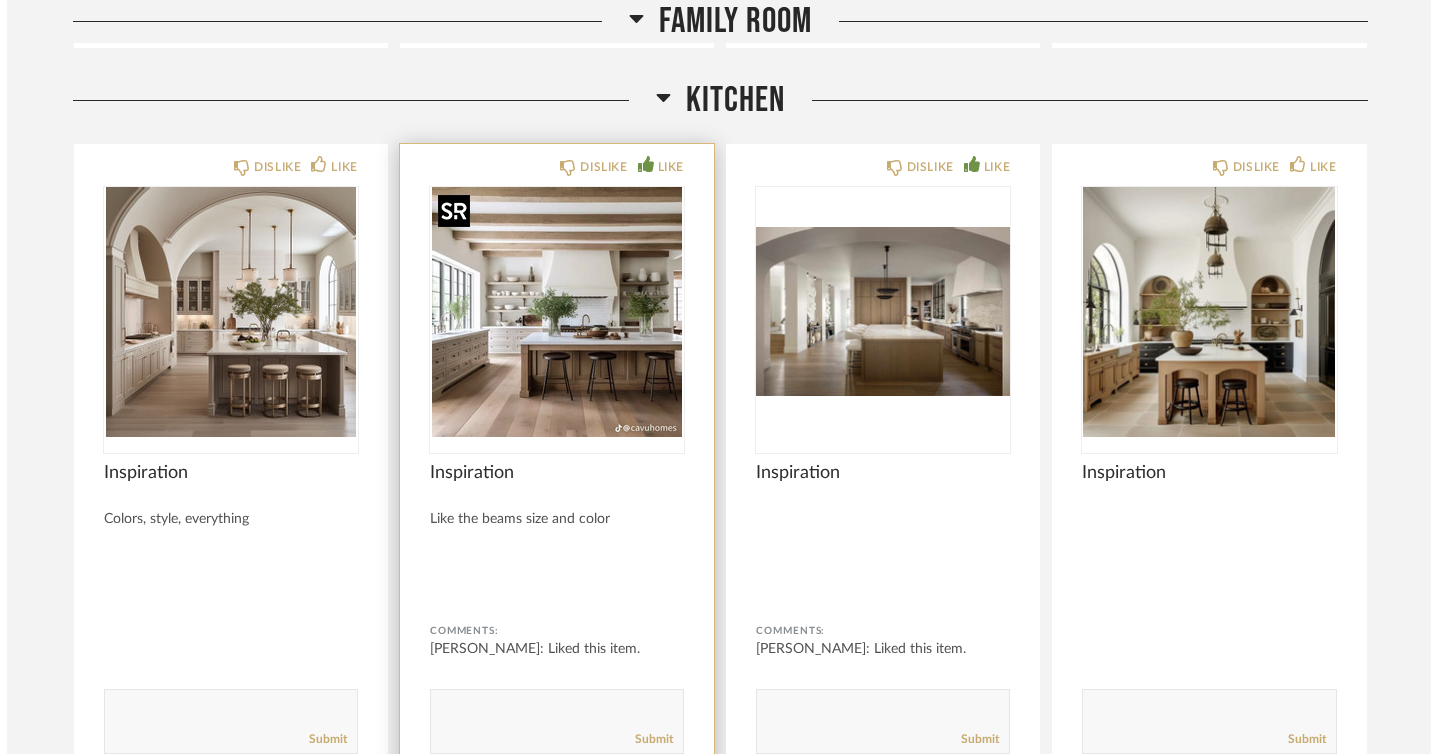 scroll, scrollTop: 0, scrollLeft: 0, axis: both 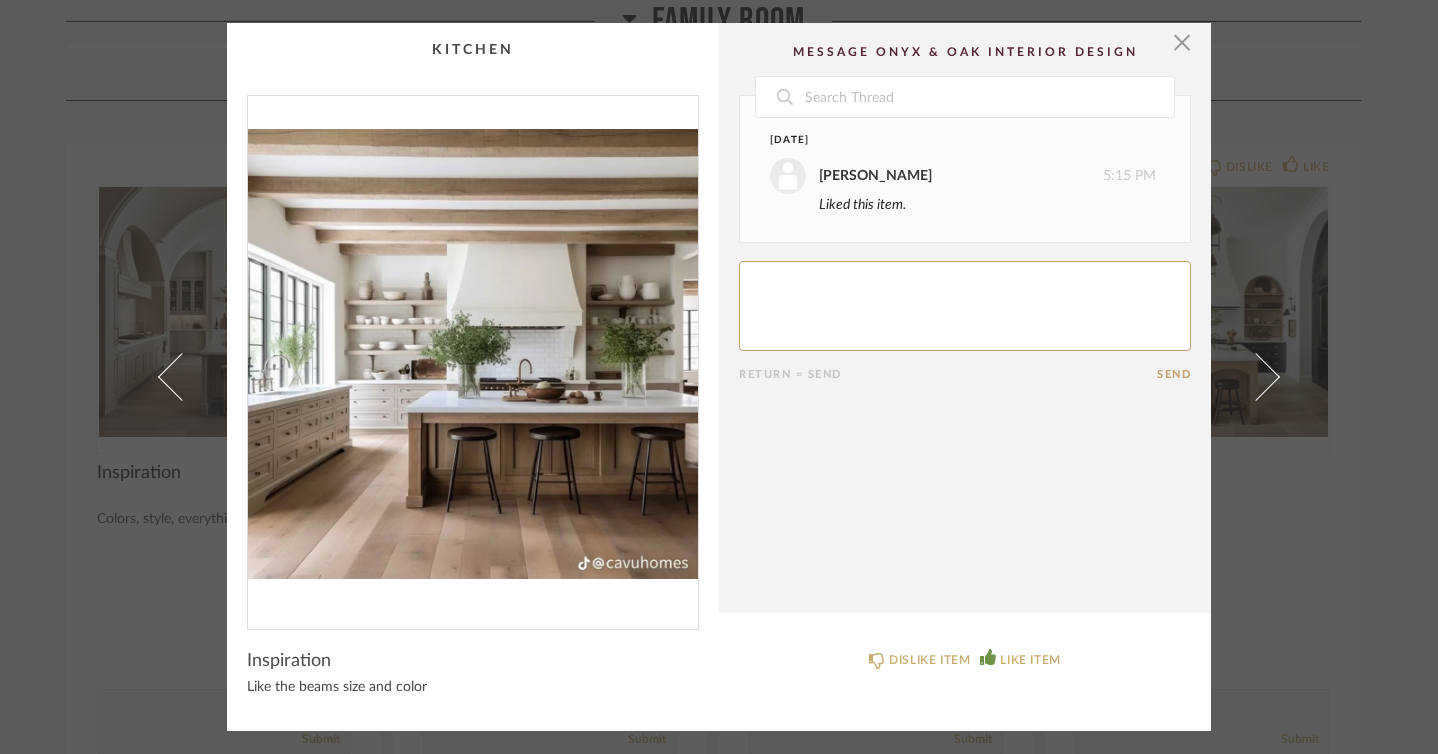 click at bounding box center (473, 354) 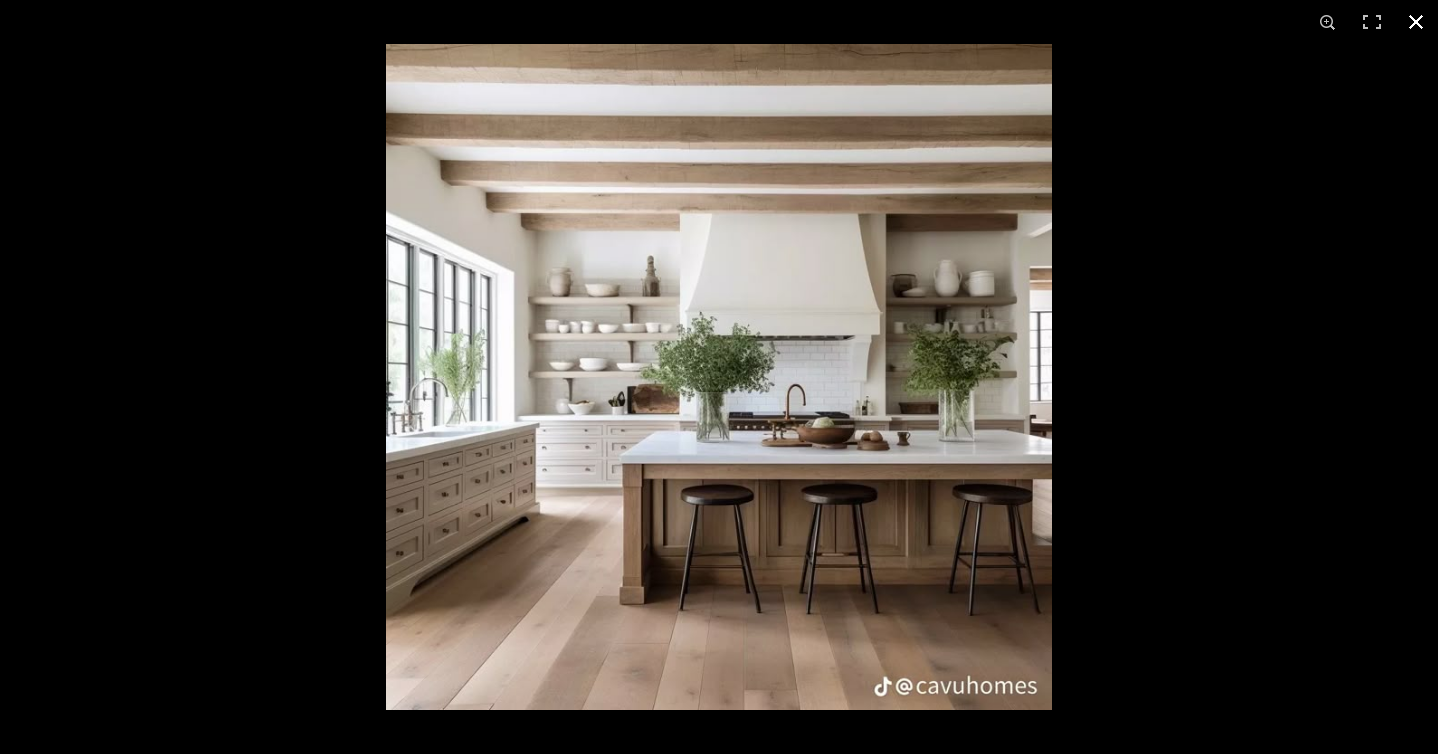 click at bounding box center [1416, 22] 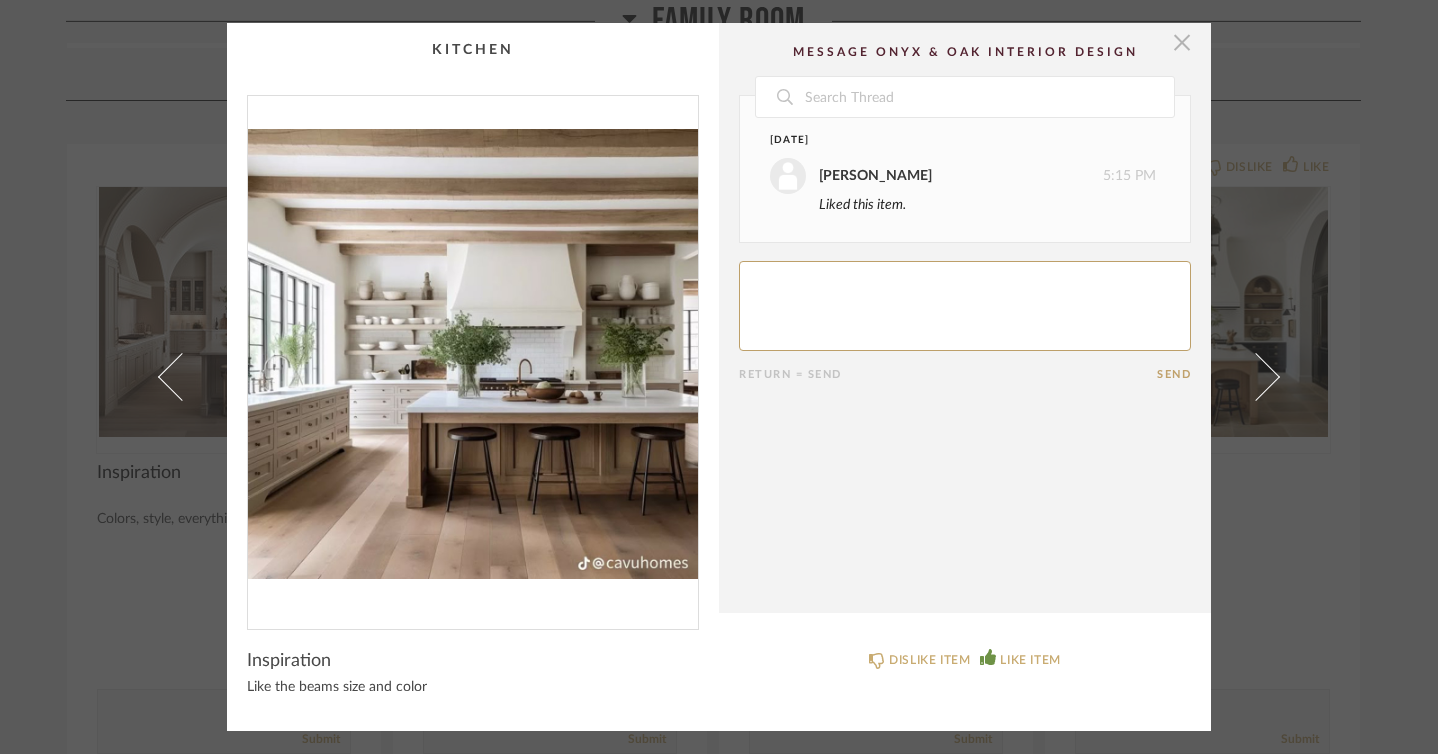 click at bounding box center (1182, 43) 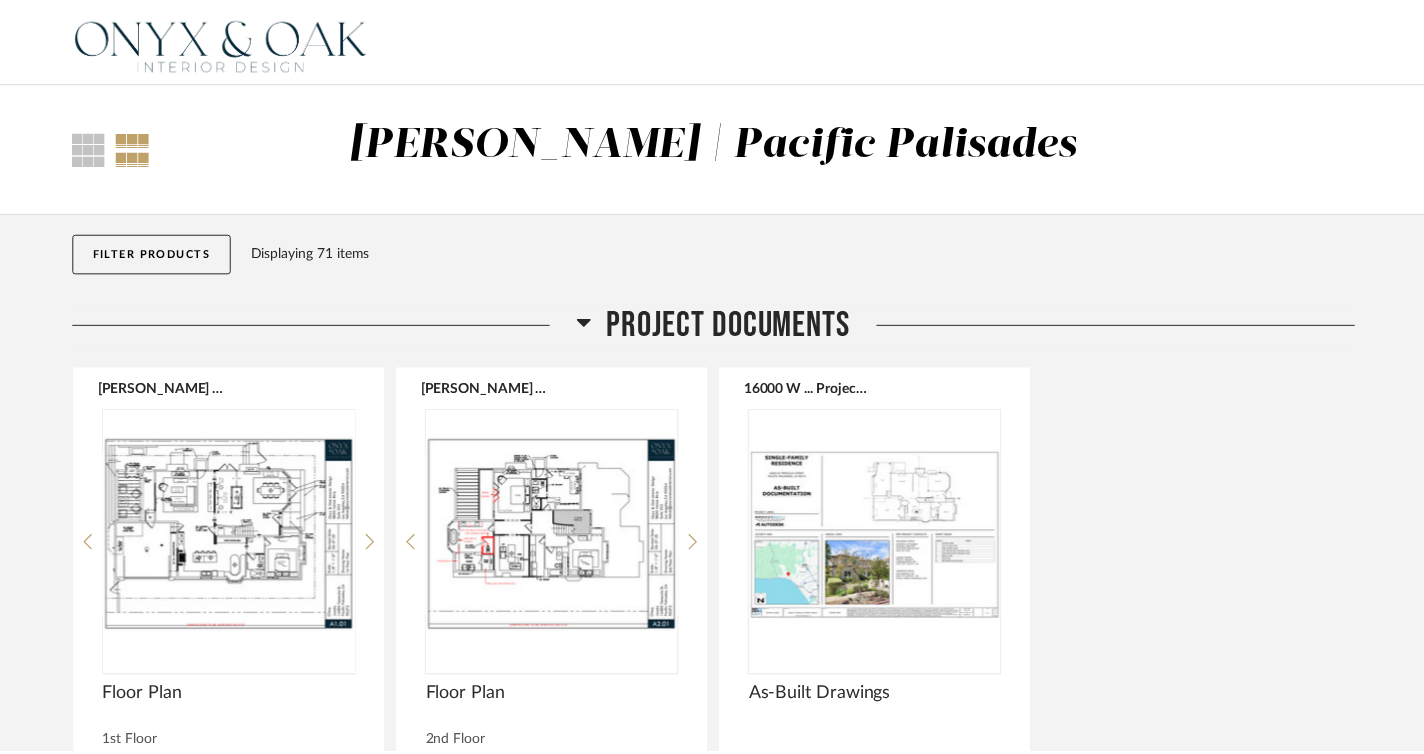 scroll, scrollTop: 6871, scrollLeft: 0, axis: vertical 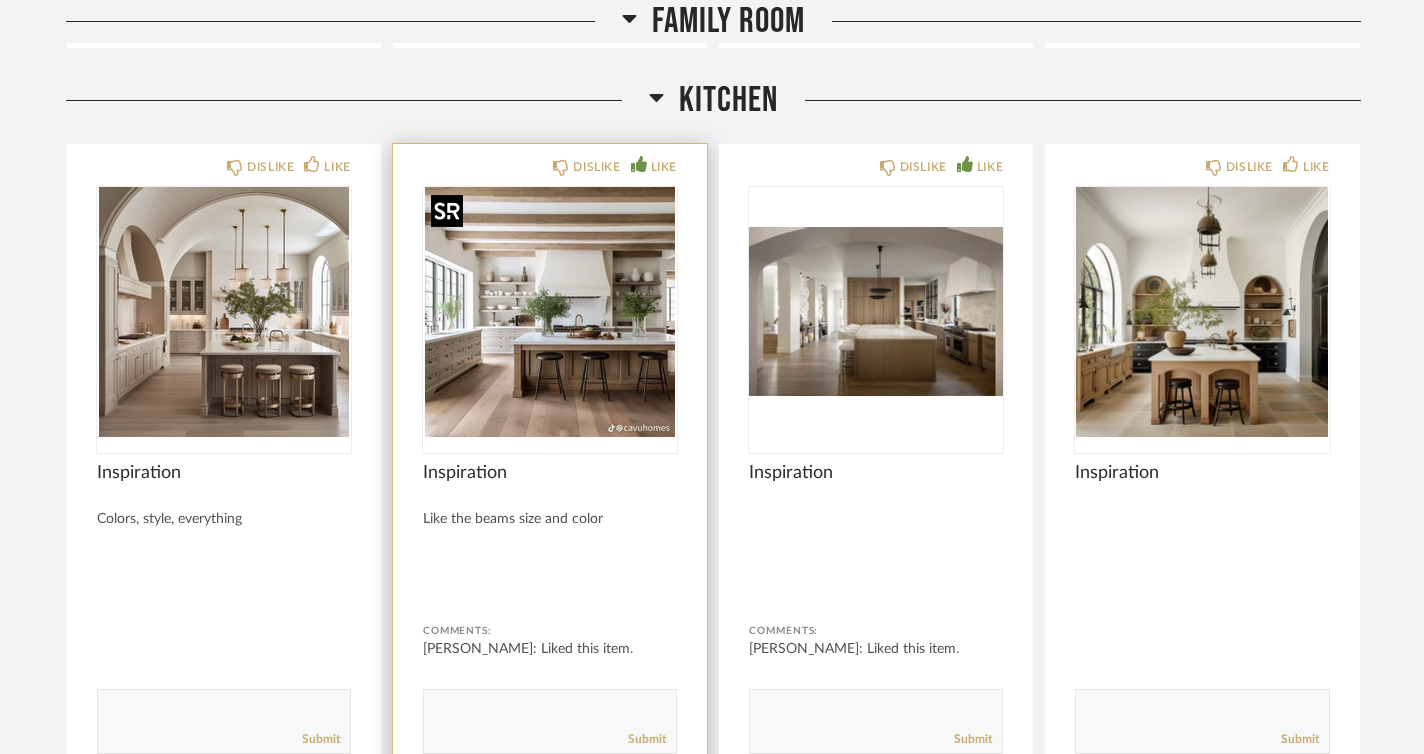 click at bounding box center [550, 312] 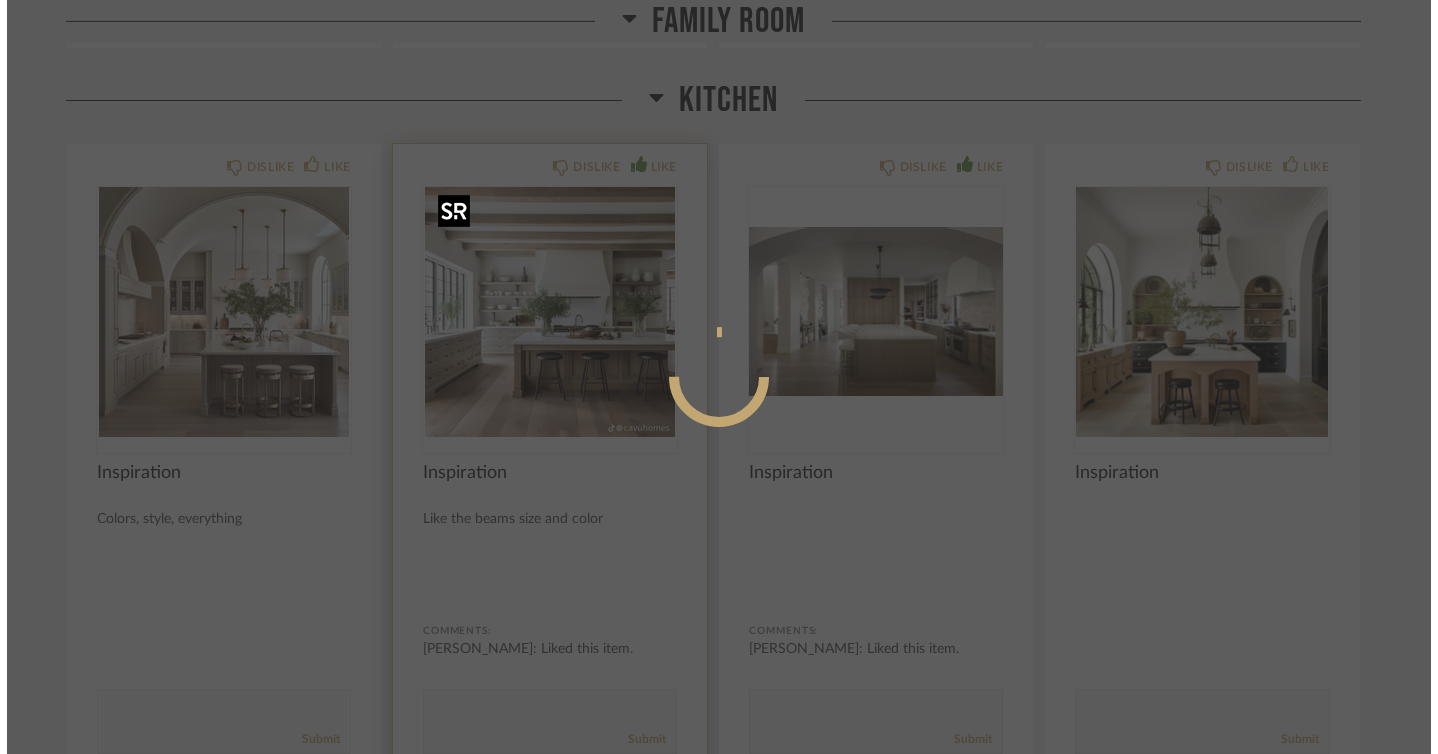 scroll, scrollTop: 0, scrollLeft: 0, axis: both 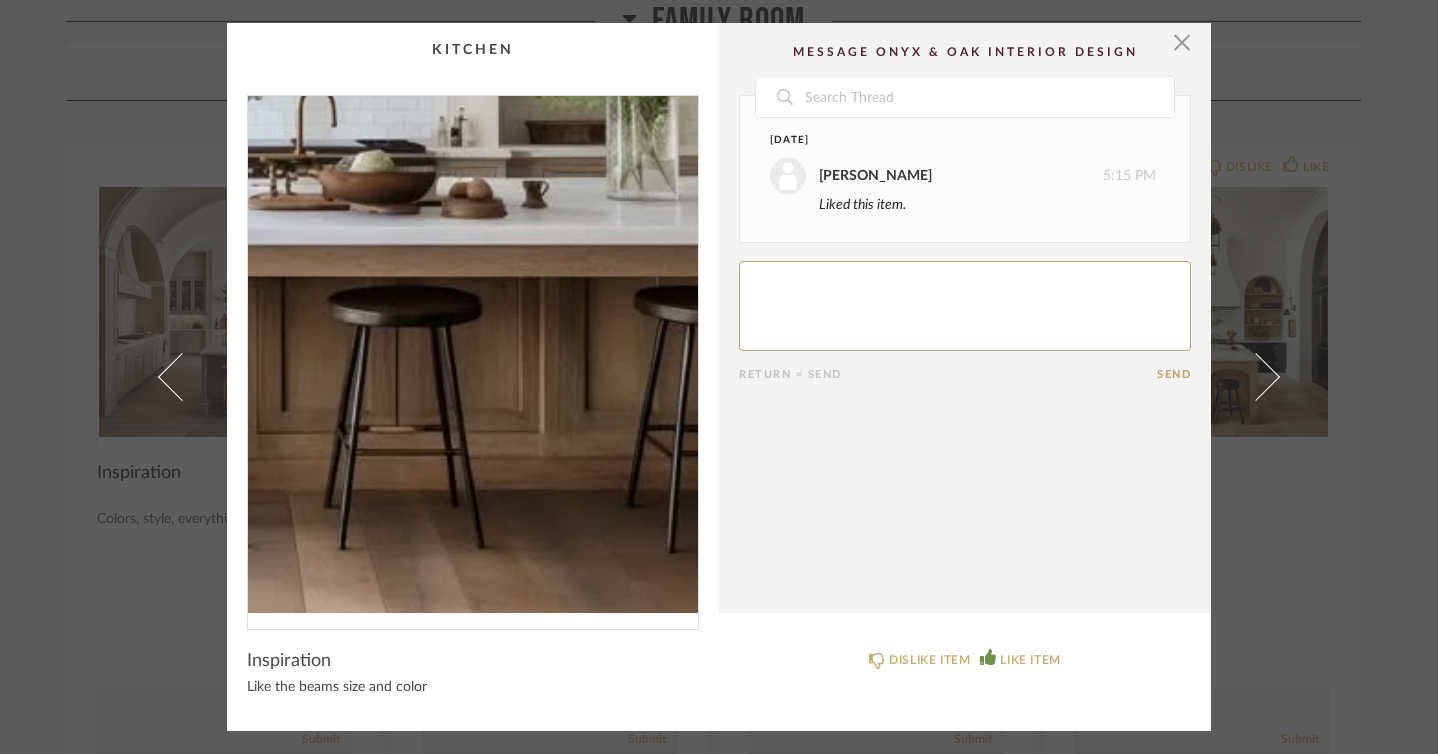 click at bounding box center (473, 354) 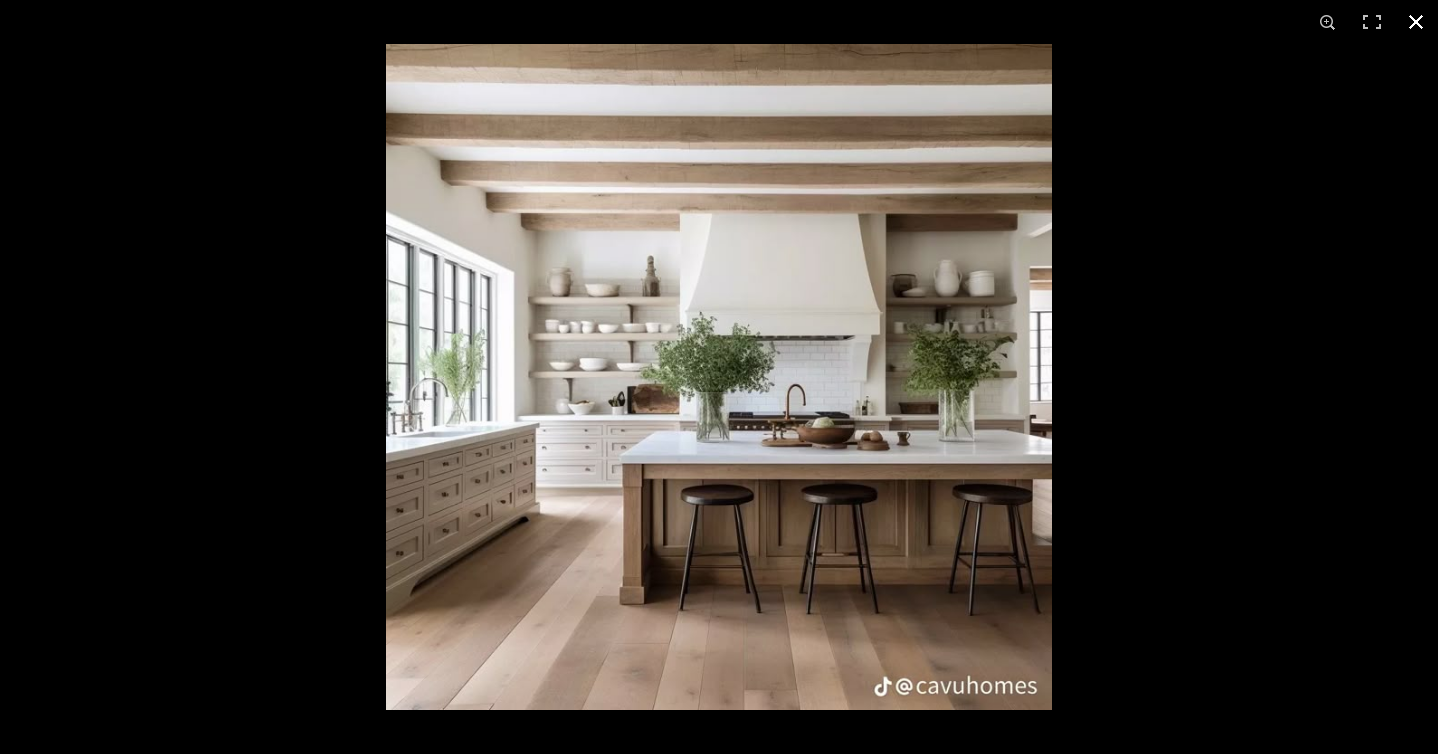 click at bounding box center (1416, 22) 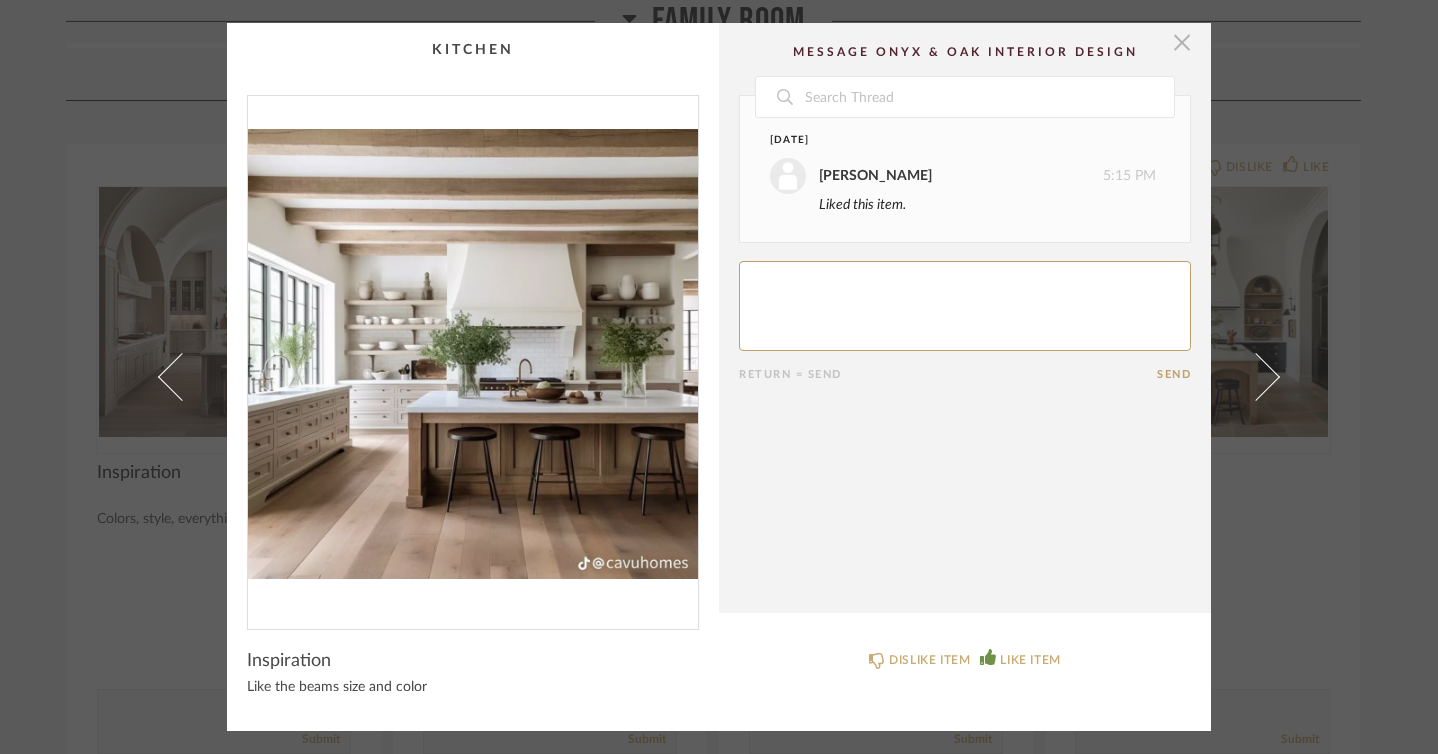 click at bounding box center [1182, 43] 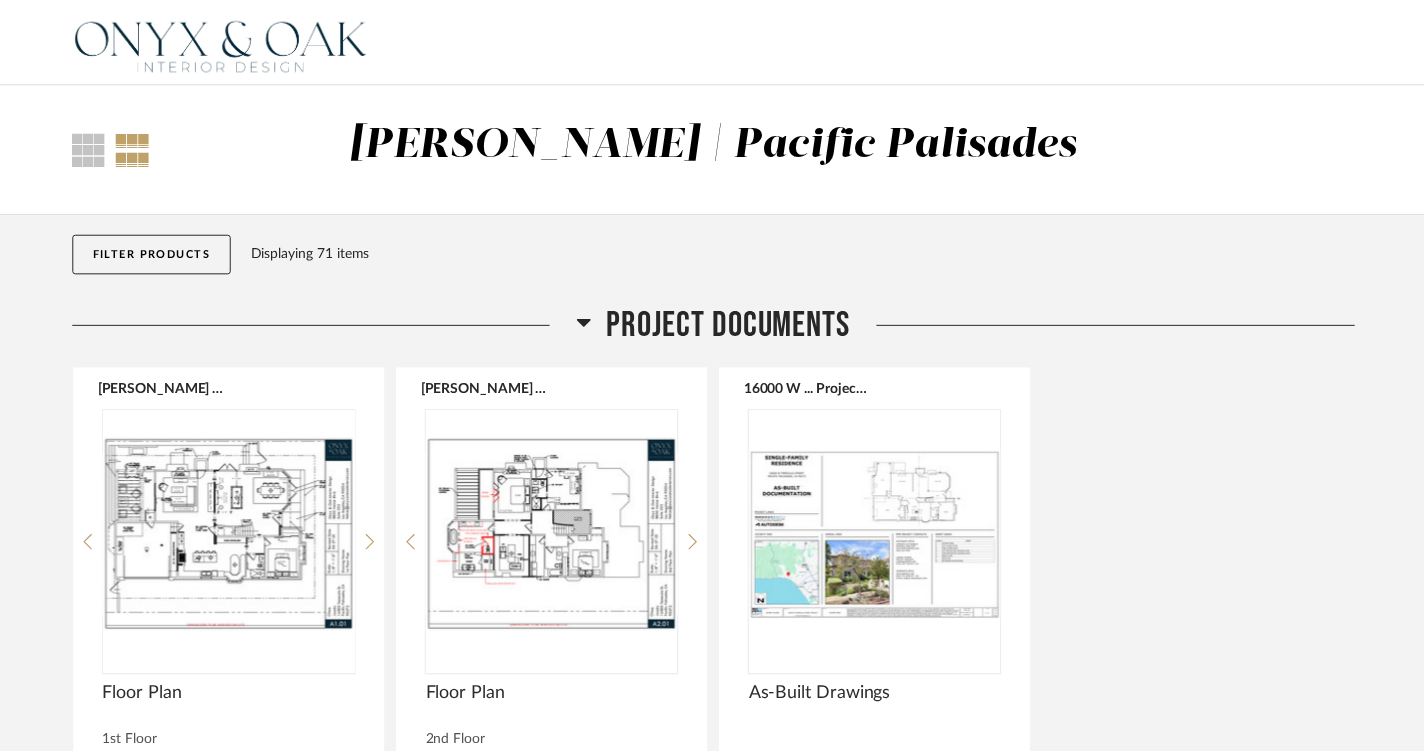 scroll, scrollTop: 6871, scrollLeft: 0, axis: vertical 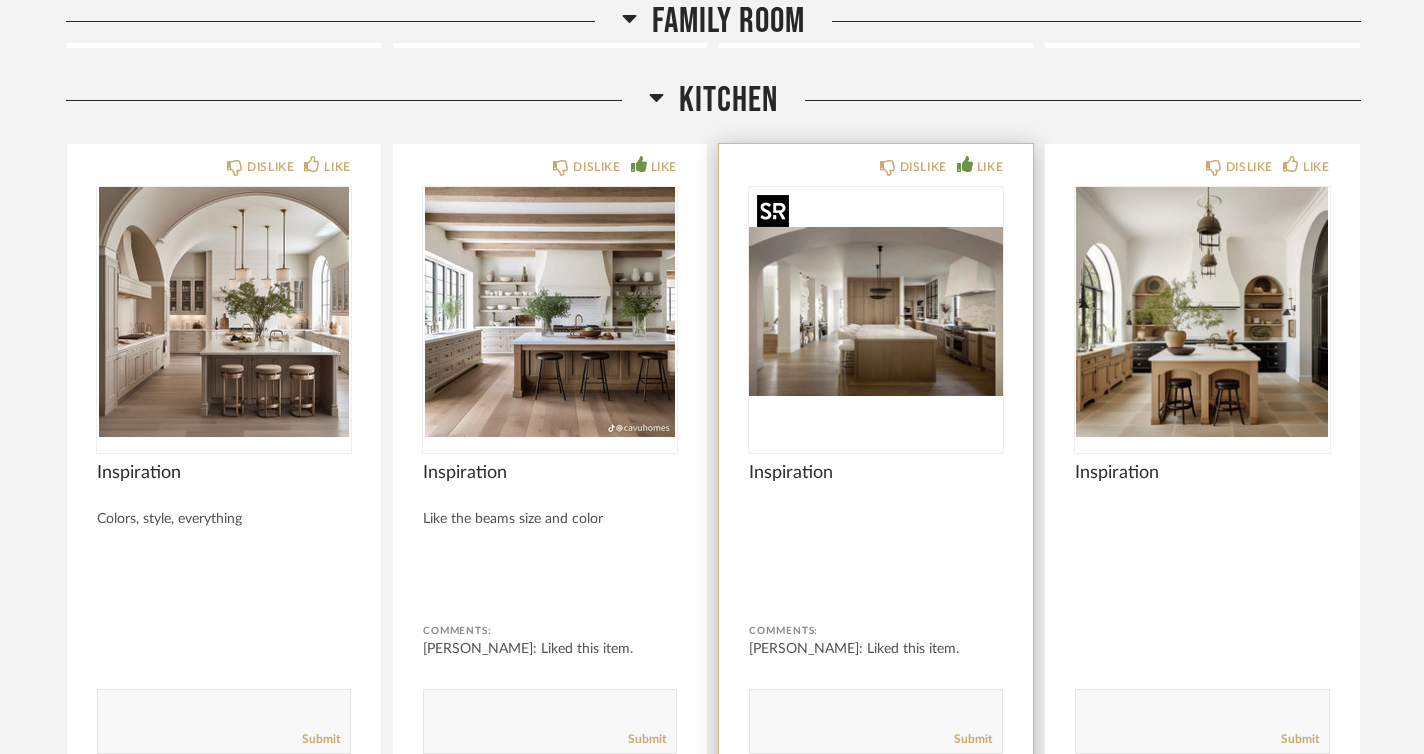 click at bounding box center (876, 312) 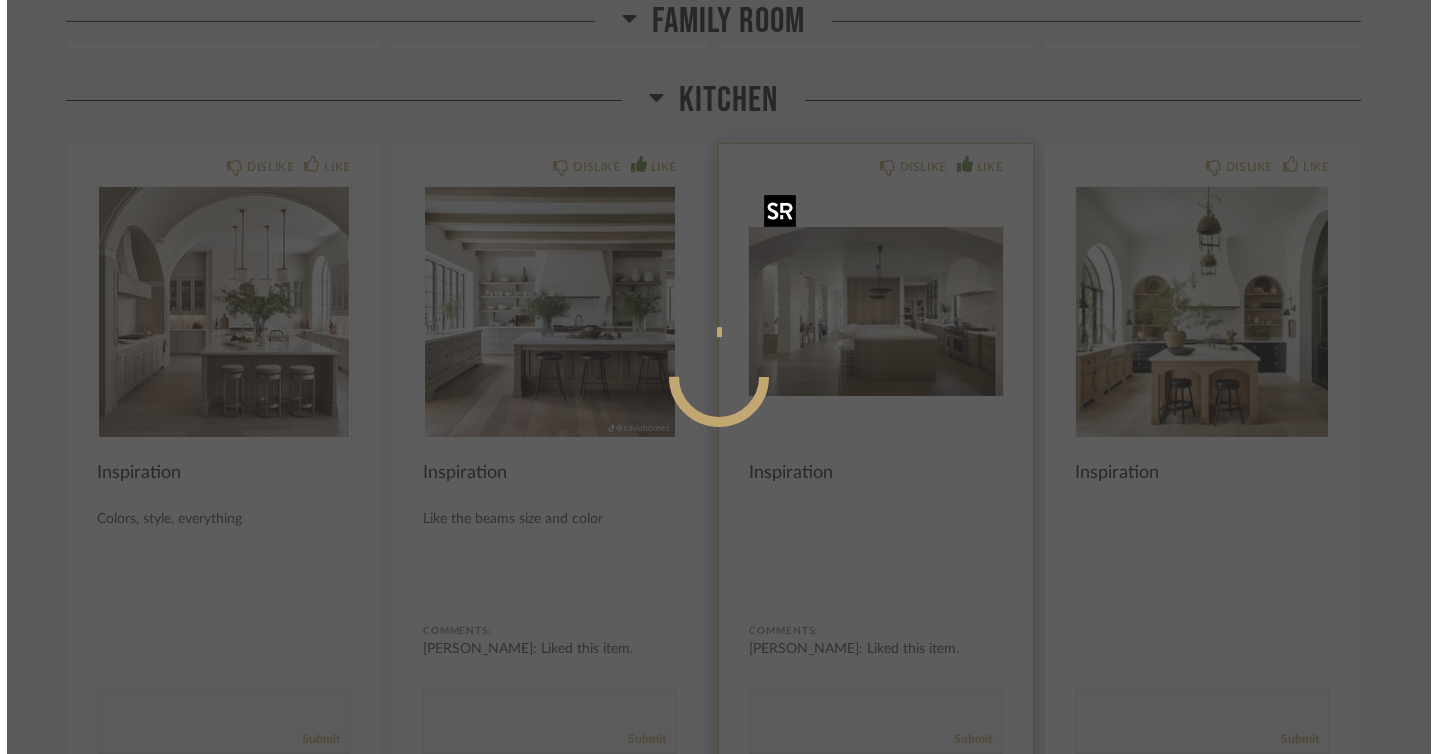scroll, scrollTop: 0, scrollLeft: 0, axis: both 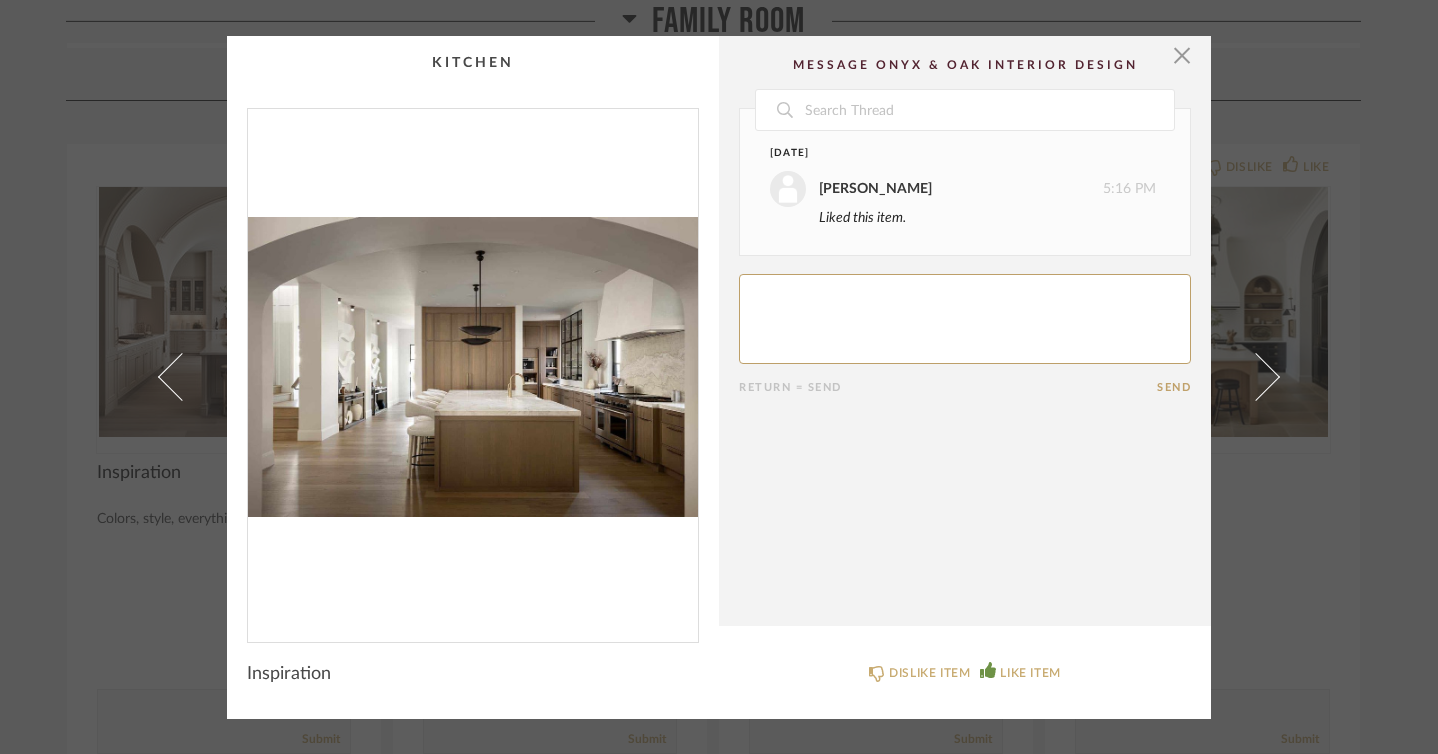 click at bounding box center [473, 367] 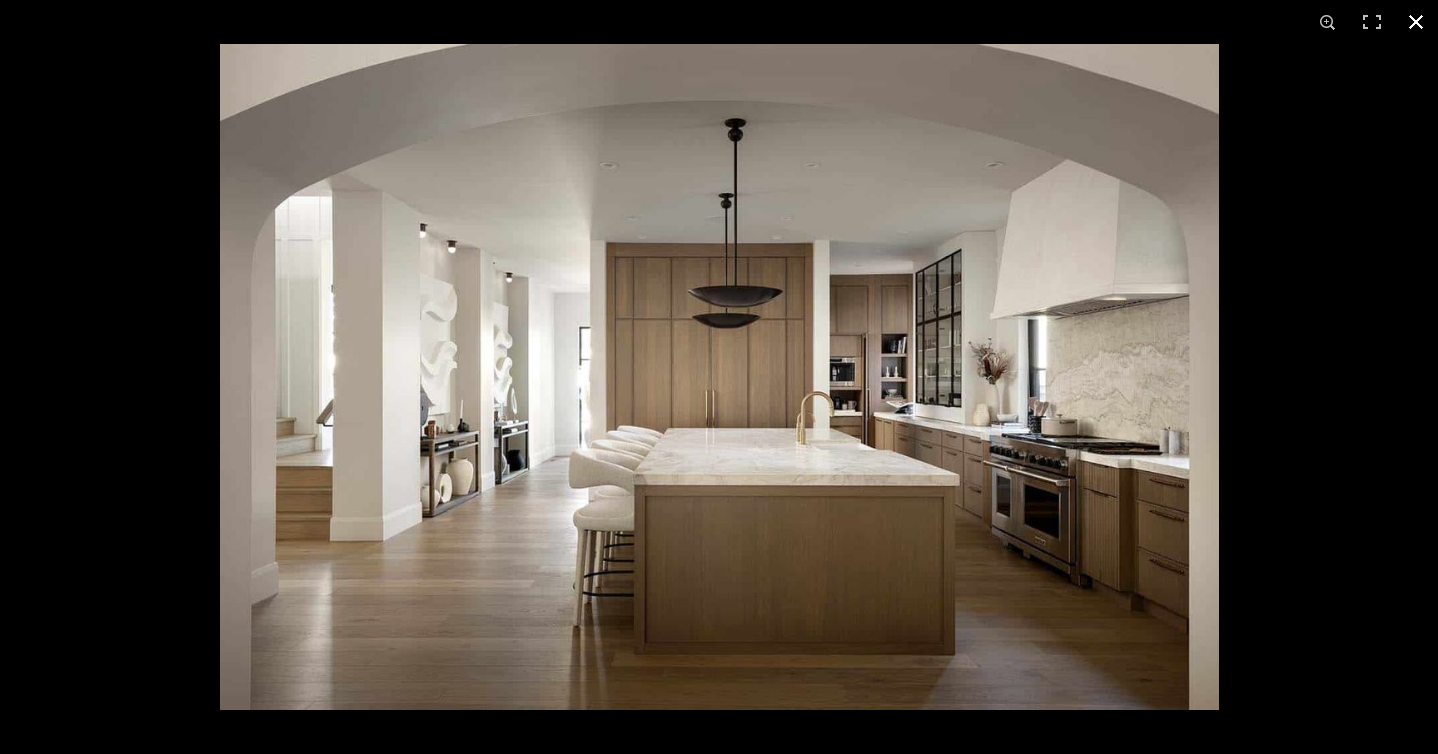 click at bounding box center (1416, 22) 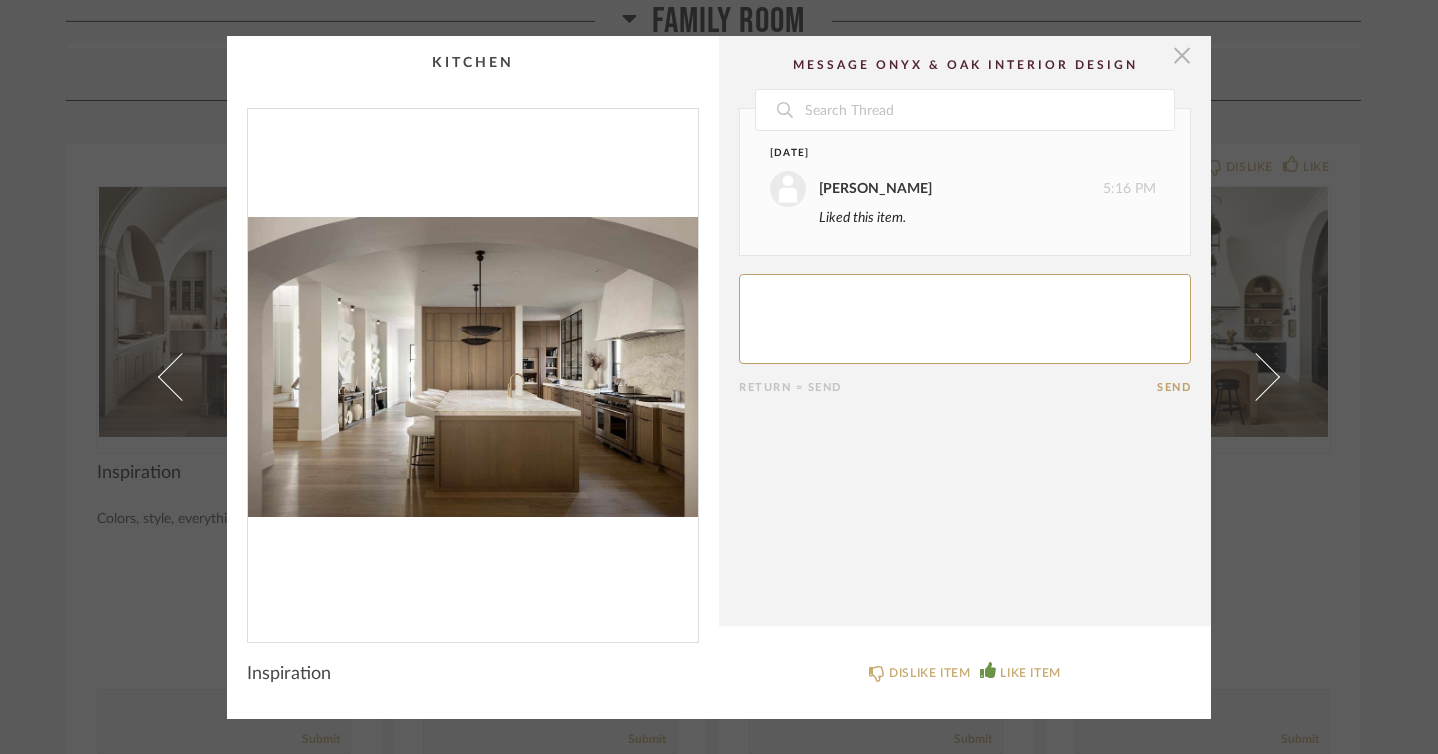 click at bounding box center [1182, 56] 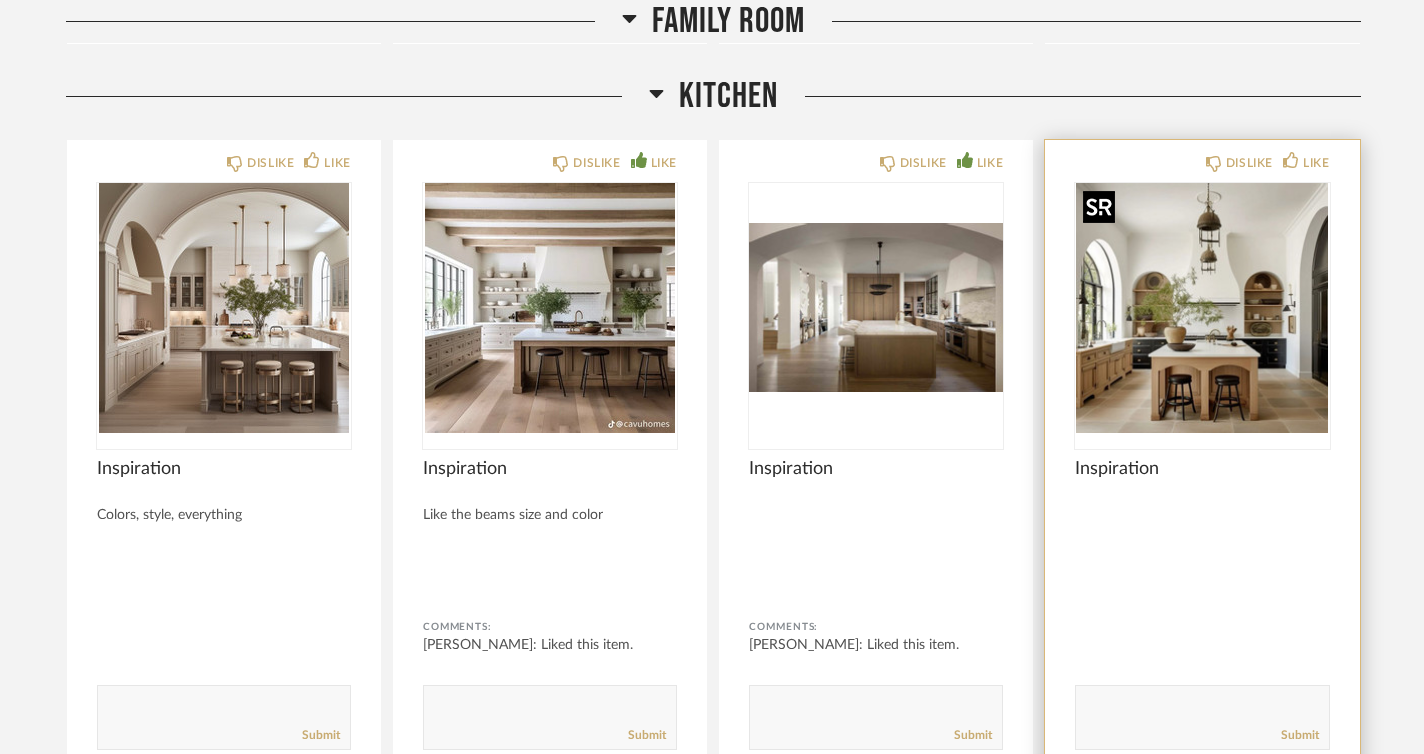 scroll, scrollTop: 6863, scrollLeft: 0, axis: vertical 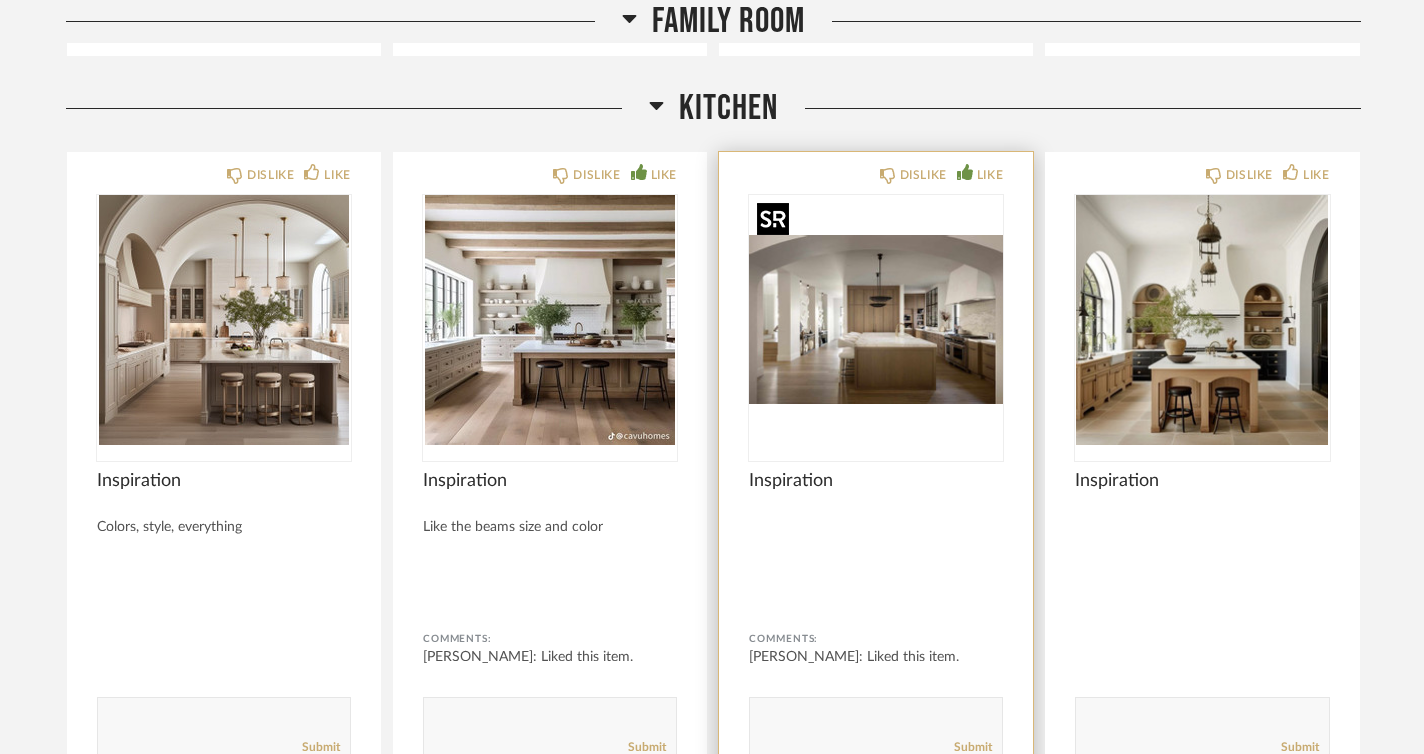 click at bounding box center [876, 320] 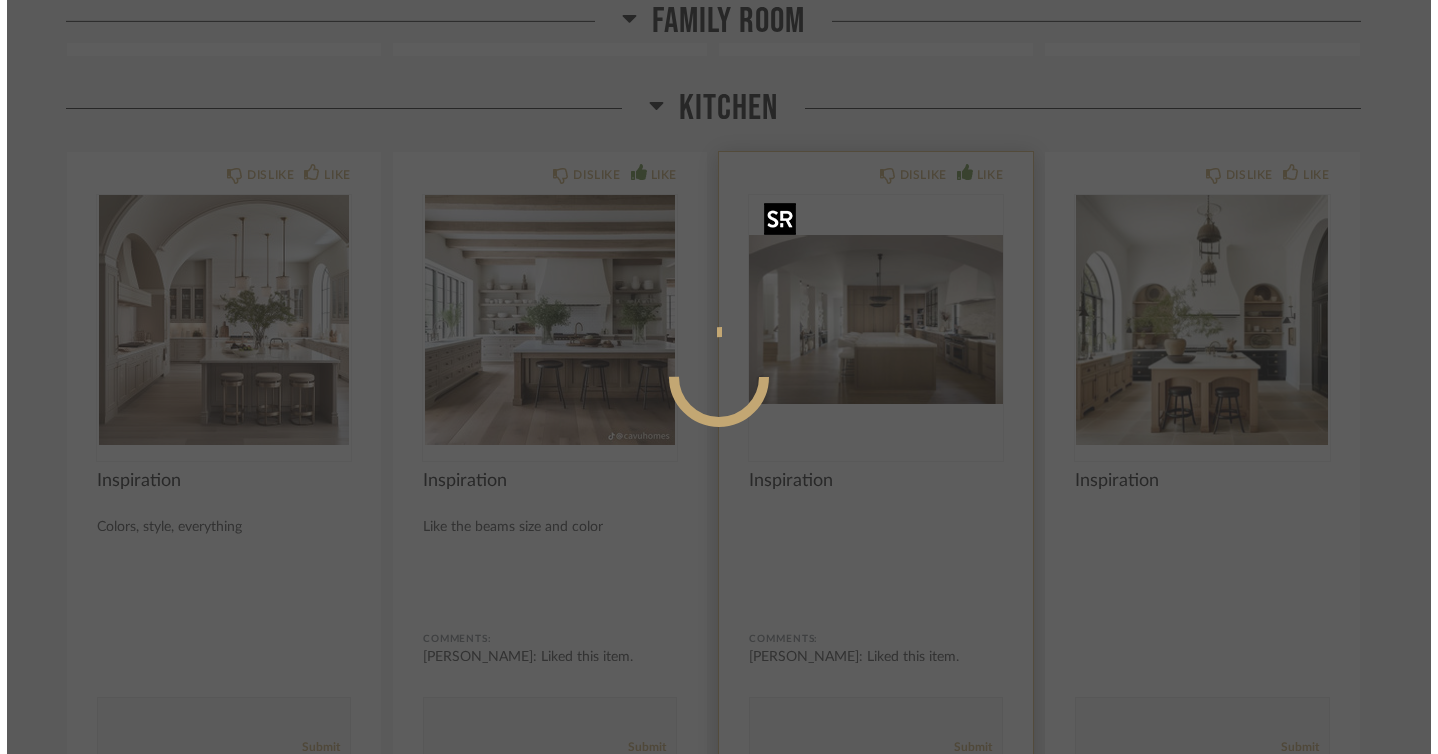 scroll, scrollTop: 0, scrollLeft: 0, axis: both 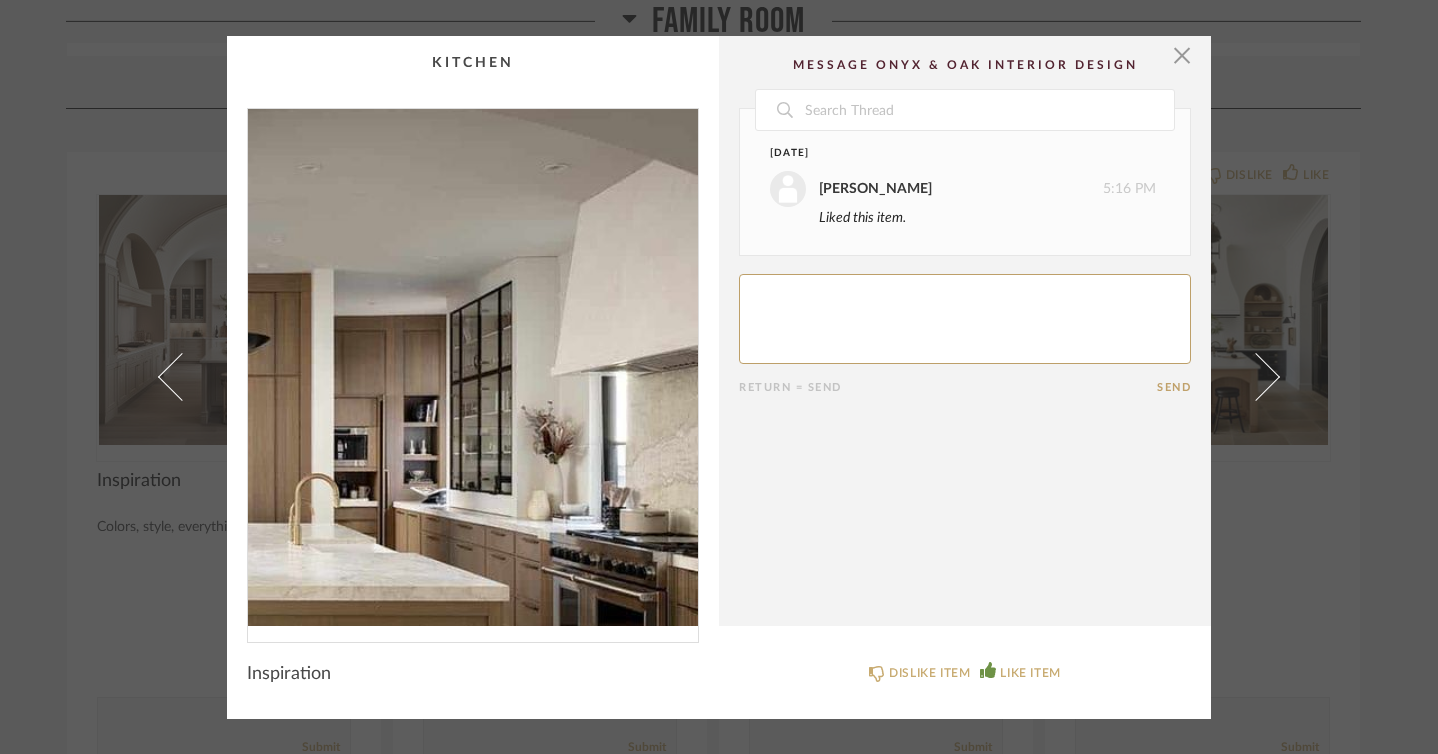 click at bounding box center (473, 367) 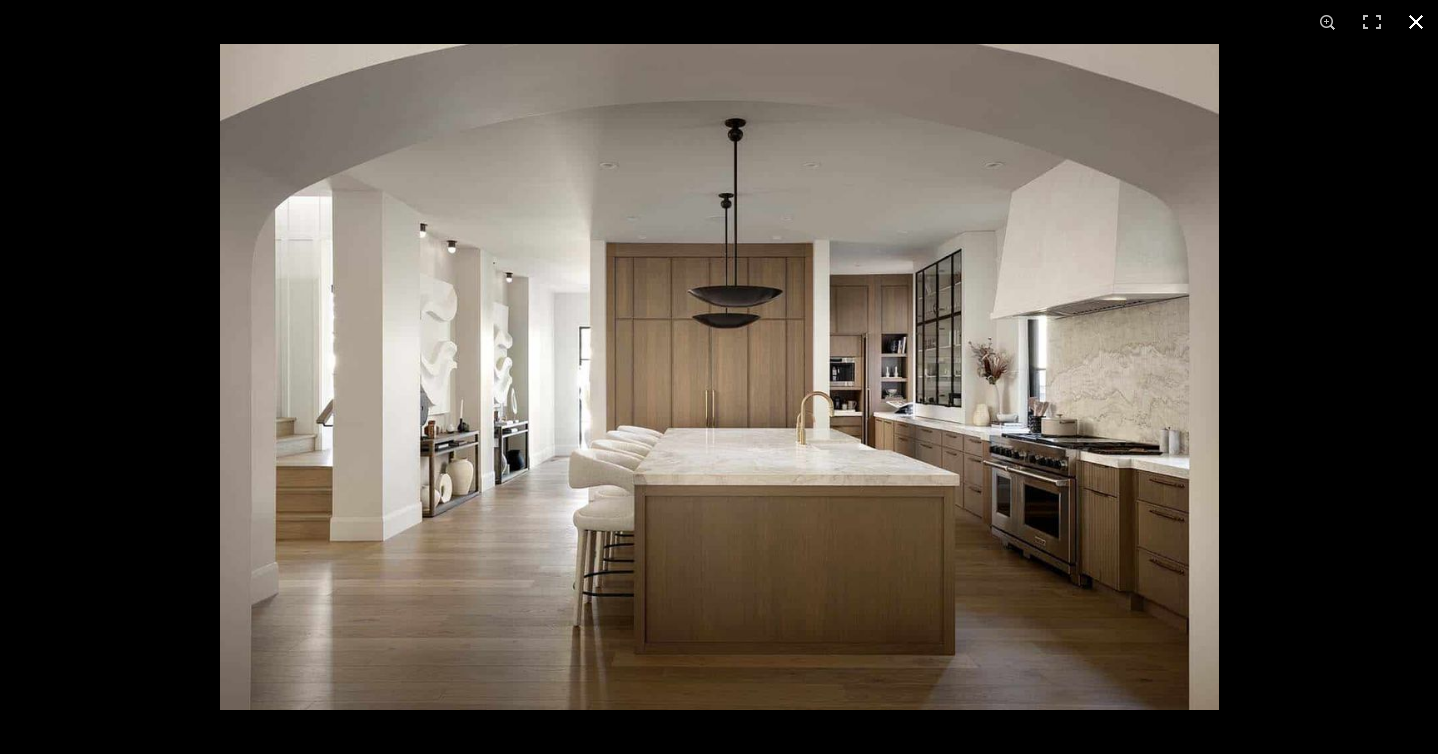 click at bounding box center (1416, 22) 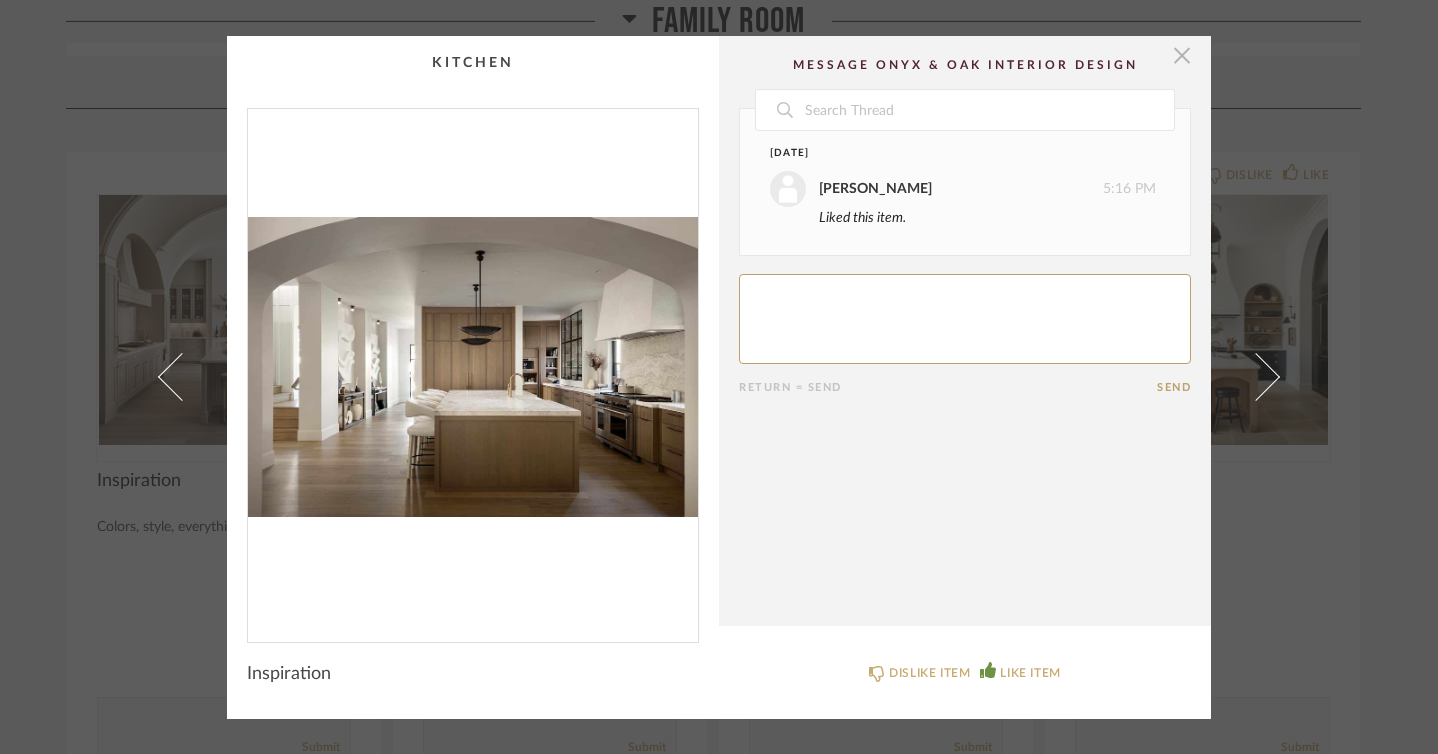 click at bounding box center (1182, 56) 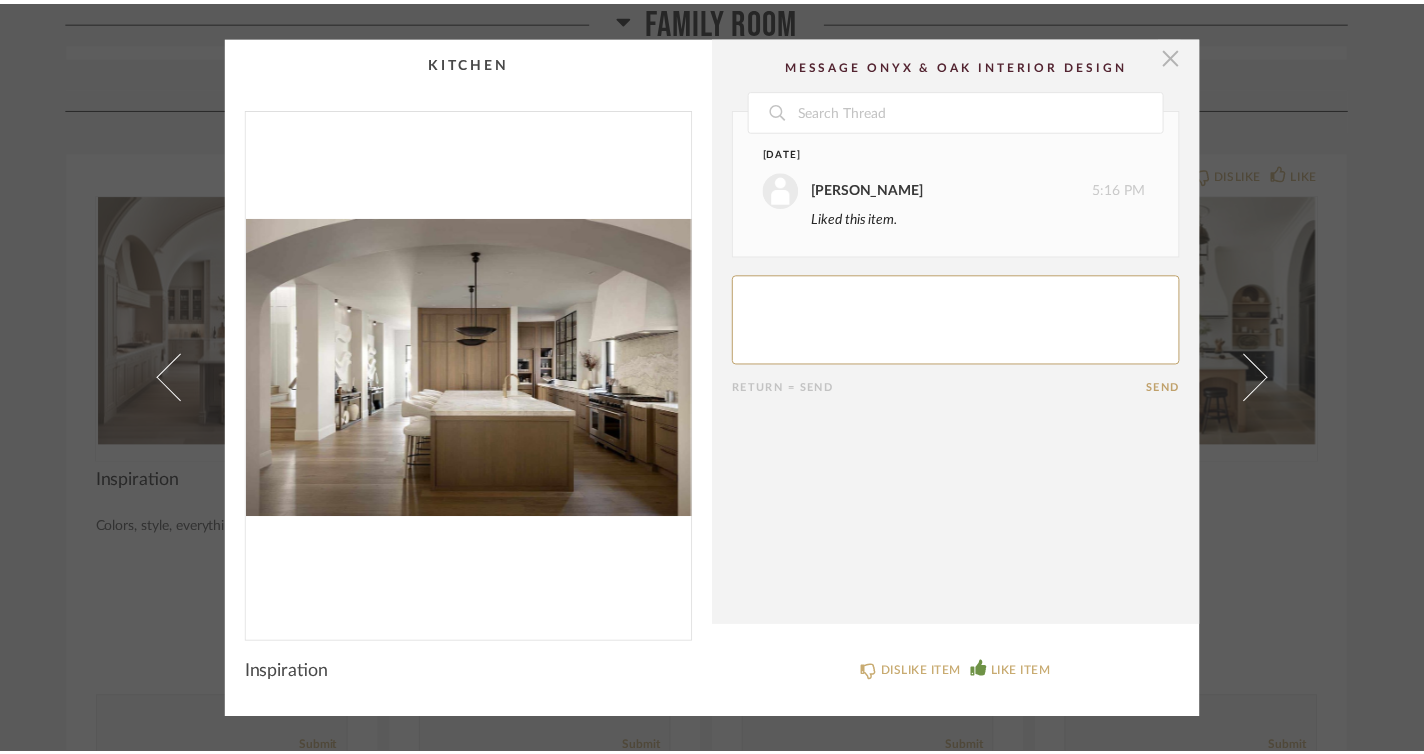 scroll, scrollTop: 6863, scrollLeft: 0, axis: vertical 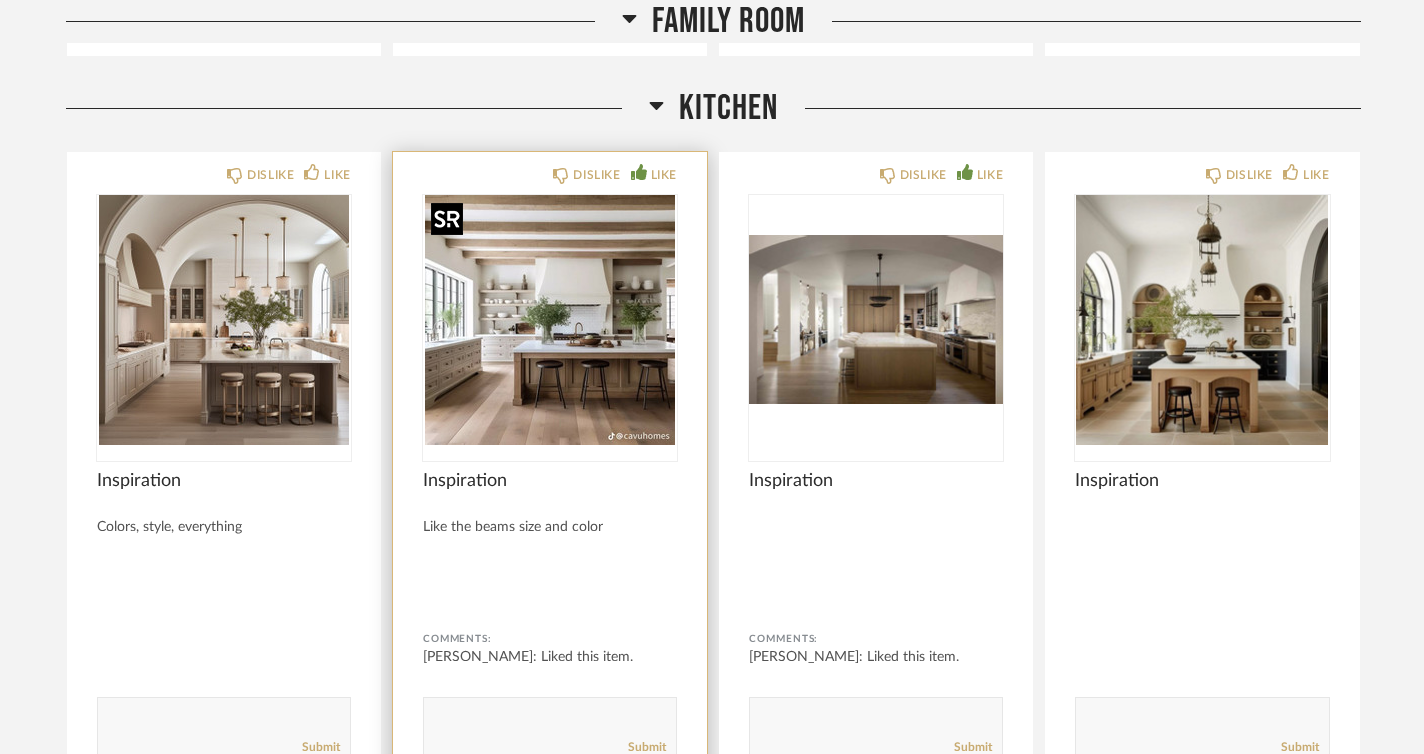 click at bounding box center [550, 320] 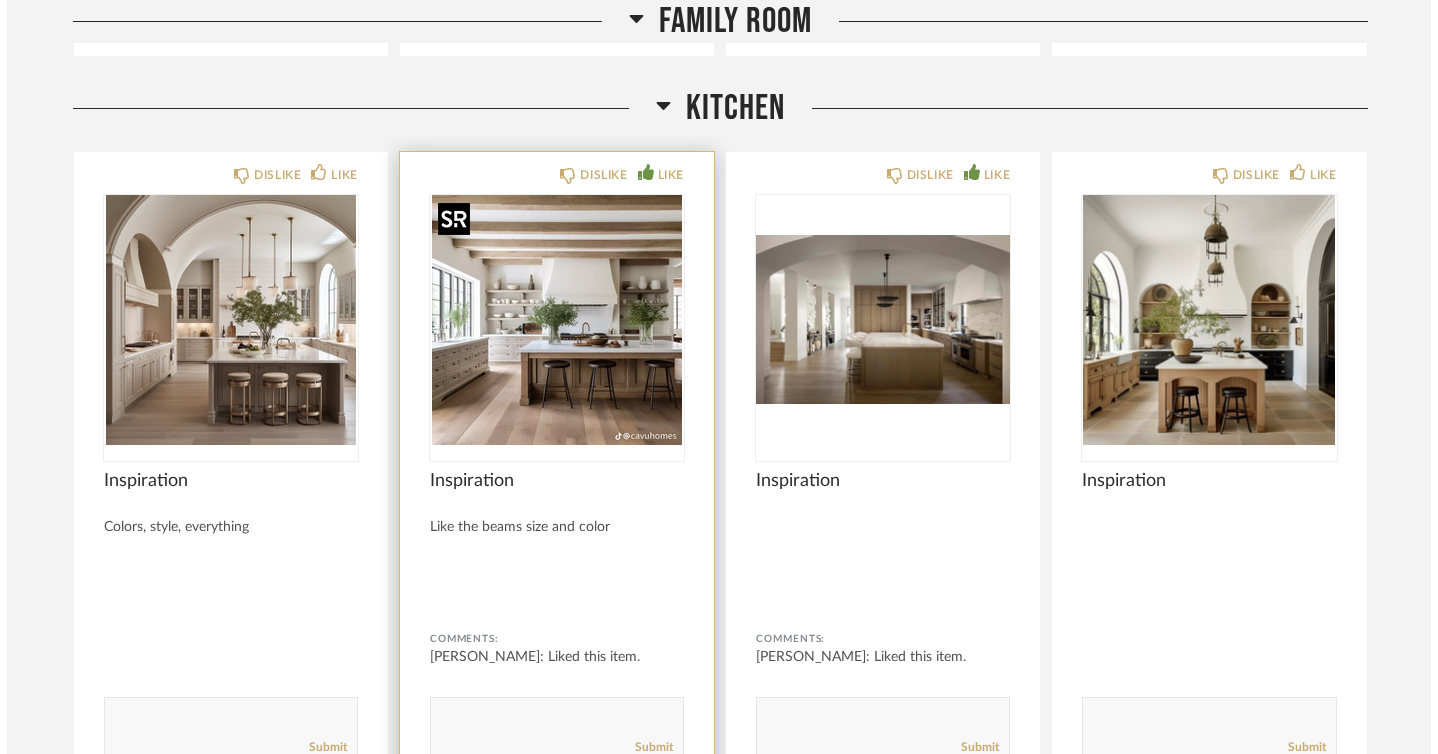 scroll, scrollTop: 0, scrollLeft: 0, axis: both 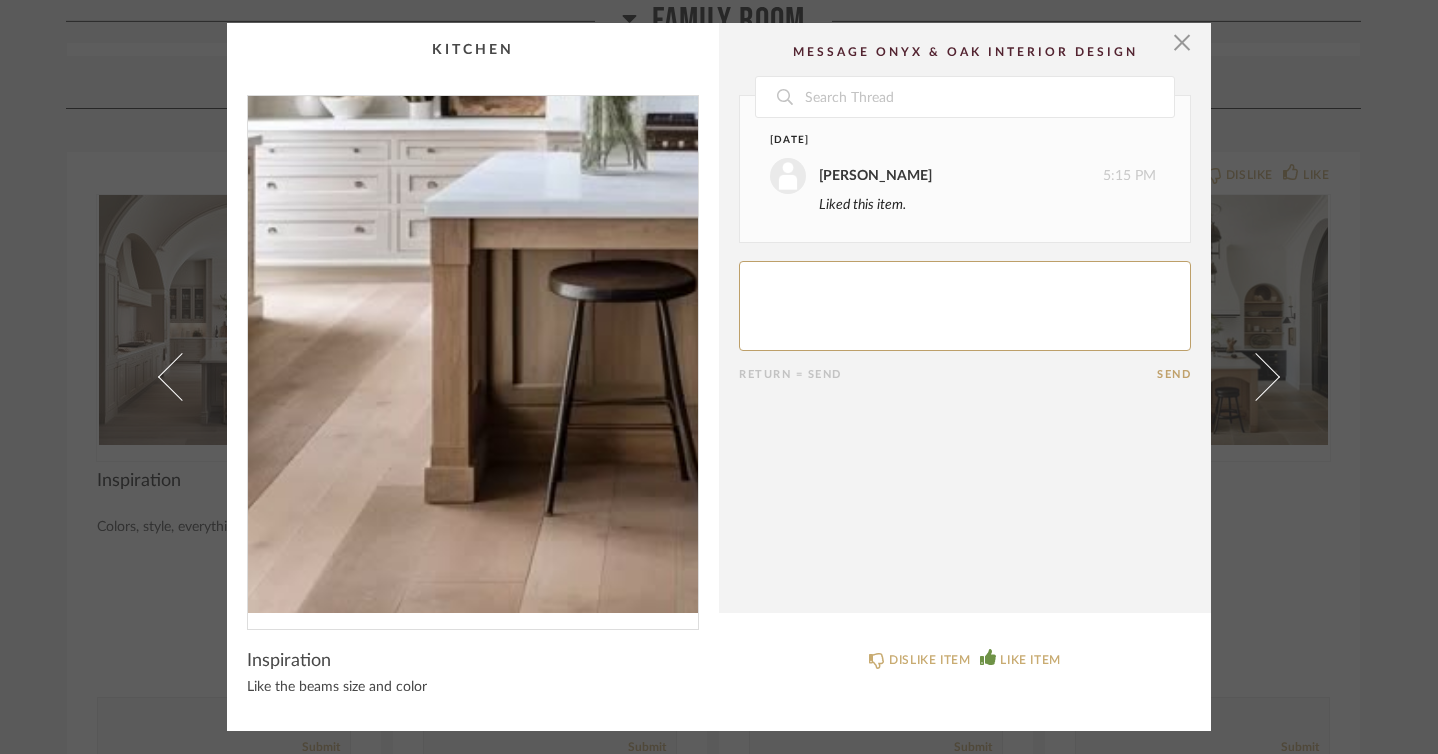click at bounding box center (473, 354) 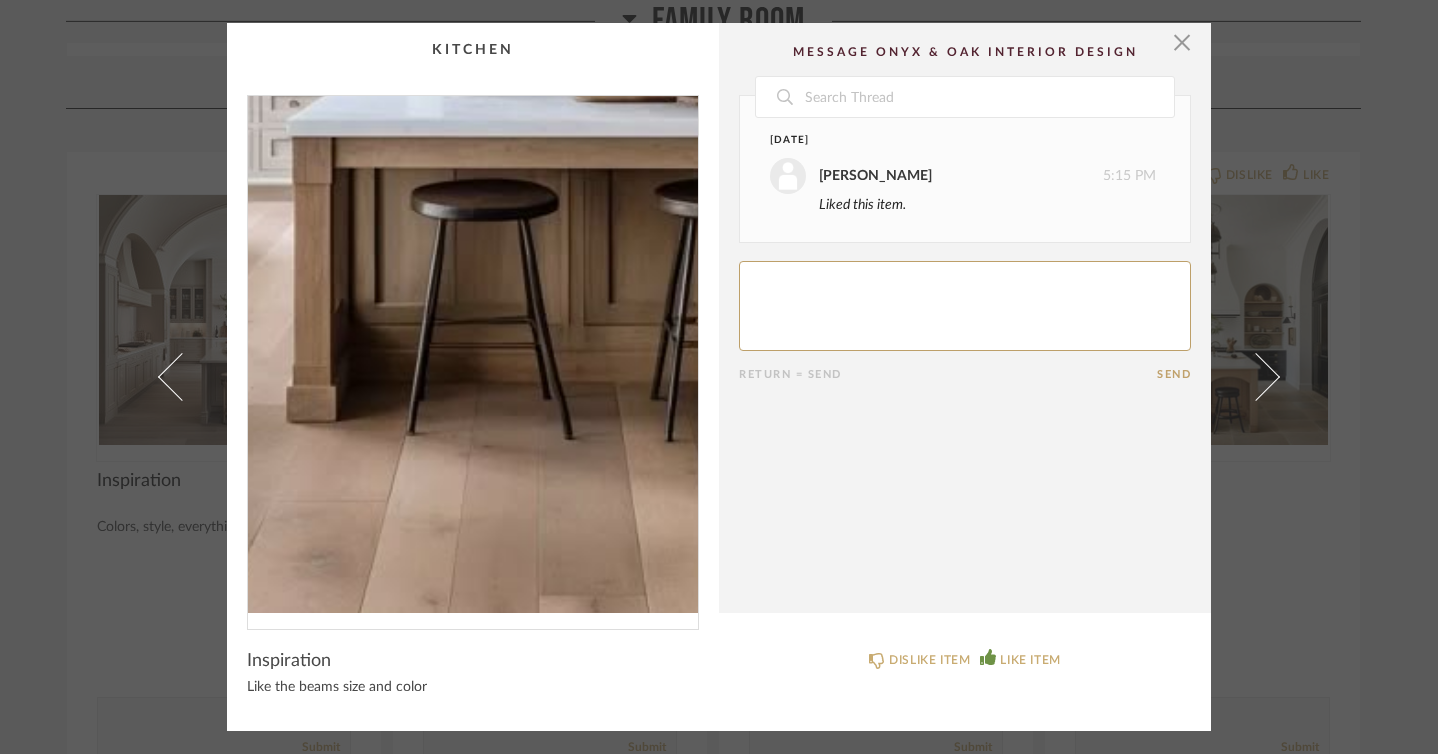 click at bounding box center [473, 354] 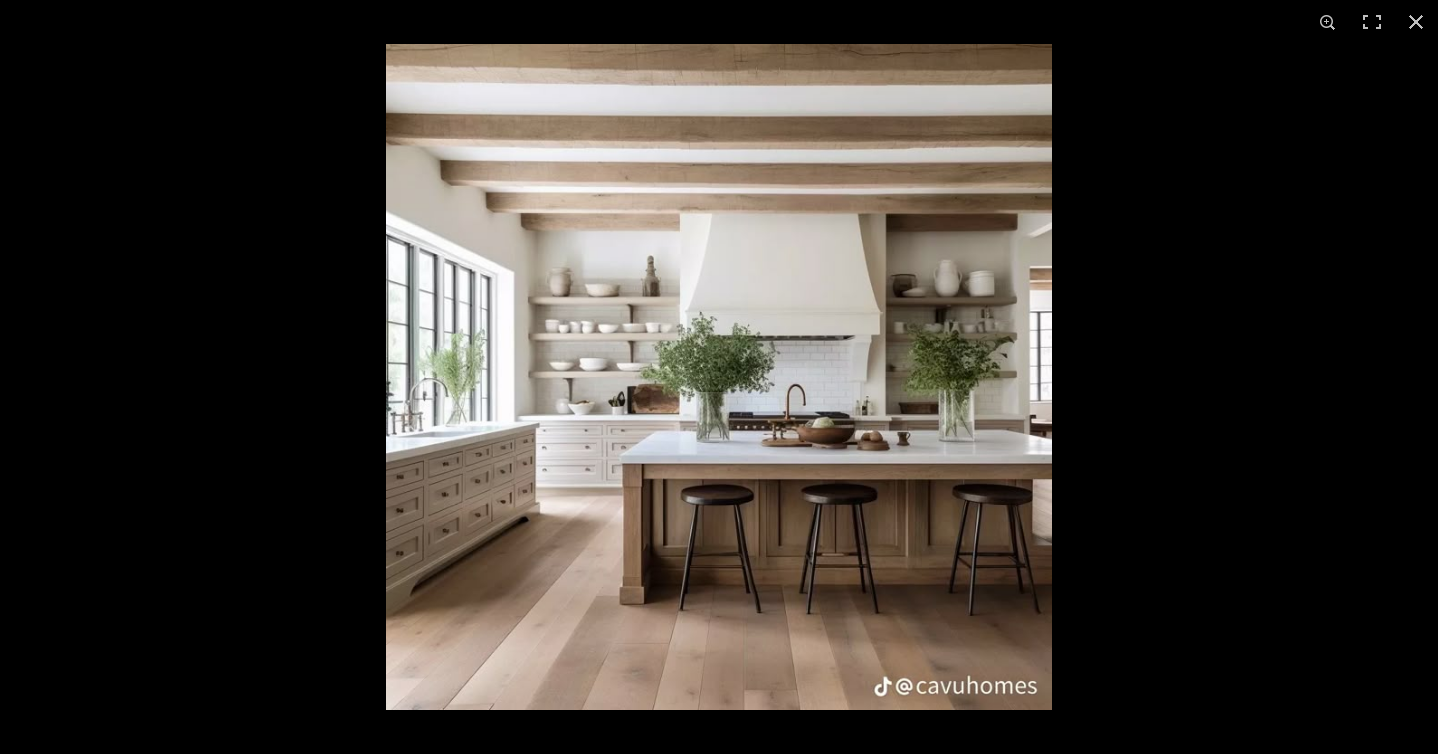 click at bounding box center (719, 377) 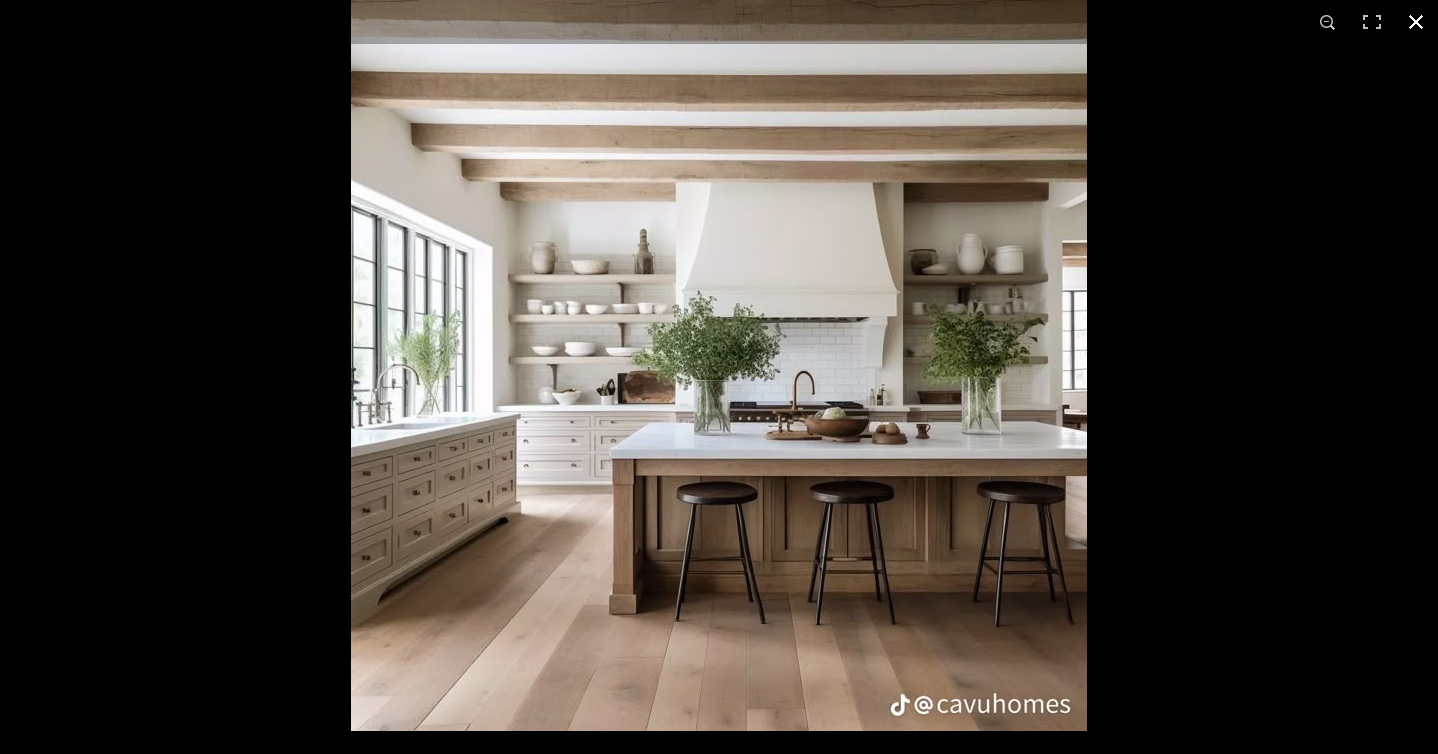 click at bounding box center [1416, 22] 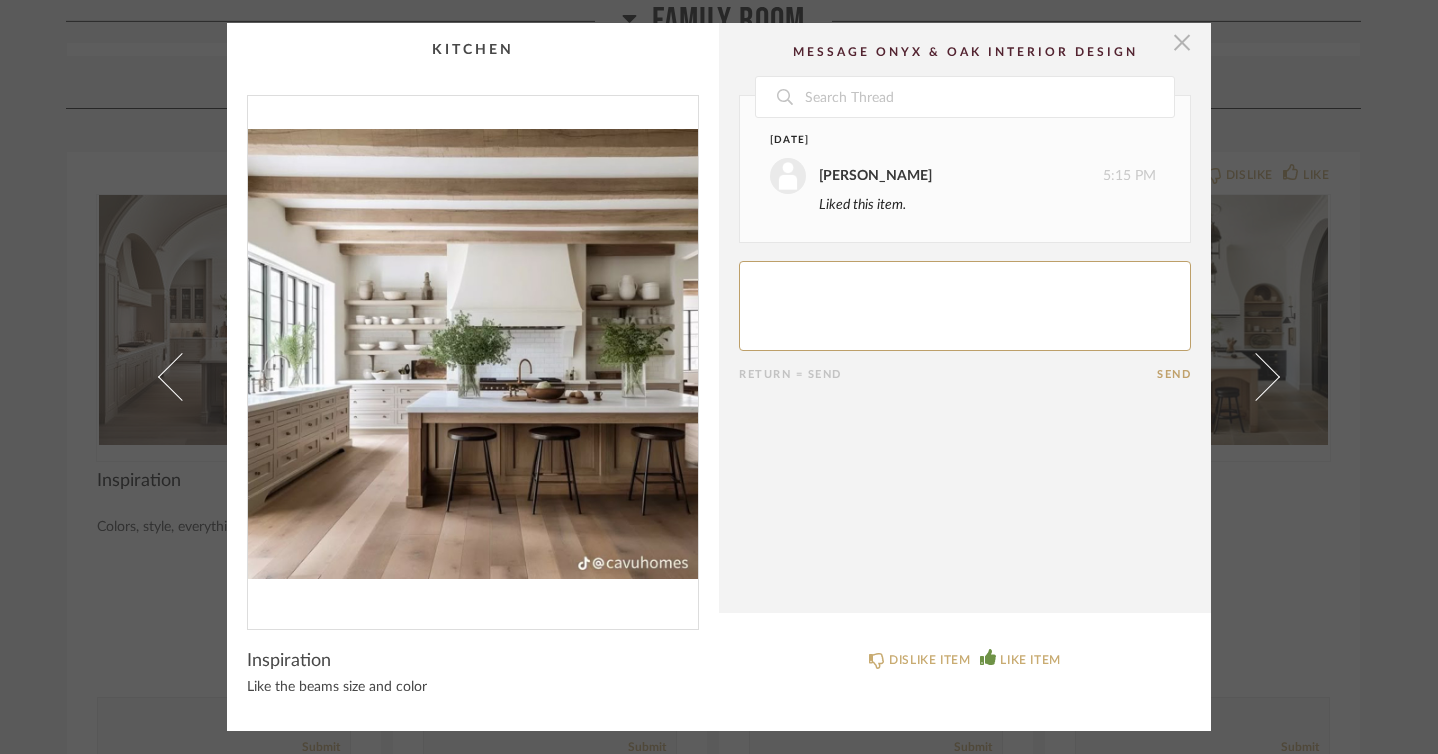 click at bounding box center [1182, 43] 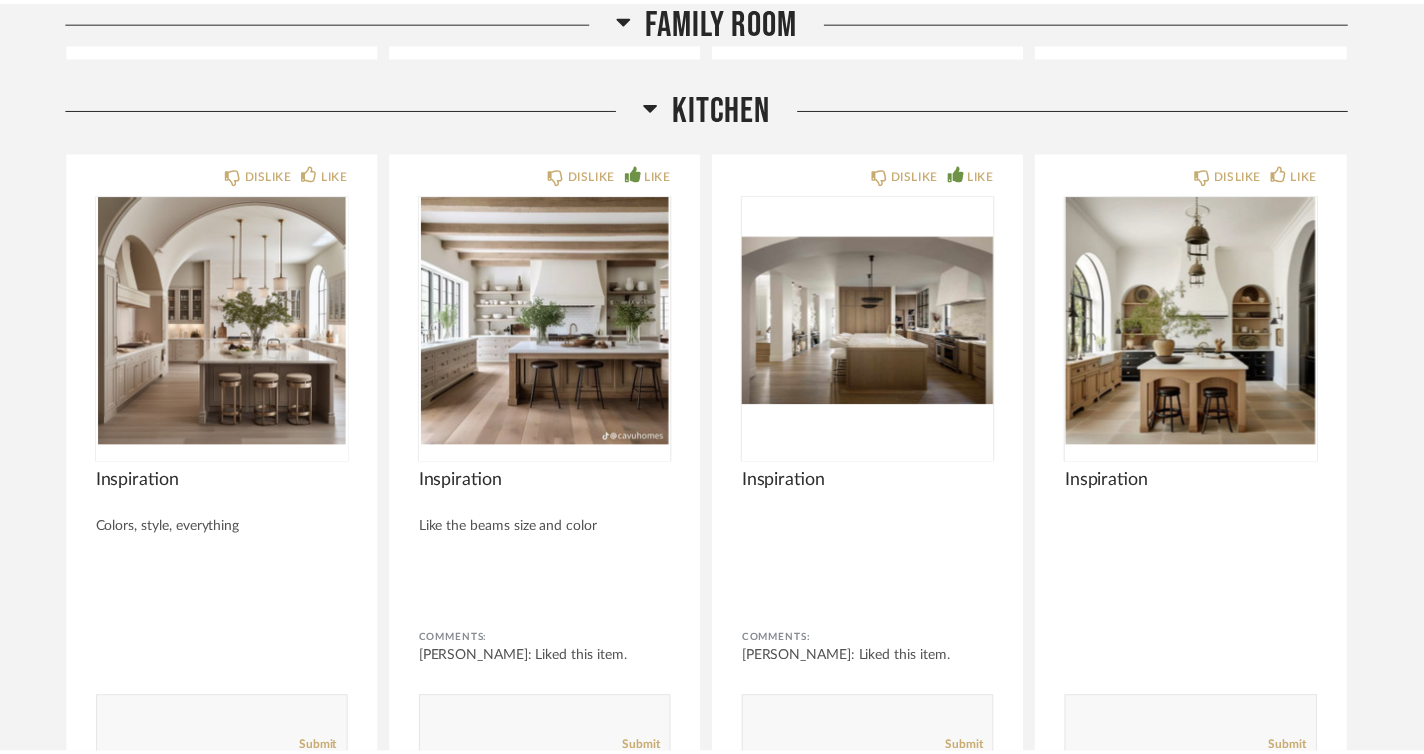scroll, scrollTop: 6863, scrollLeft: 0, axis: vertical 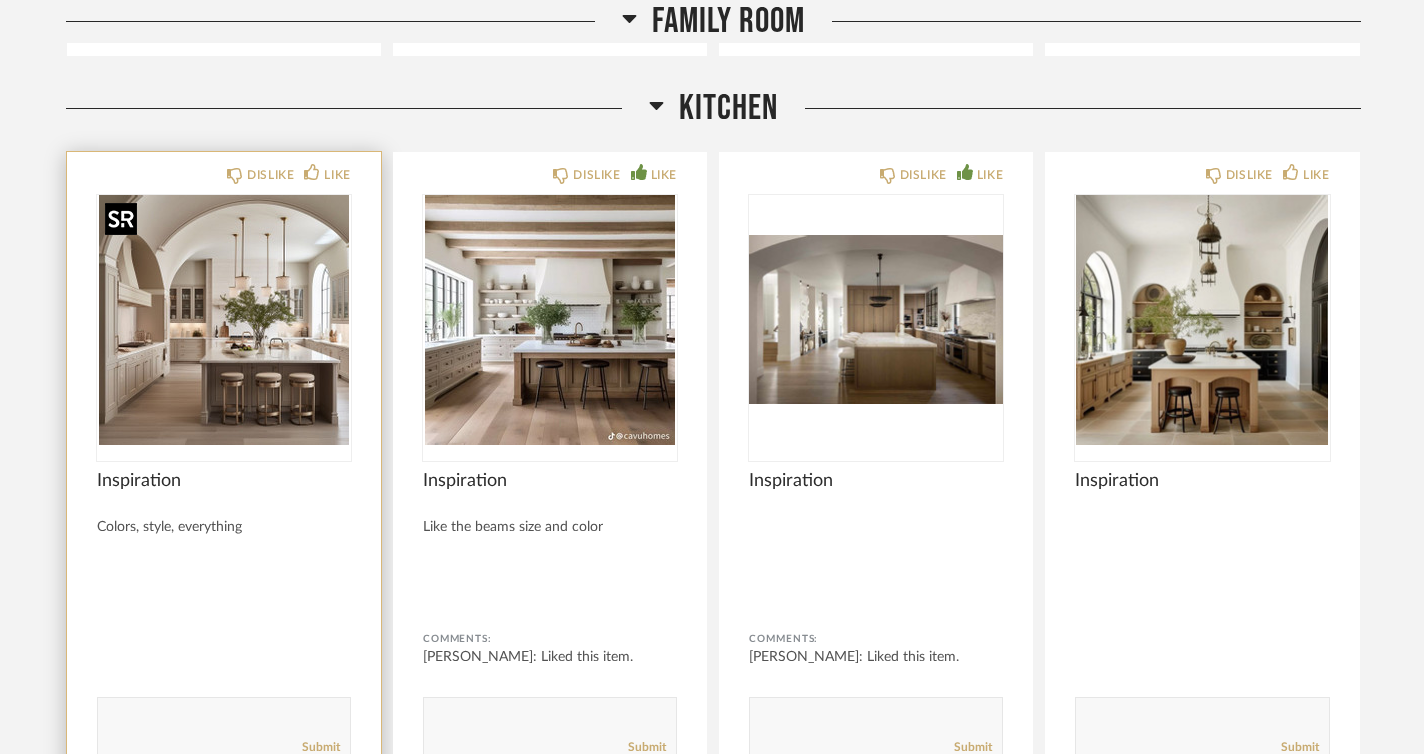 click at bounding box center (224, 320) 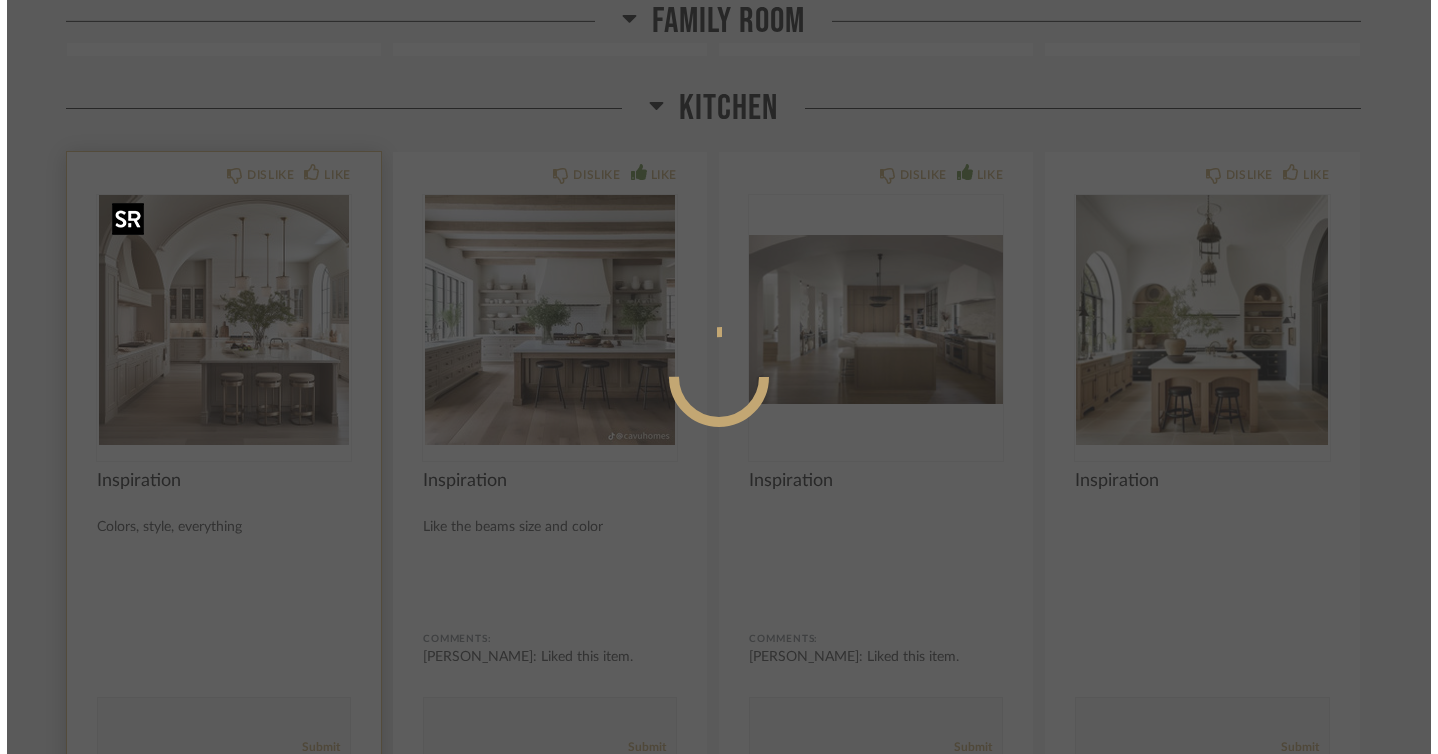 scroll, scrollTop: 0, scrollLeft: 0, axis: both 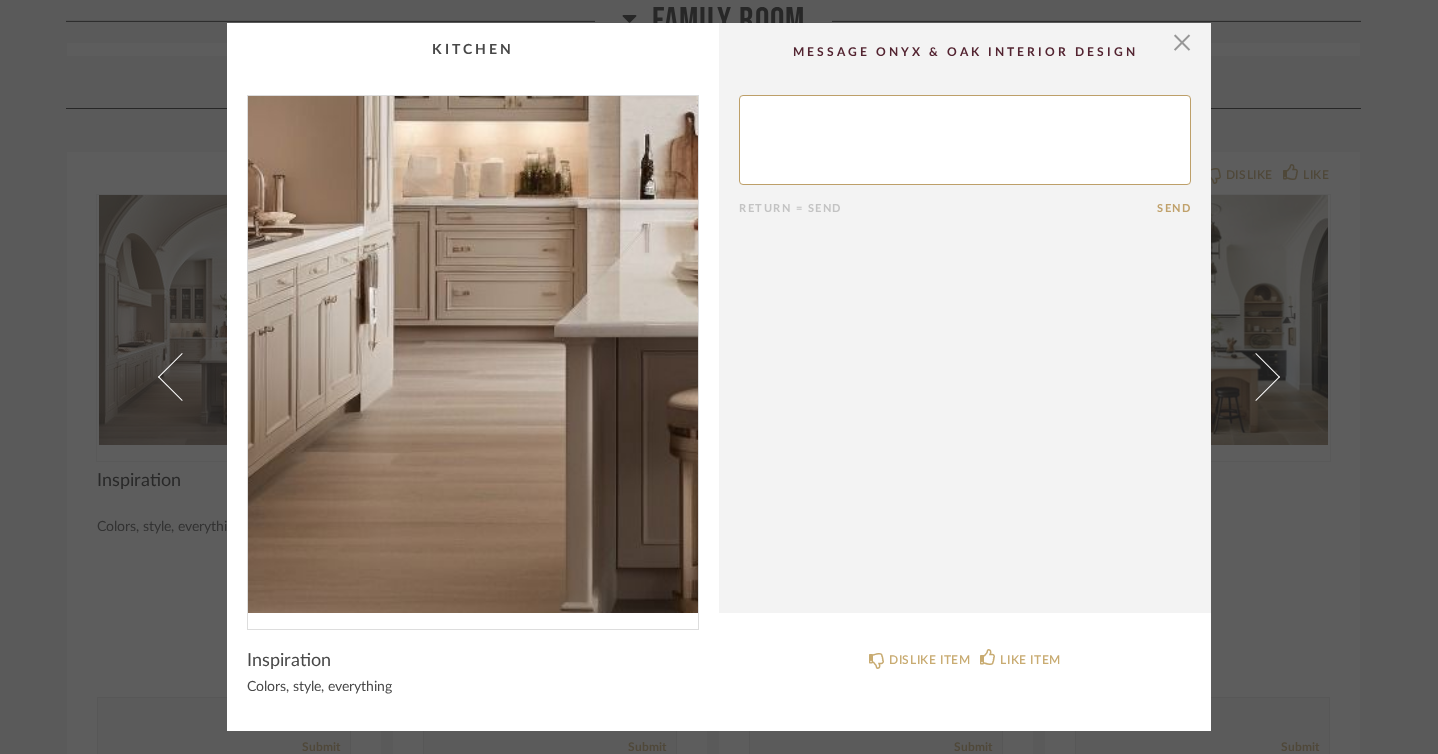 click at bounding box center (473, 354) 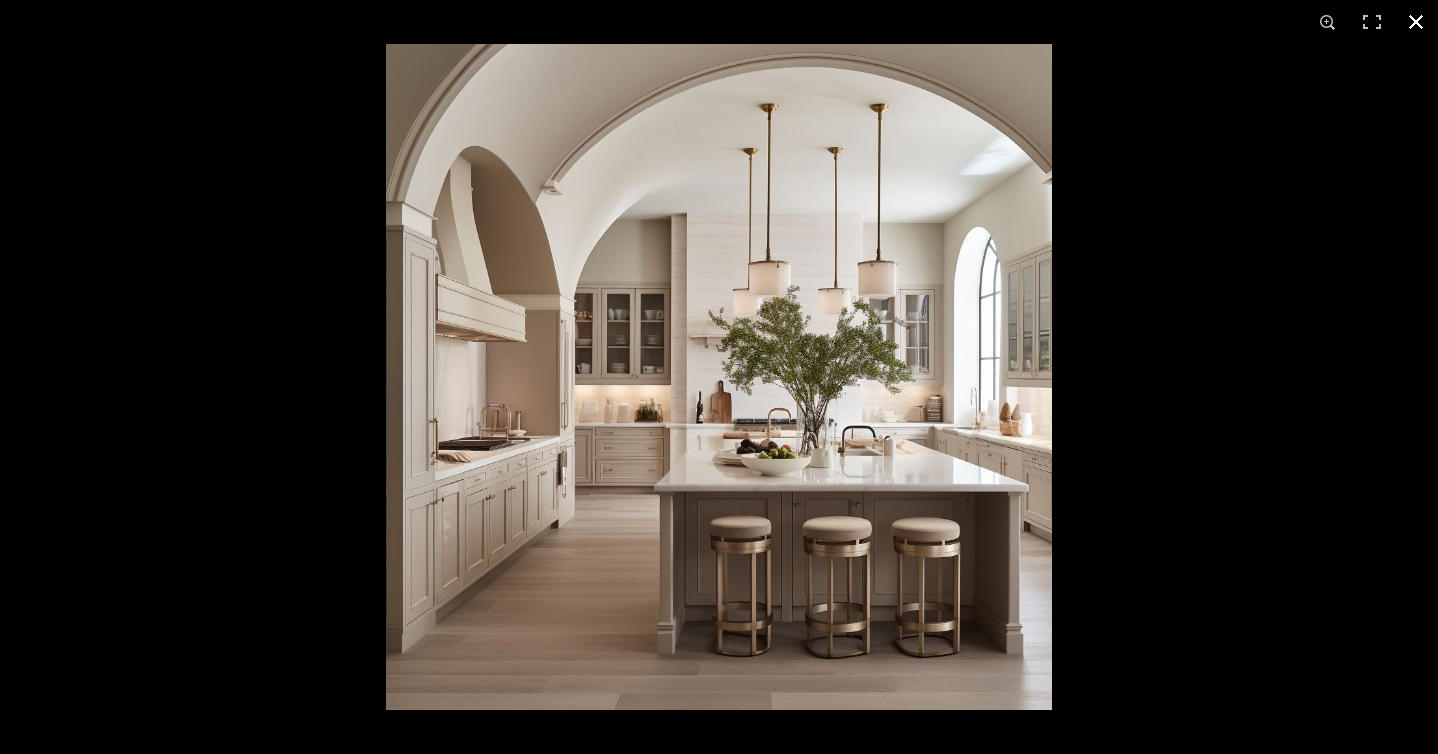 click at bounding box center [1416, 22] 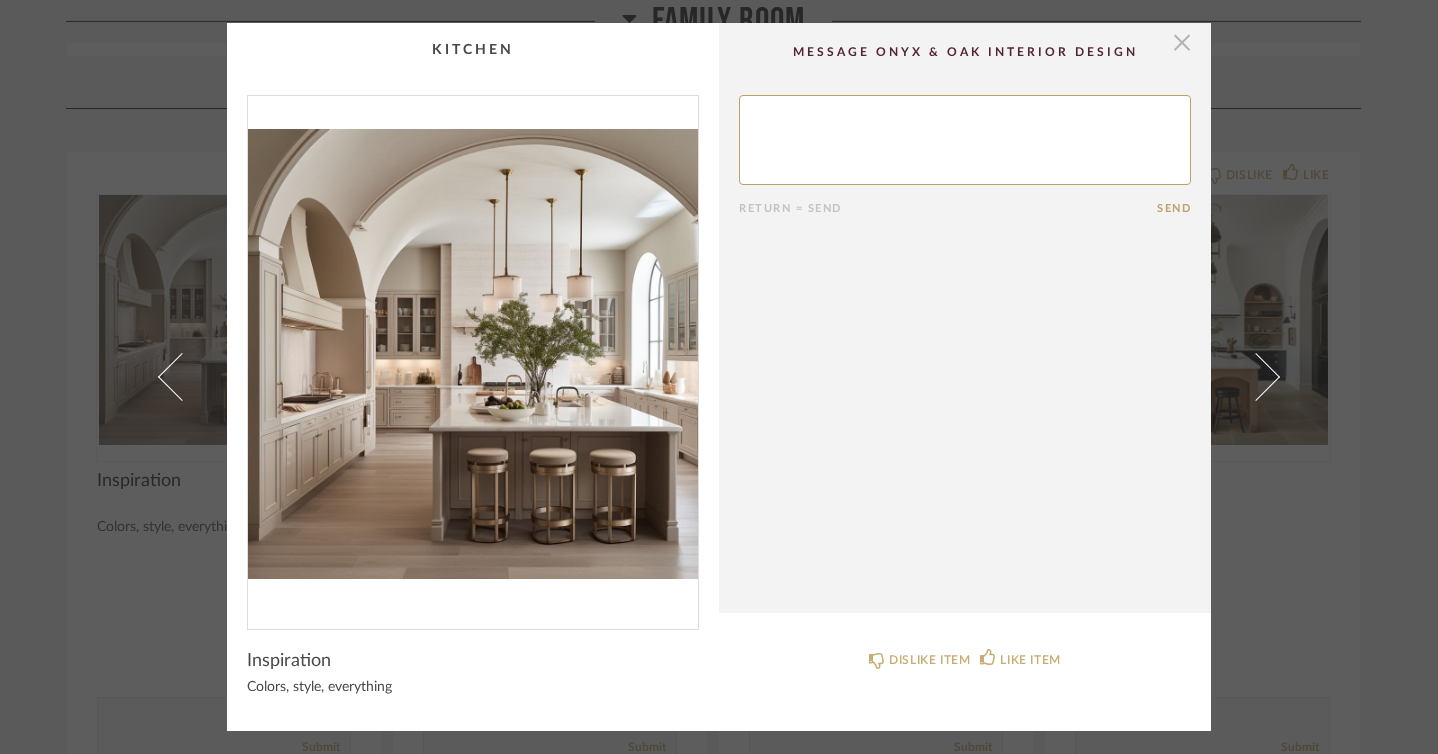 click at bounding box center (1182, 43) 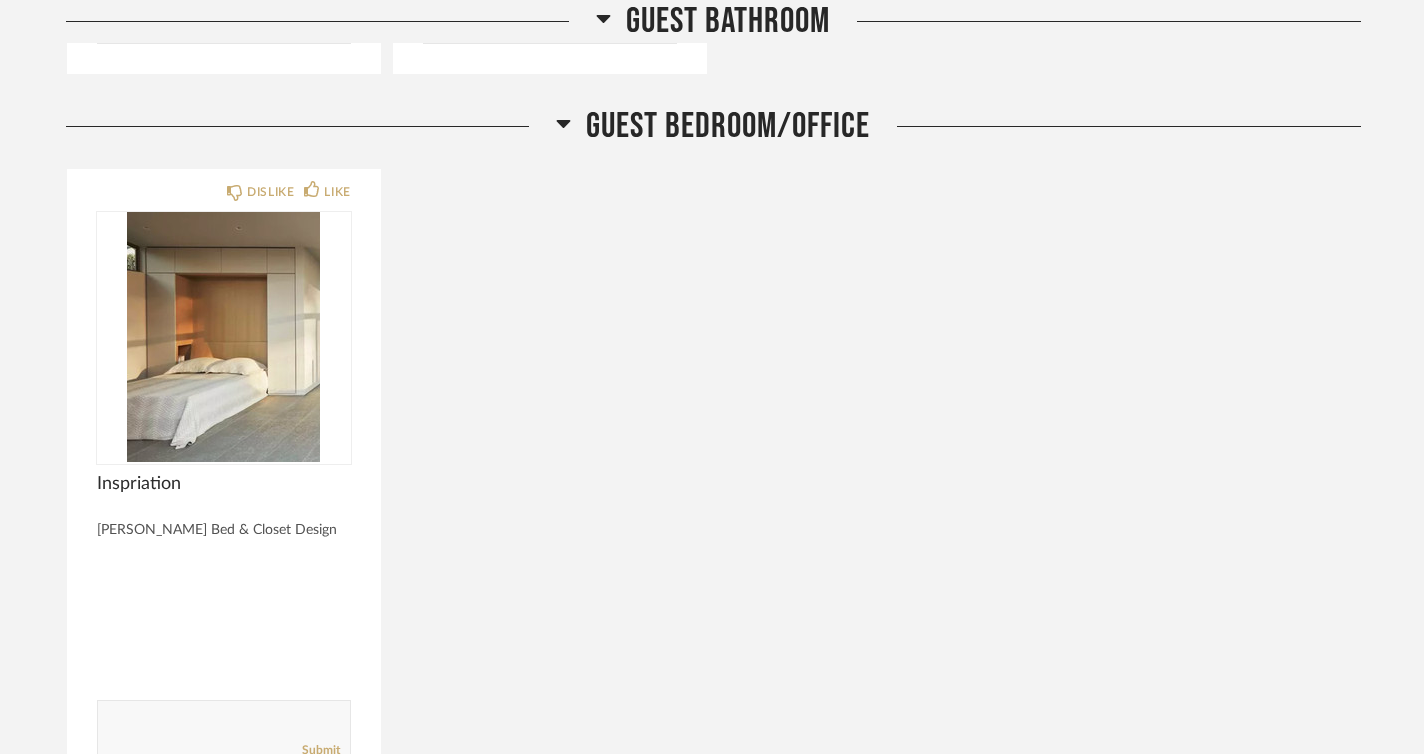 scroll, scrollTop: 9826, scrollLeft: 0, axis: vertical 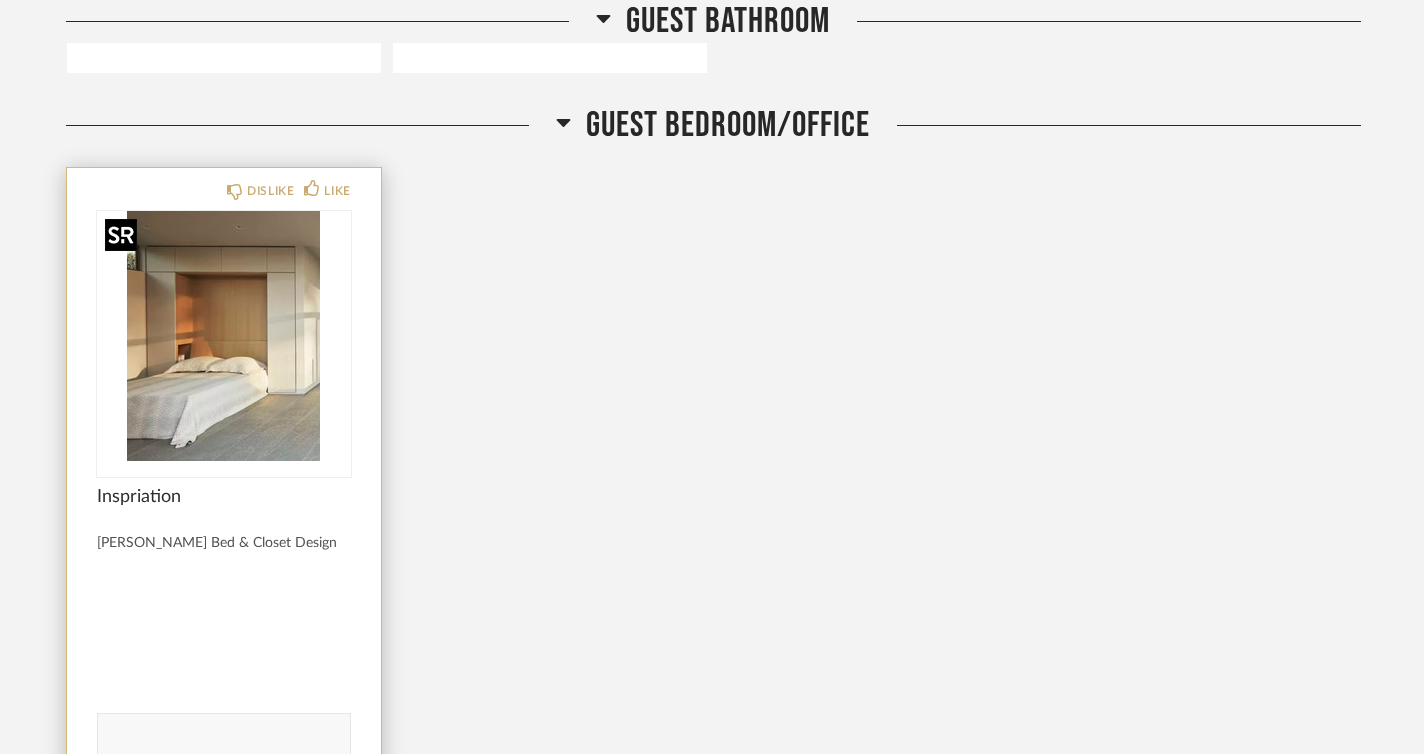 click at bounding box center [224, 336] 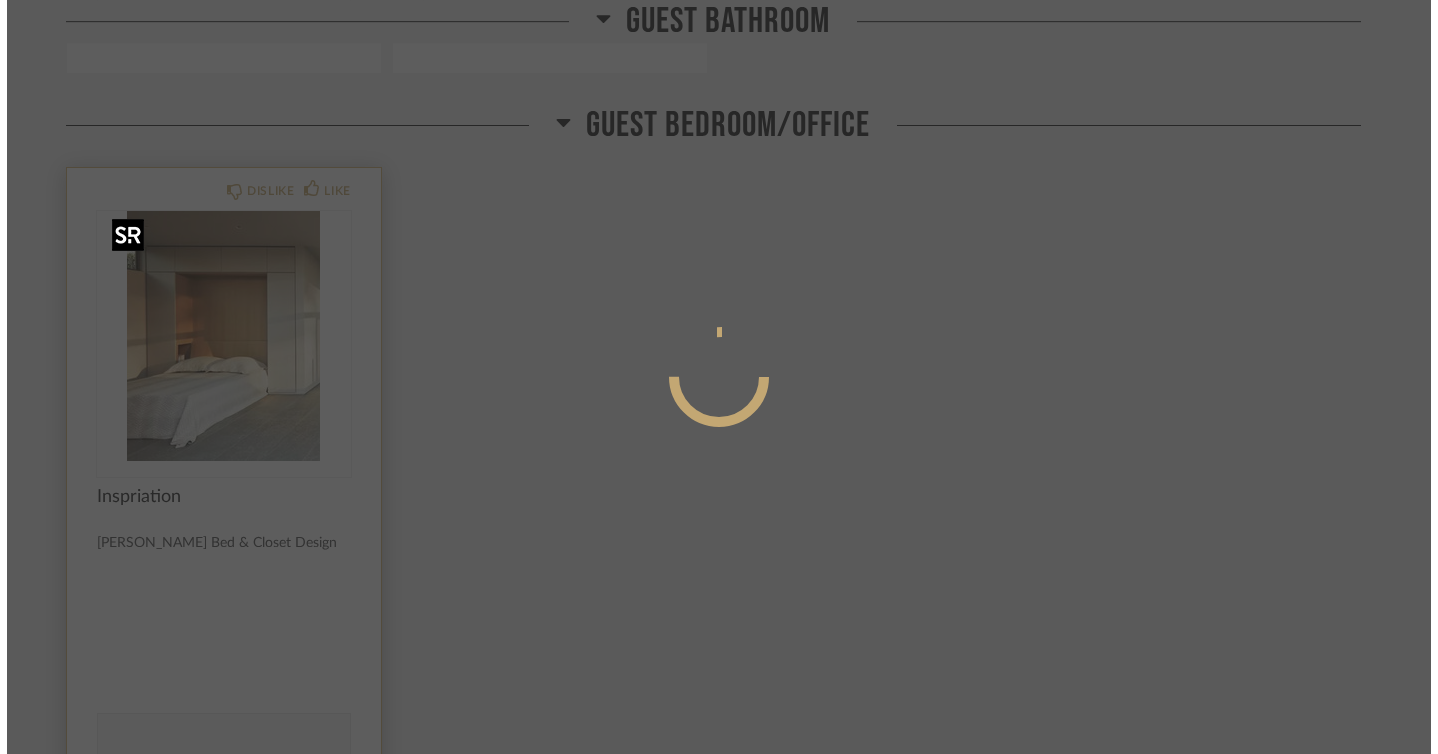 scroll, scrollTop: 0, scrollLeft: 0, axis: both 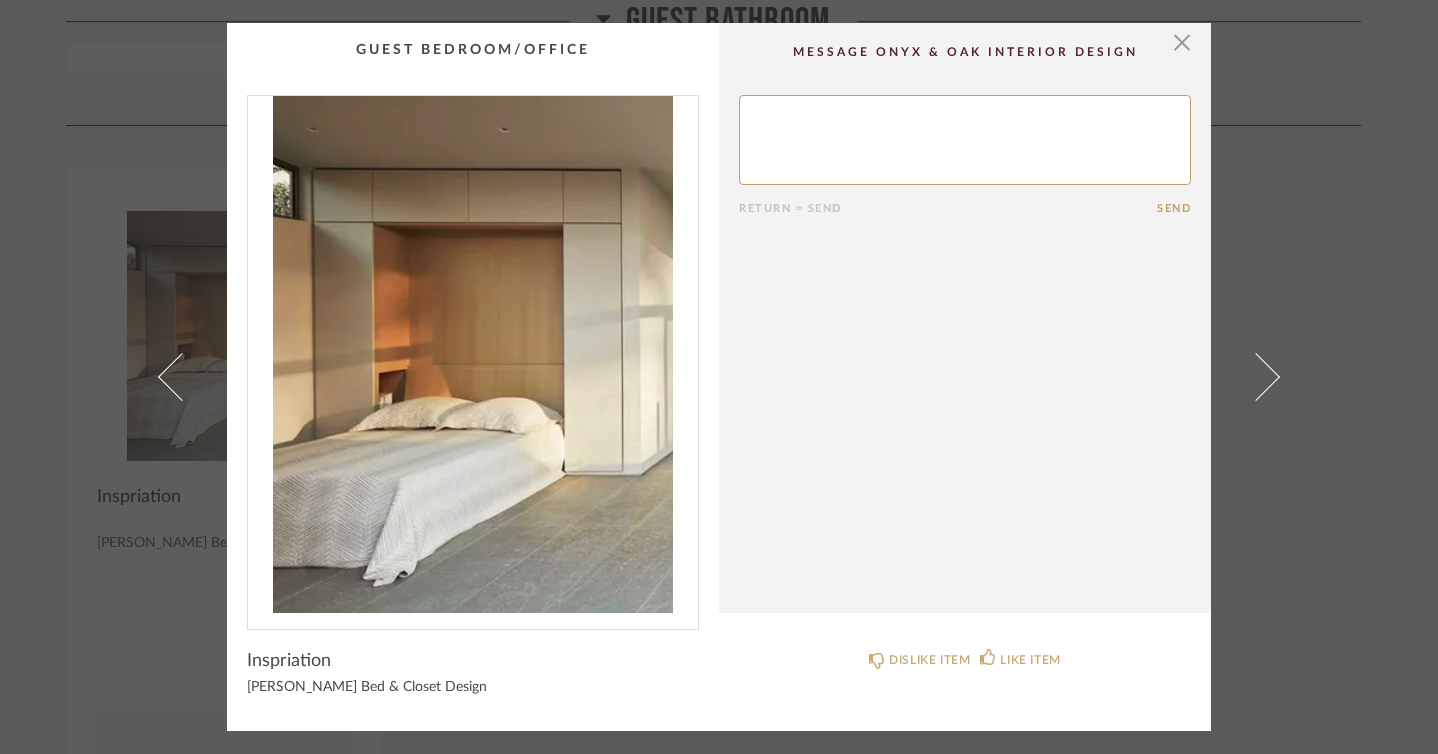 click at bounding box center [473, 354] 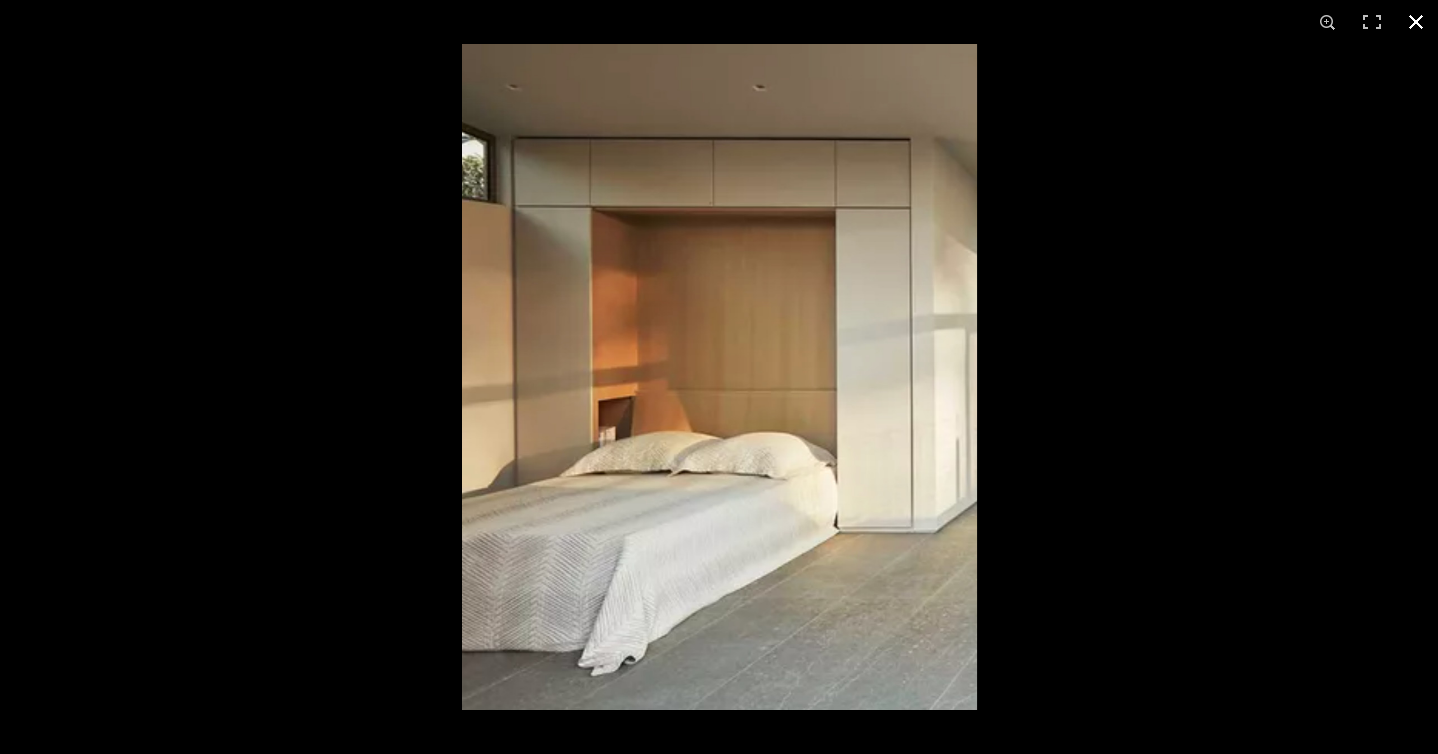 click at bounding box center (1416, 22) 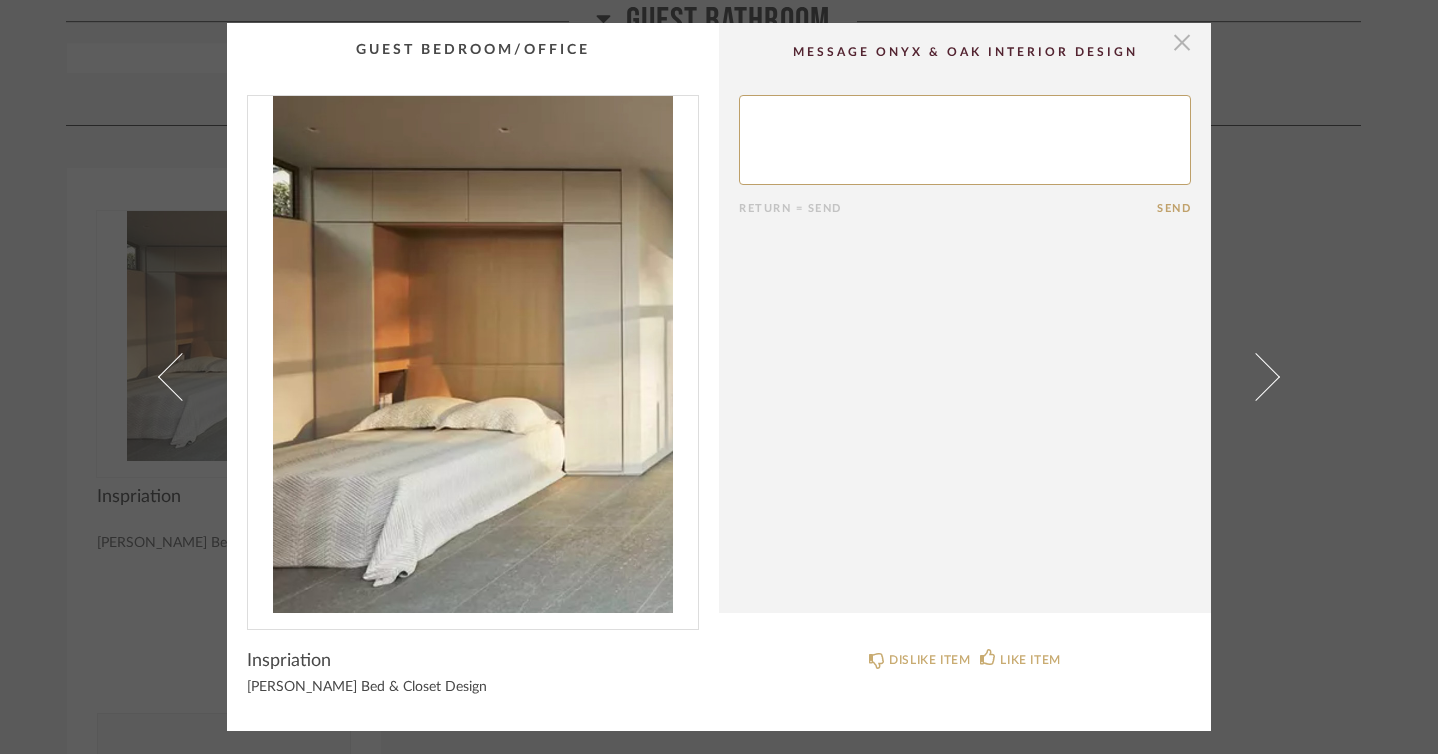 click at bounding box center (1182, 43) 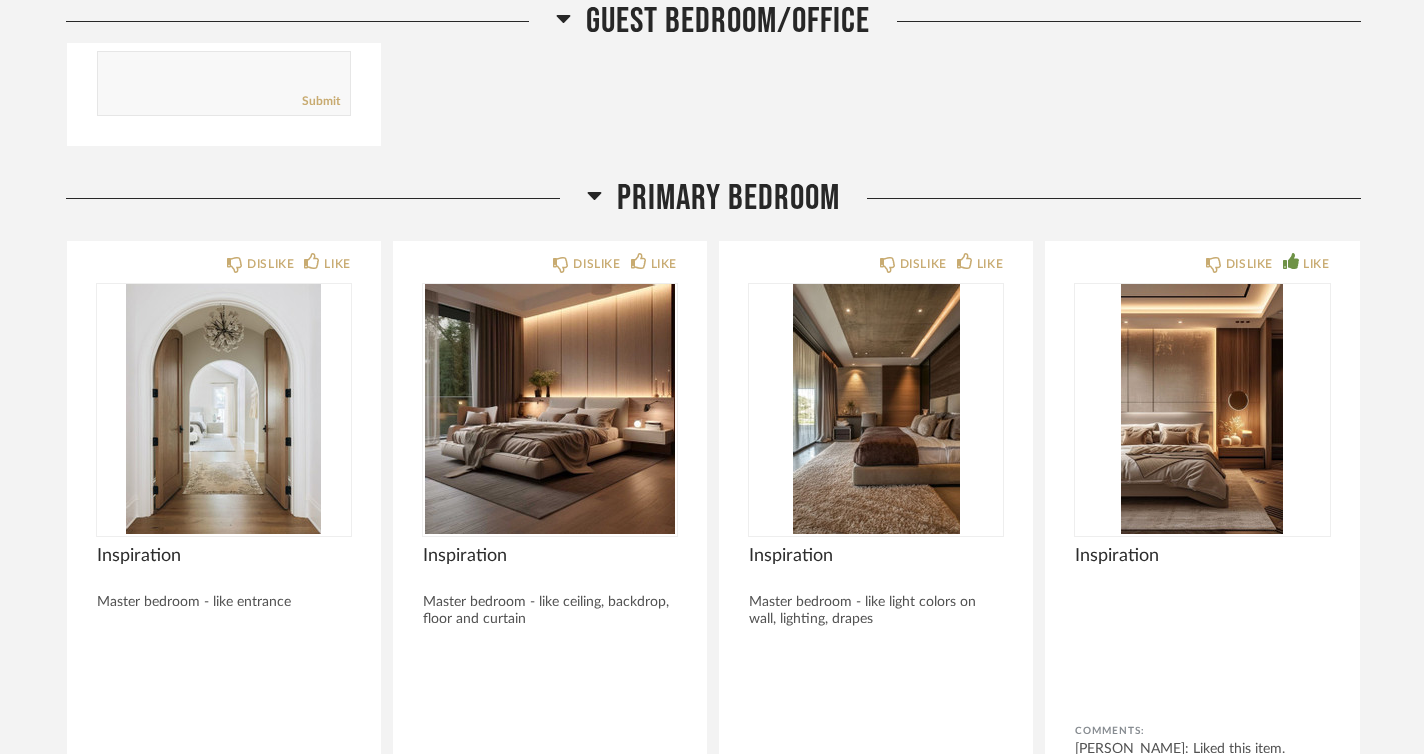 scroll, scrollTop: 10508, scrollLeft: 0, axis: vertical 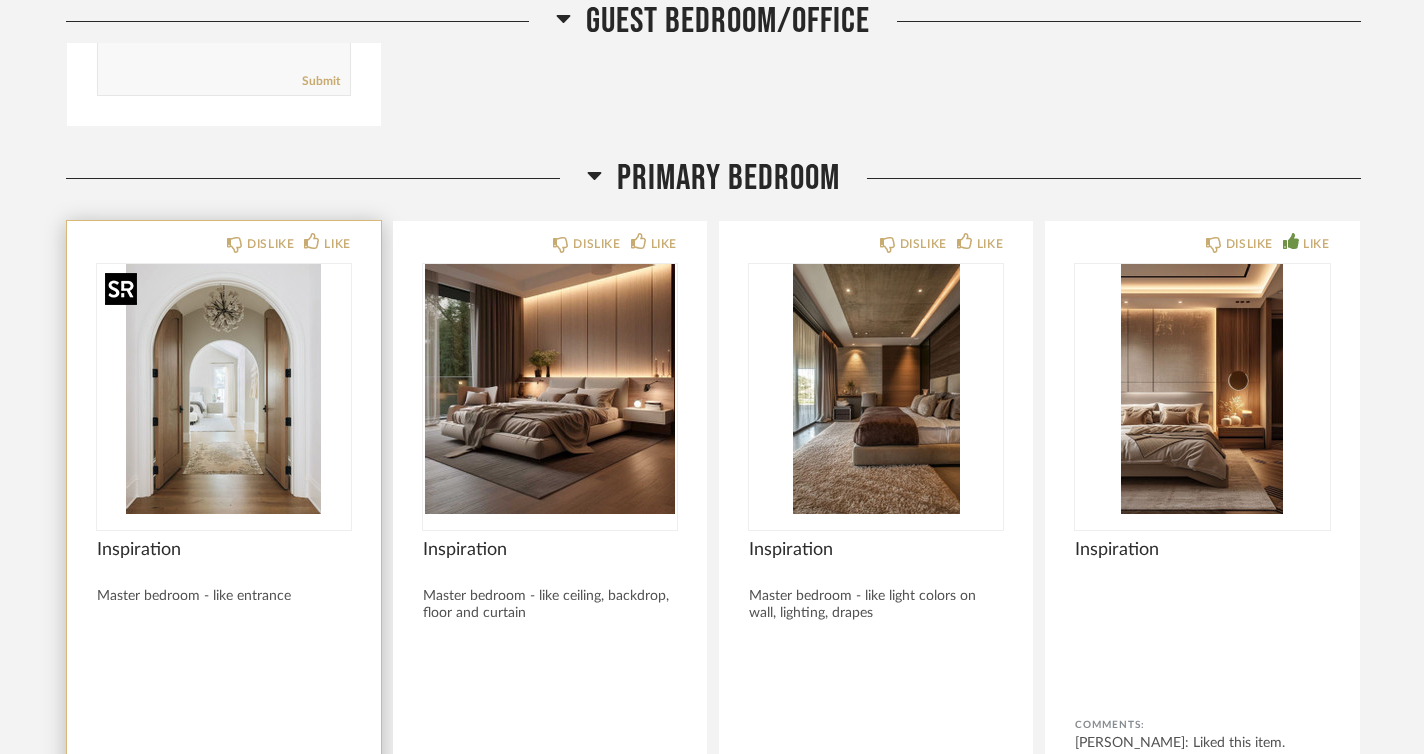 click at bounding box center [224, 389] 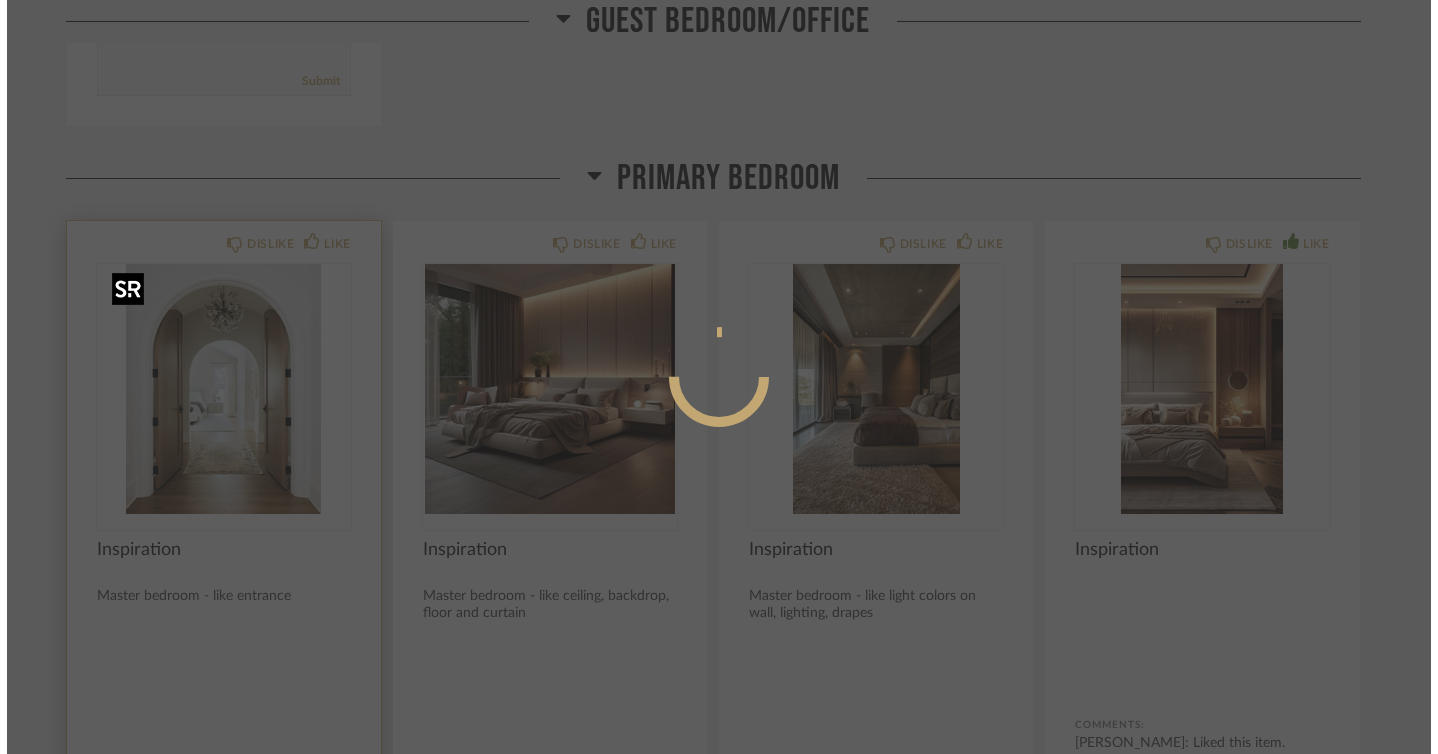 scroll, scrollTop: 0, scrollLeft: 0, axis: both 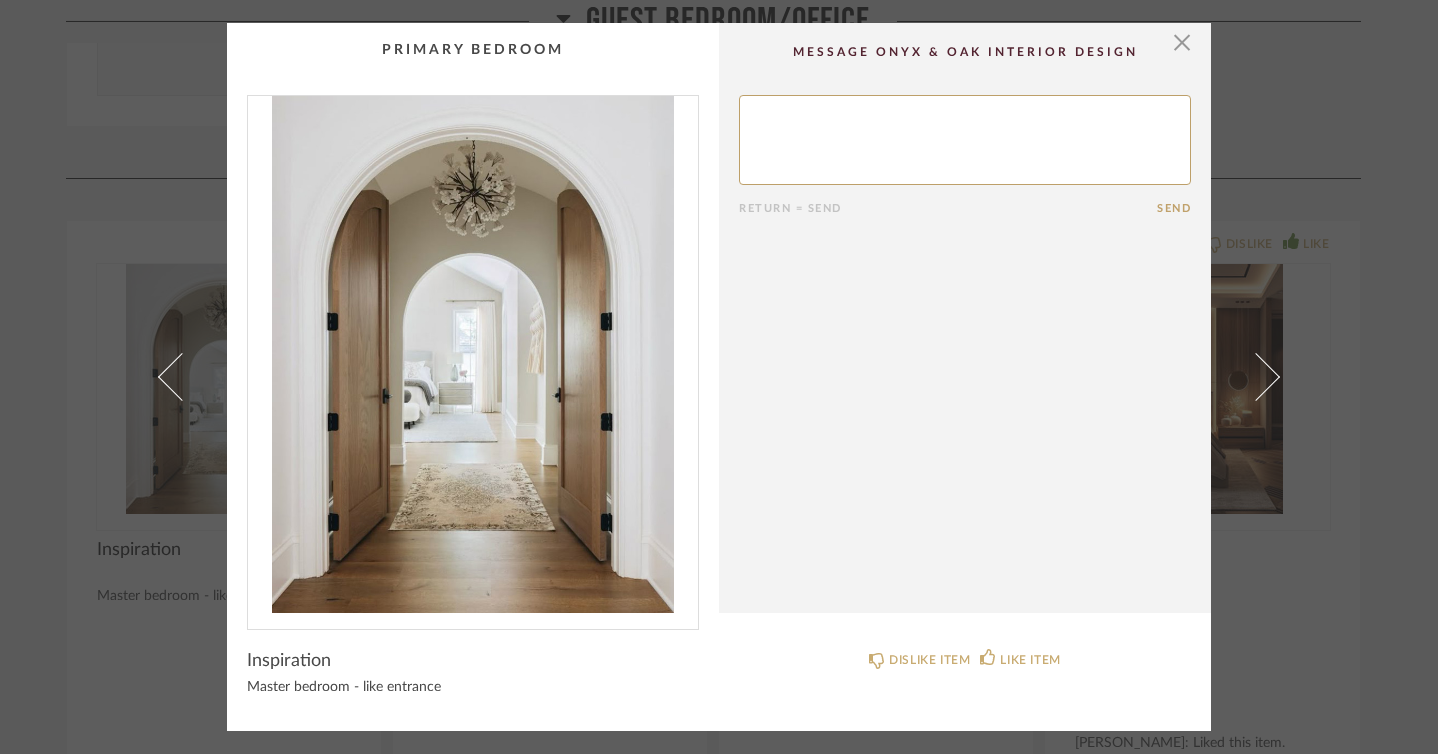 click at bounding box center [473, 354] 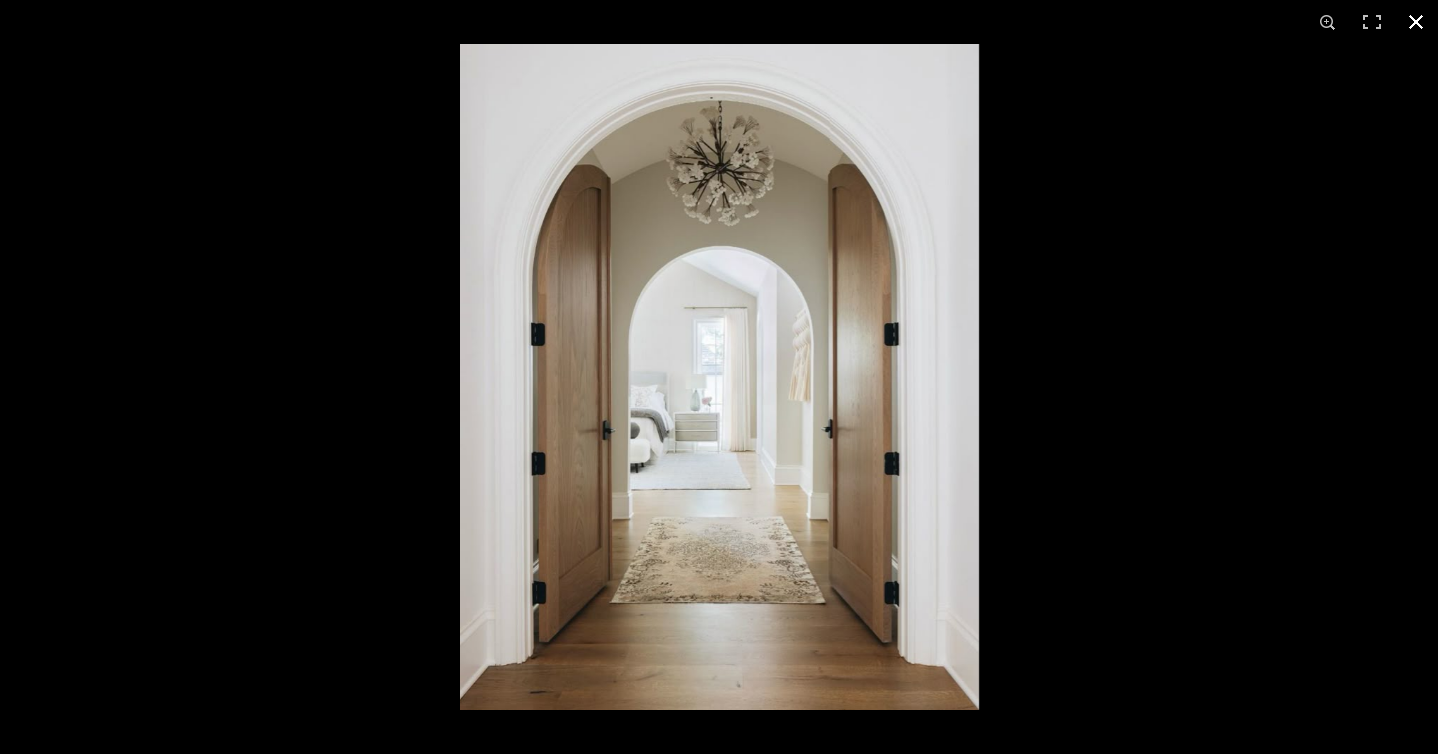 click at bounding box center (1416, 22) 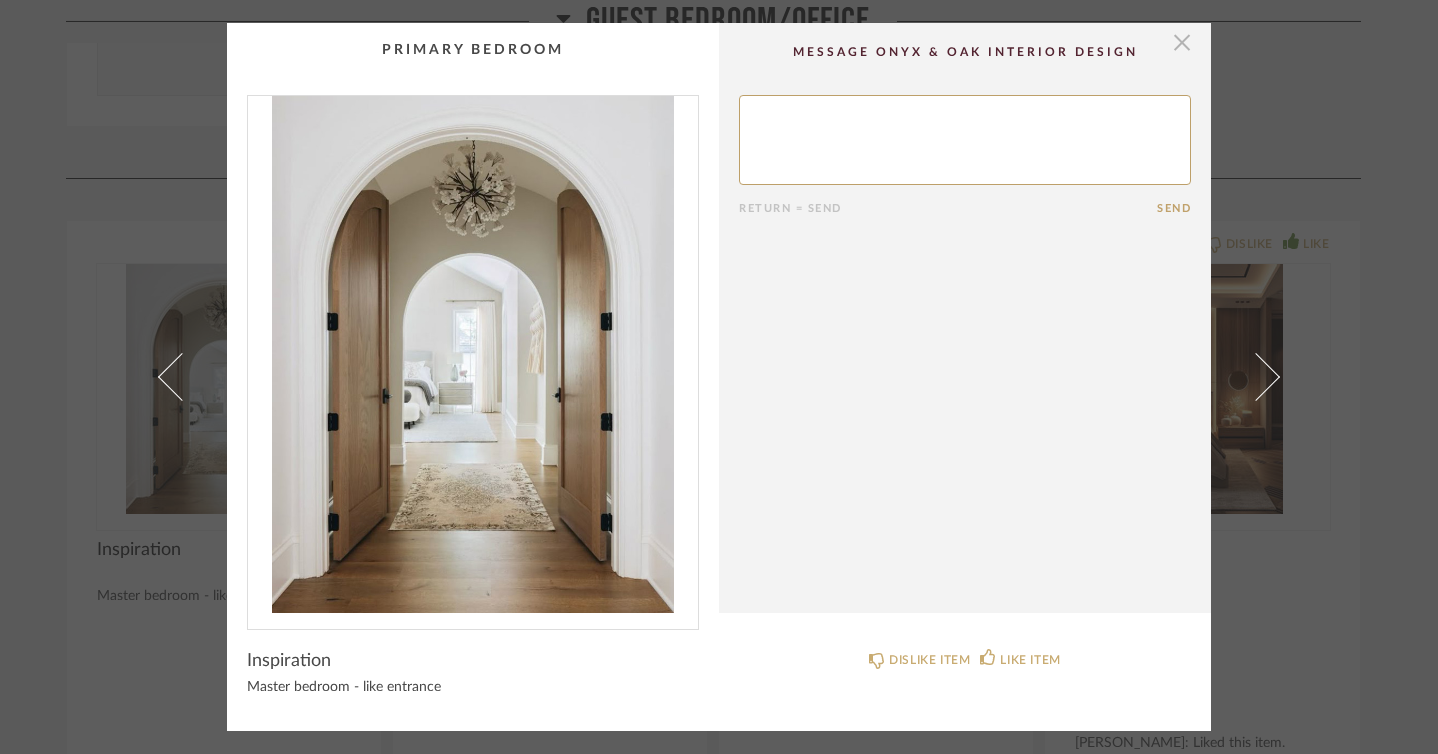 click at bounding box center (1182, 43) 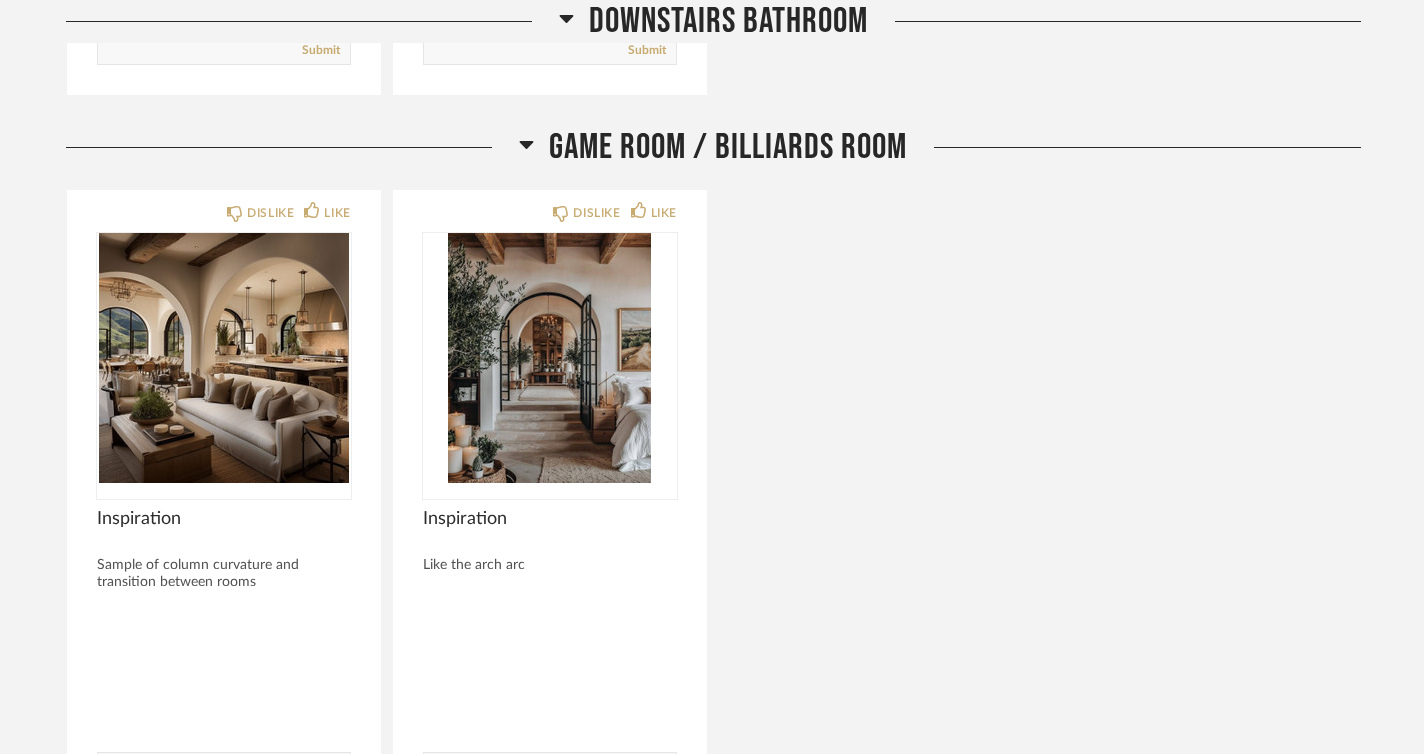 scroll, scrollTop: 3827, scrollLeft: 0, axis: vertical 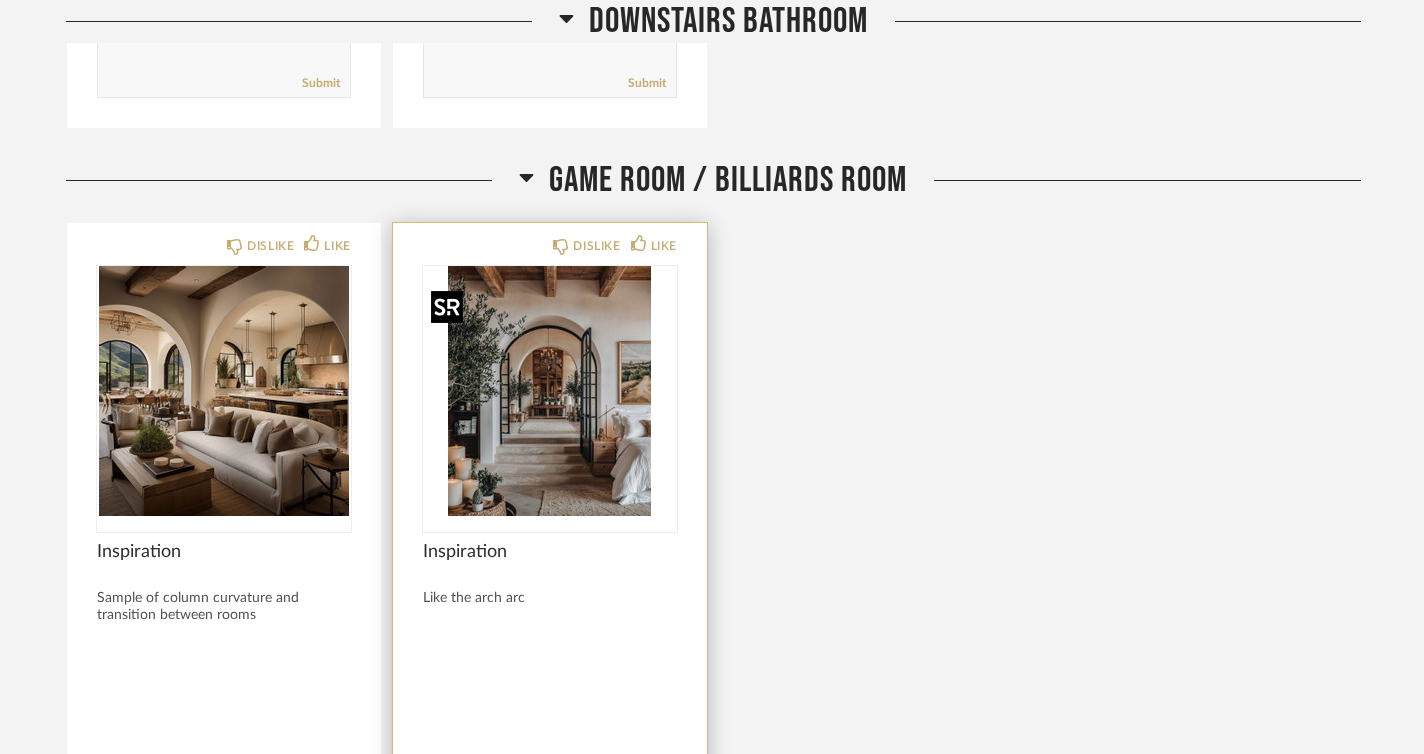 click at bounding box center [550, 391] 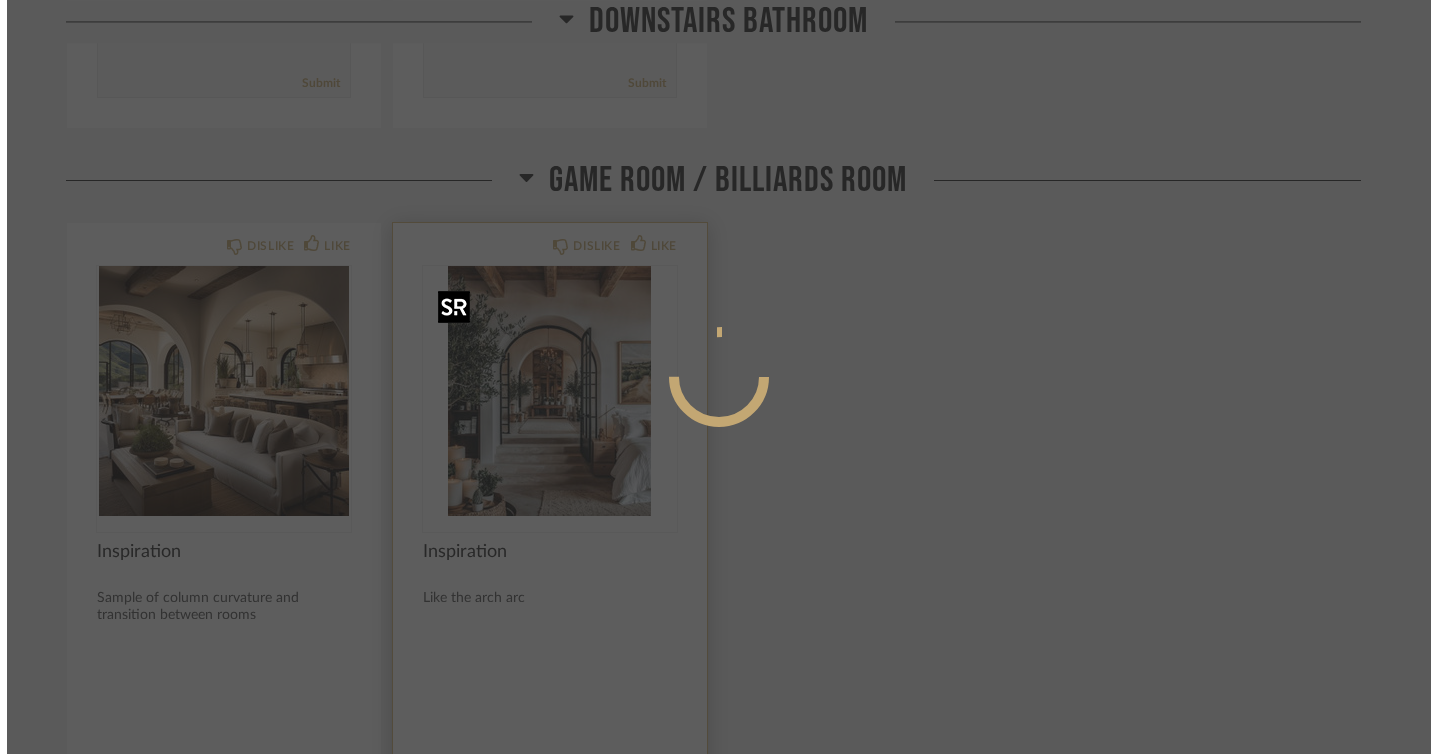 scroll, scrollTop: 0, scrollLeft: 0, axis: both 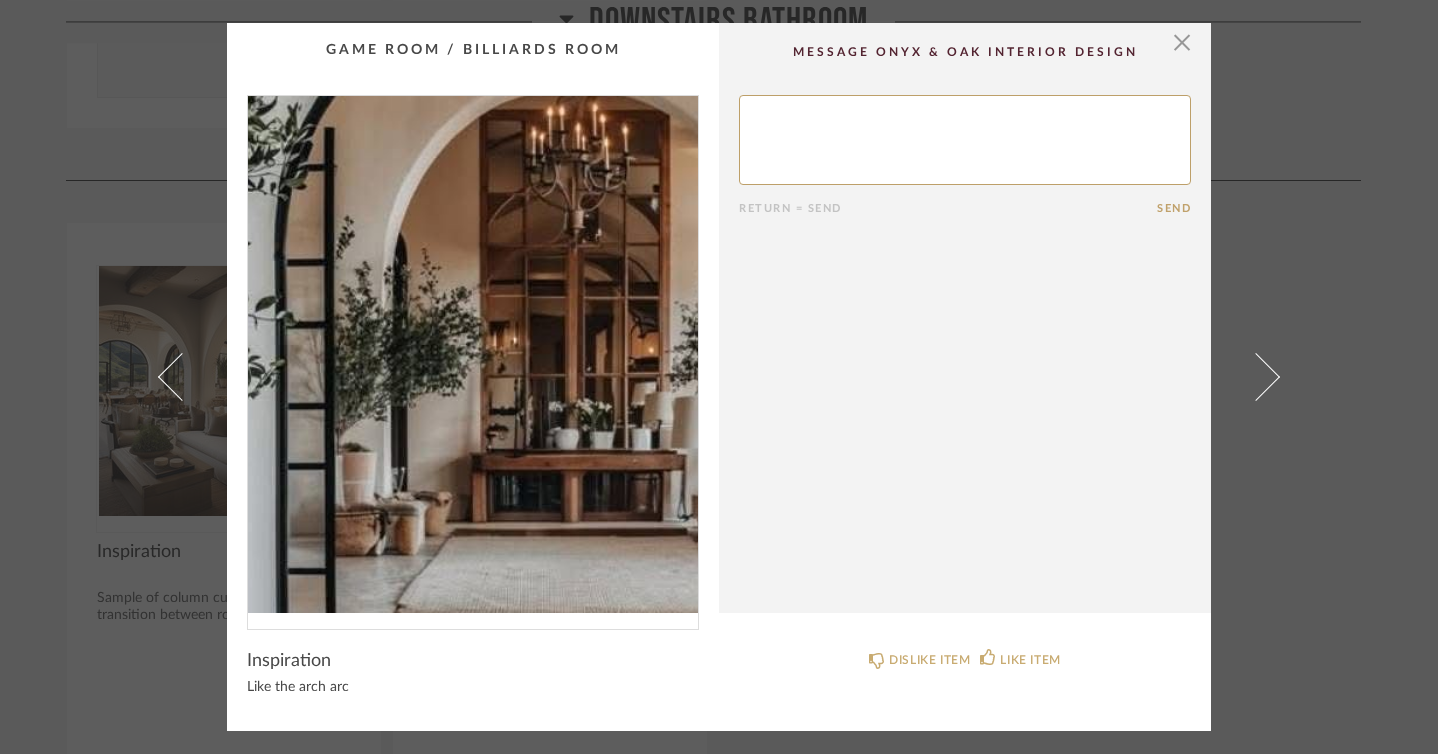click at bounding box center [473, 354] 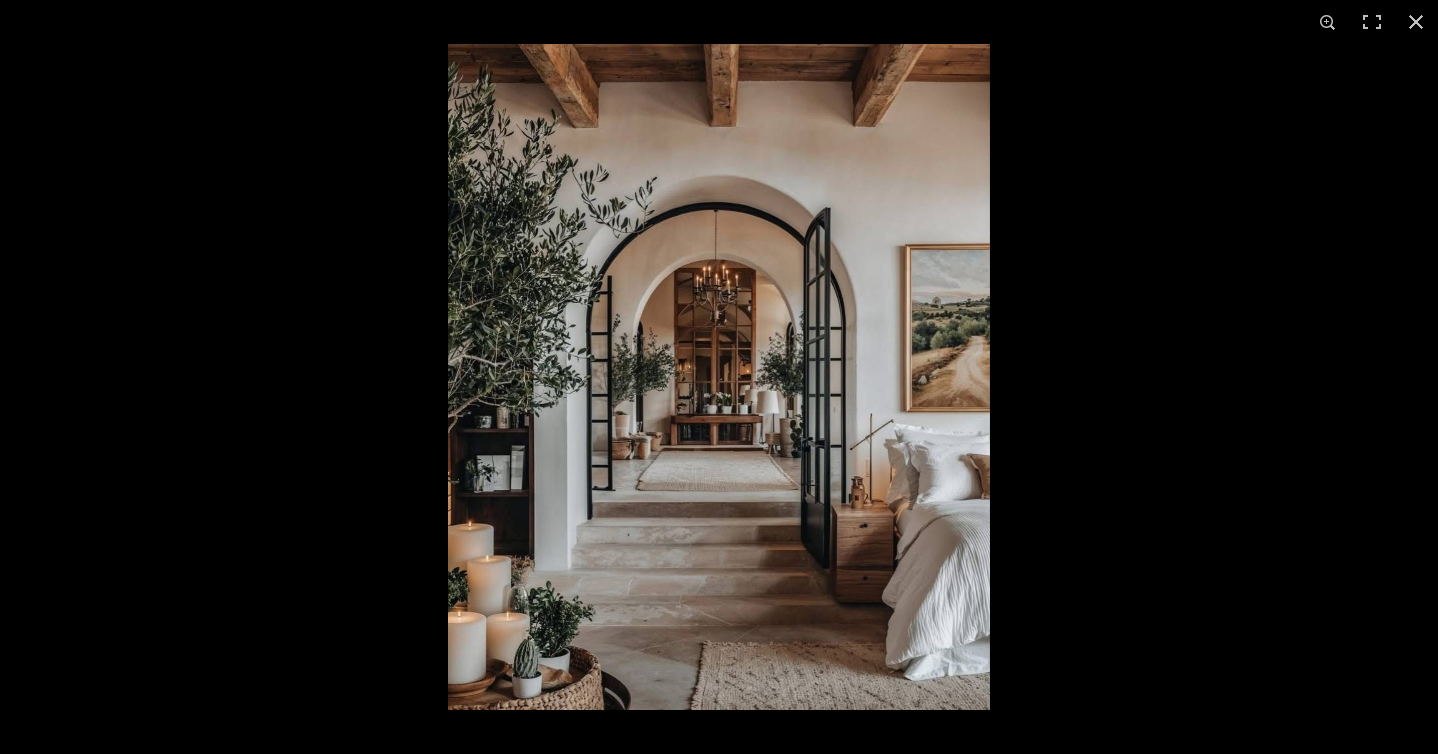 click at bounding box center (719, 377) 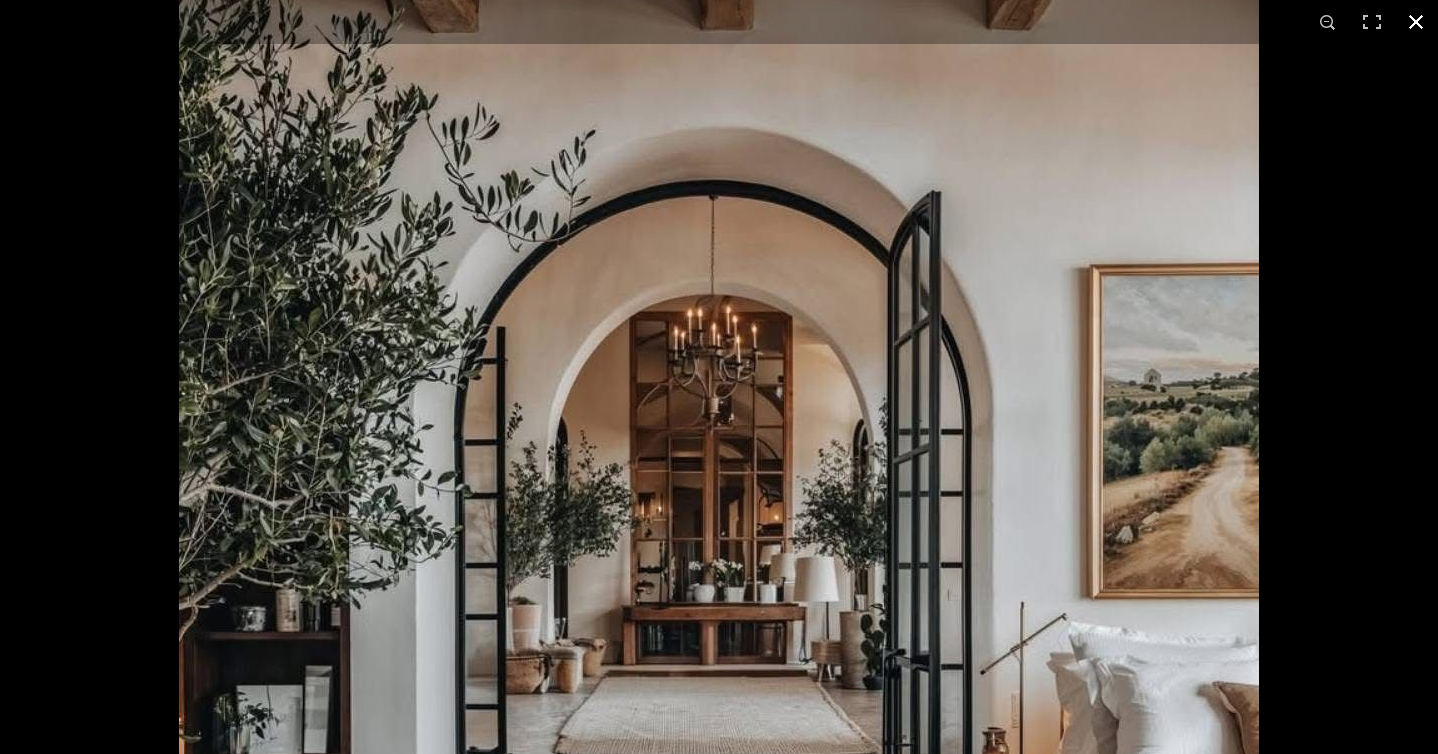 click at bounding box center (1416, 22) 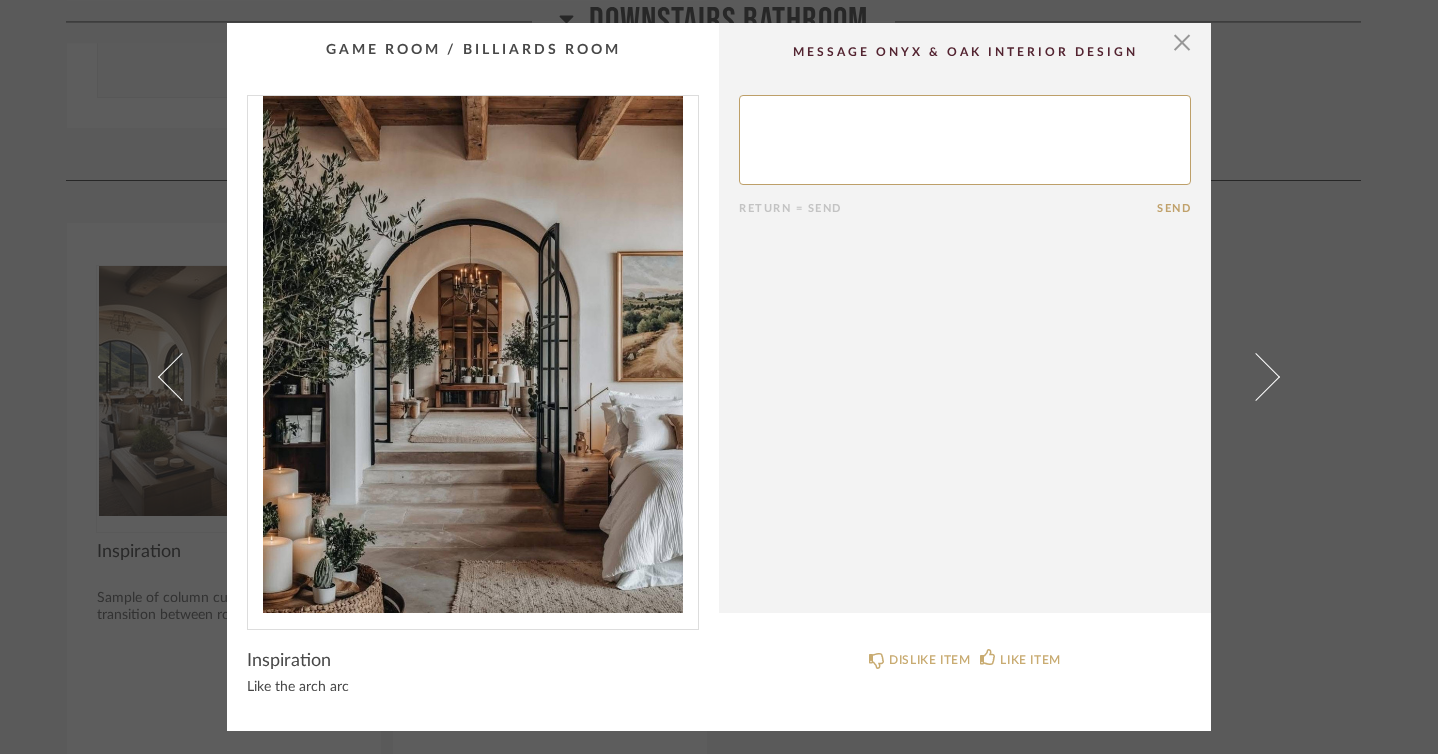 click on "Return = Send  Send" 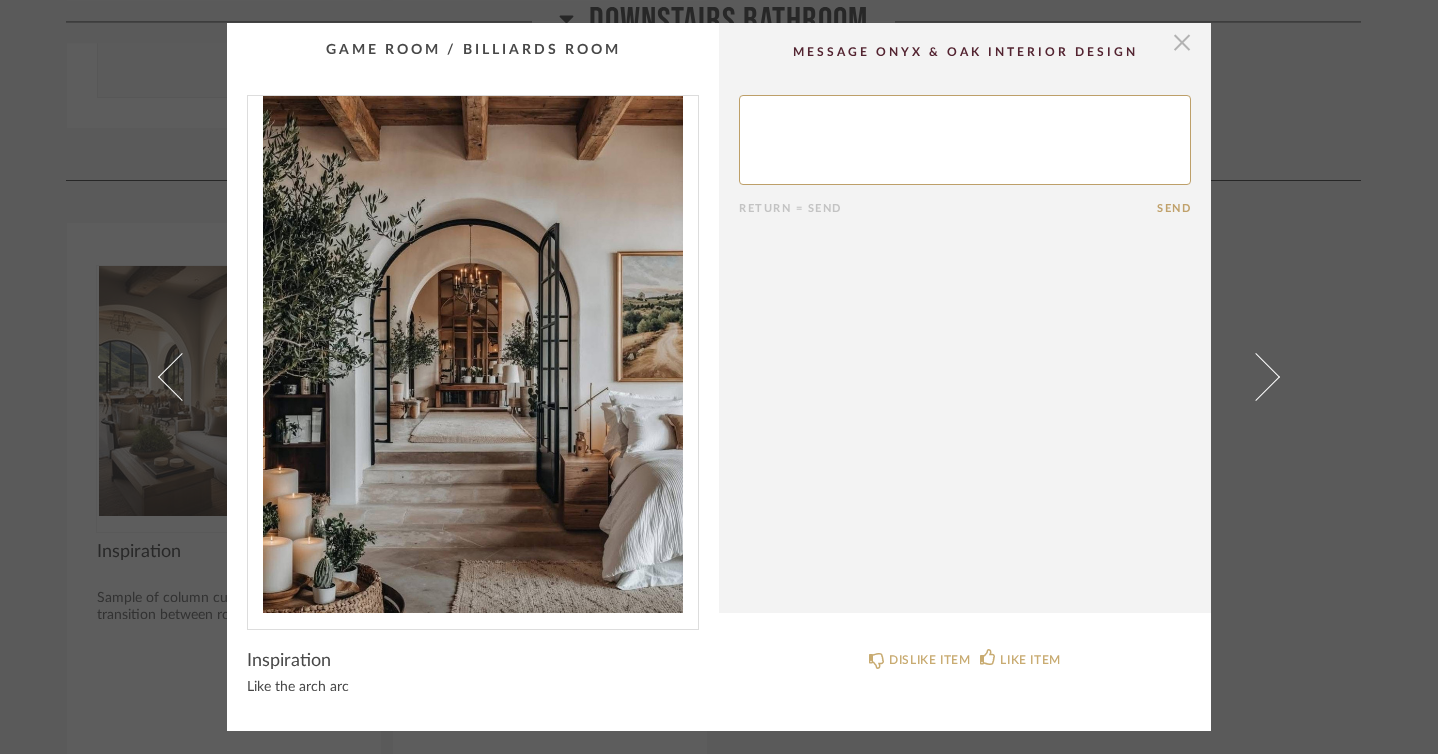 click at bounding box center (1182, 43) 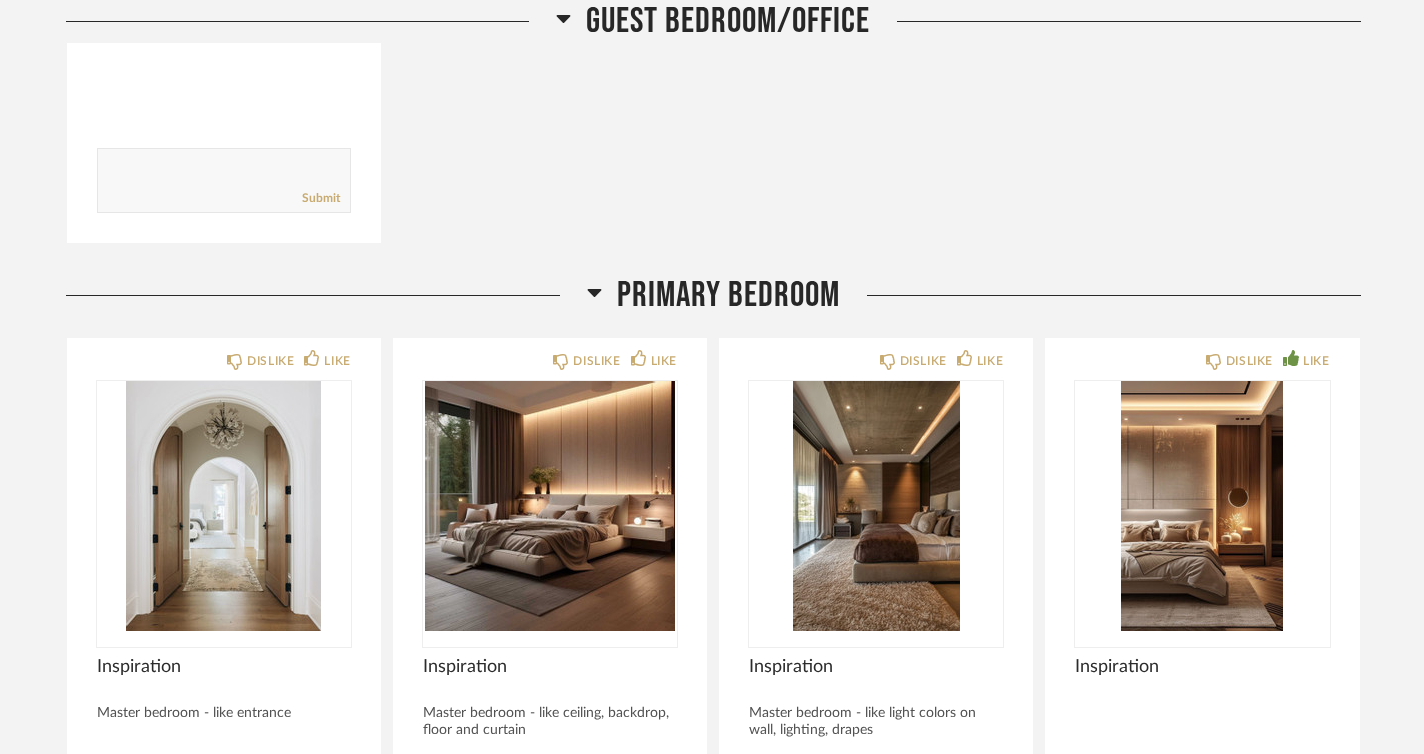 scroll, scrollTop: 10683, scrollLeft: 0, axis: vertical 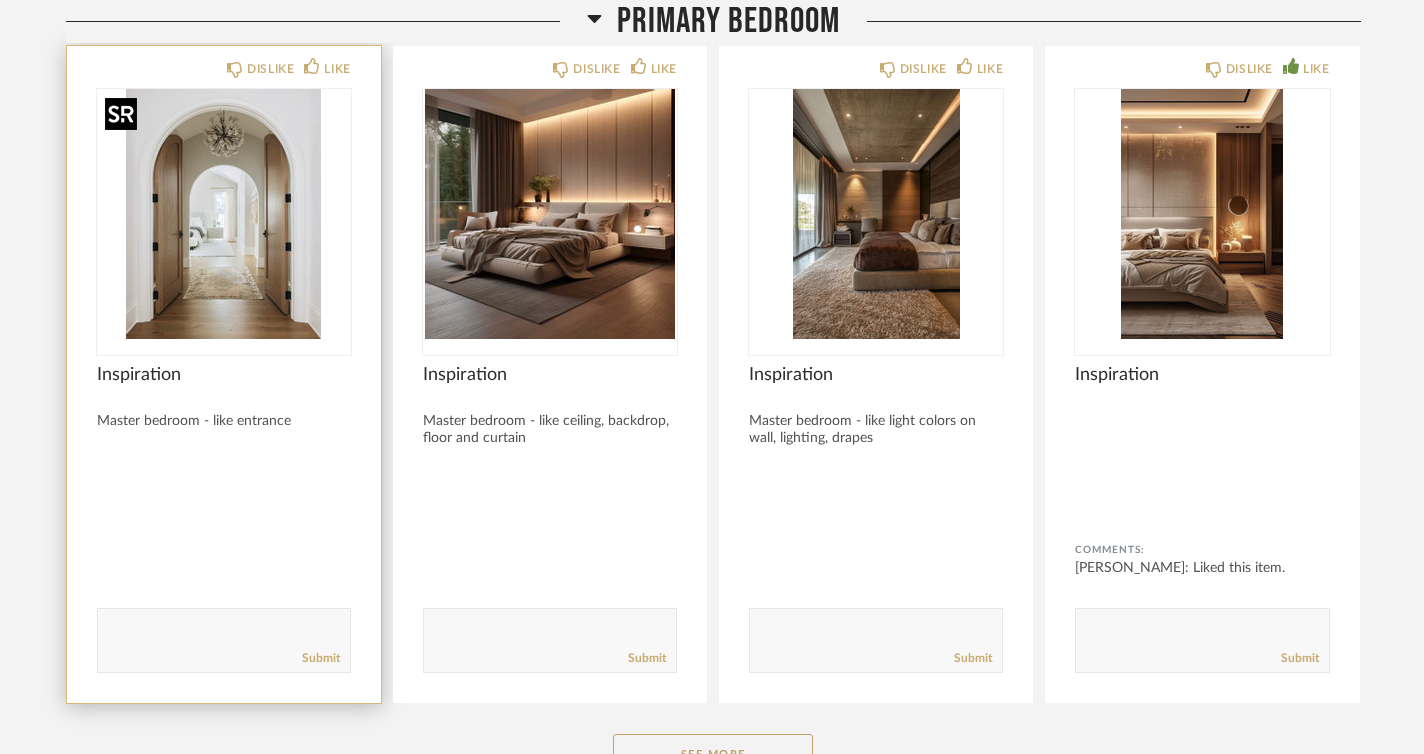 click at bounding box center [224, 214] 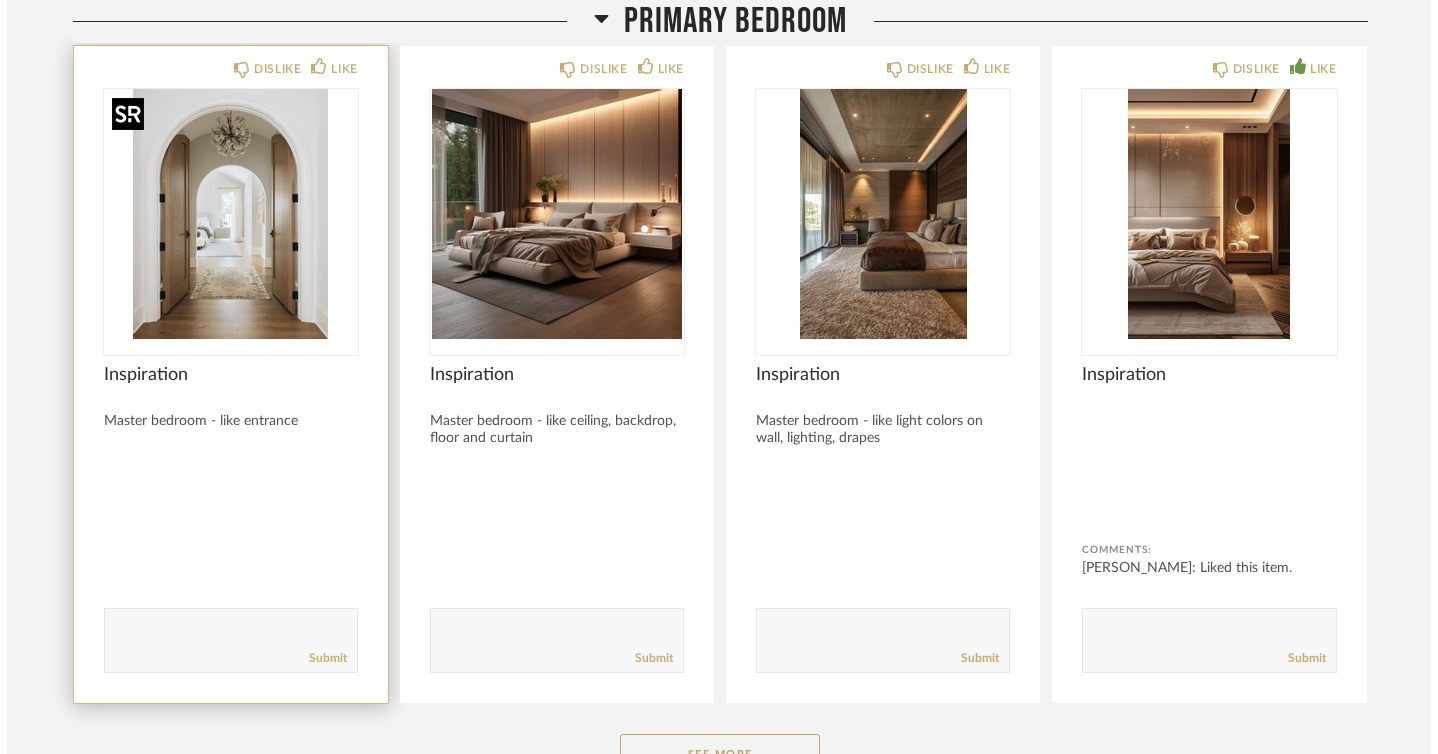 scroll, scrollTop: 0, scrollLeft: 0, axis: both 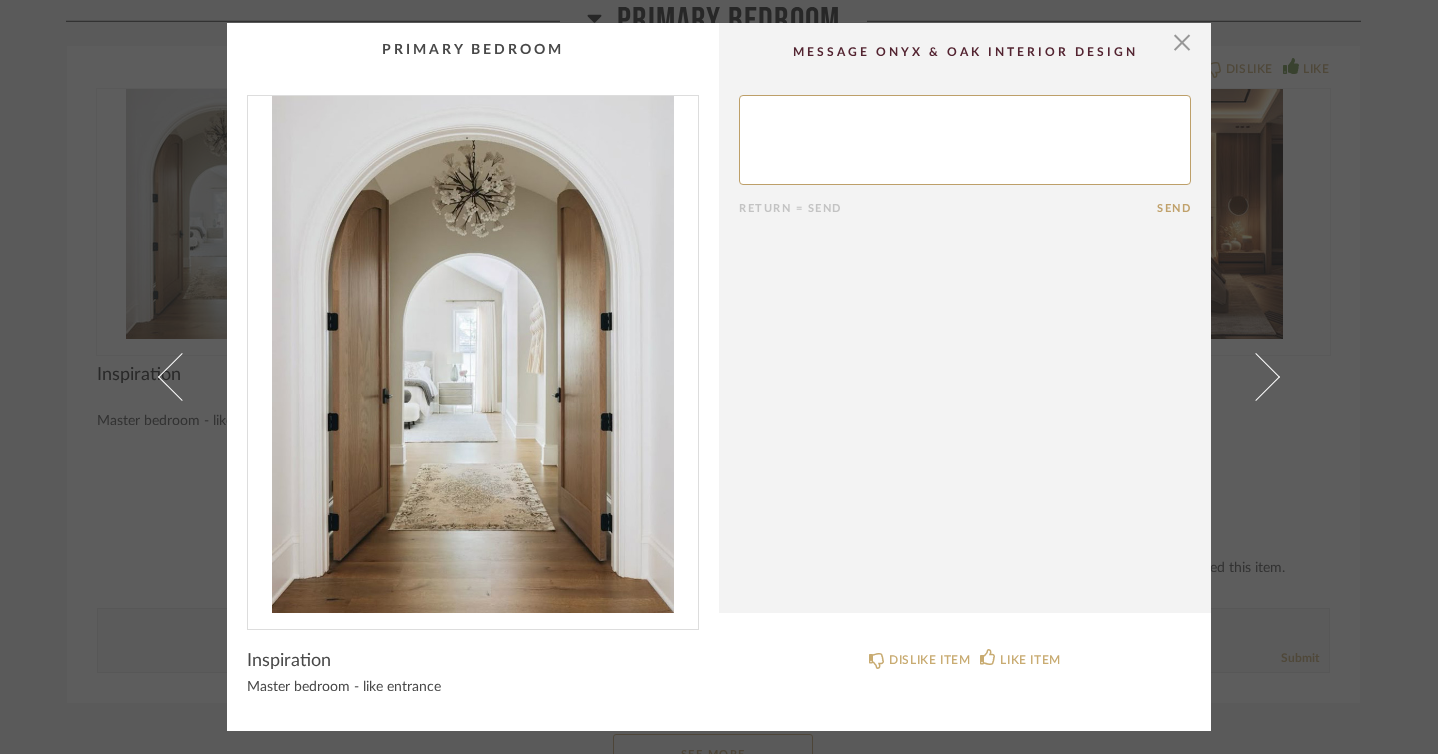 click at bounding box center [473, 354] 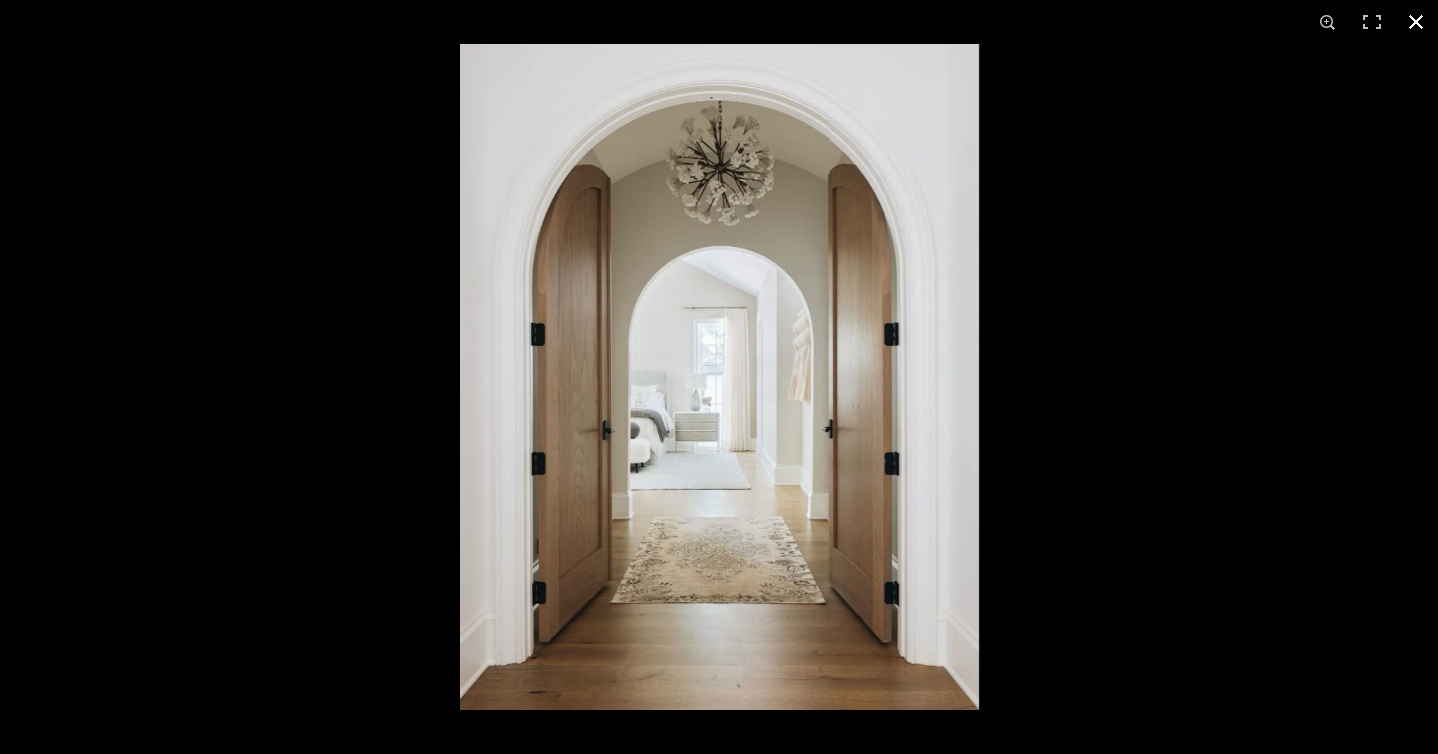 click at bounding box center [1416, 22] 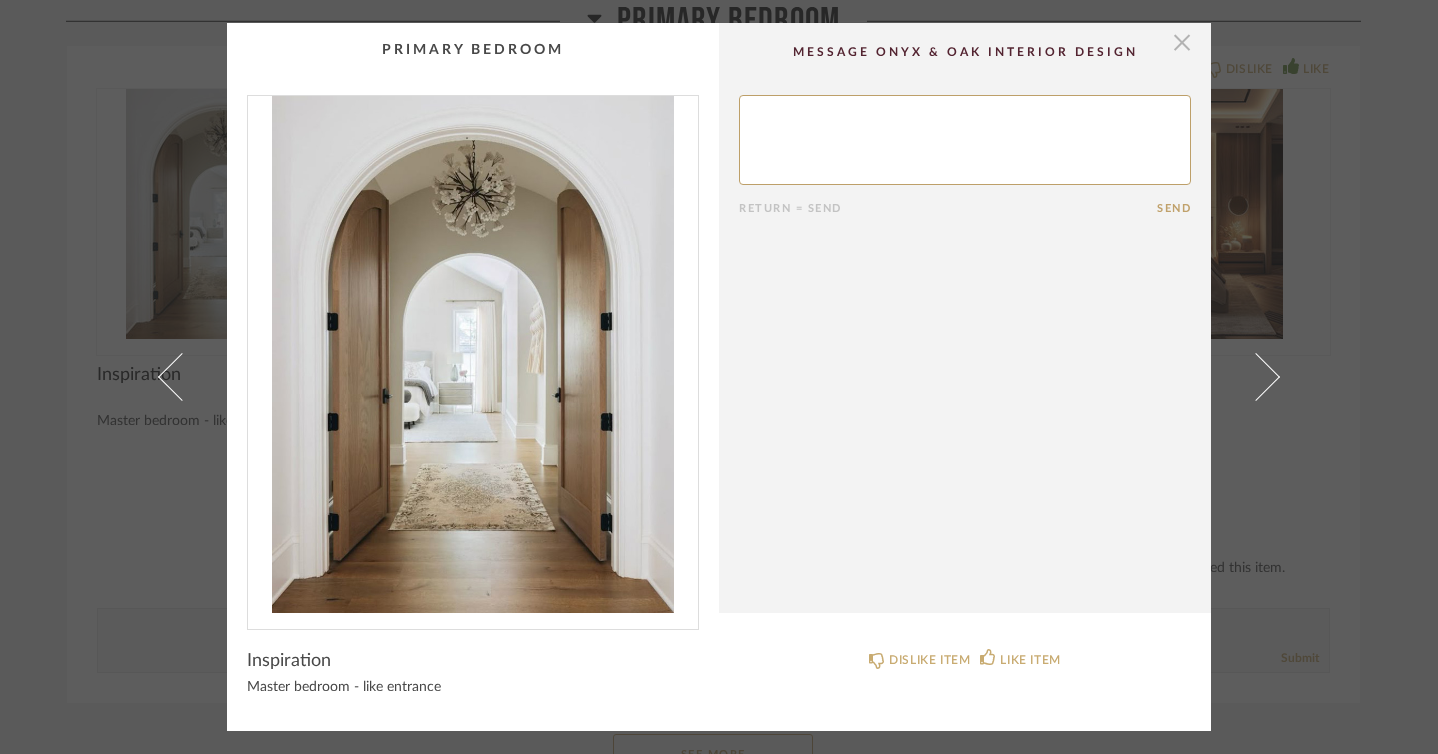 click at bounding box center (1182, 43) 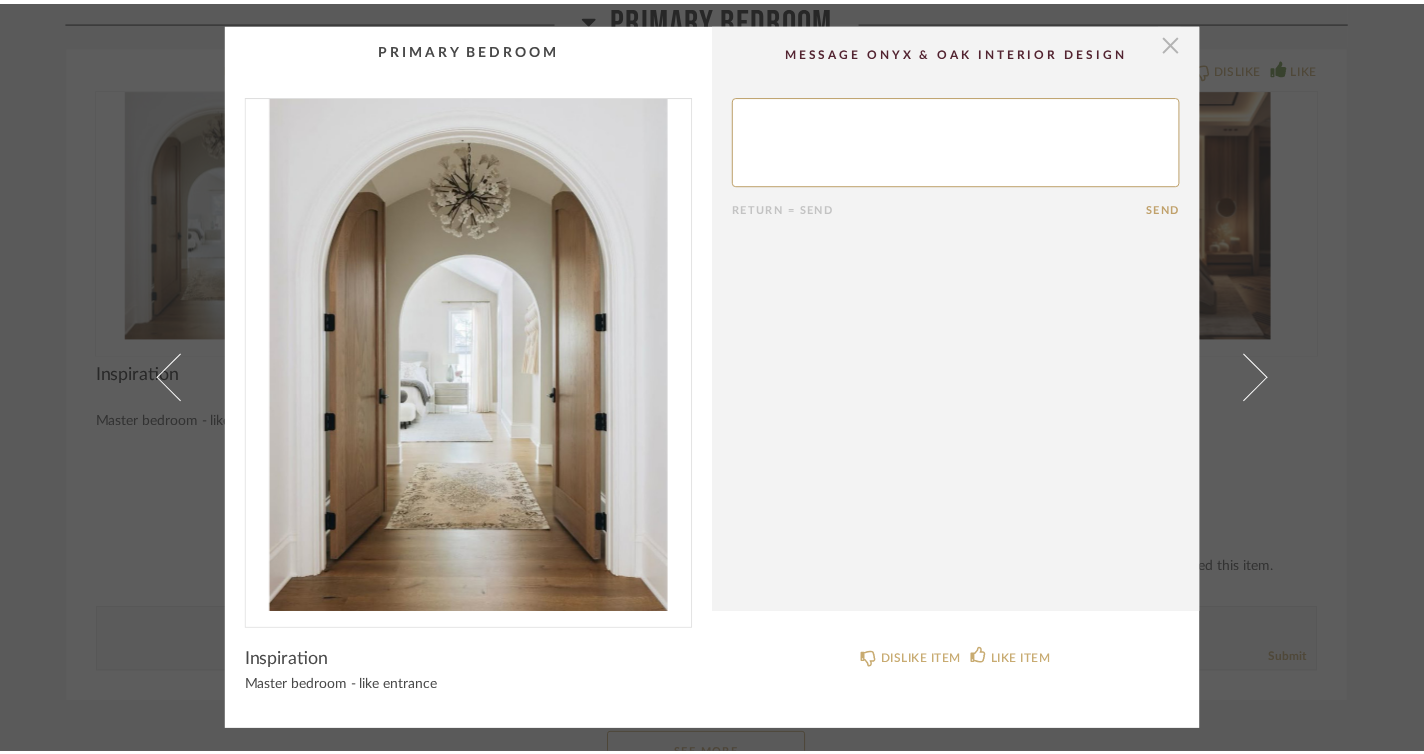 scroll, scrollTop: 10683, scrollLeft: 0, axis: vertical 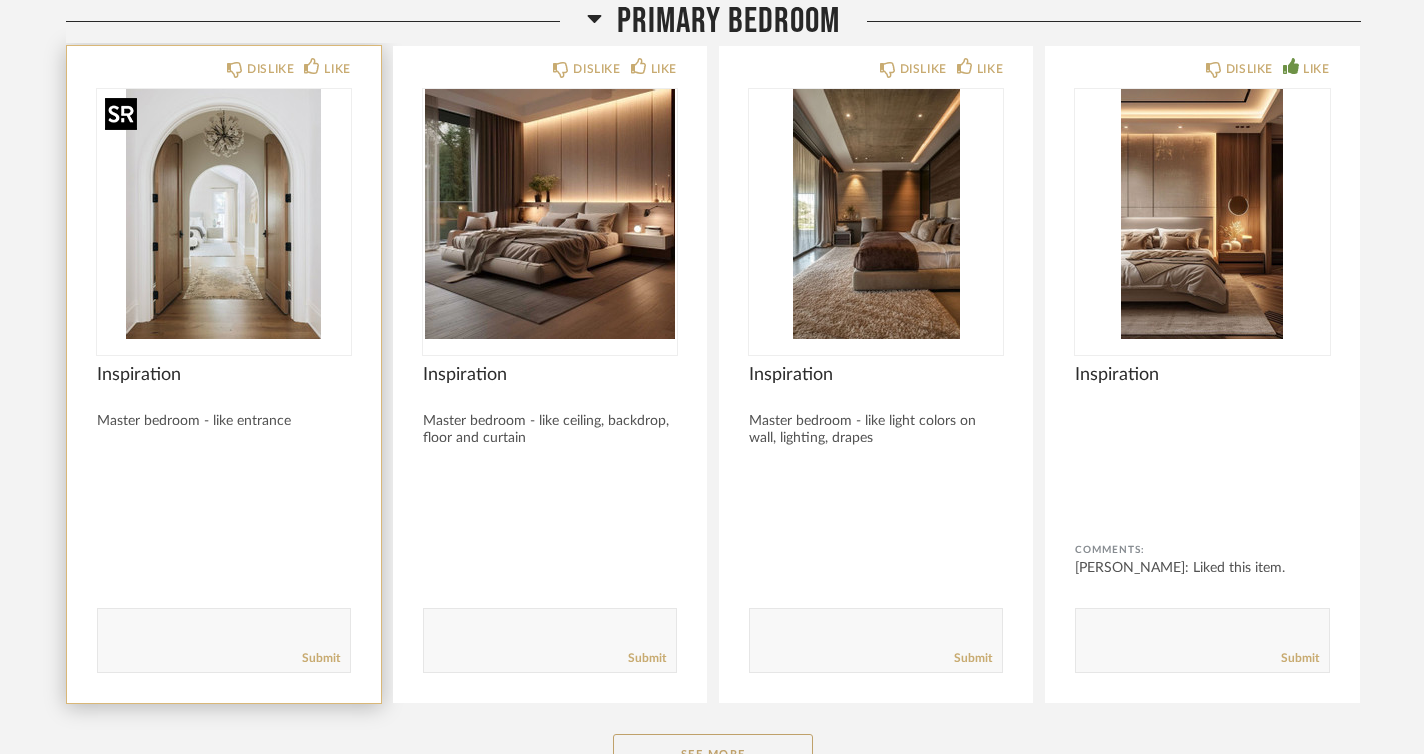 click at bounding box center (224, 214) 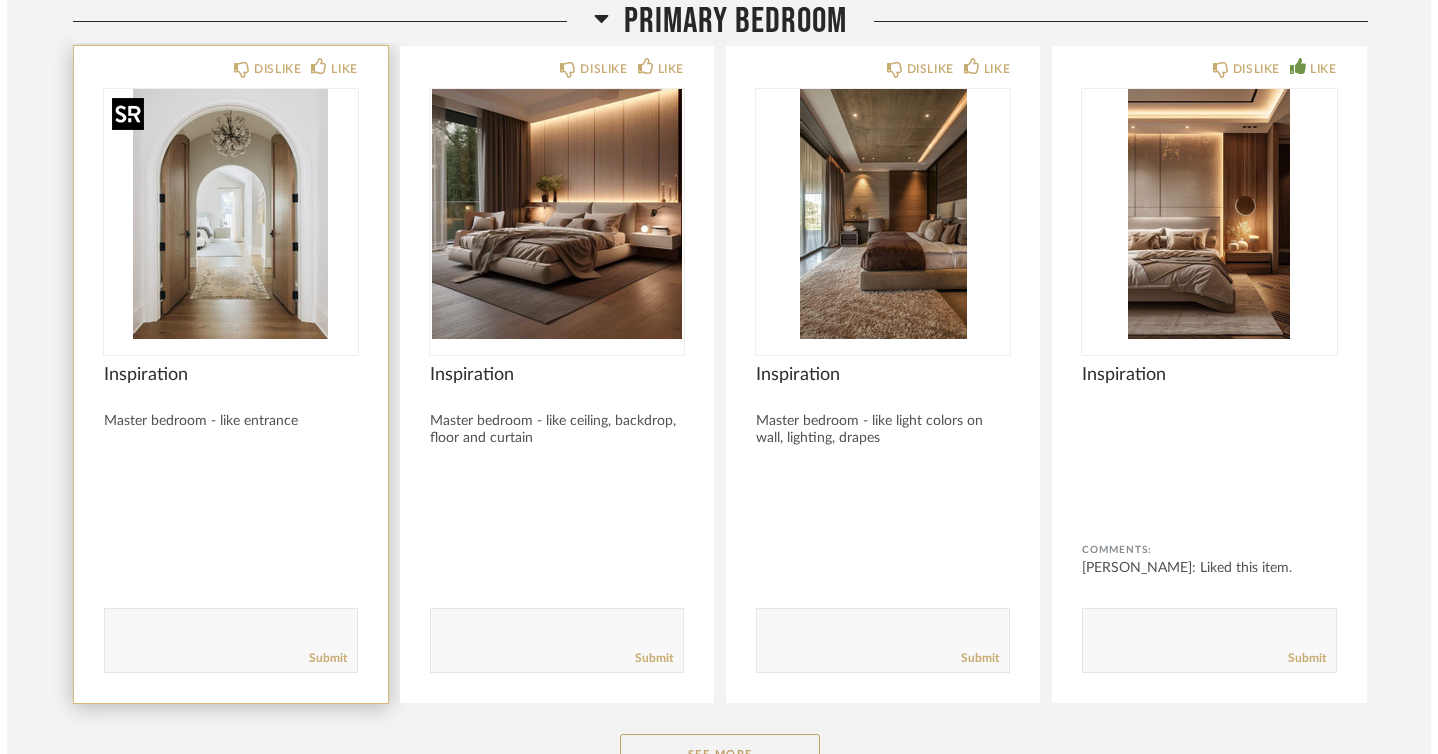 scroll, scrollTop: 0, scrollLeft: 0, axis: both 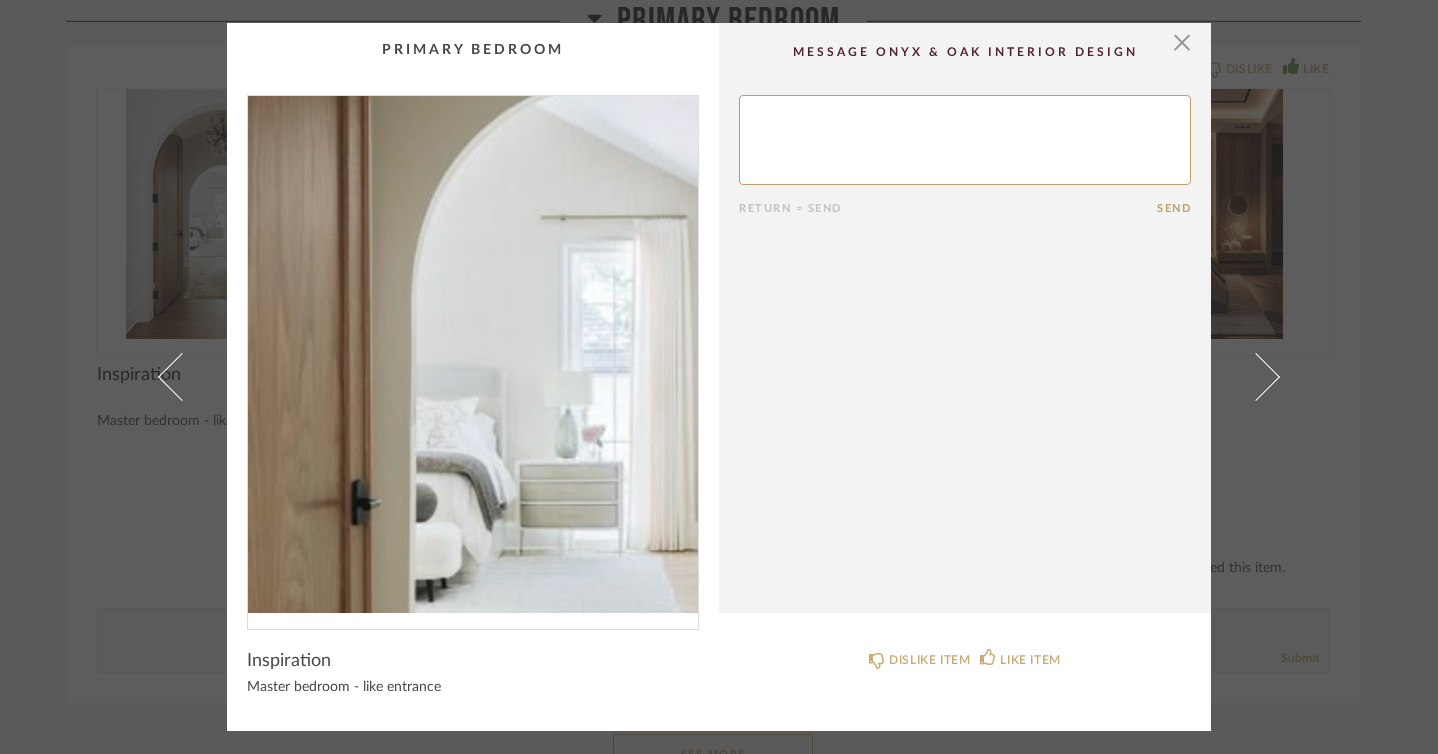 click at bounding box center (473, 354) 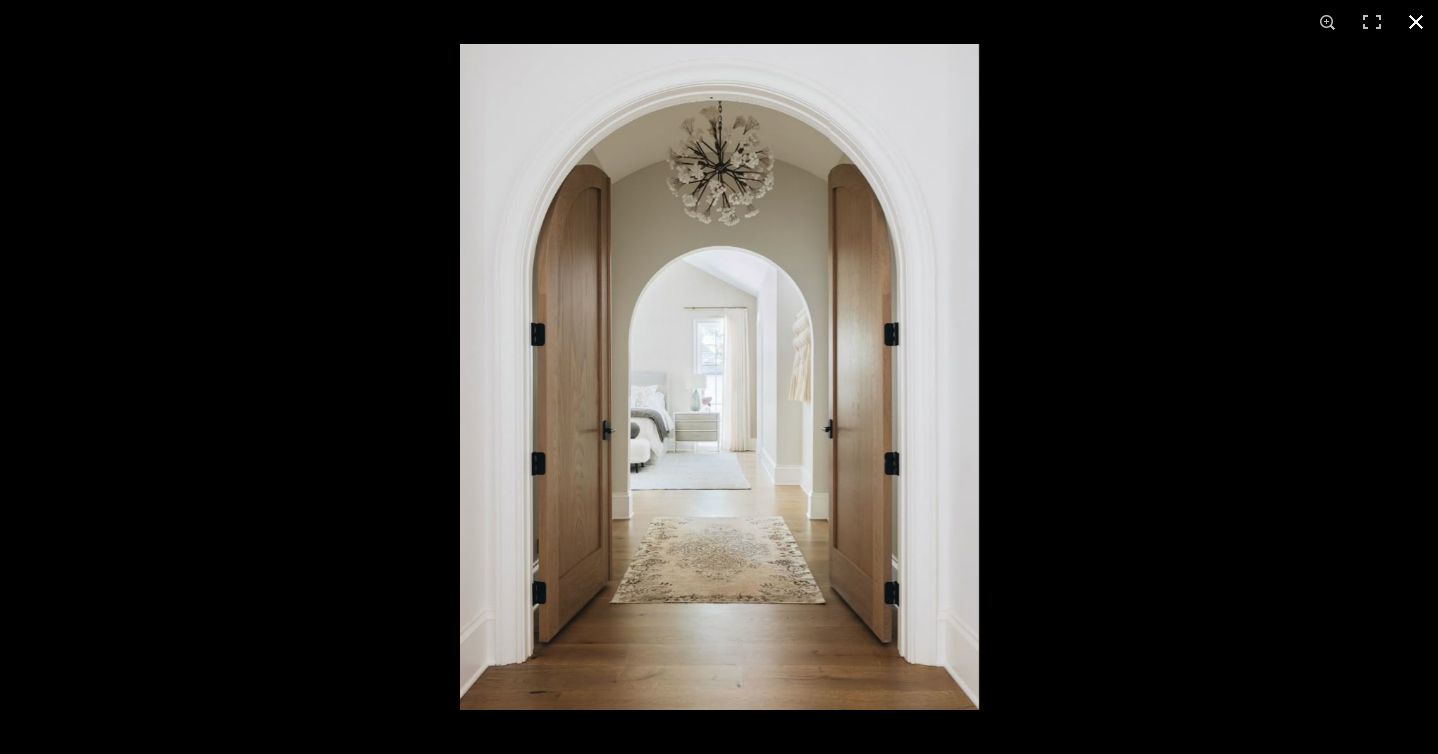 click at bounding box center [1416, 22] 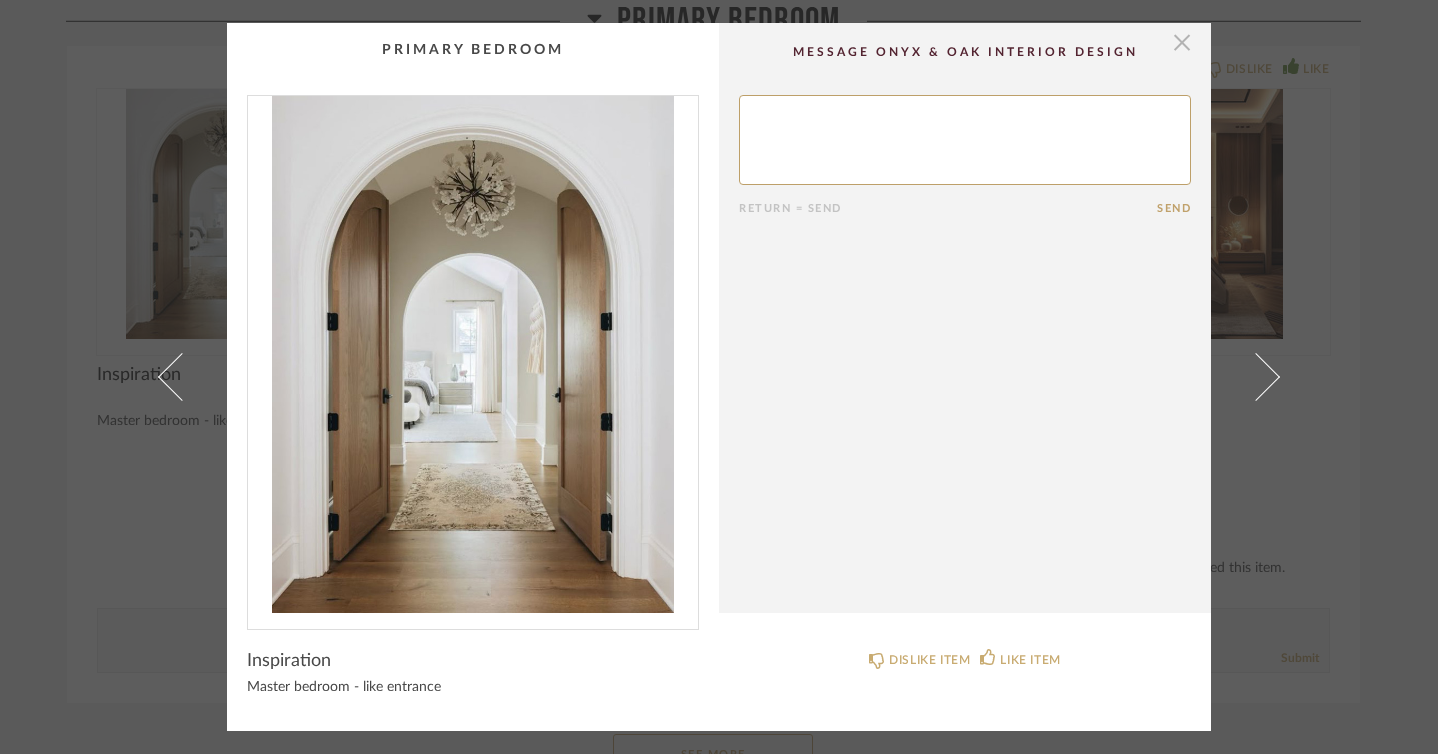 click at bounding box center [1182, 43] 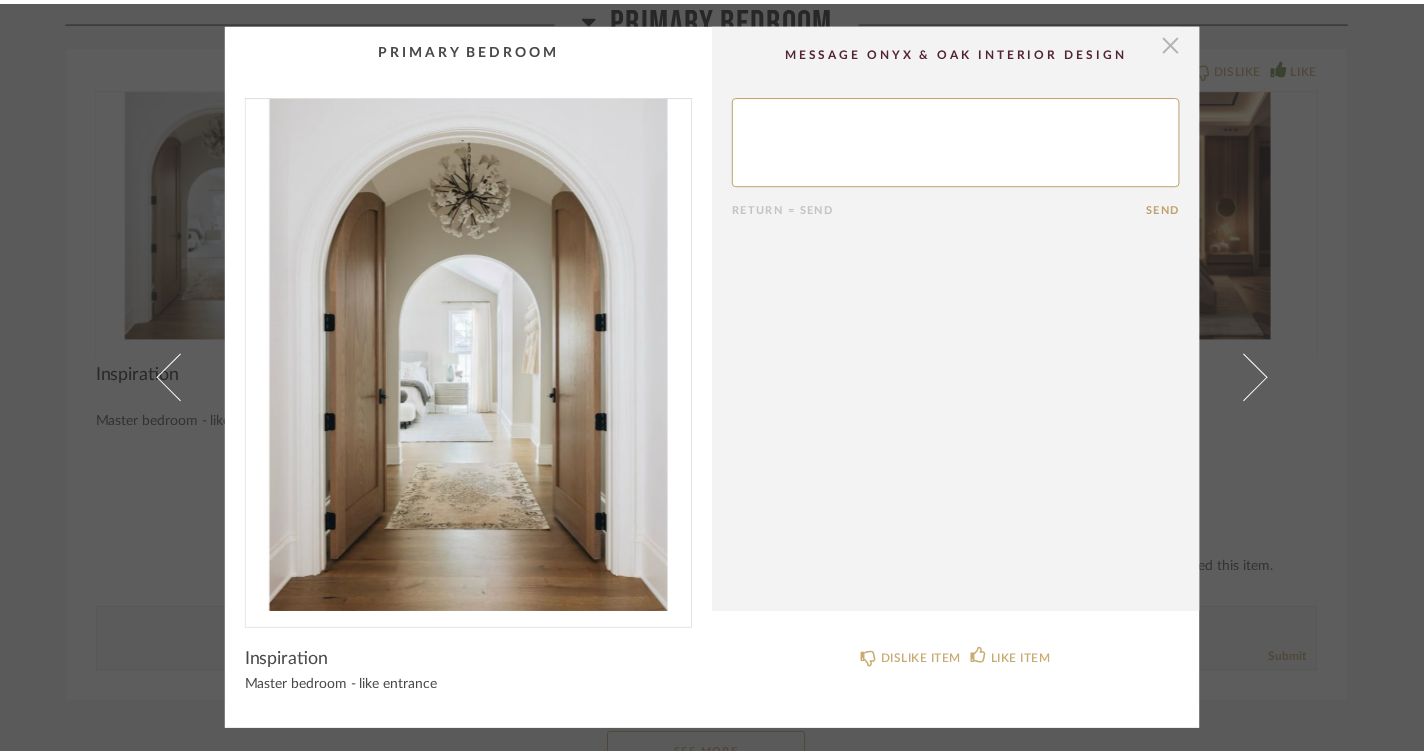 scroll, scrollTop: 10683, scrollLeft: 0, axis: vertical 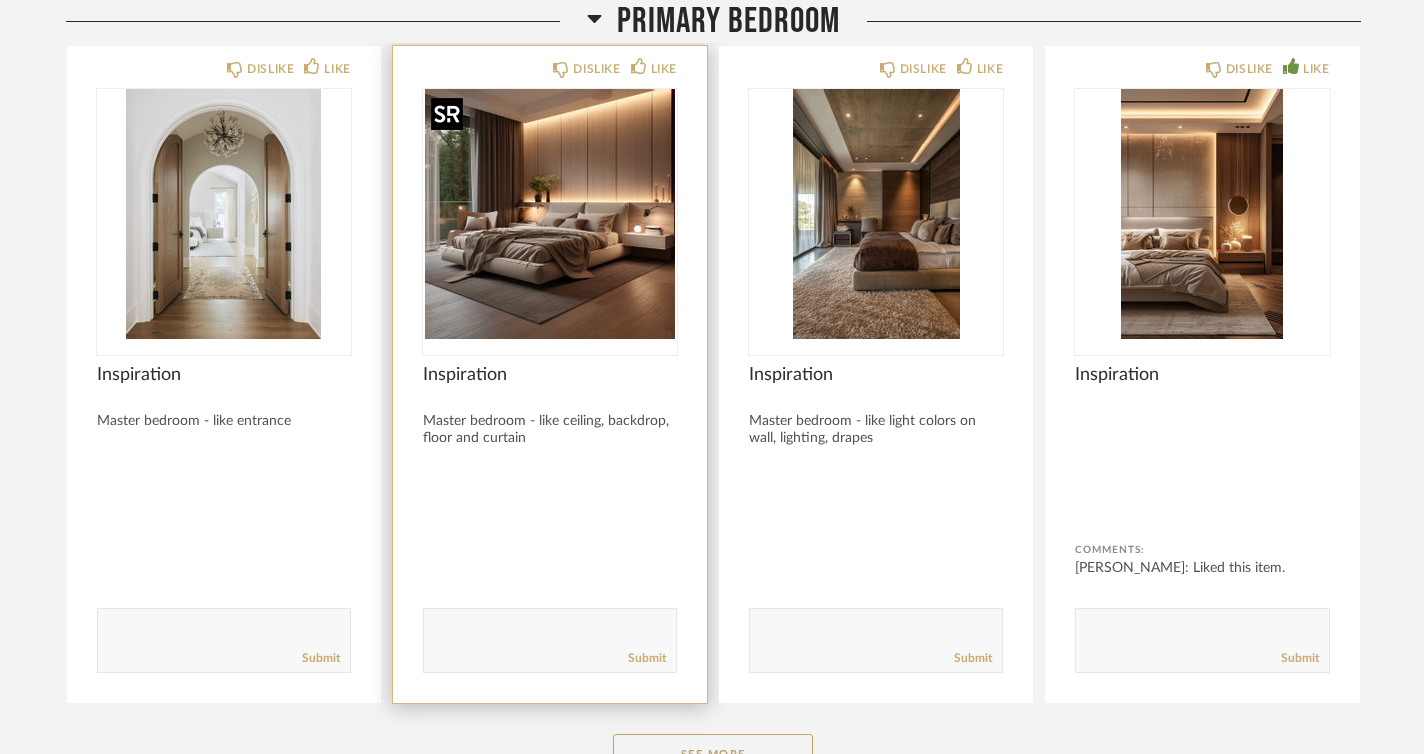 click at bounding box center [550, 214] 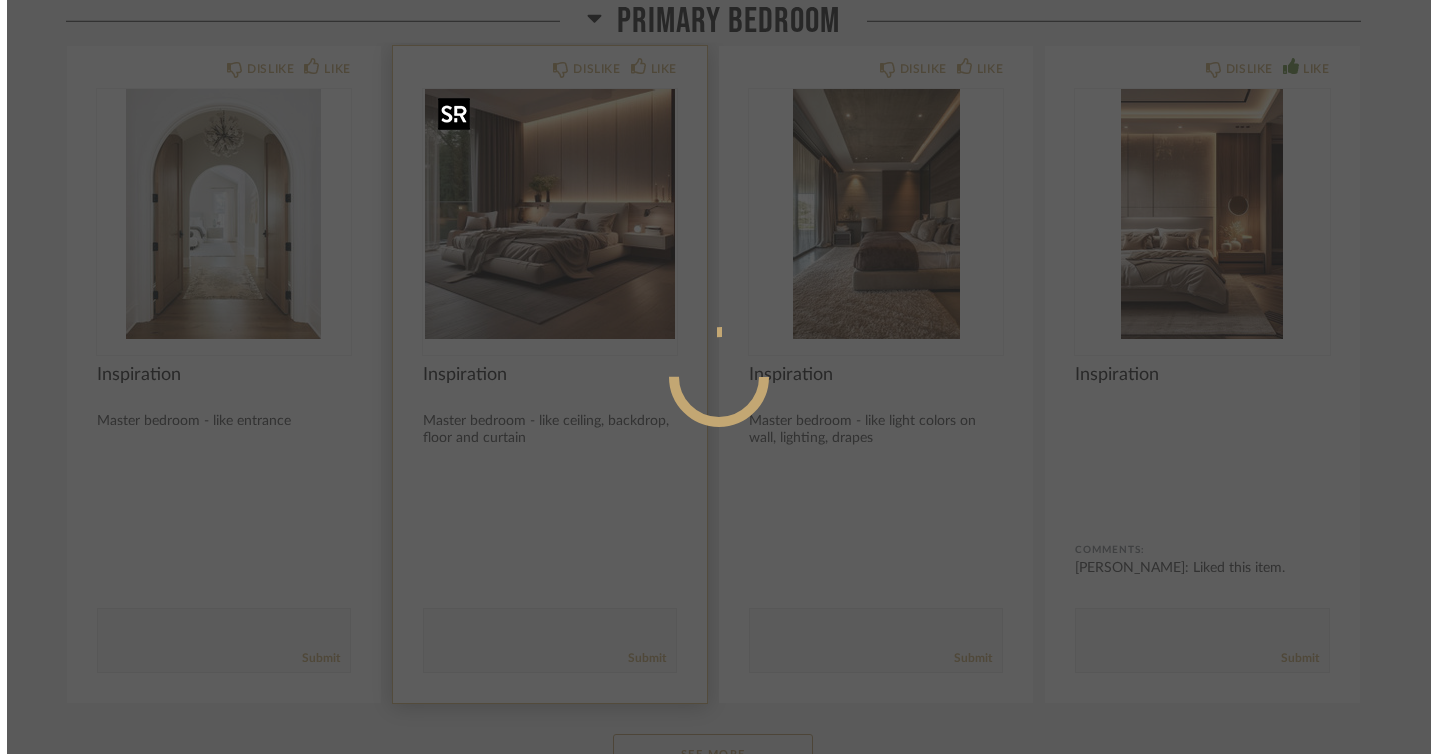 scroll, scrollTop: 0, scrollLeft: 0, axis: both 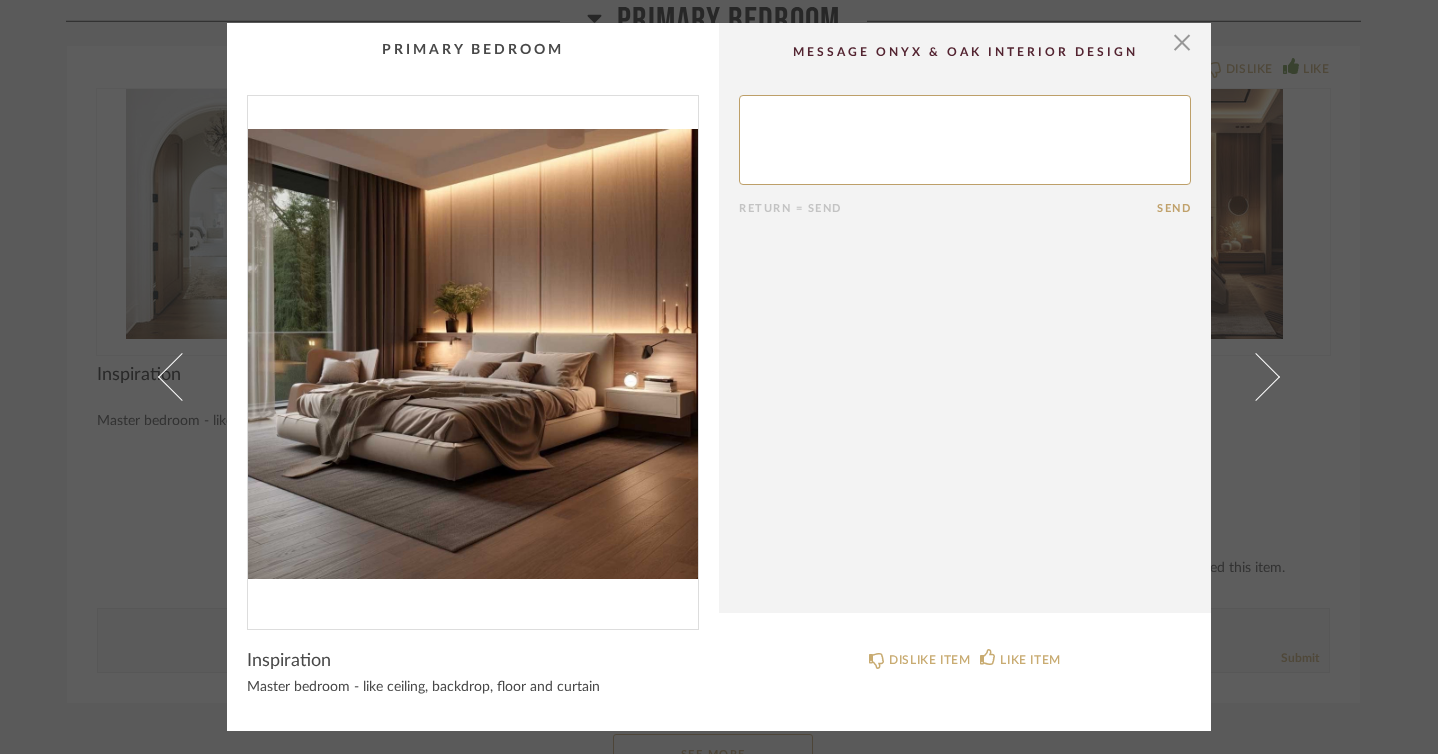 click at bounding box center [473, 354] 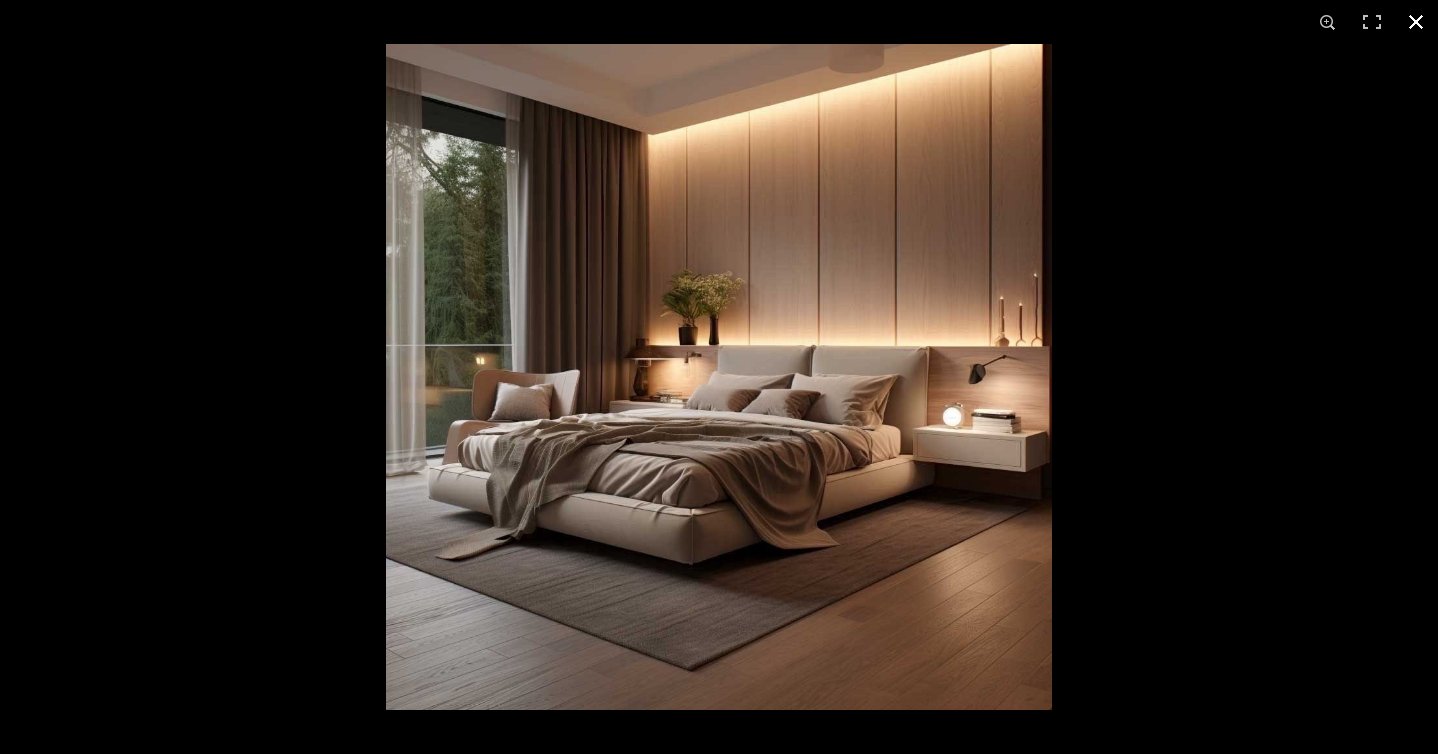 click at bounding box center [1416, 22] 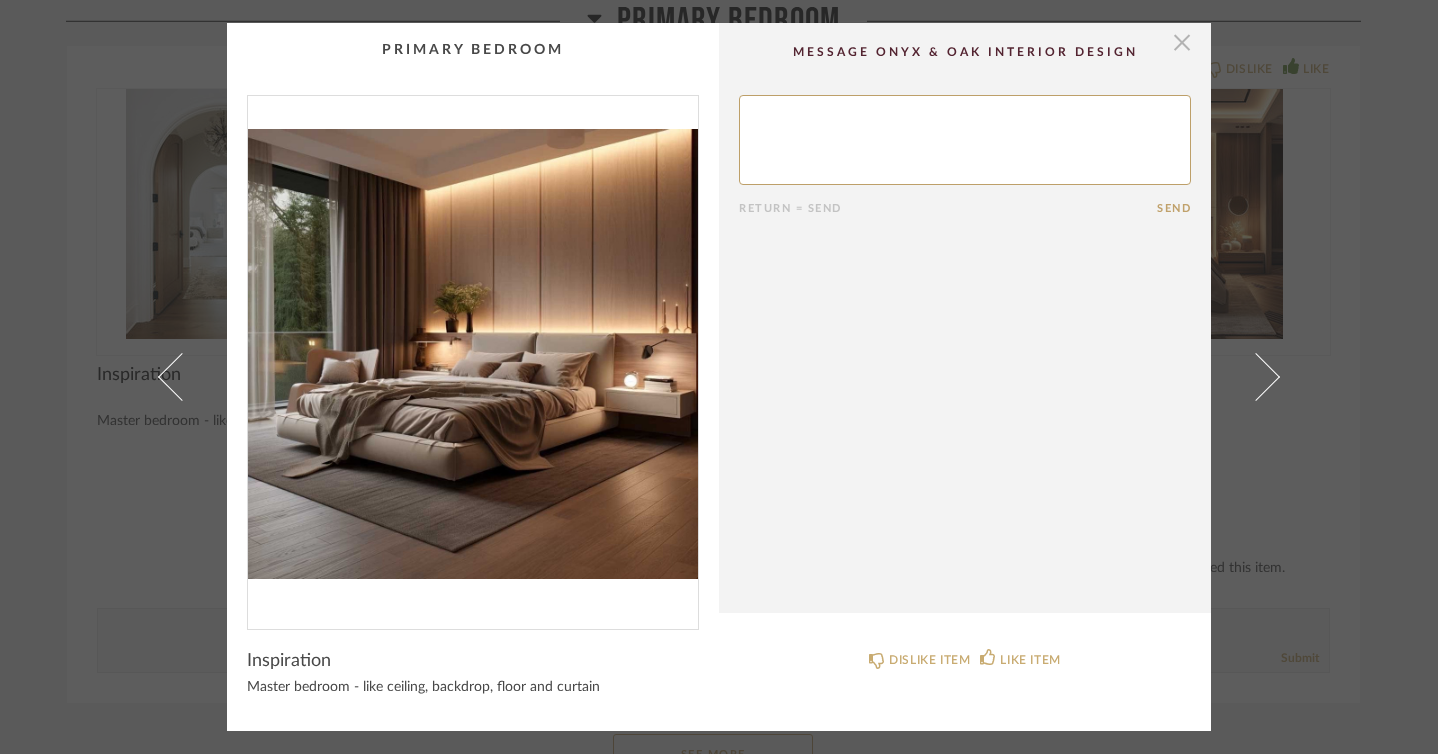 click at bounding box center (1182, 43) 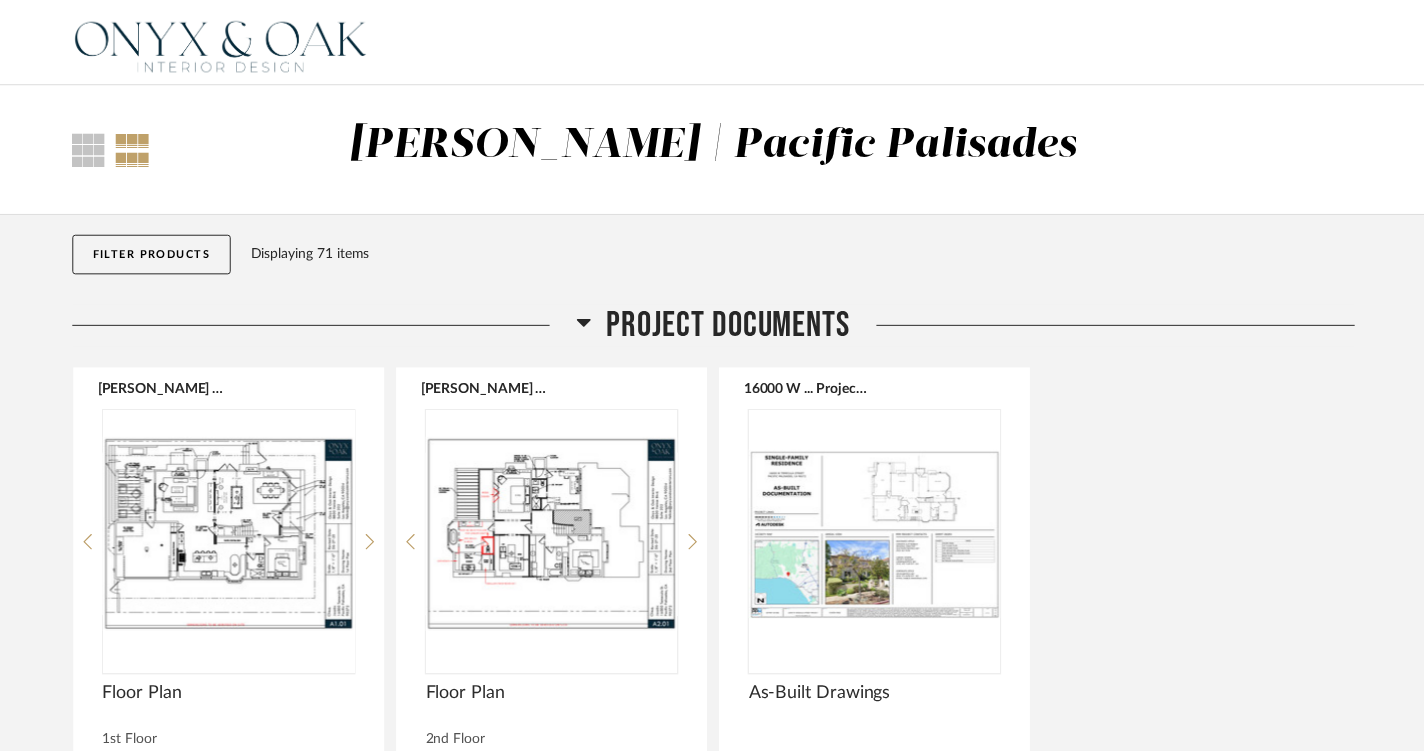scroll, scrollTop: 10683, scrollLeft: 0, axis: vertical 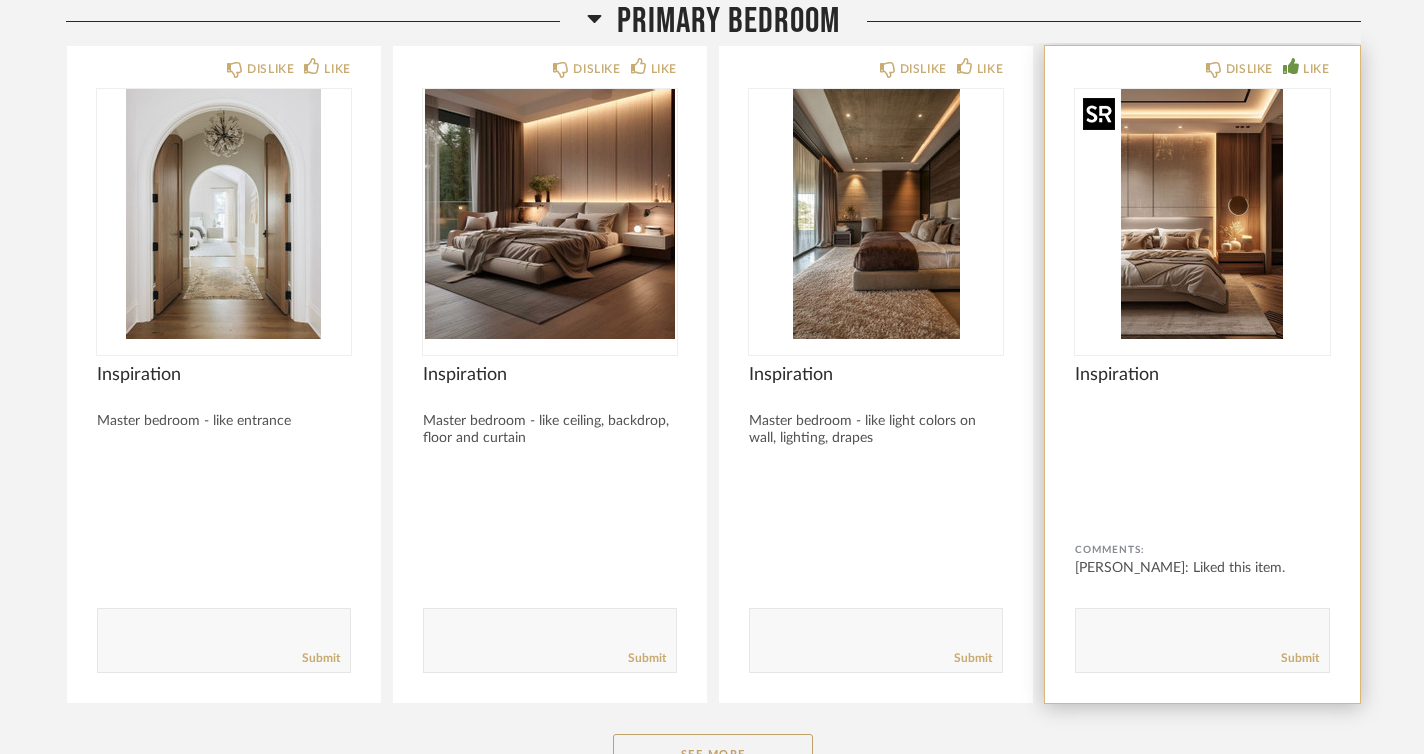 click at bounding box center (1202, 214) 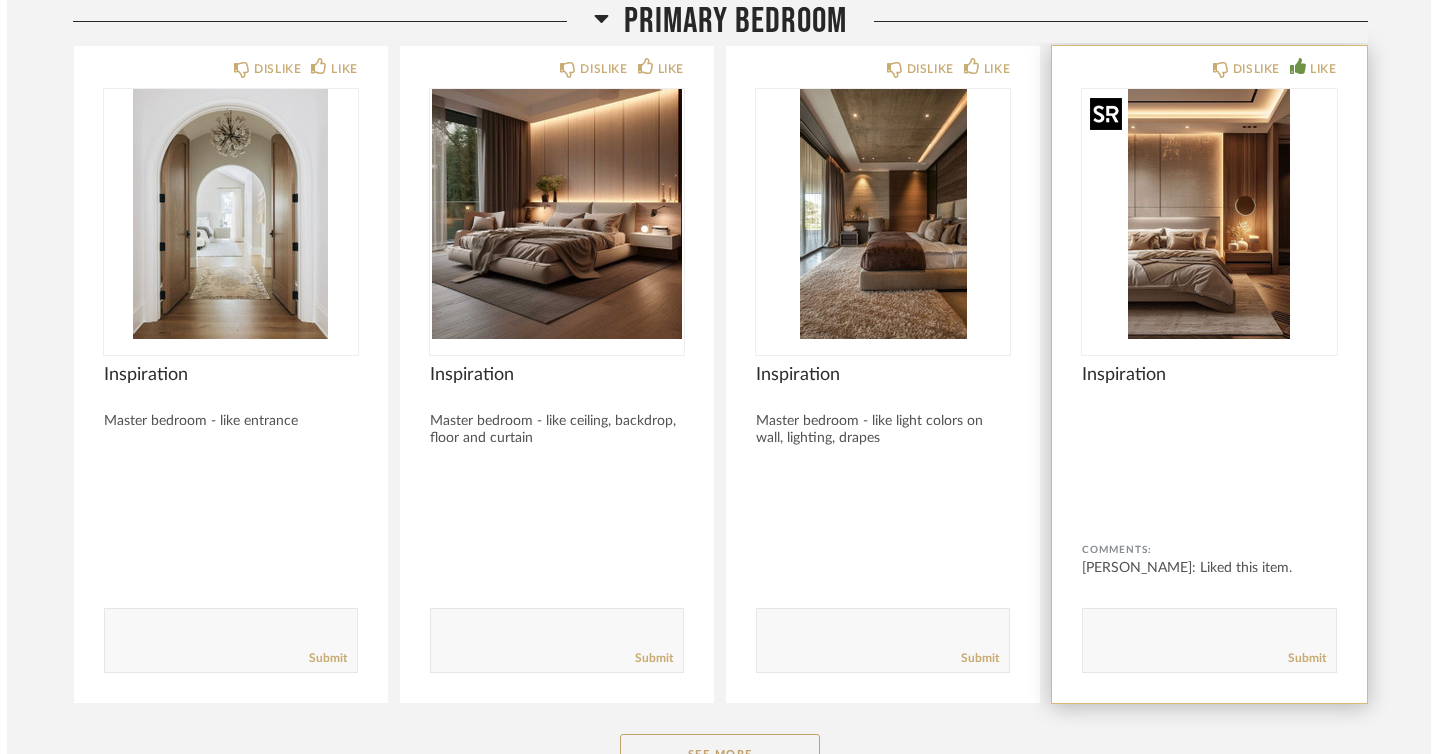 scroll, scrollTop: 0, scrollLeft: 0, axis: both 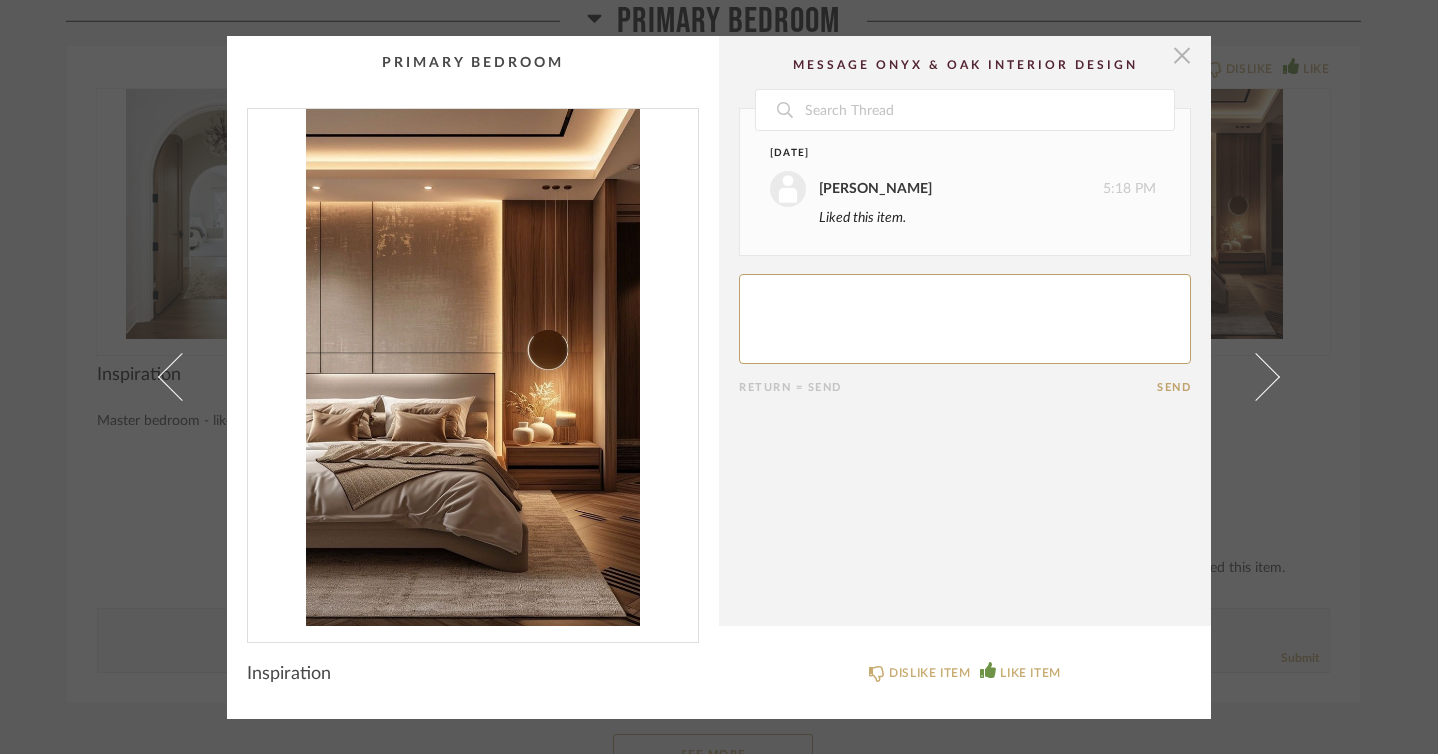 click at bounding box center (1182, 56) 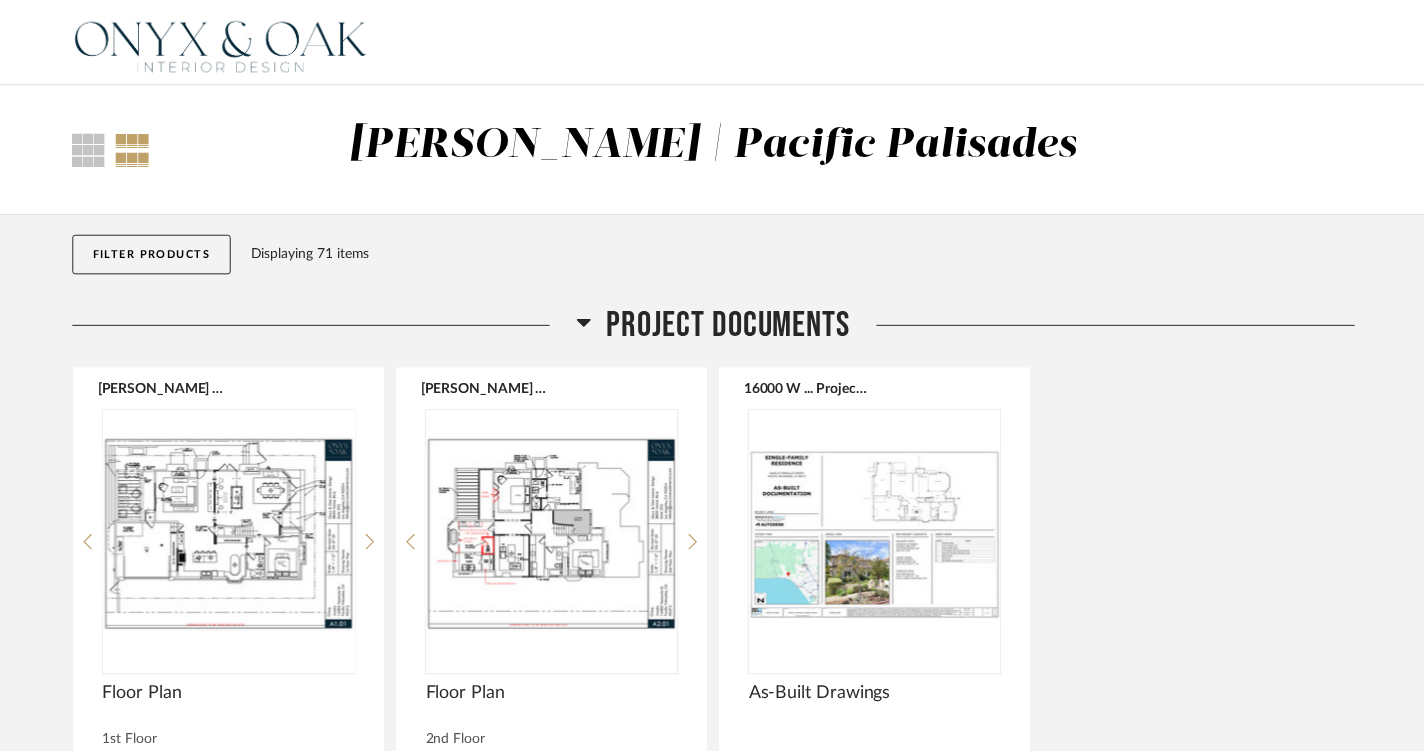 scroll, scrollTop: 10683, scrollLeft: 0, axis: vertical 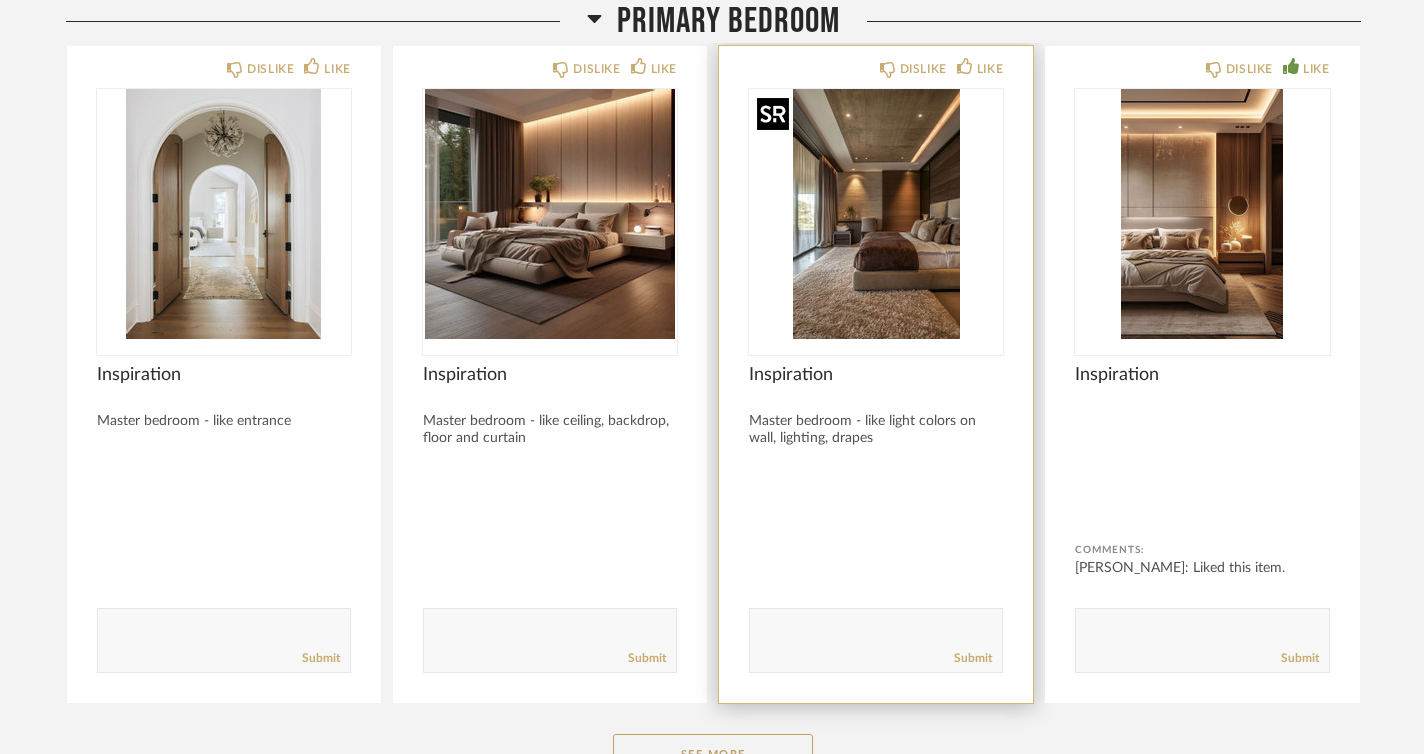 click at bounding box center [876, 214] 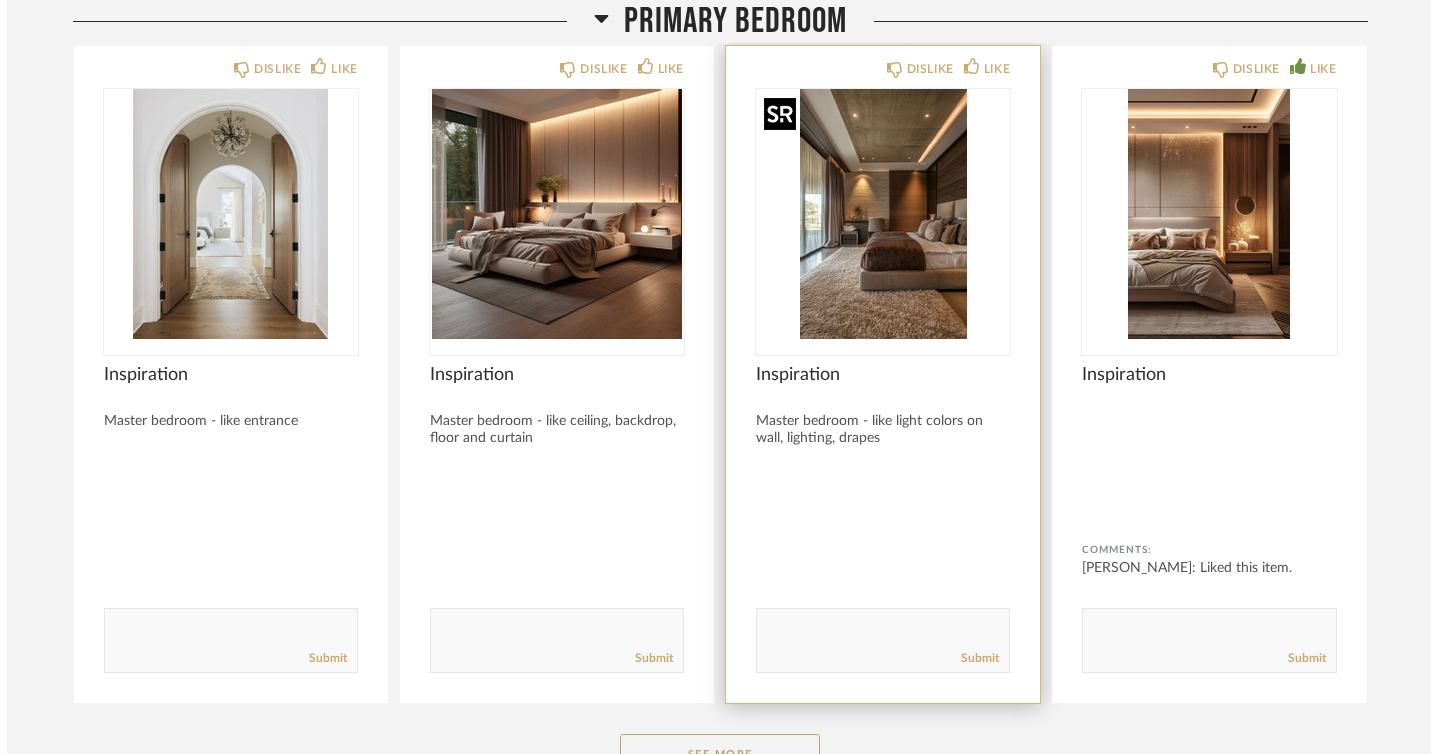 scroll, scrollTop: 0, scrollLeft: 0, axis: both 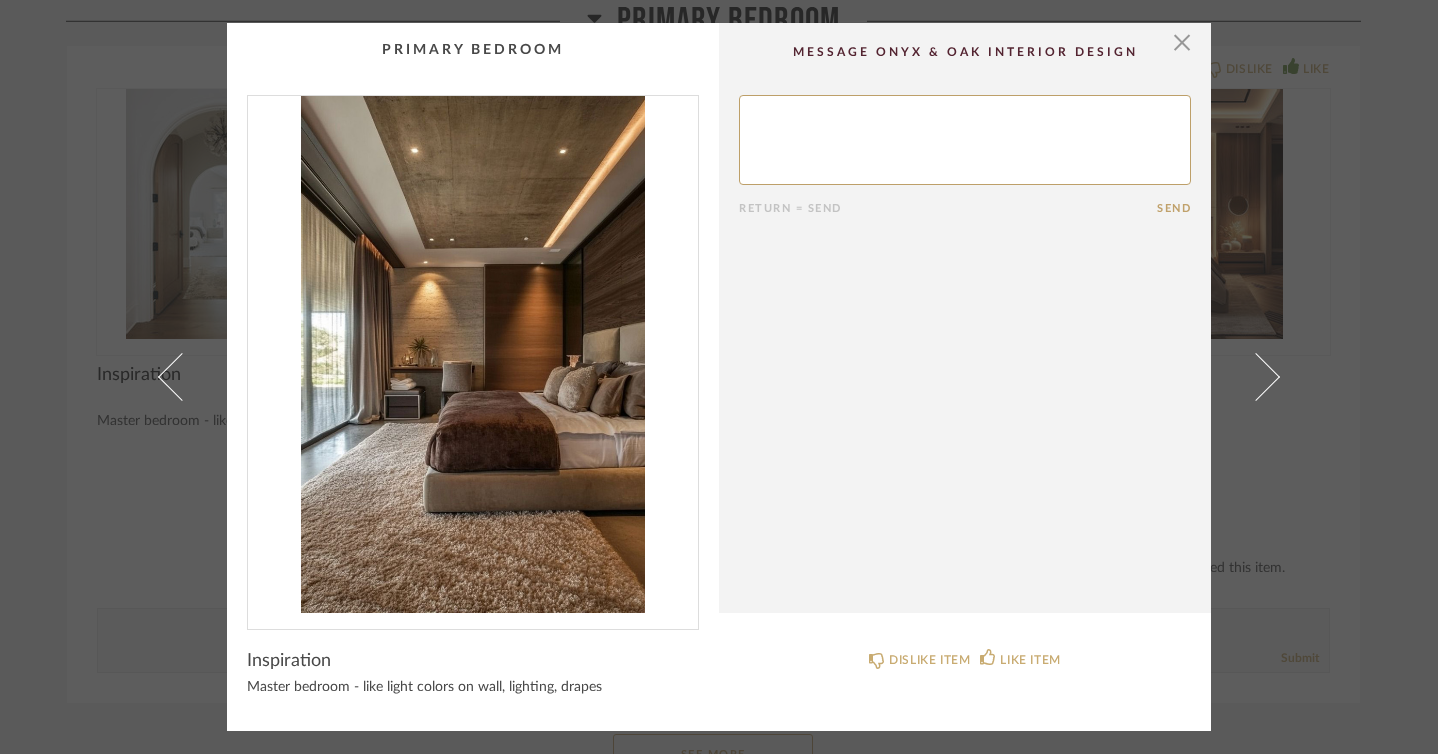 click at bounding box center (473, 354) 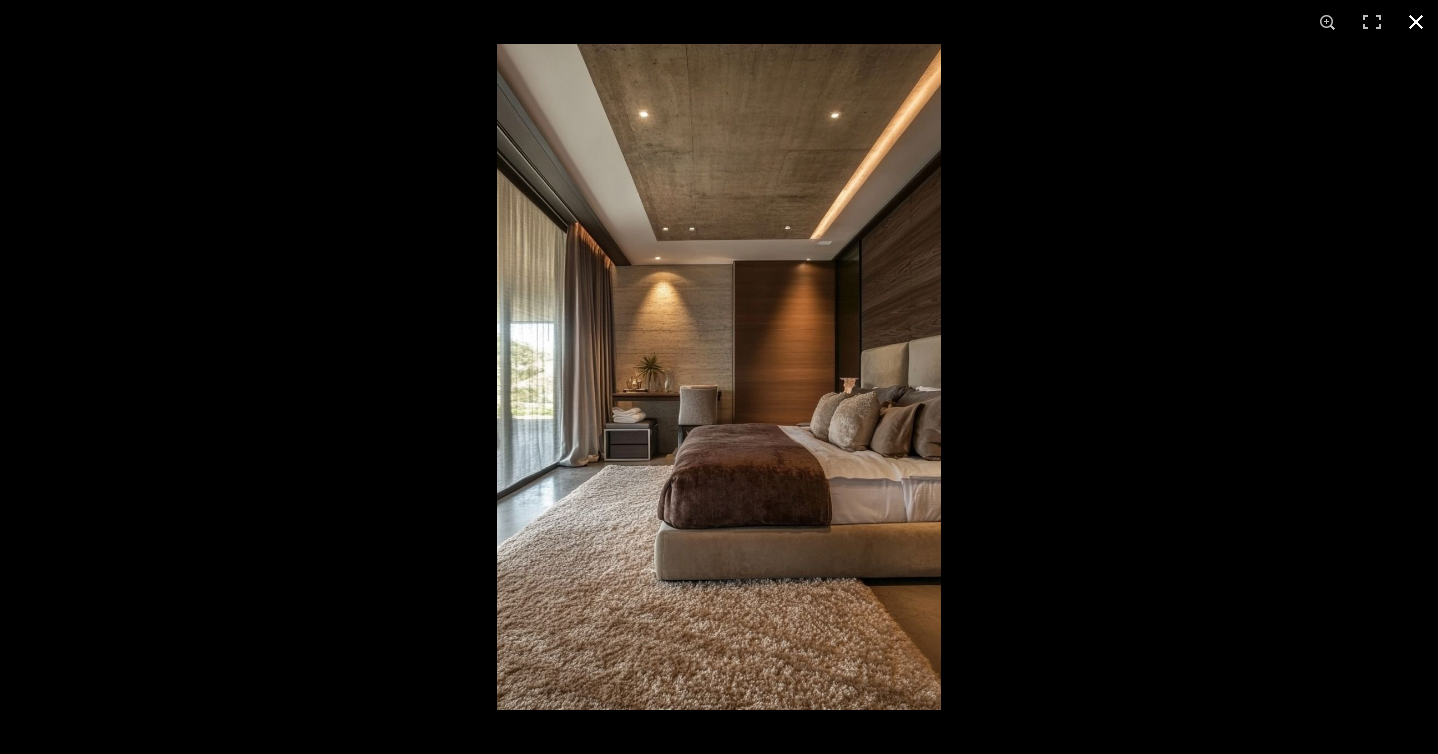 click at bounding box center (1416, 22) 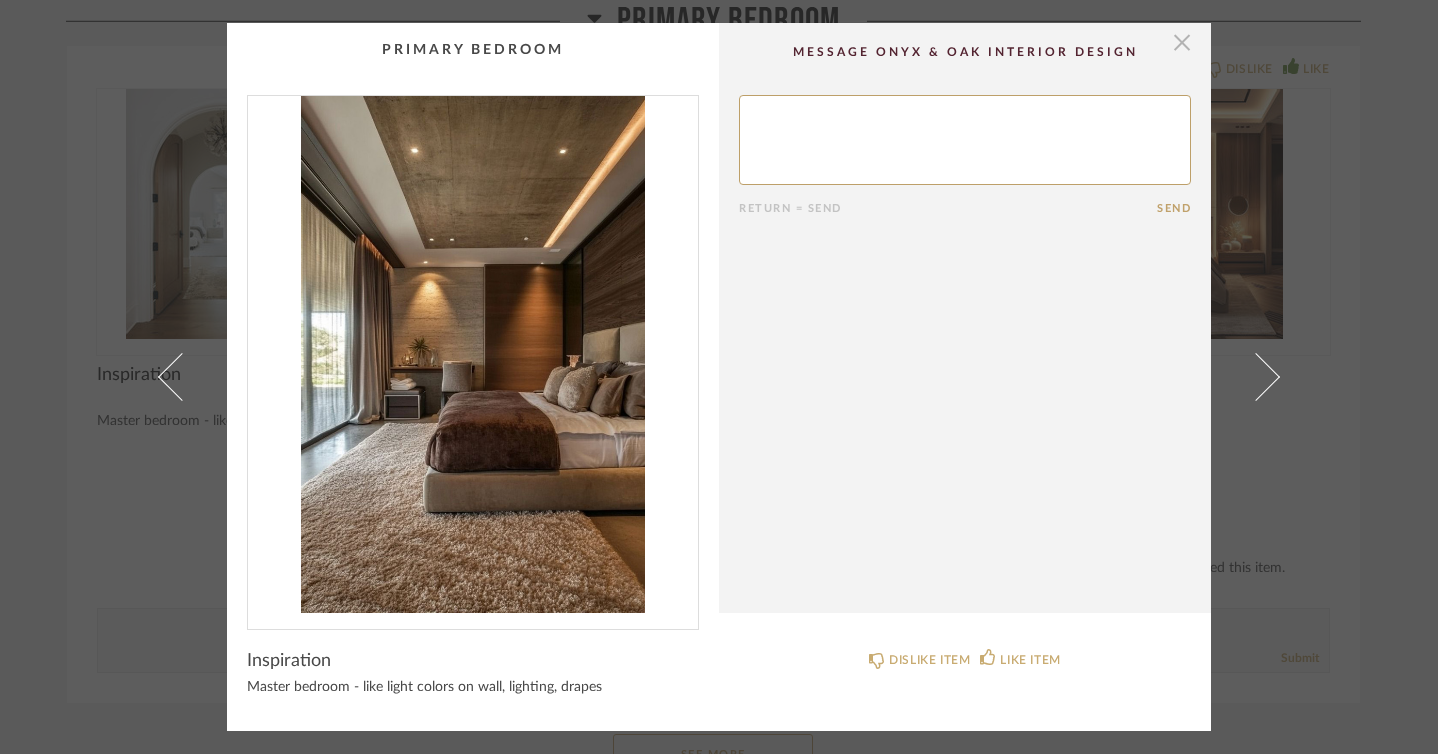 click at bounding box center [1182, 43] 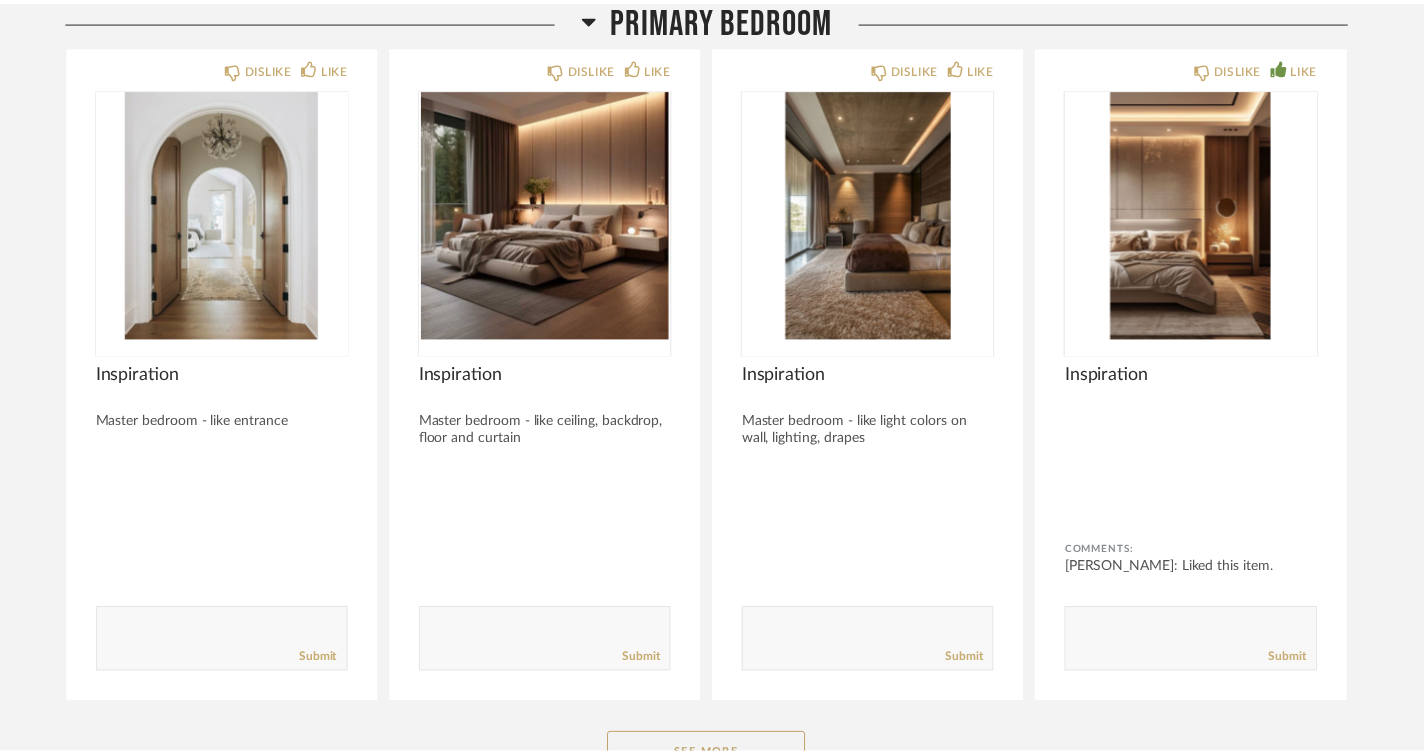 scroll, scrollTop: 10683, scrollLeft: 0, axis: vertical 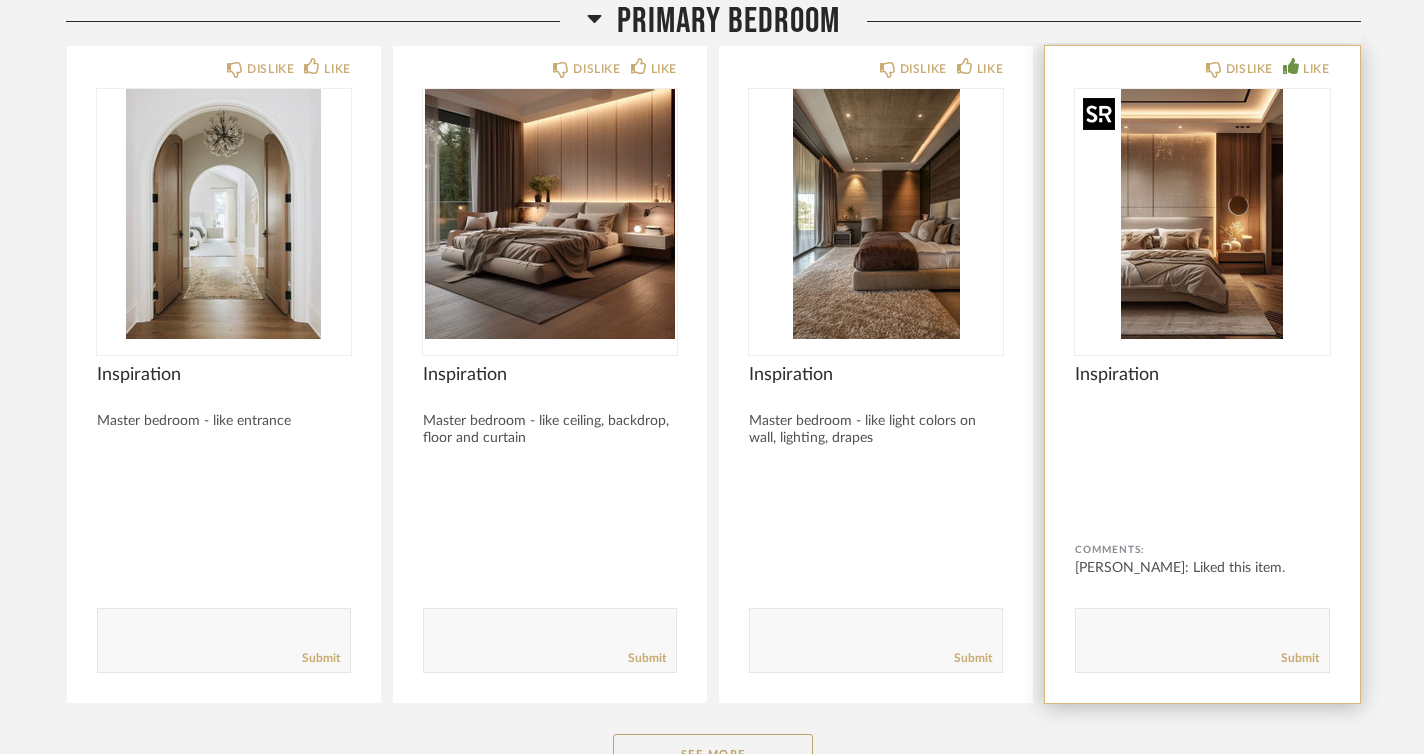 click at bounding box center (1202, 214) 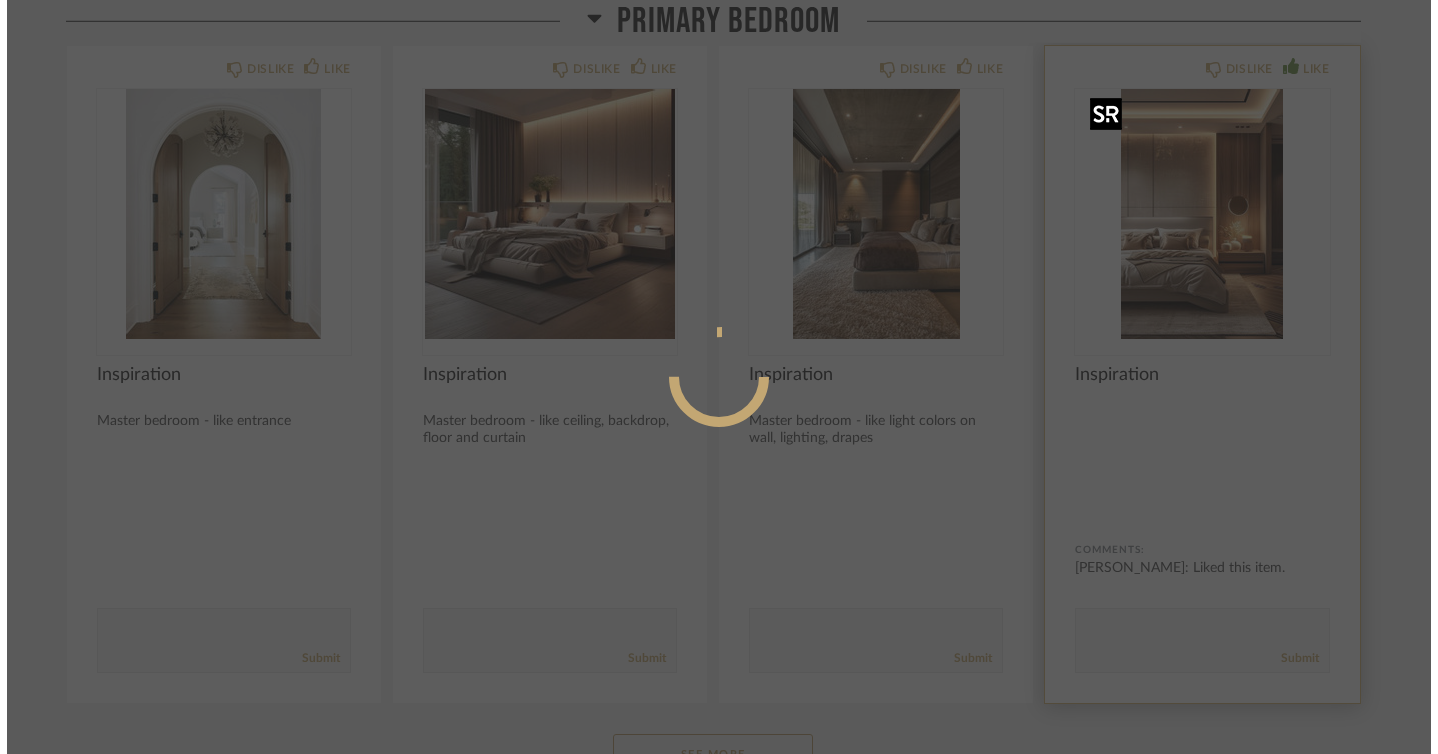 scroll, scrollTop: 0, scrollLeft: 0, axis: both 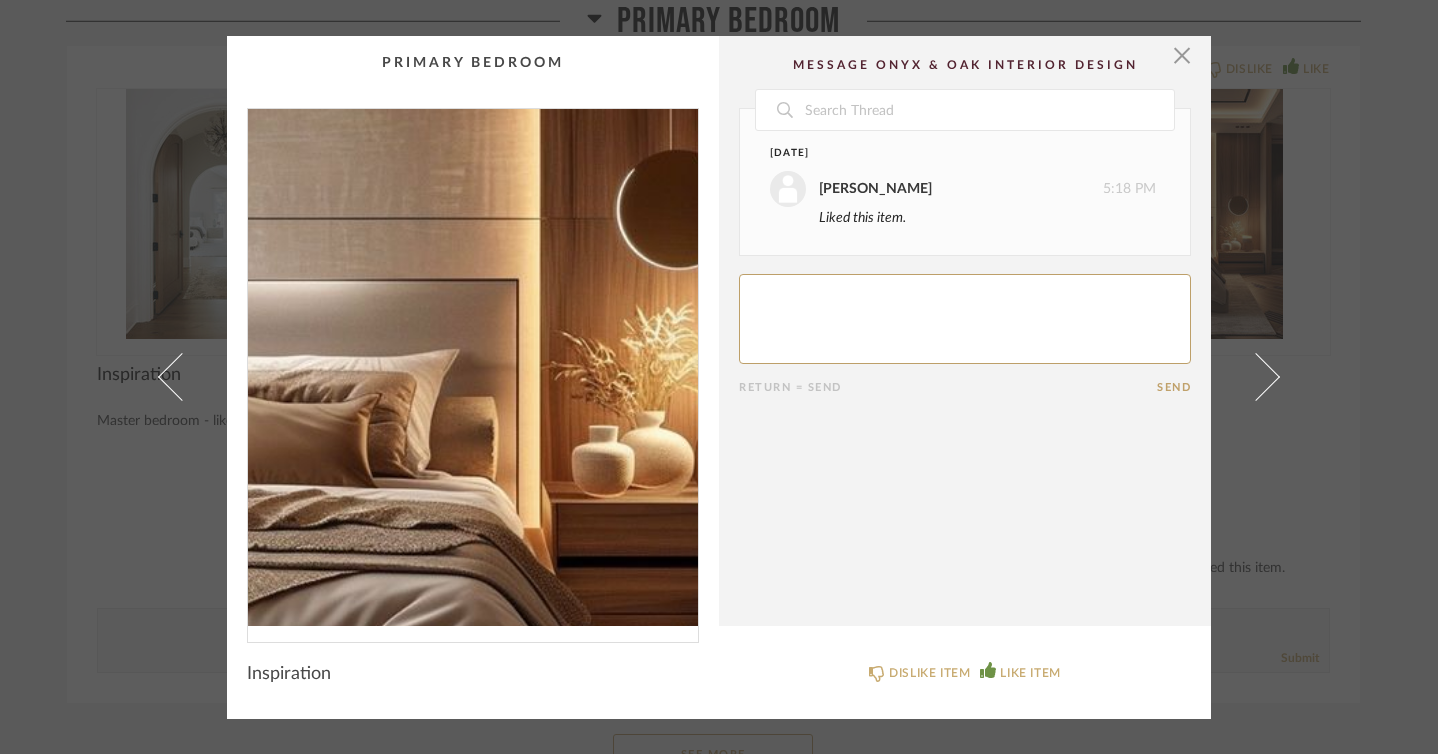 click at bounding box center [473, 367] 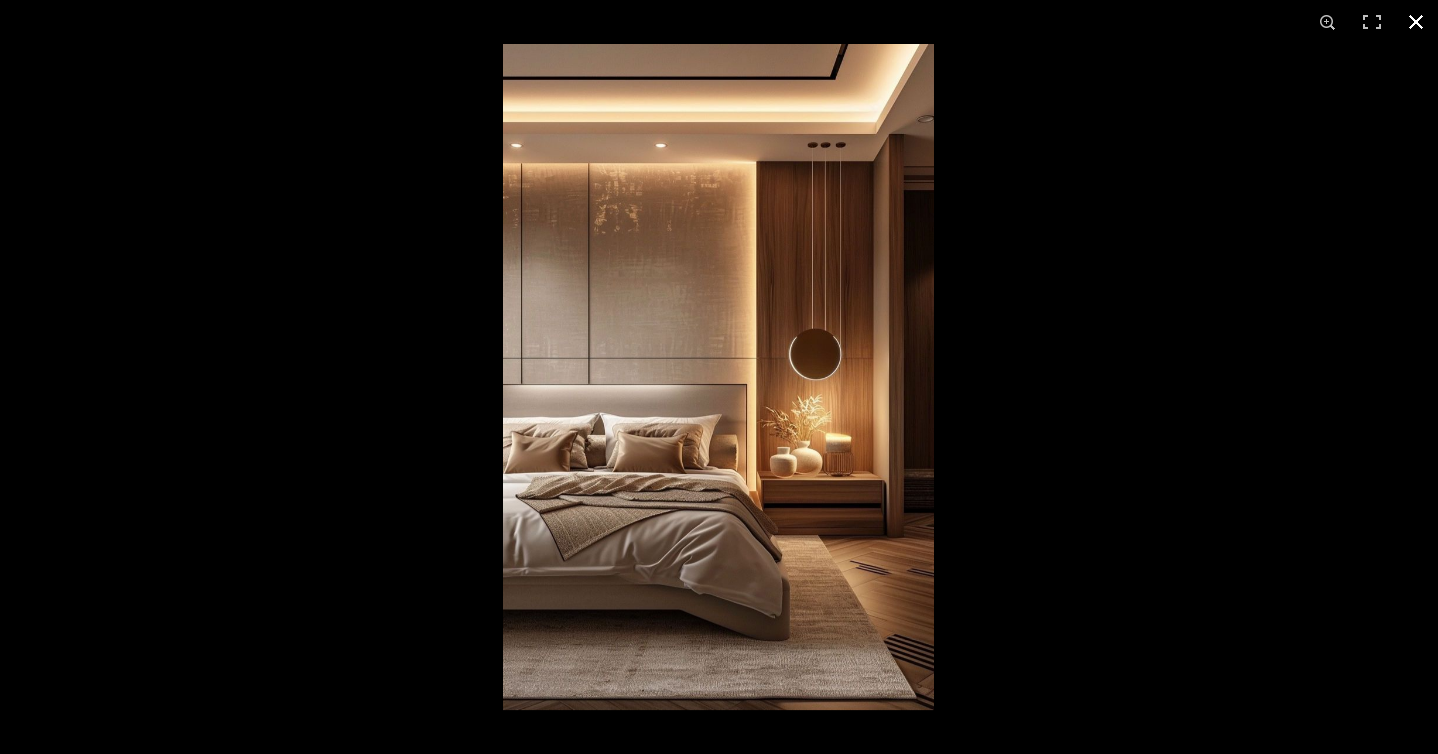 click at bounding box center [1416, 22] 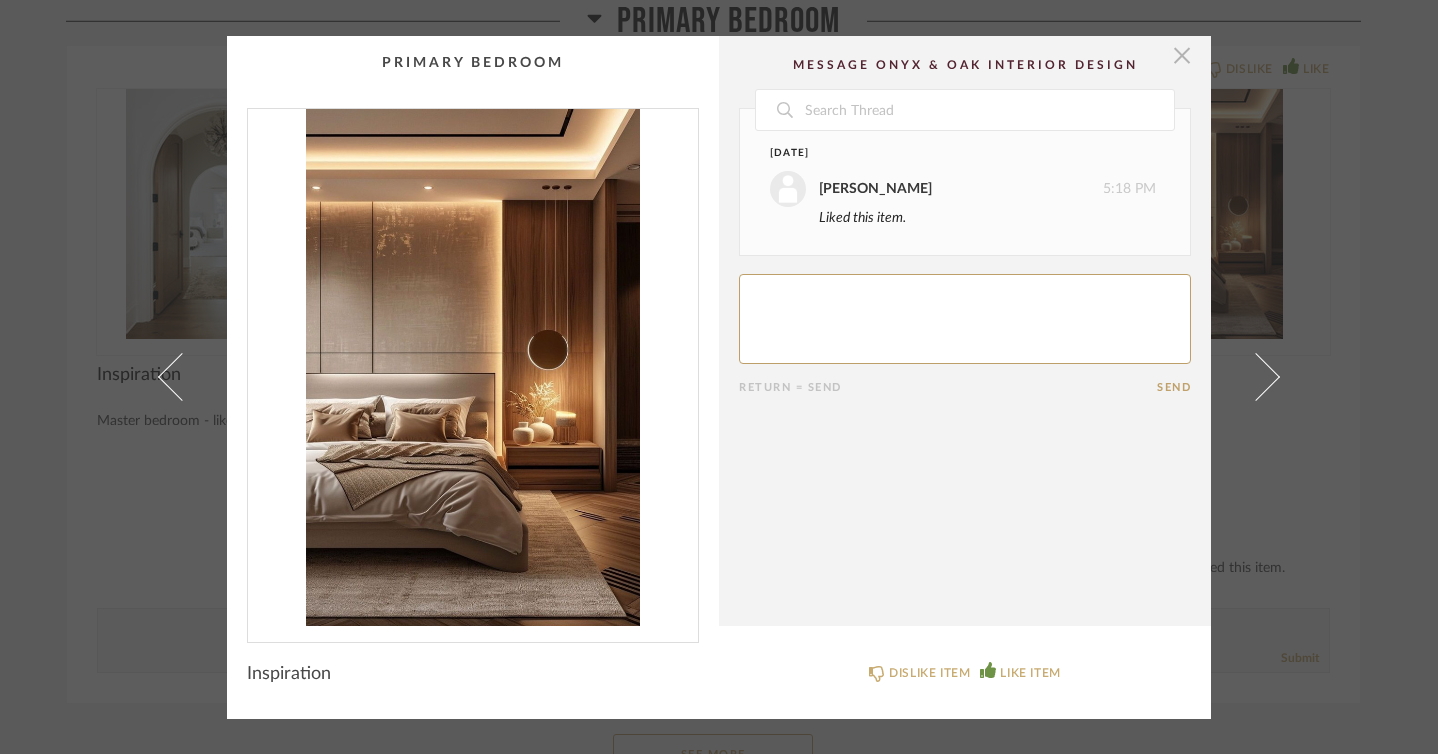 click at bounding box center (1182, 56) 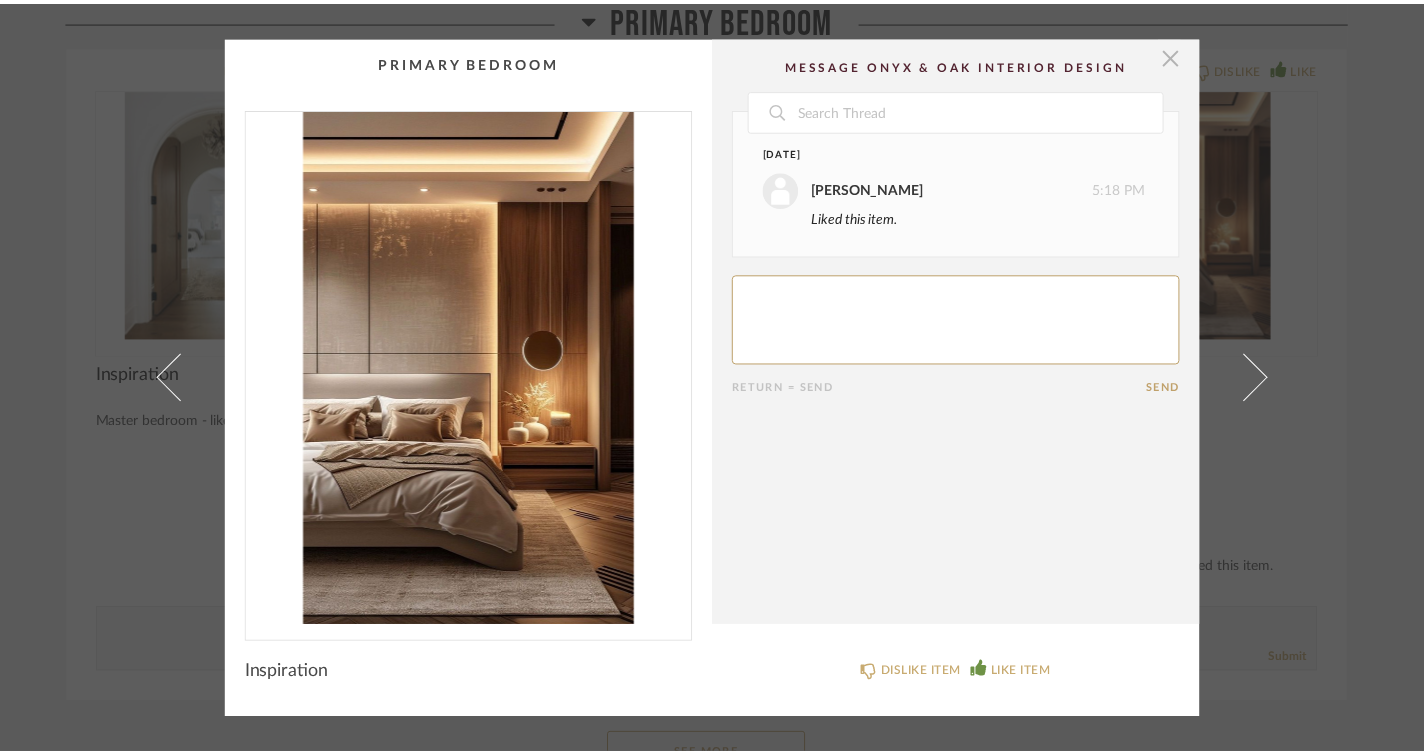 scroll, scrollTop: 10683, scrollLeft: 0, axis: vertical 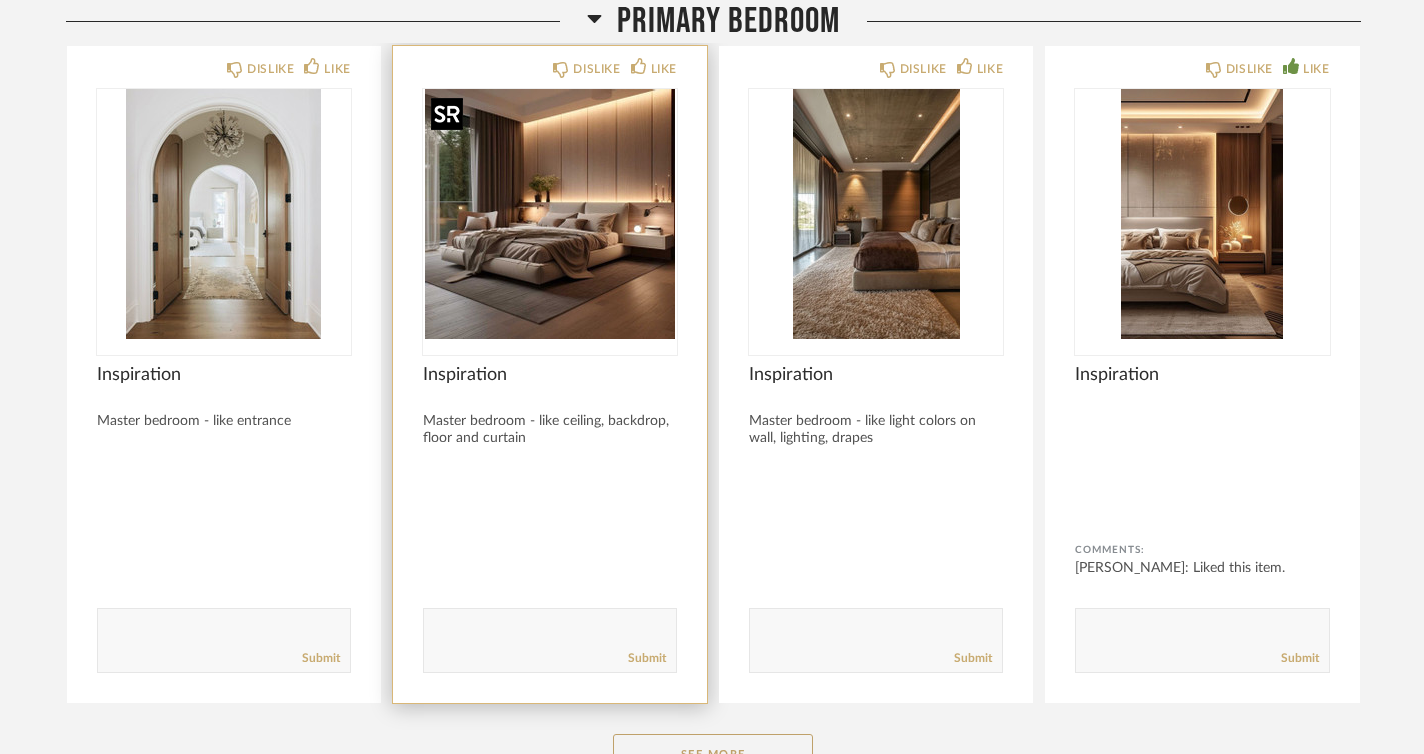 click at bounding box center (550, 214) 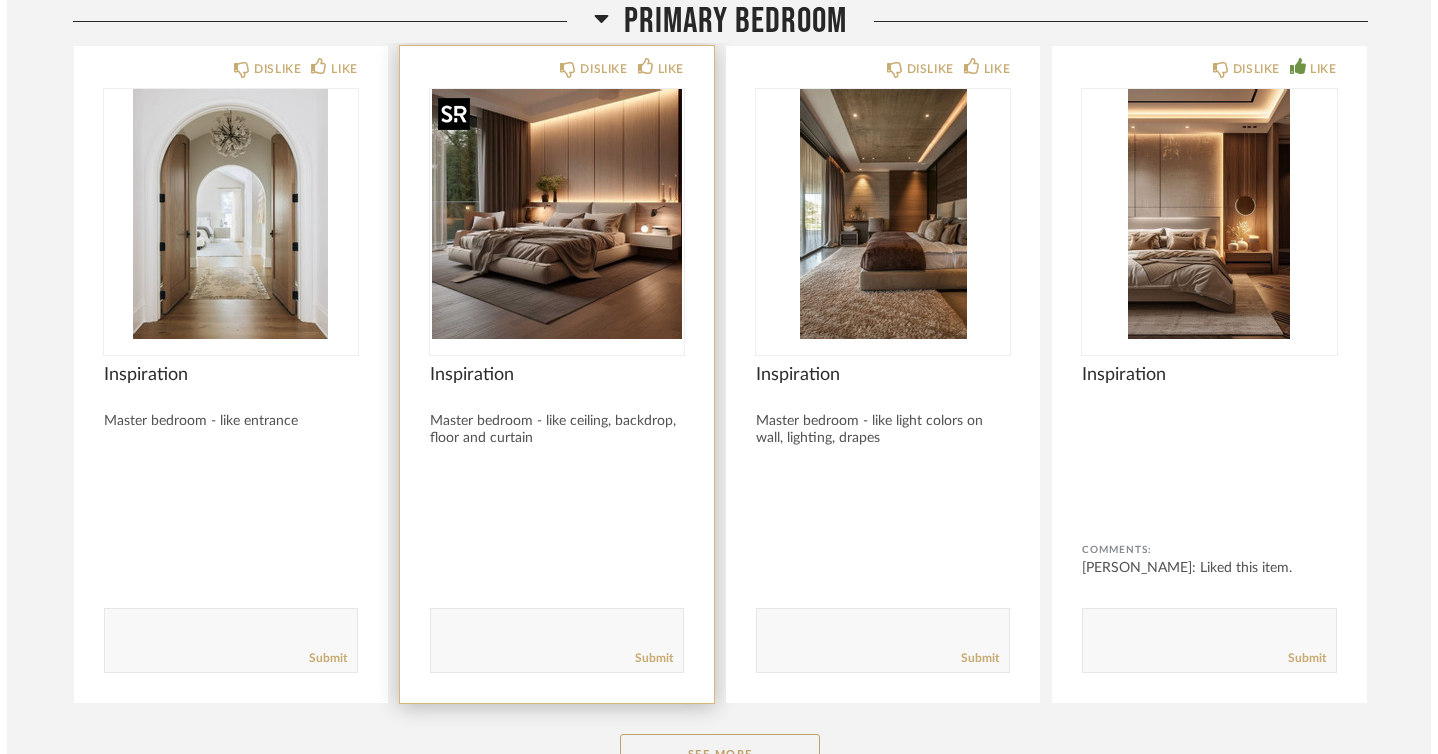 scroll, scrollTop: 0, scrollLeft: 0, axis: both 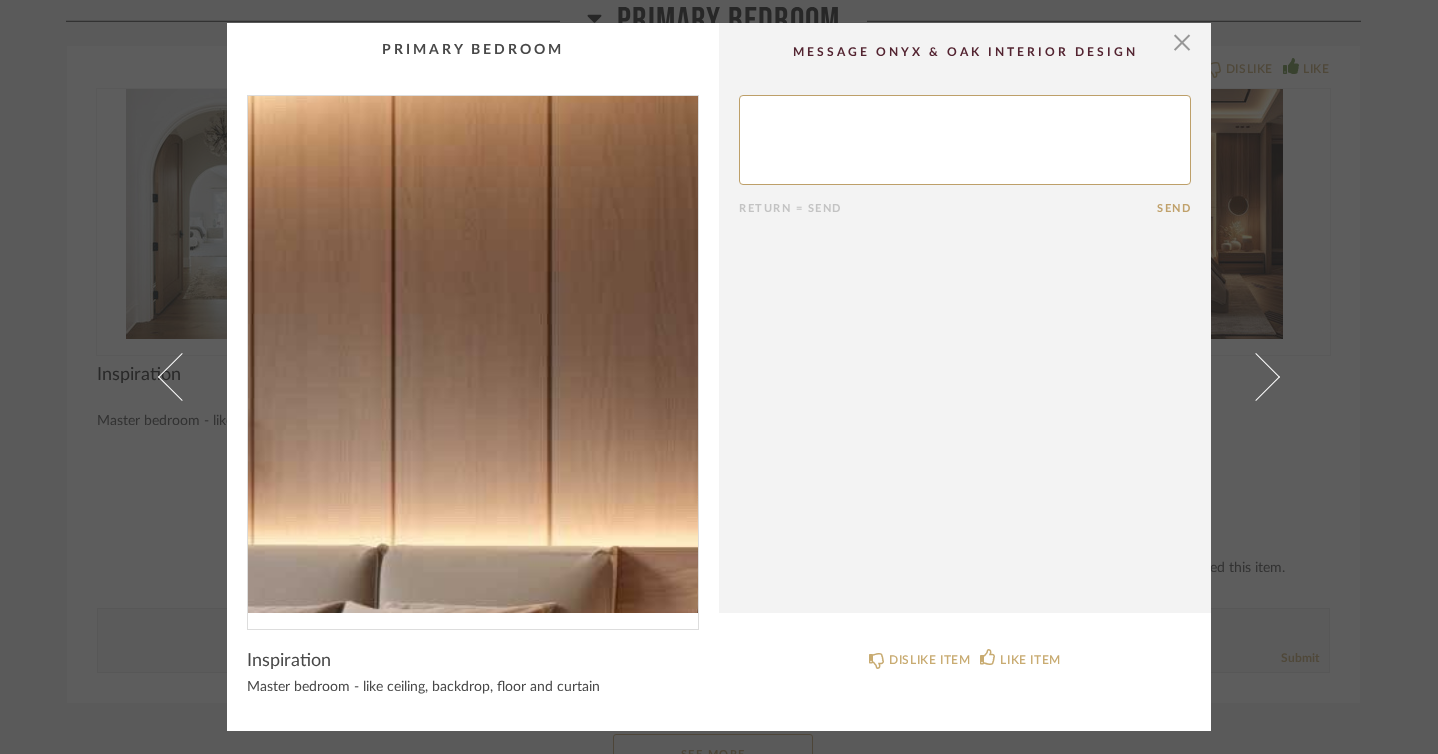 click at bounding box center (473, 354) 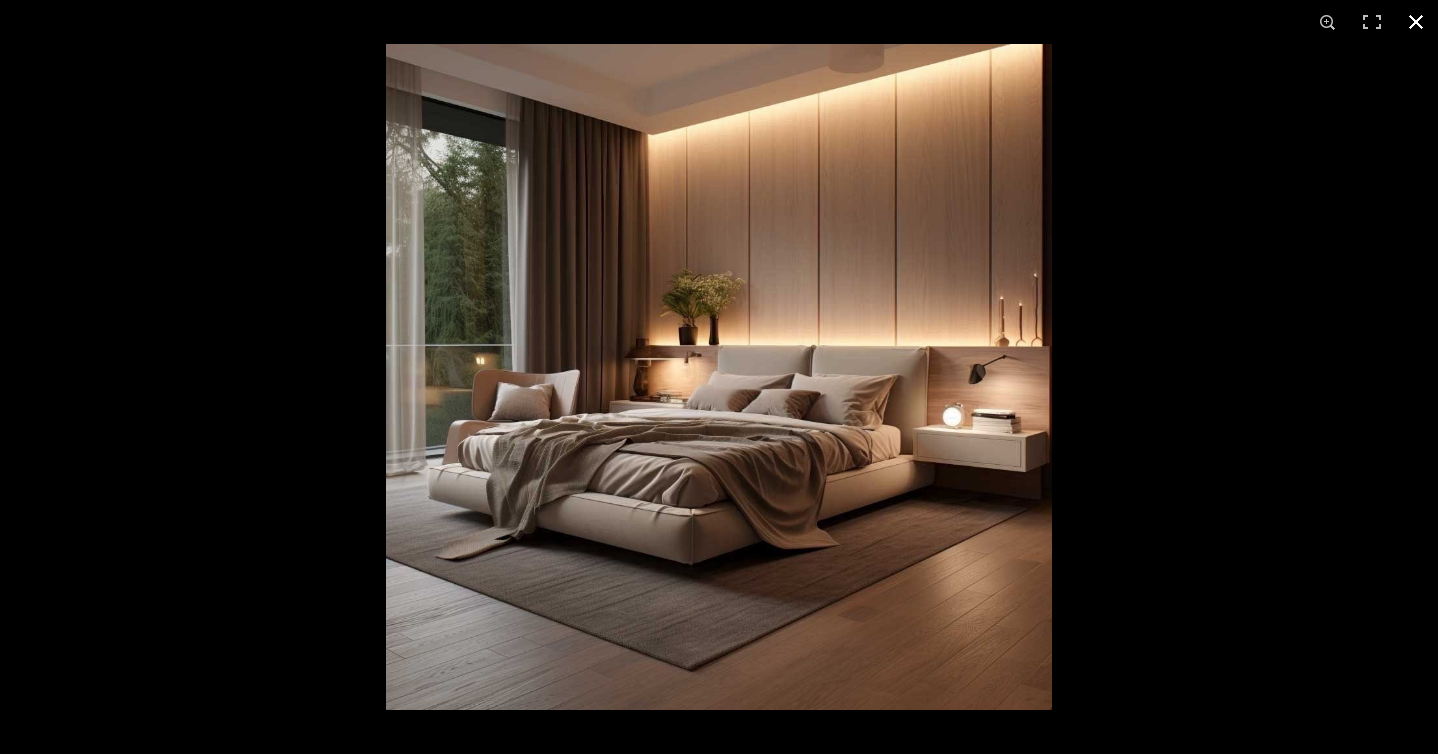 click at bounding box center [1416, 22] 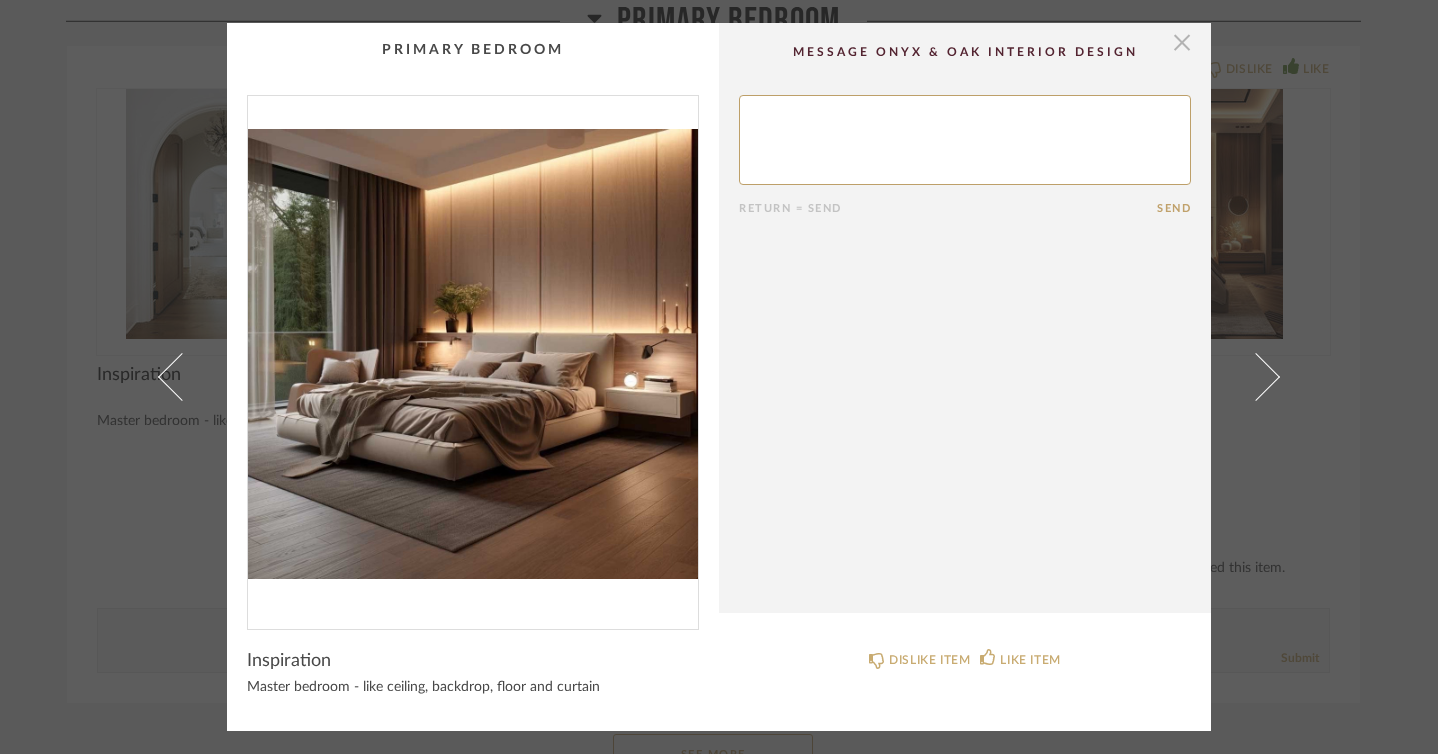click at bounding box center [1182, 43] 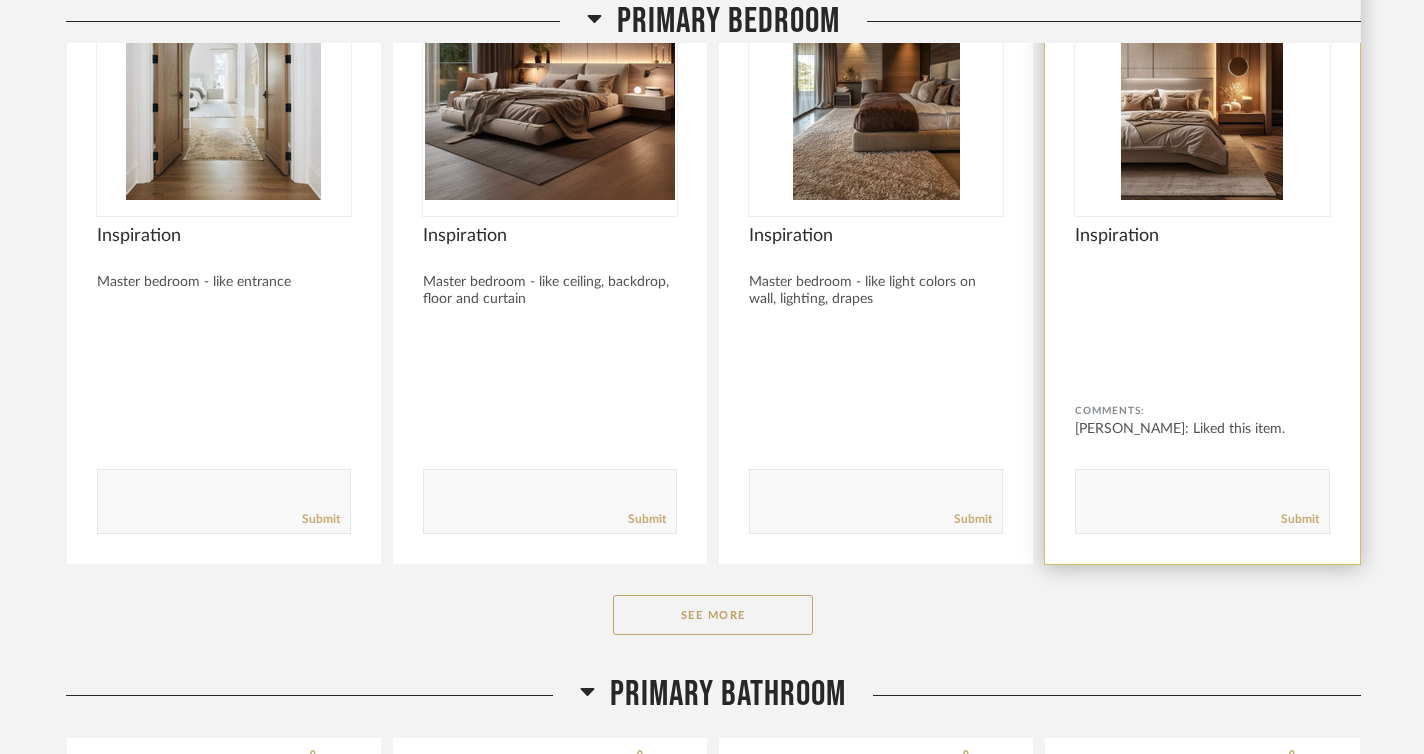 scroll, scrollTop: 10838, scrollLeft: 0, axis: vertical 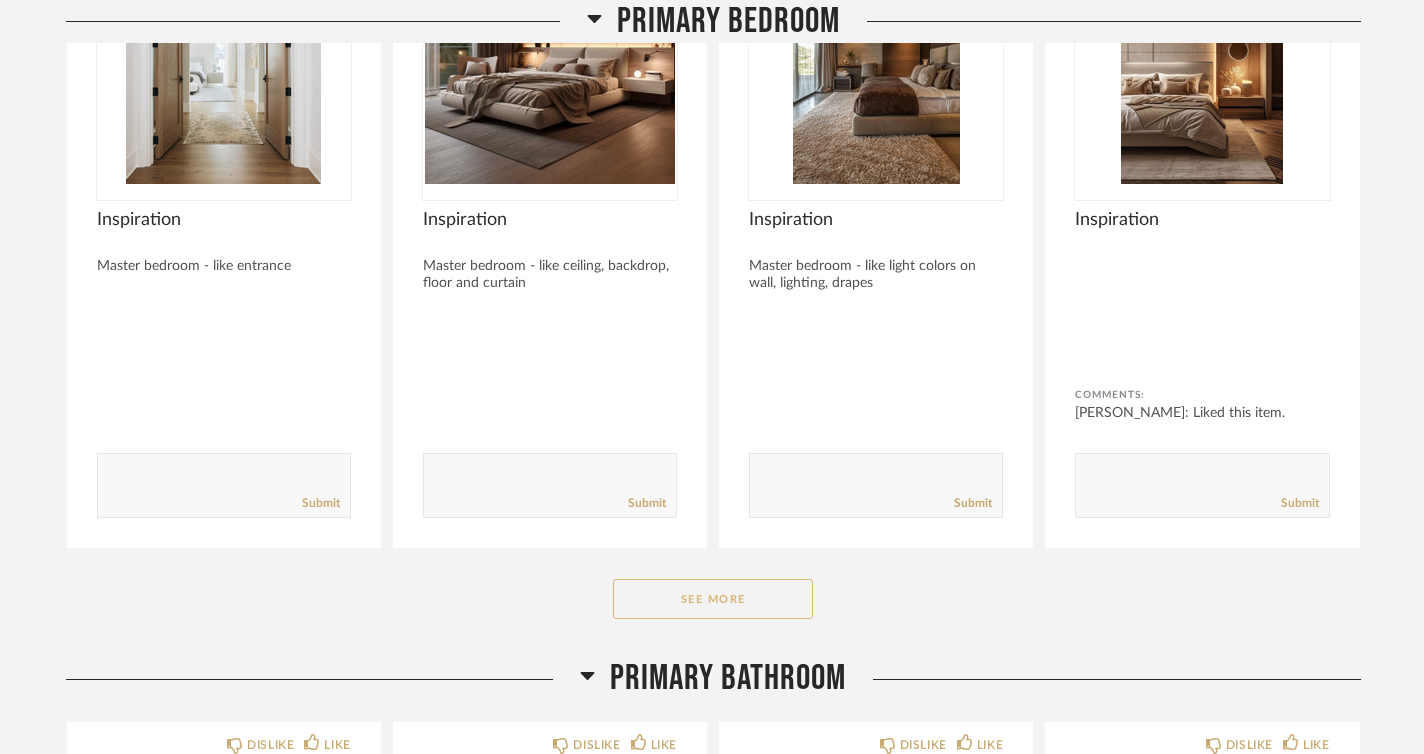 click on "See More" 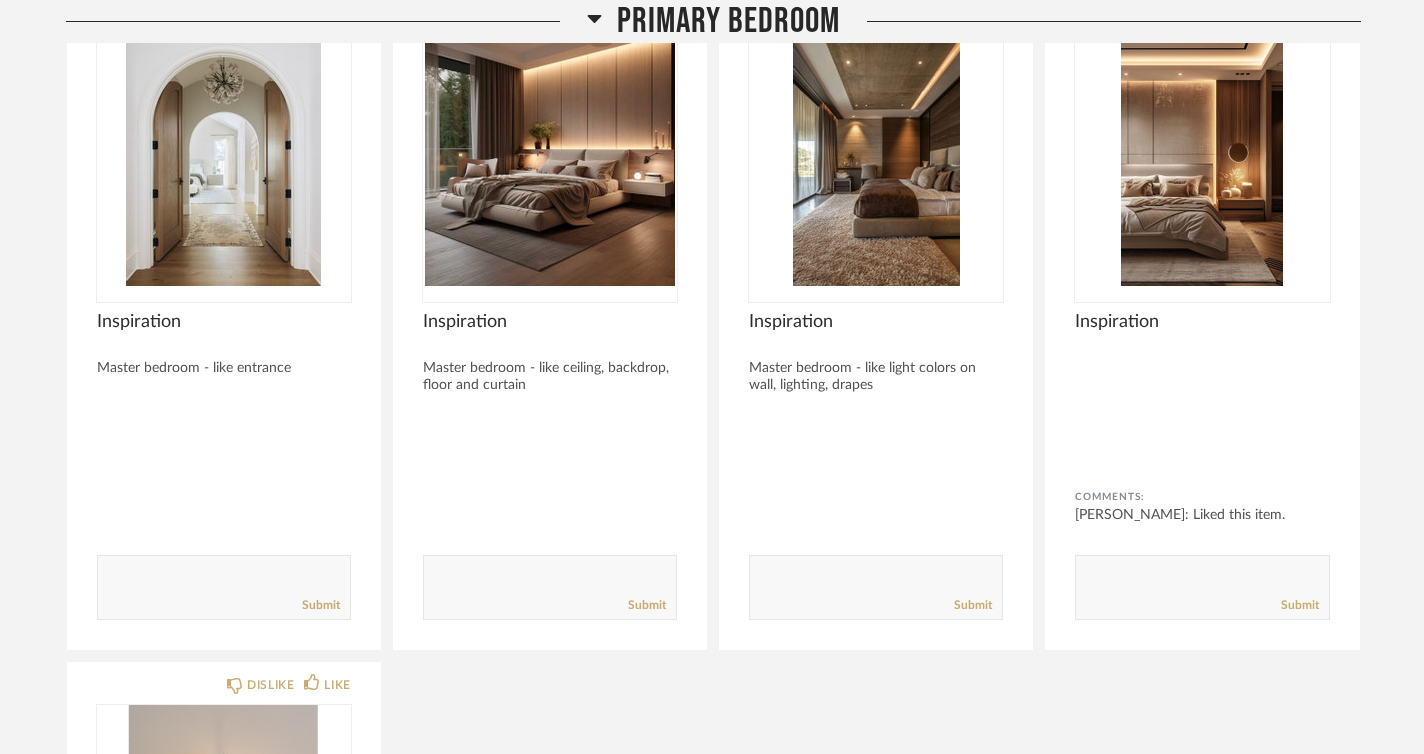 scroll, scrollTop: 10737, scrollLeft: 0, axis: vertical 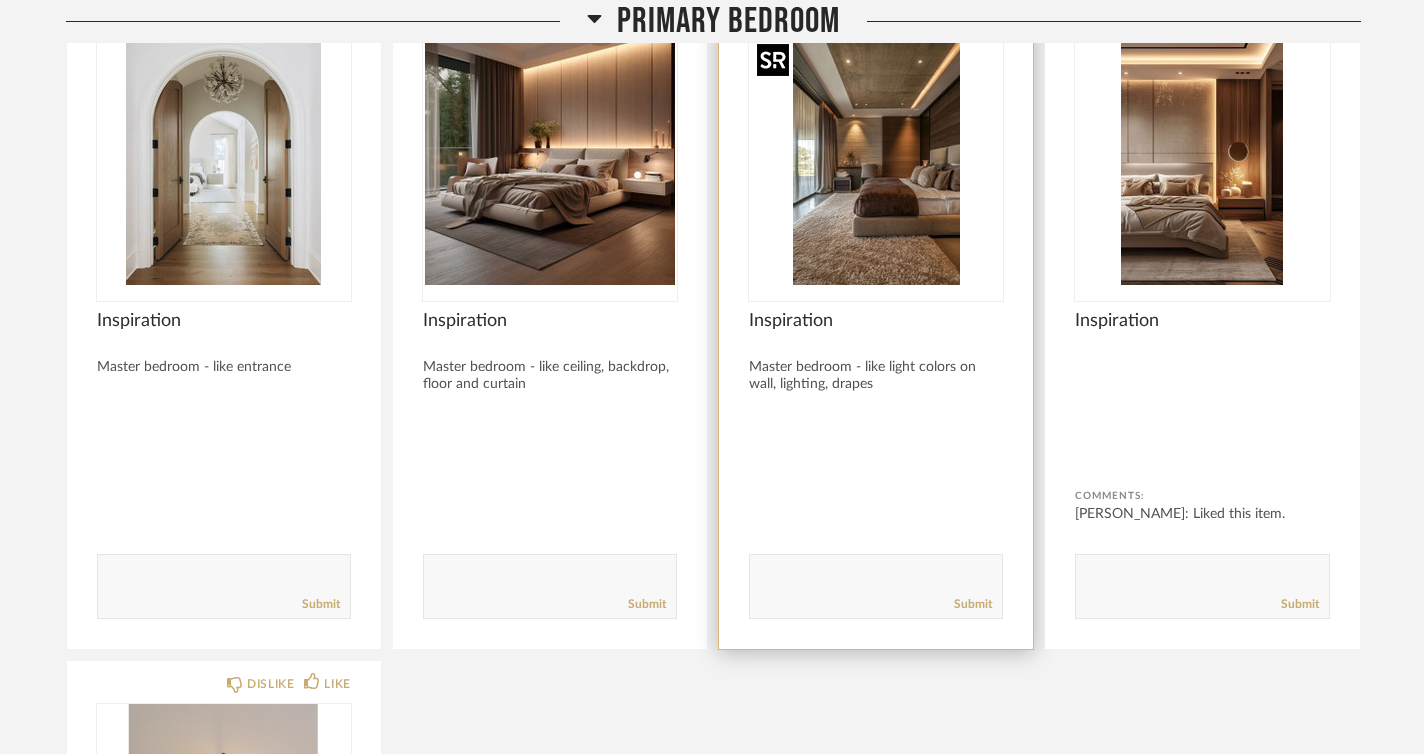 click at bounding box center (876, 160) 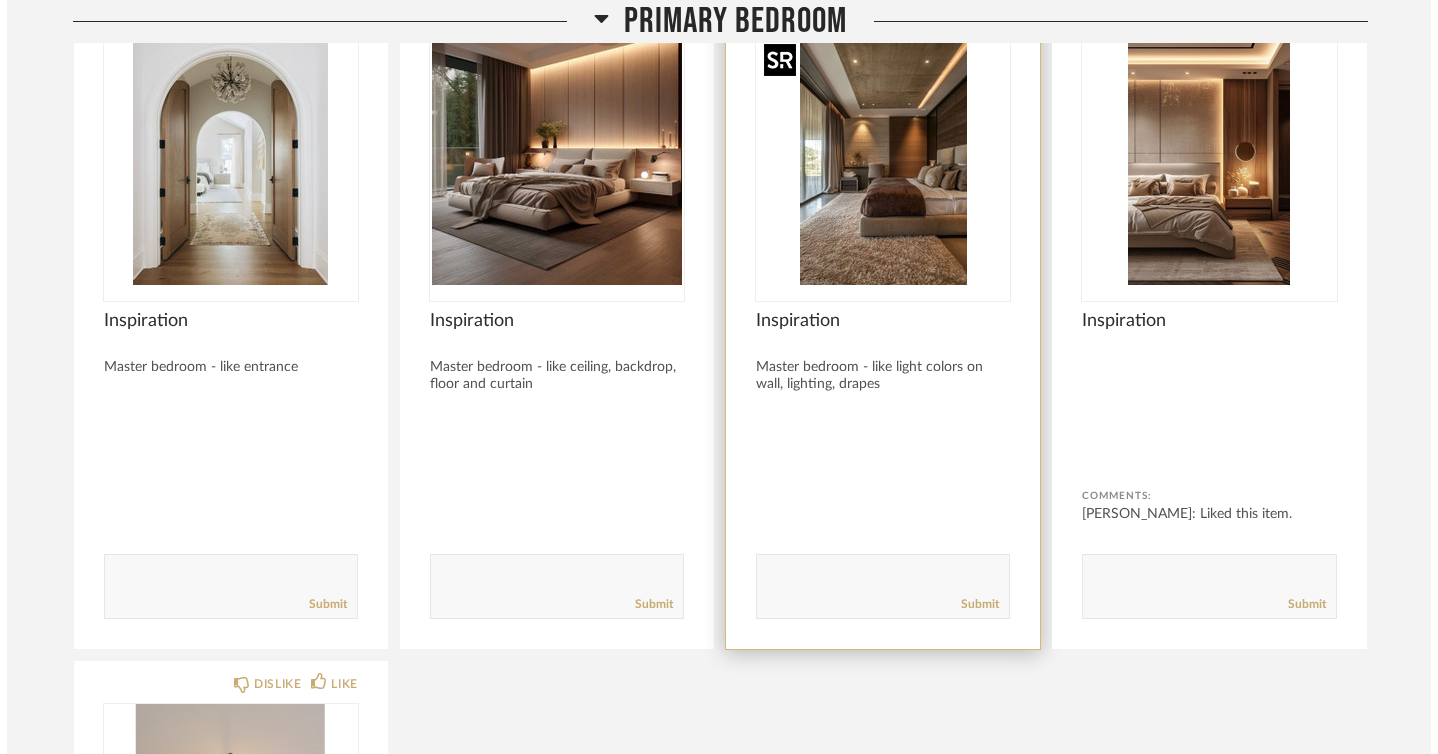scroll, scrollTop: 0, scrollLeft: 0, axis: both 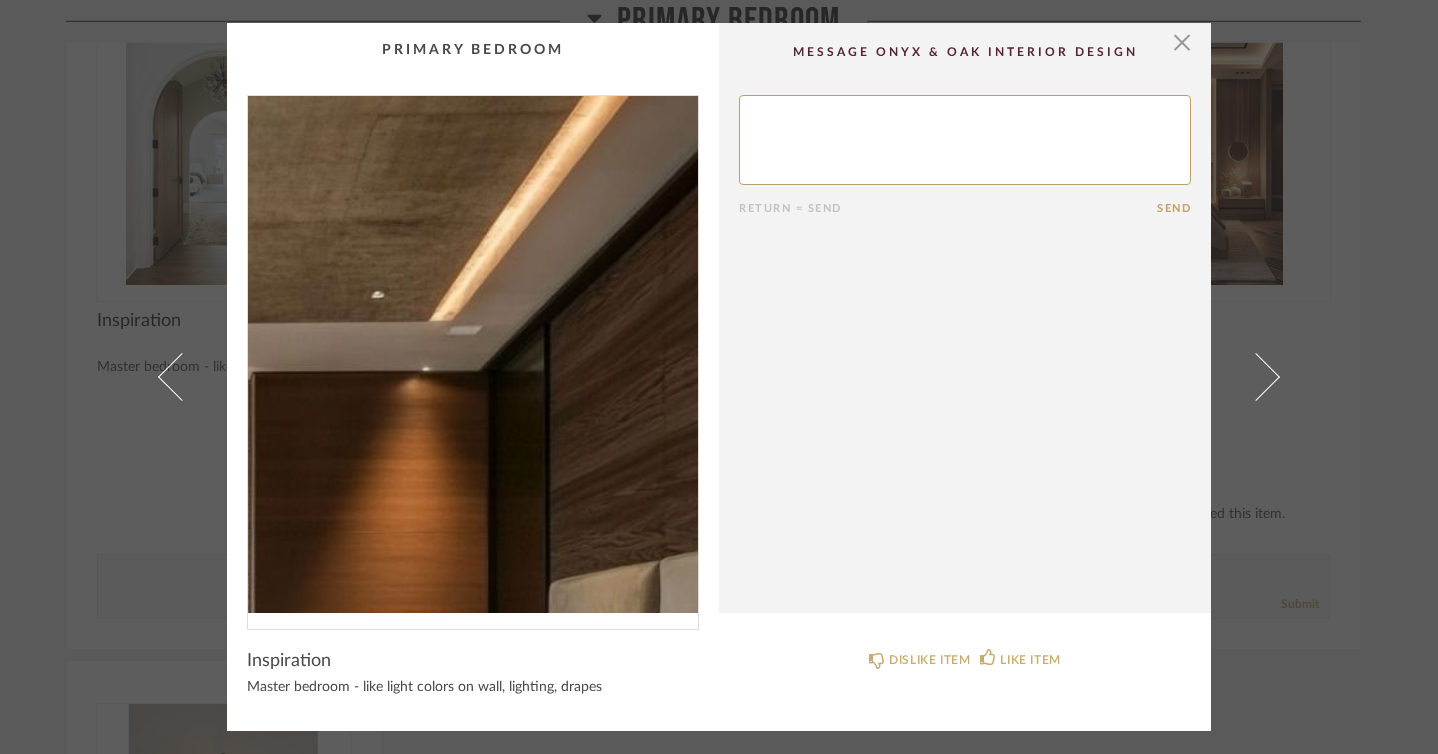 click at bounding box center (473, 354) 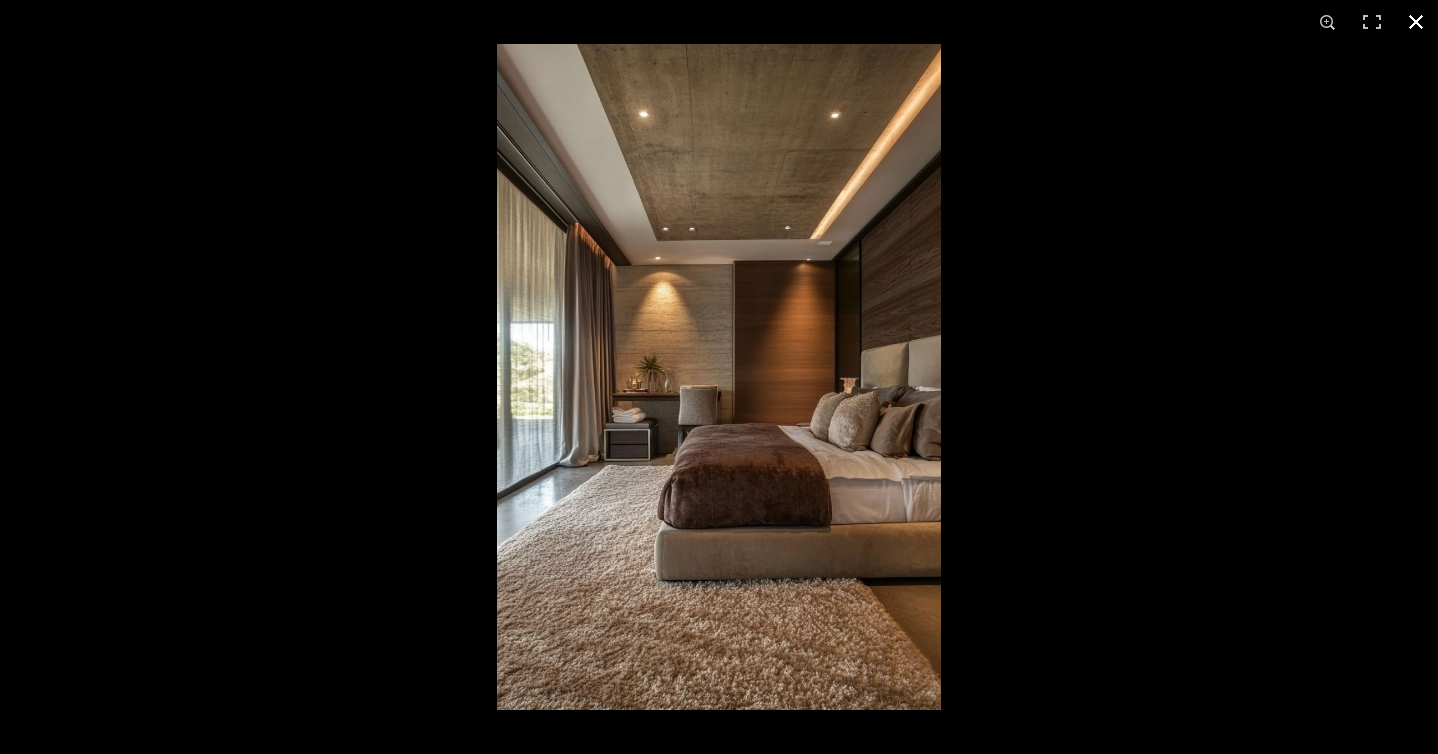 click at bounding box center (1416, 22) 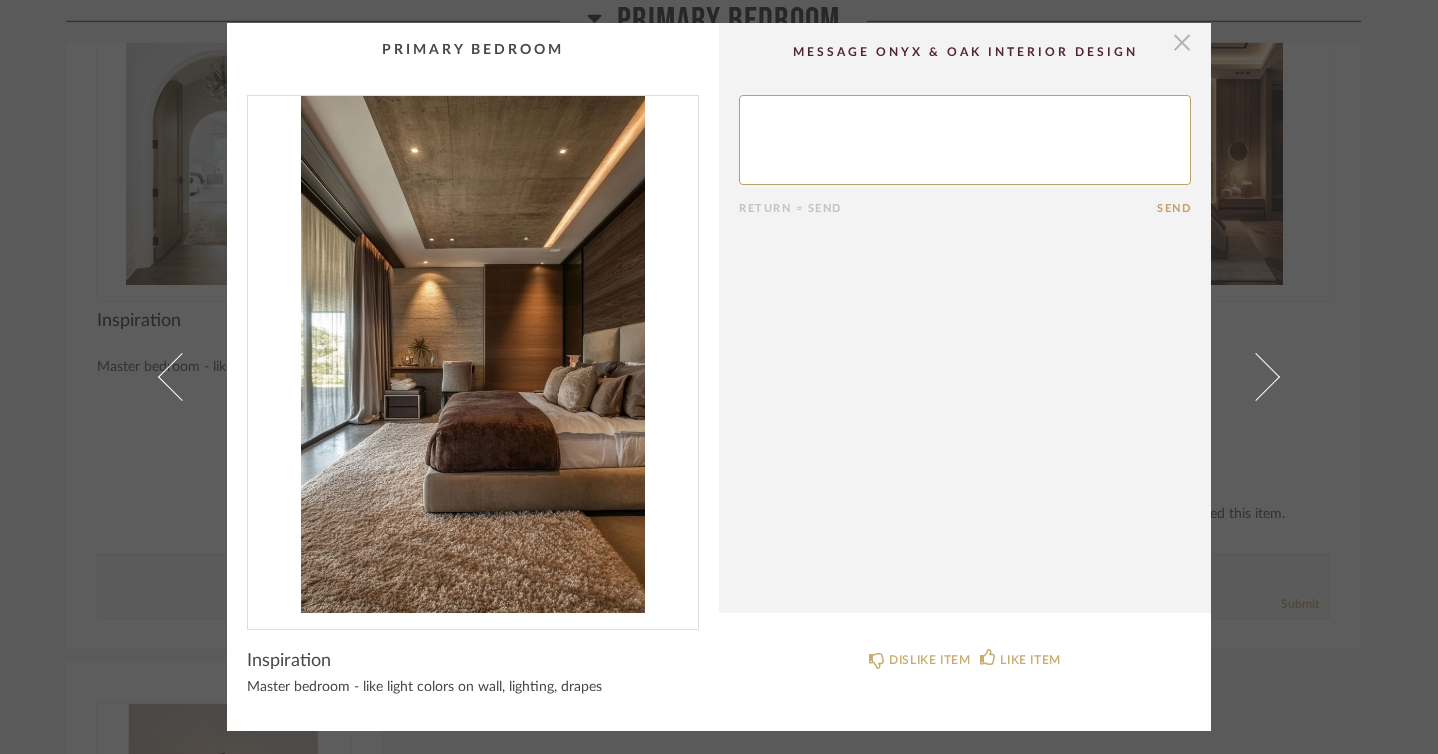 click at bounding box center [1182, 43] 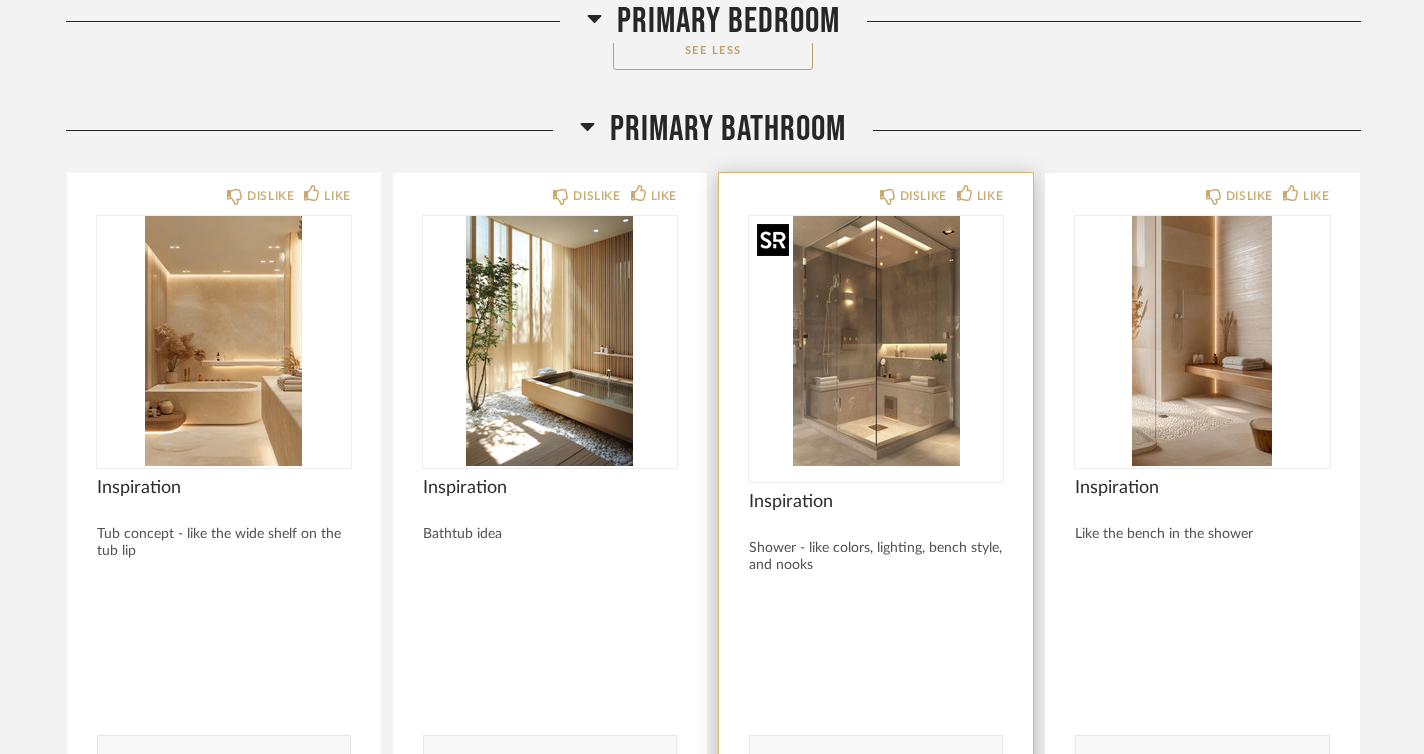 scroll, scrollTop: 12094, scrollLeft: 0, axis: vertical 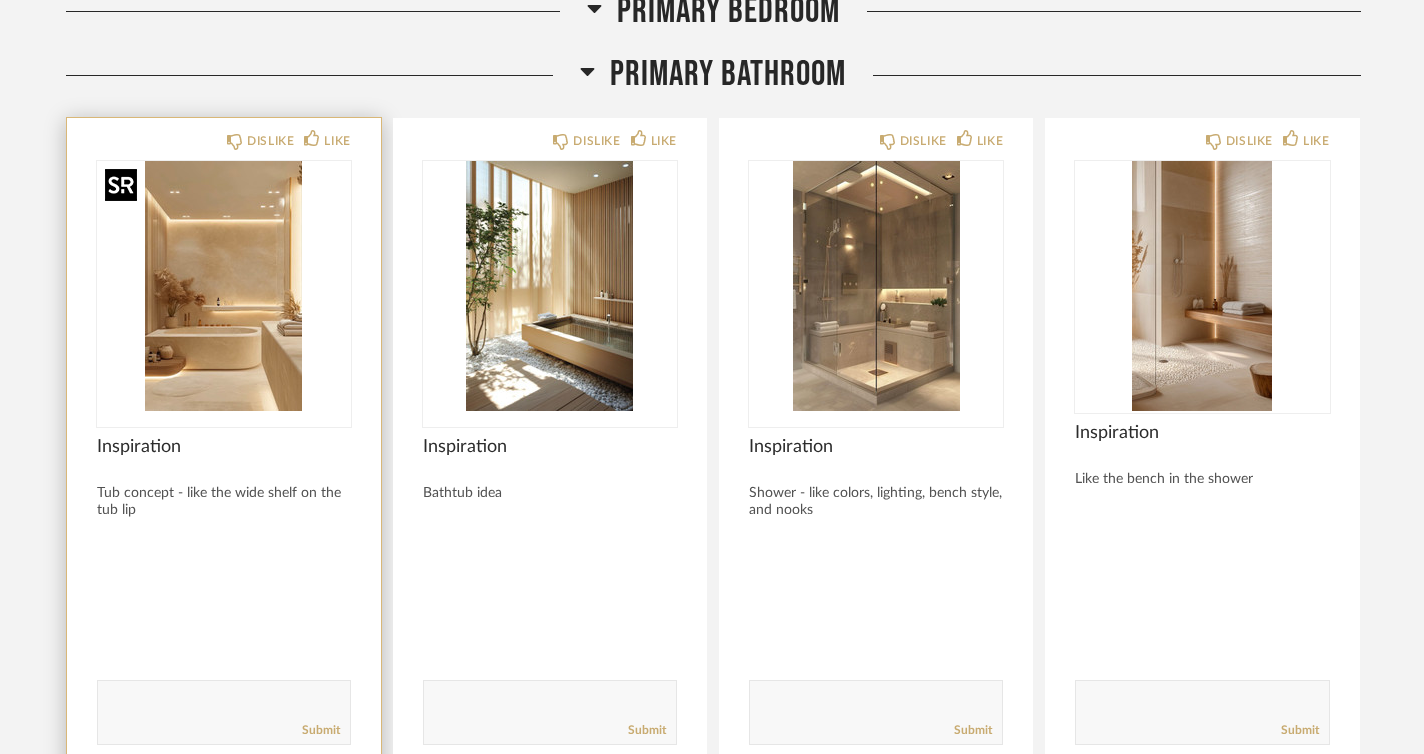 click at bounding box center (224, 286) 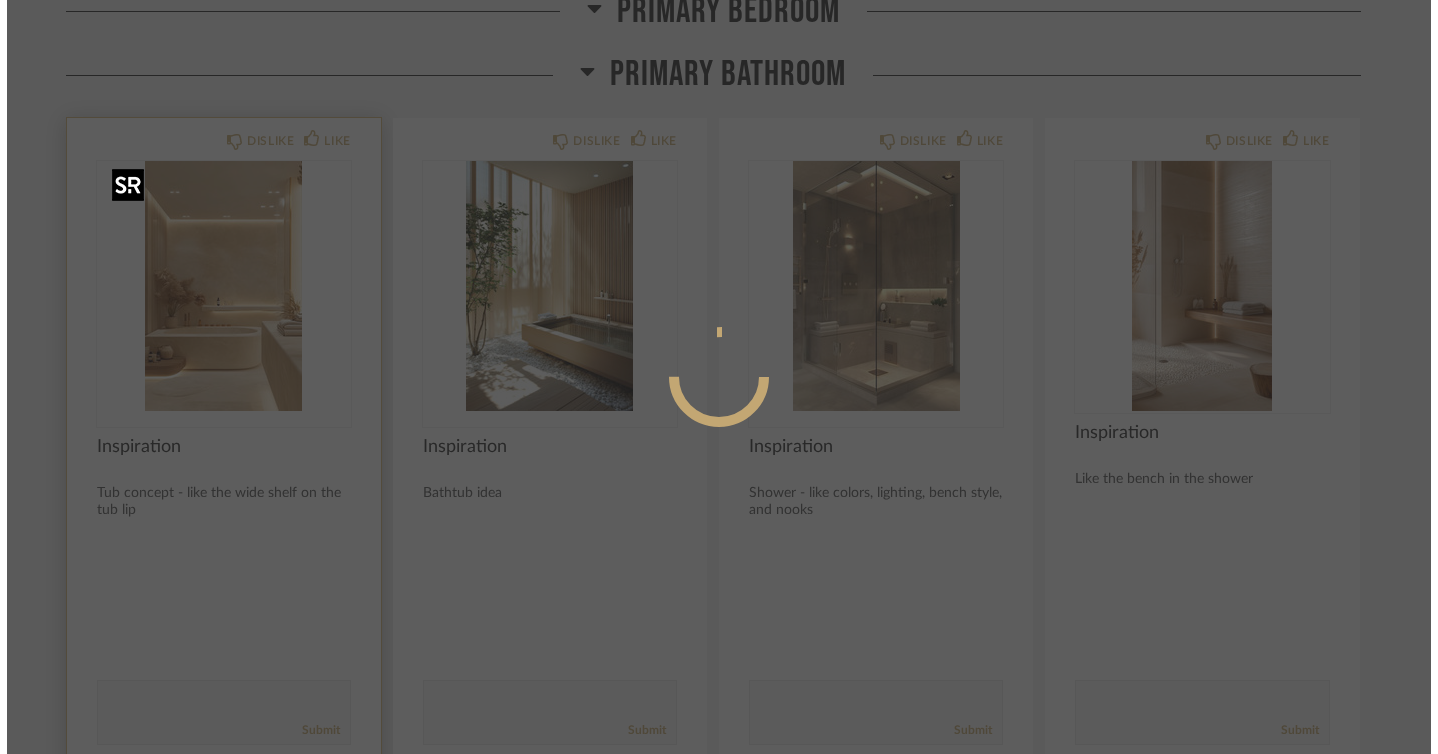 scroll, scrollTop: 0, scrollLeft: 0, axis: both 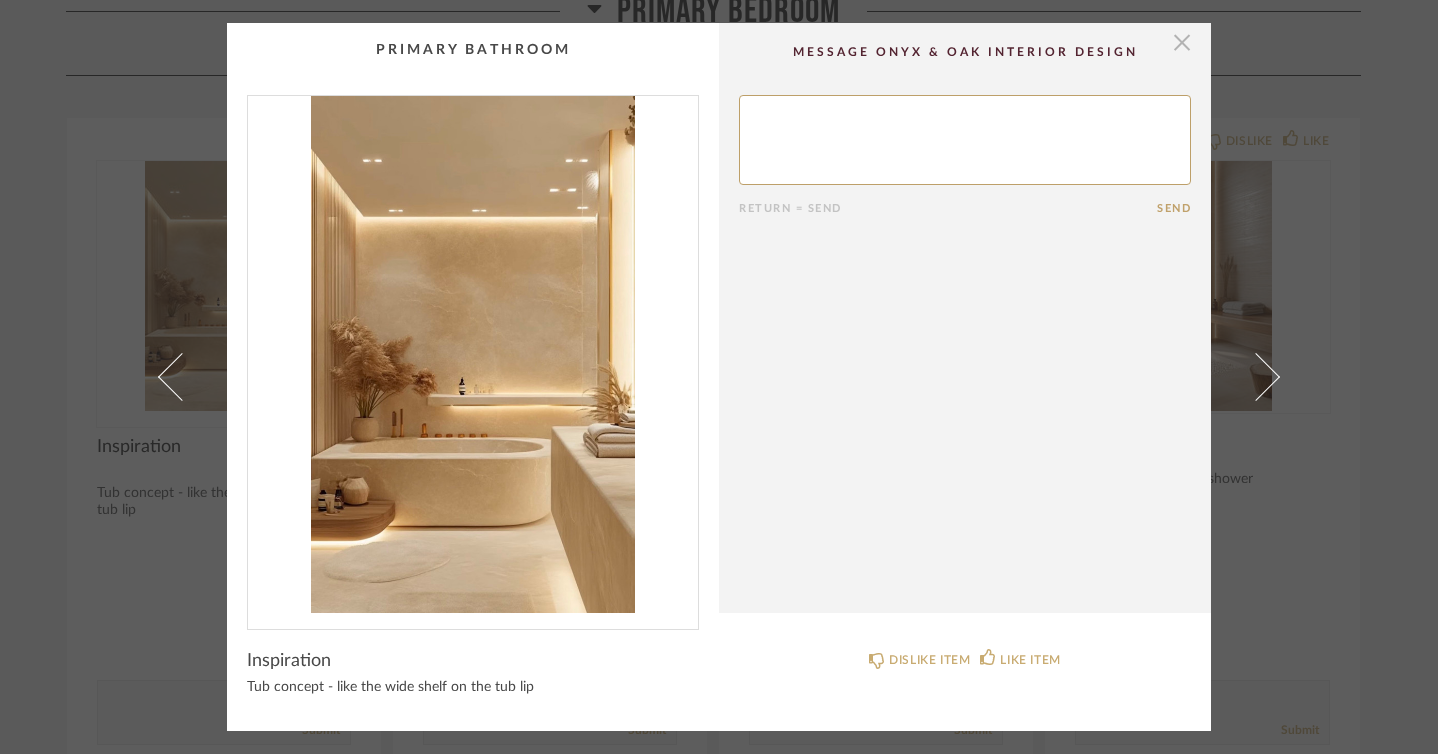 click at bounding box center (1182, 43) 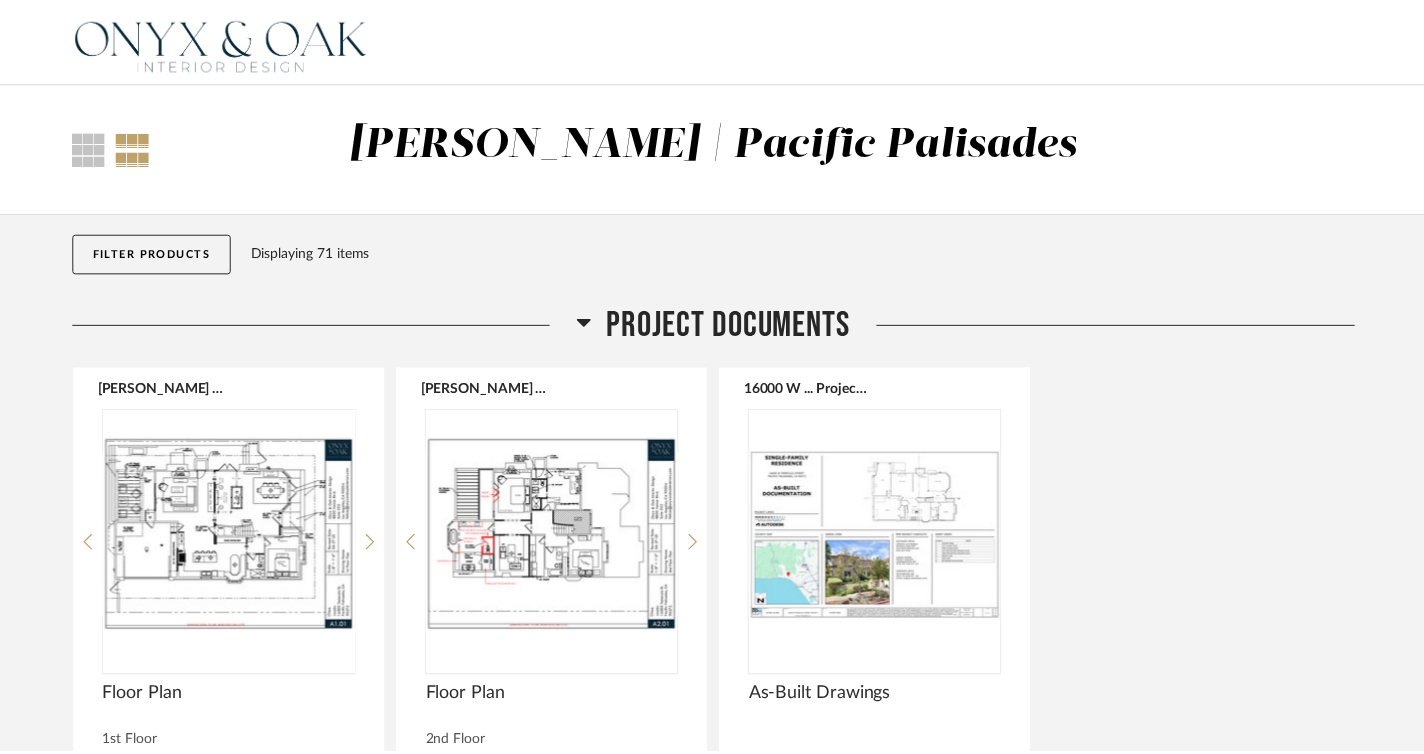 scroll, scrollTop: 12094, scrollLeft: 0, axis: vertical 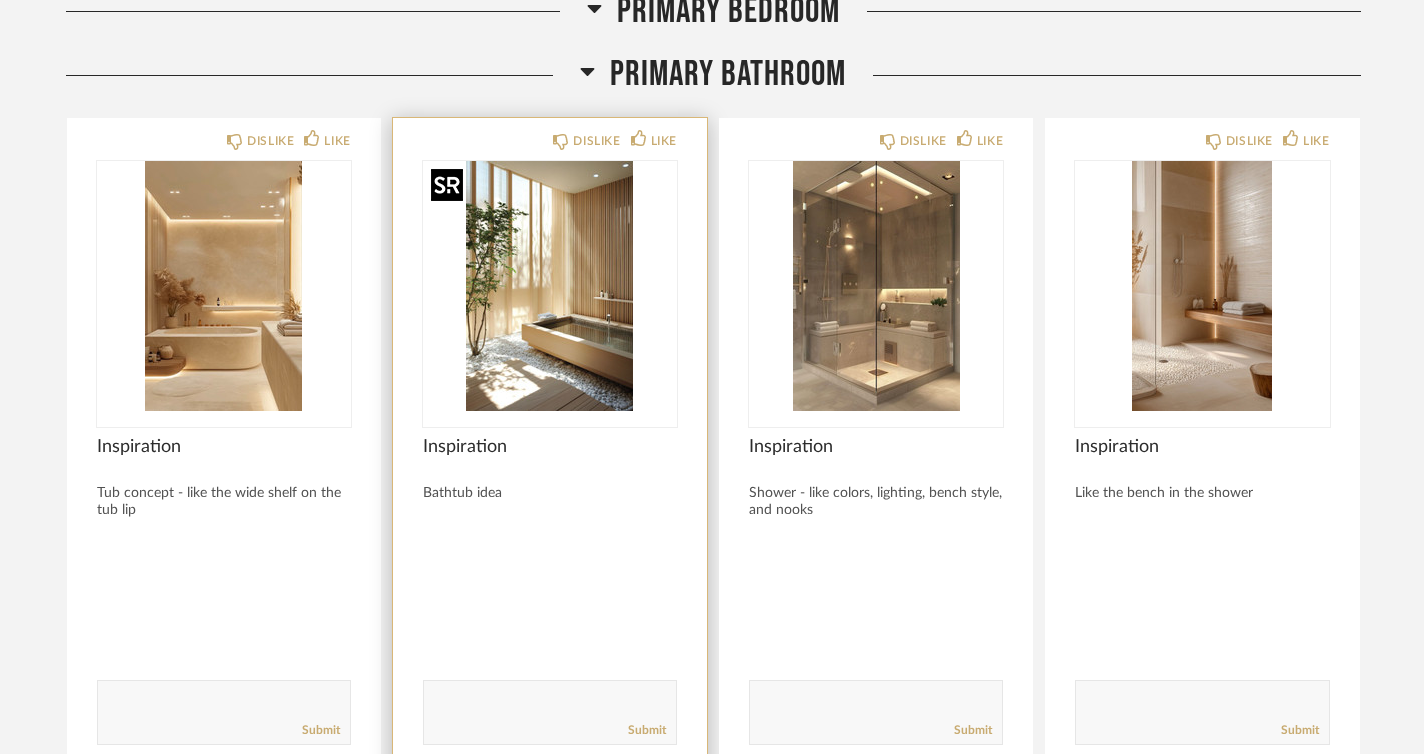click at bounding box center (550, 286) 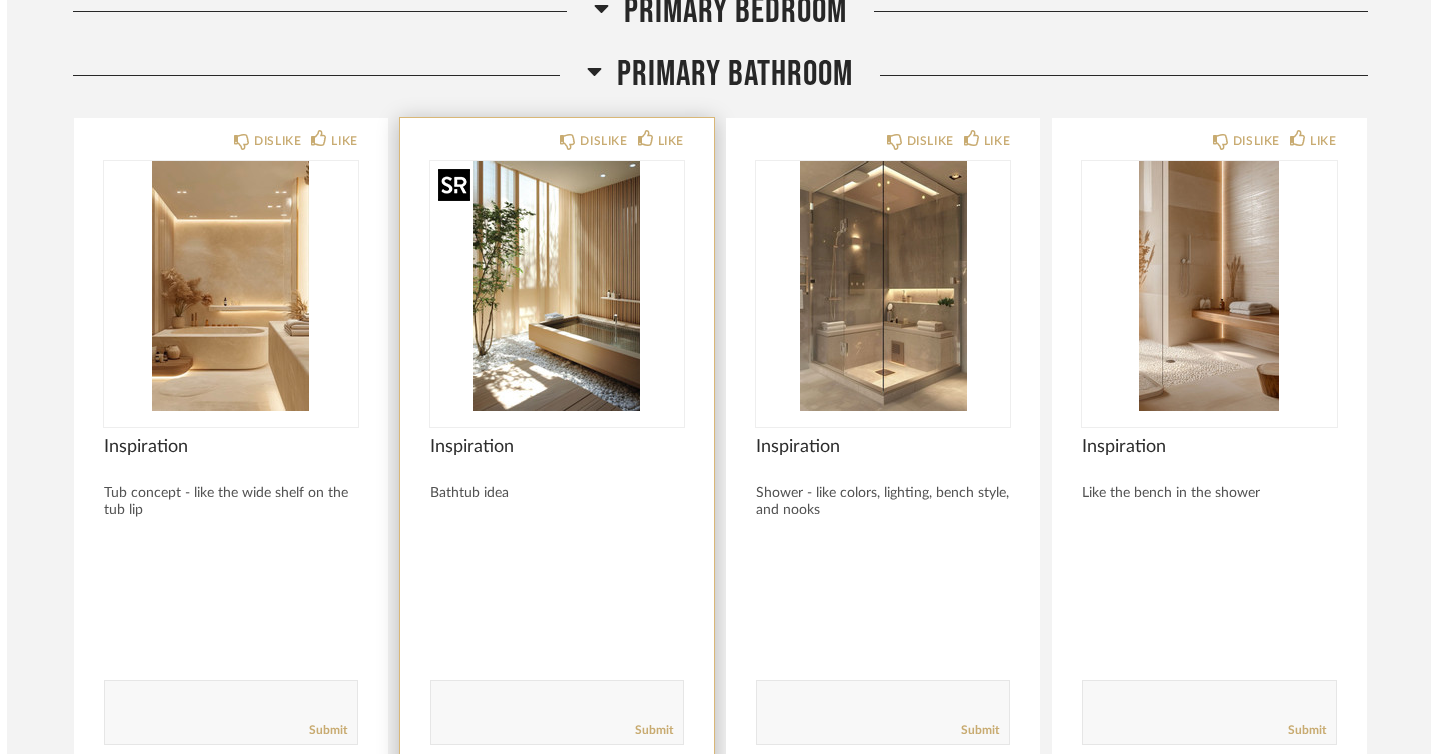 scroll, scrollTop: 0, scrollLeft: 0, axis: both 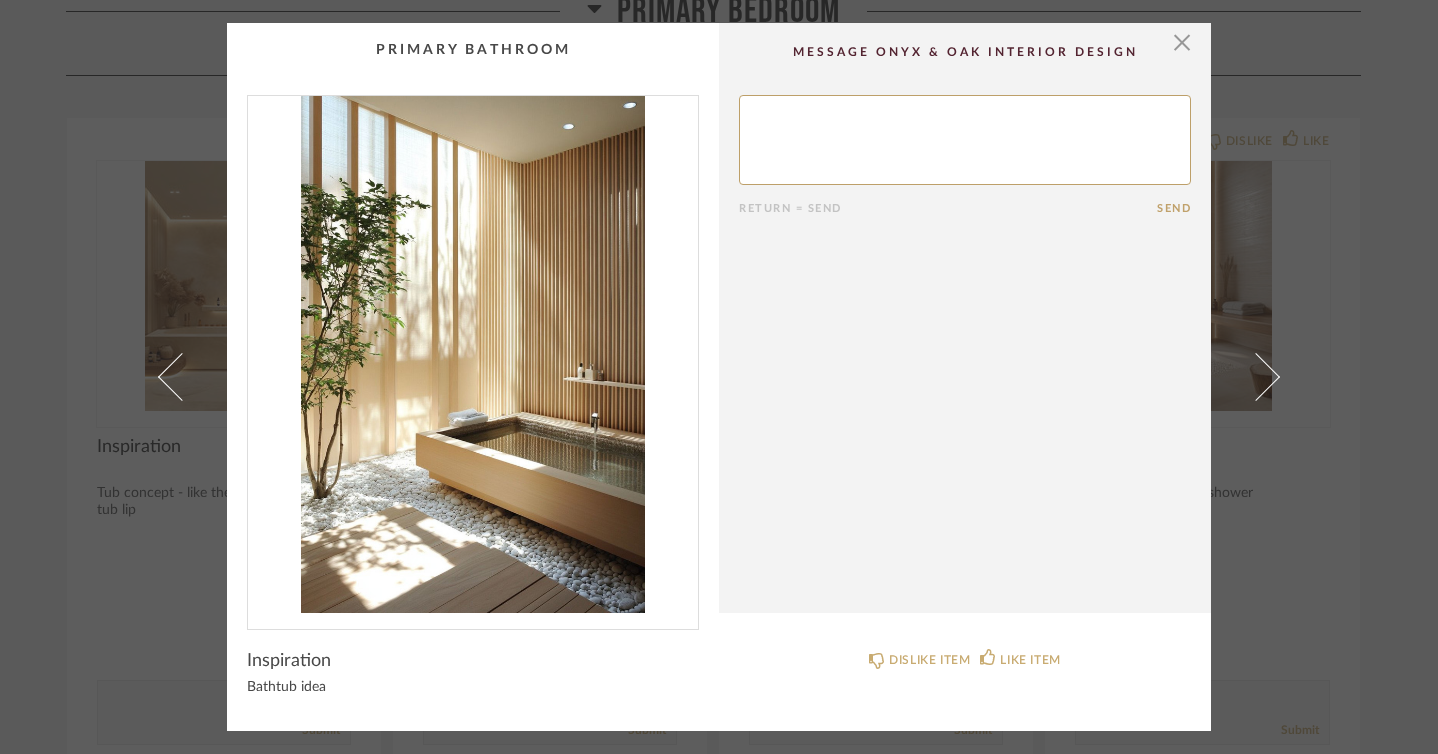 click at bounding box center (473, 354) 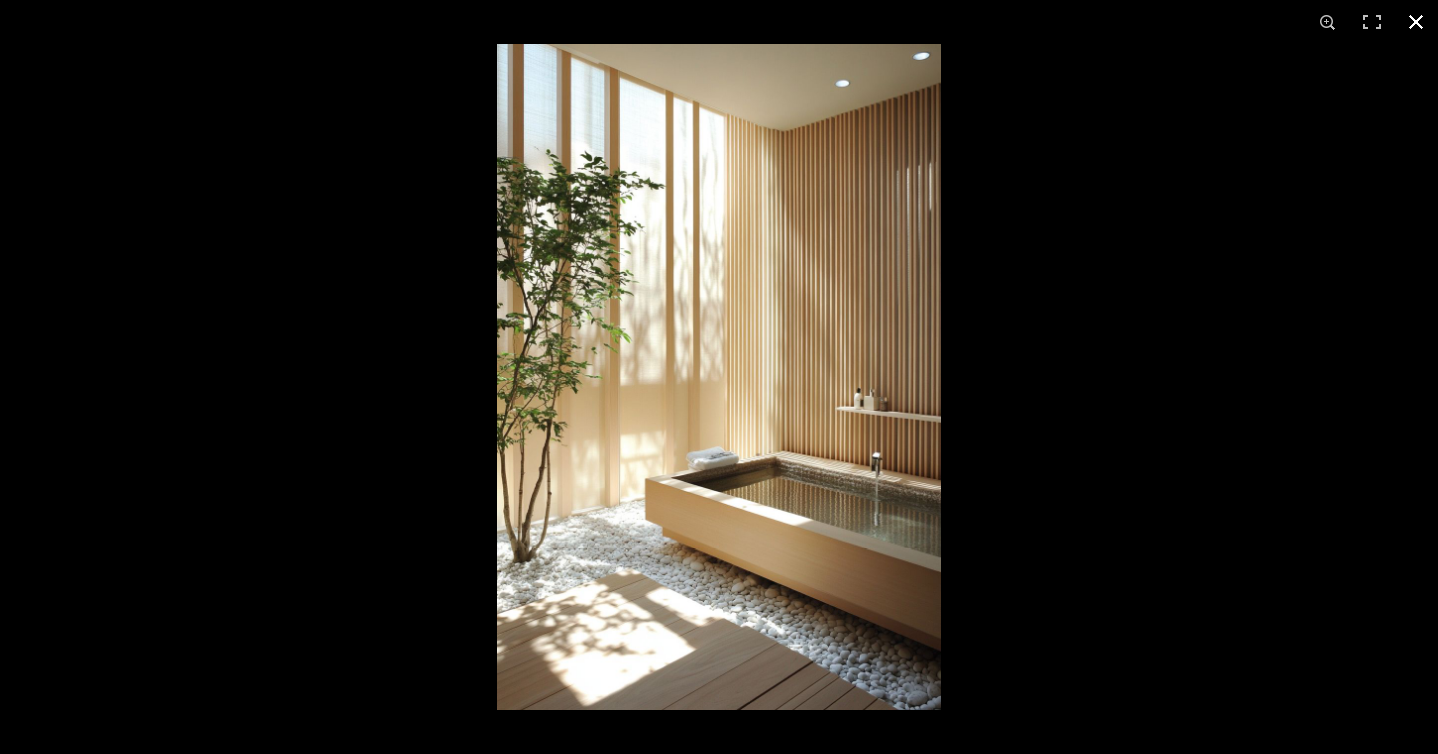 click at bounding box center [1416, 22] 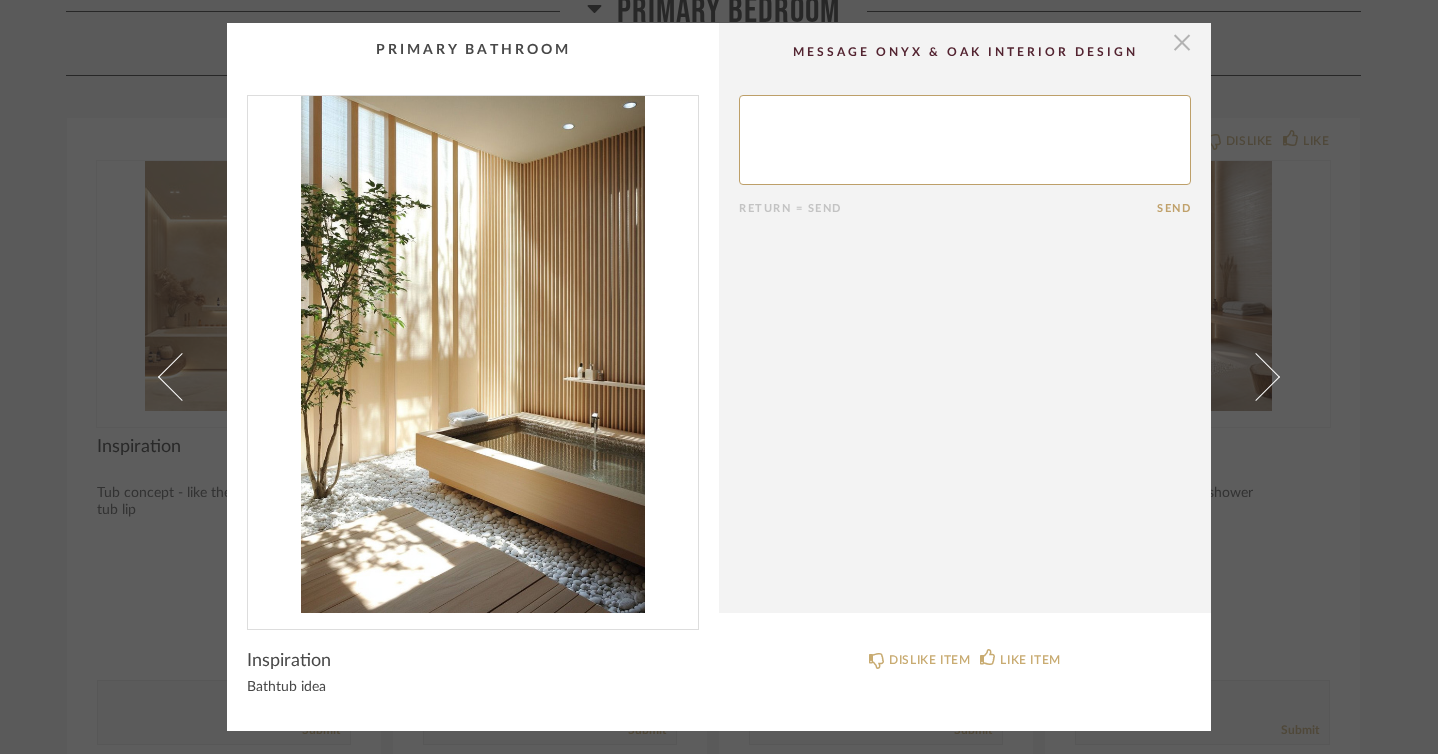 click at bounding box center [1182, 43] 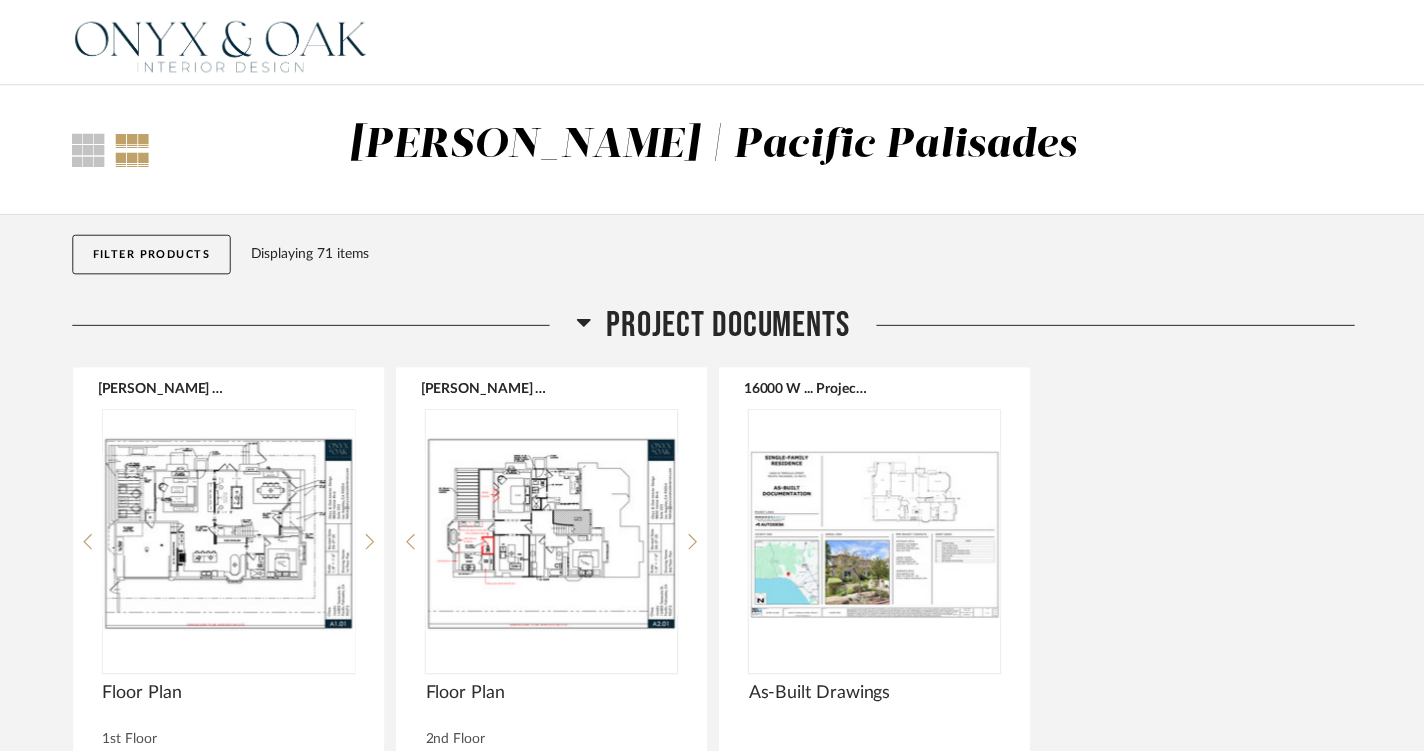 scroll, scrollTop: 12094, scrollLeft: 0, axis: vertical 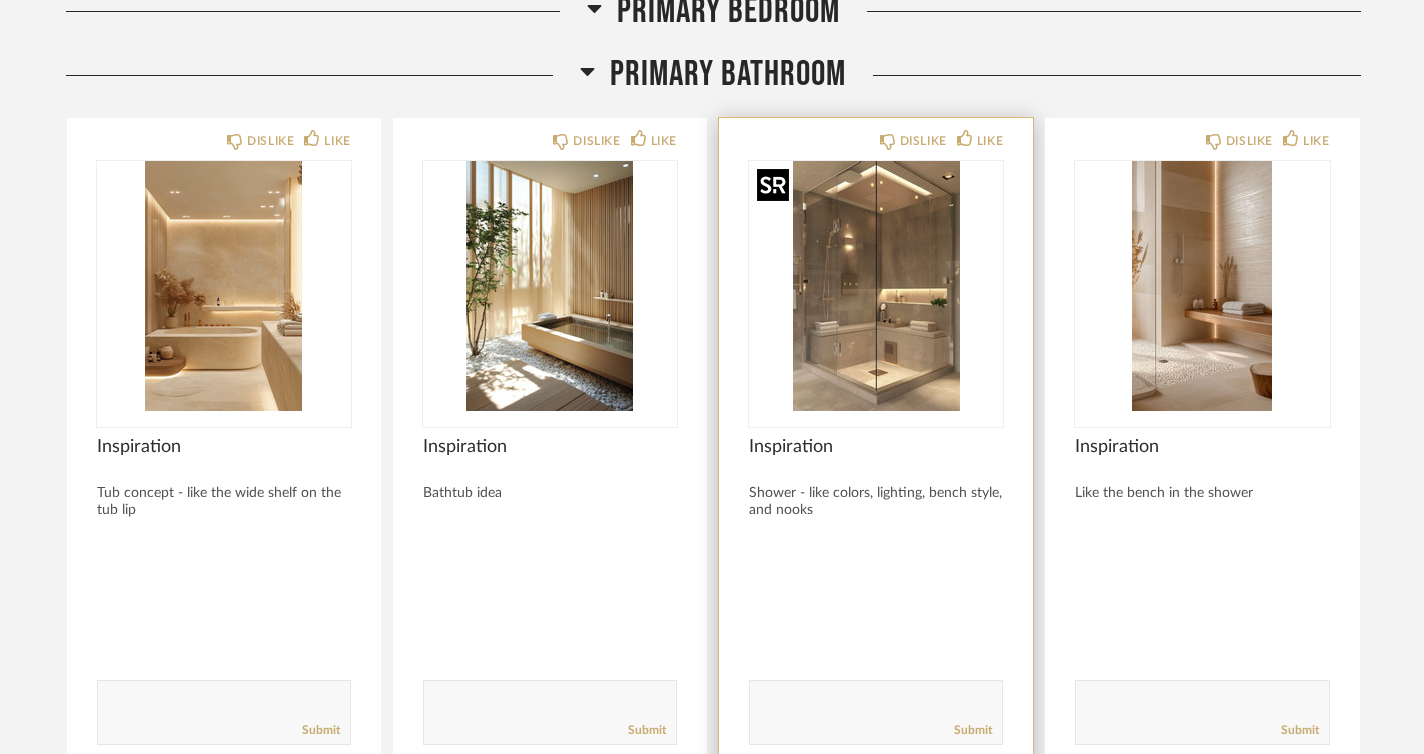click at bounding box center (876, 286) 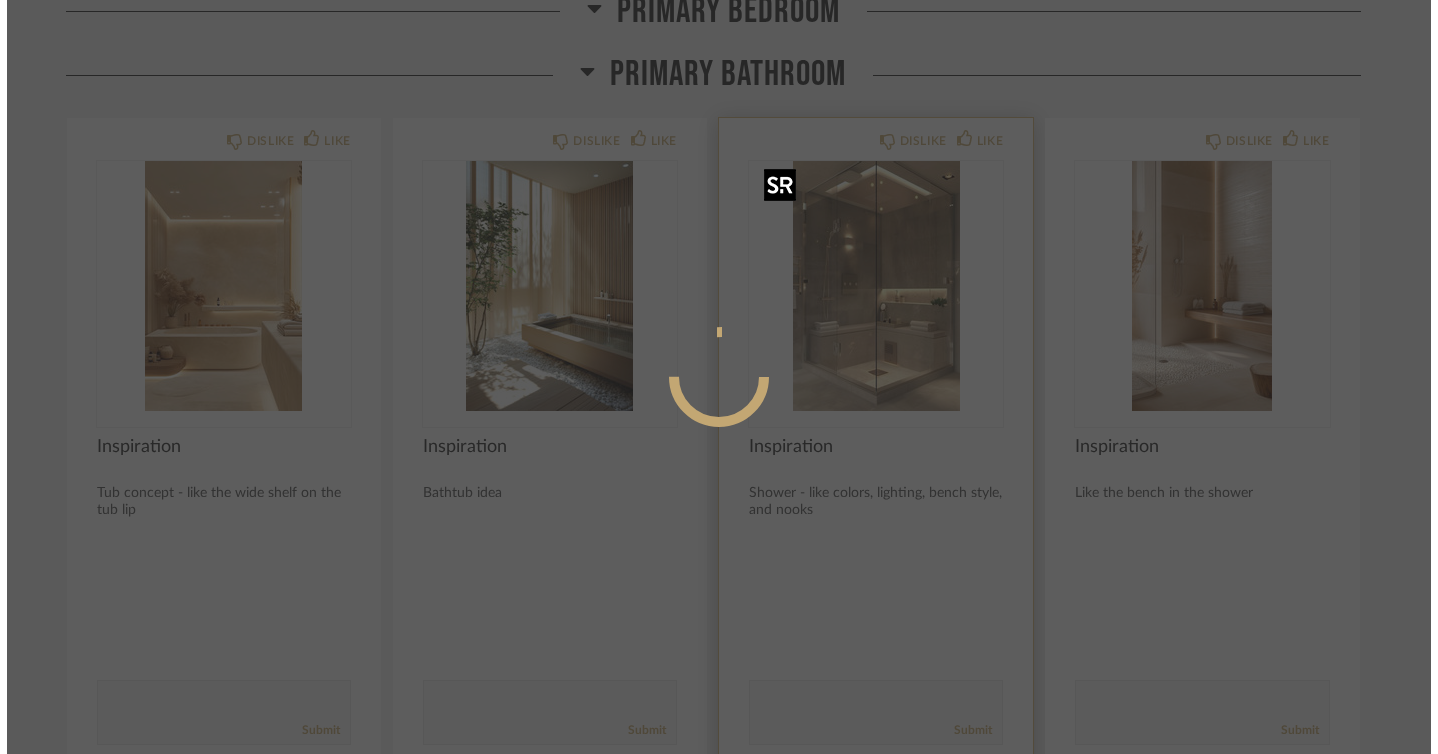 scroll, scrollTop: 0, scrollLeft: 0, axis: both 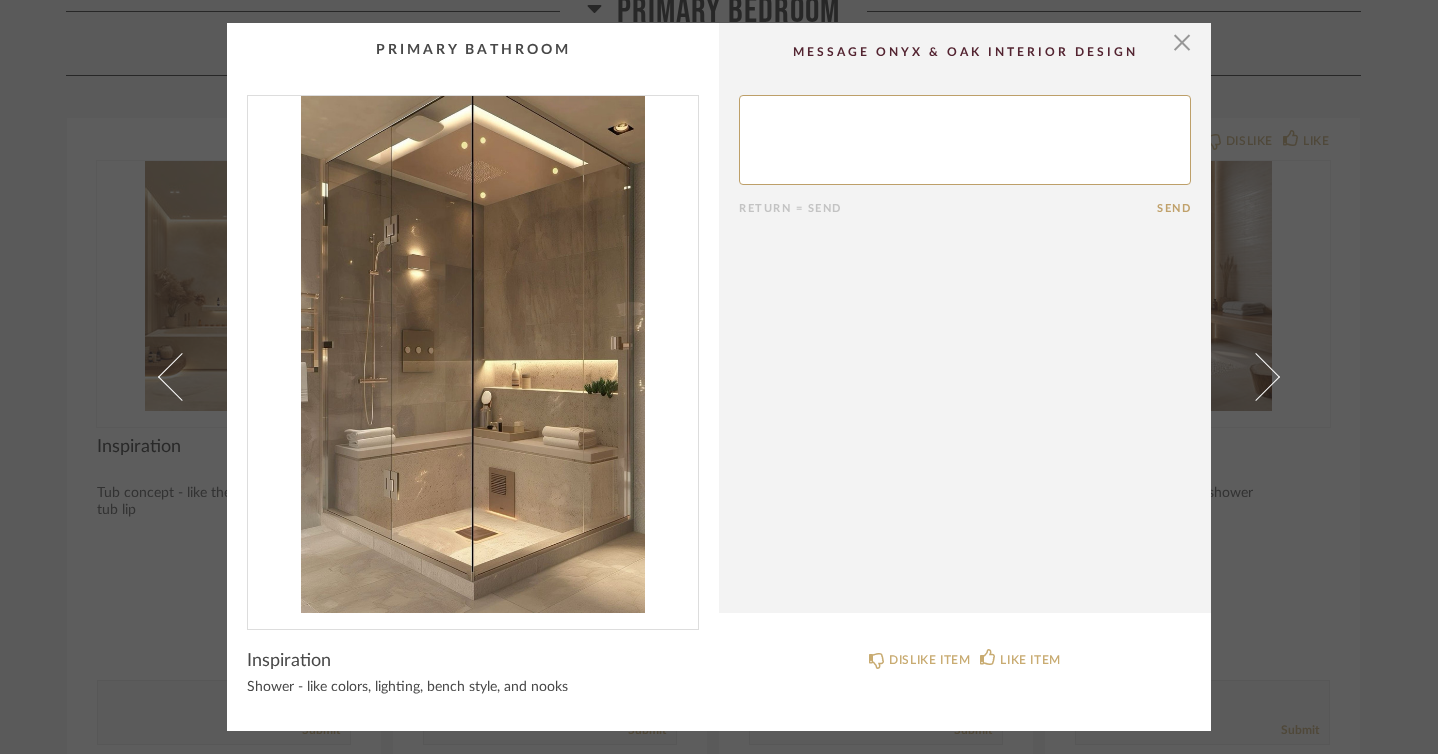 click at bounding box center (473, 354) 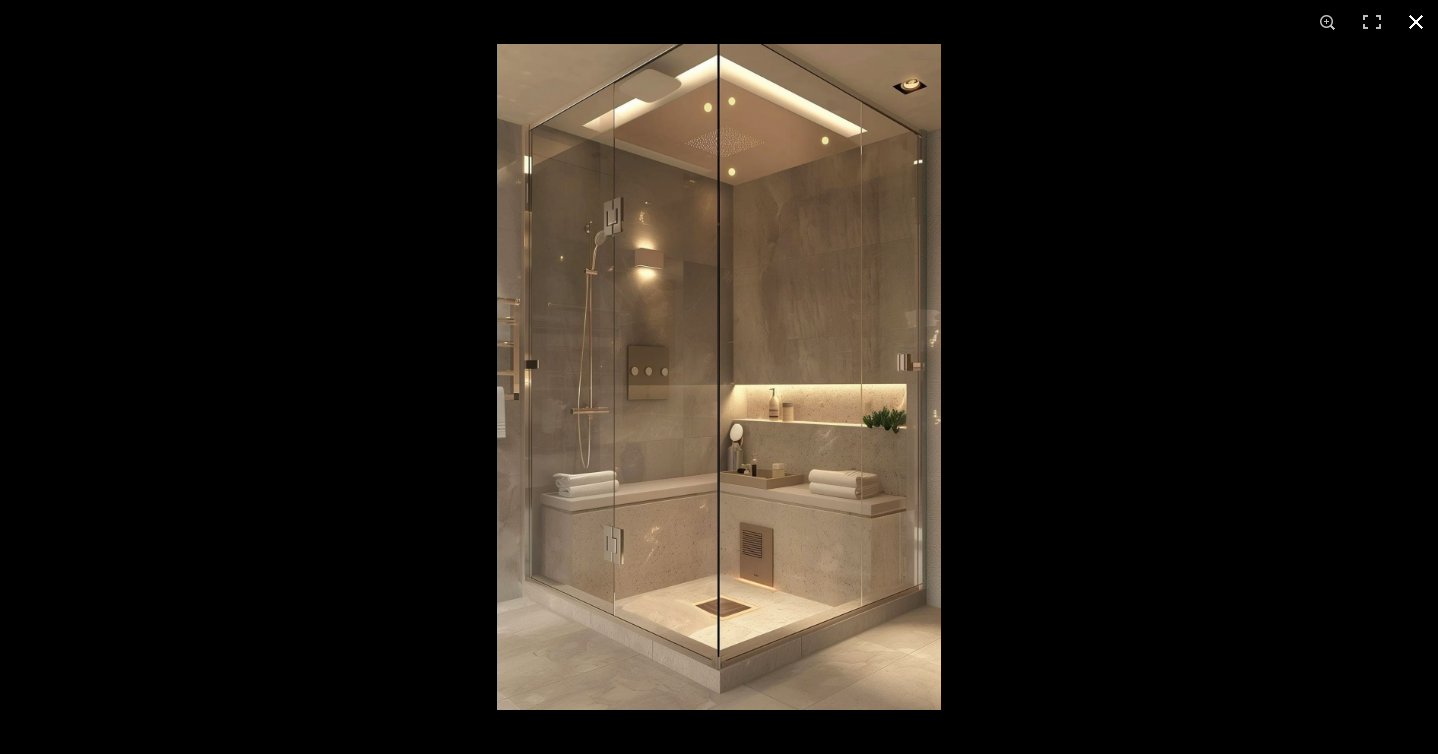 click at bounding box center (1416, 22) 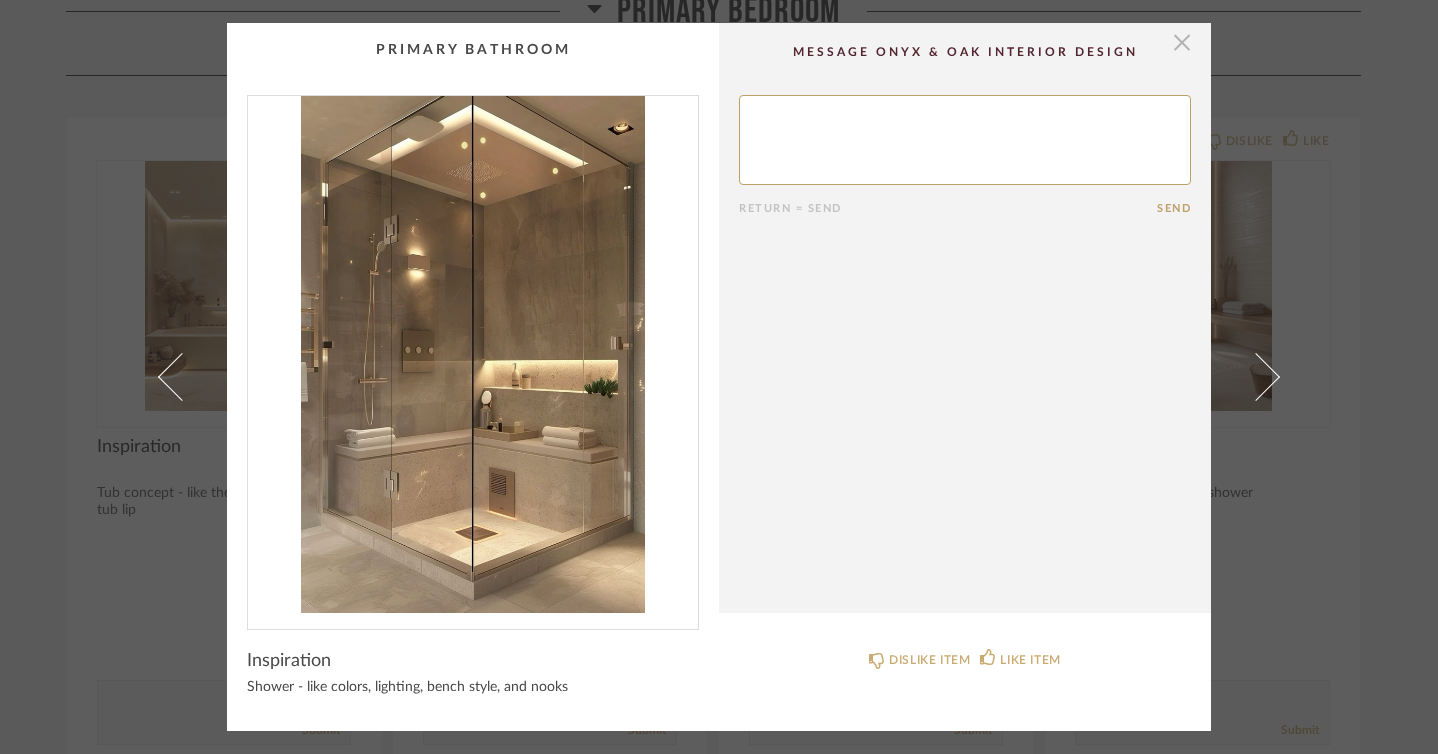 click at bounding box center [1182, 43] 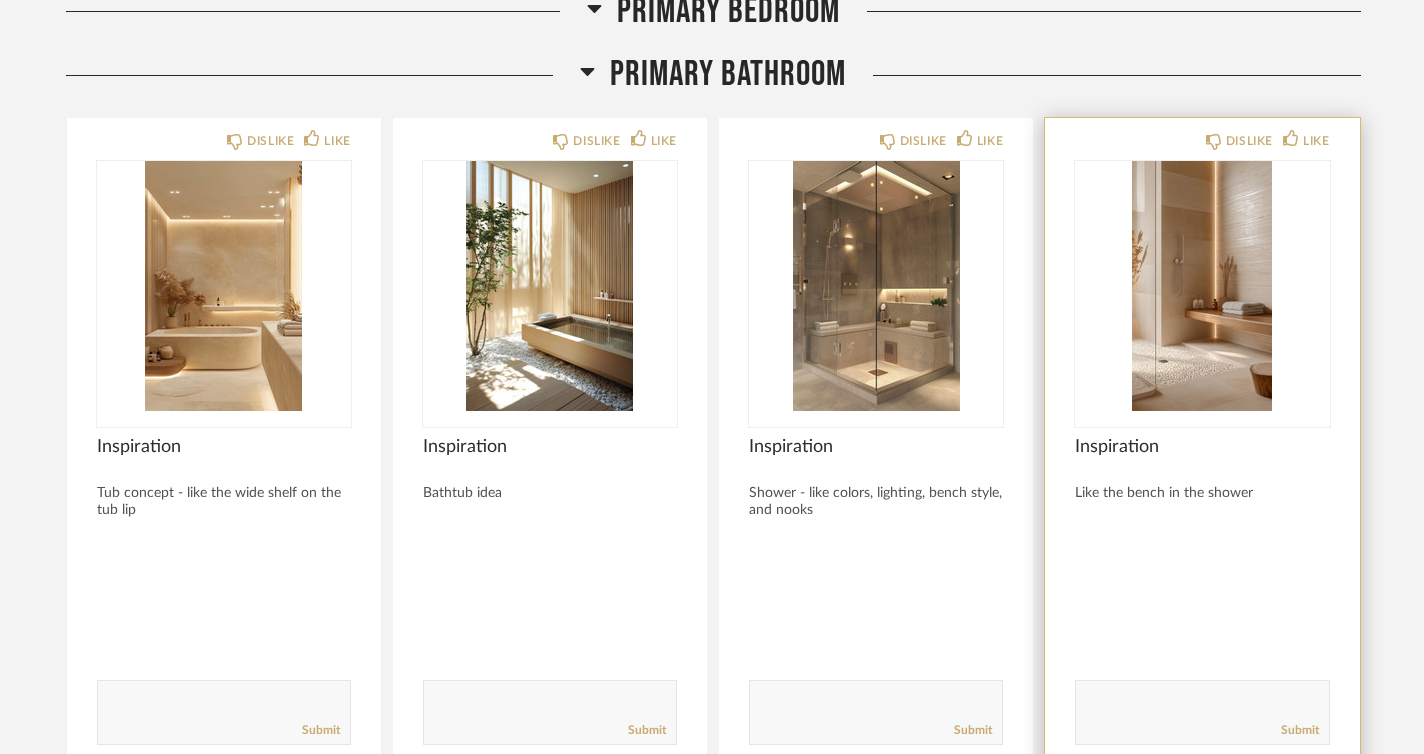 scroll, scrollTop: 12160, scrollLeft: 0, axis: vertical 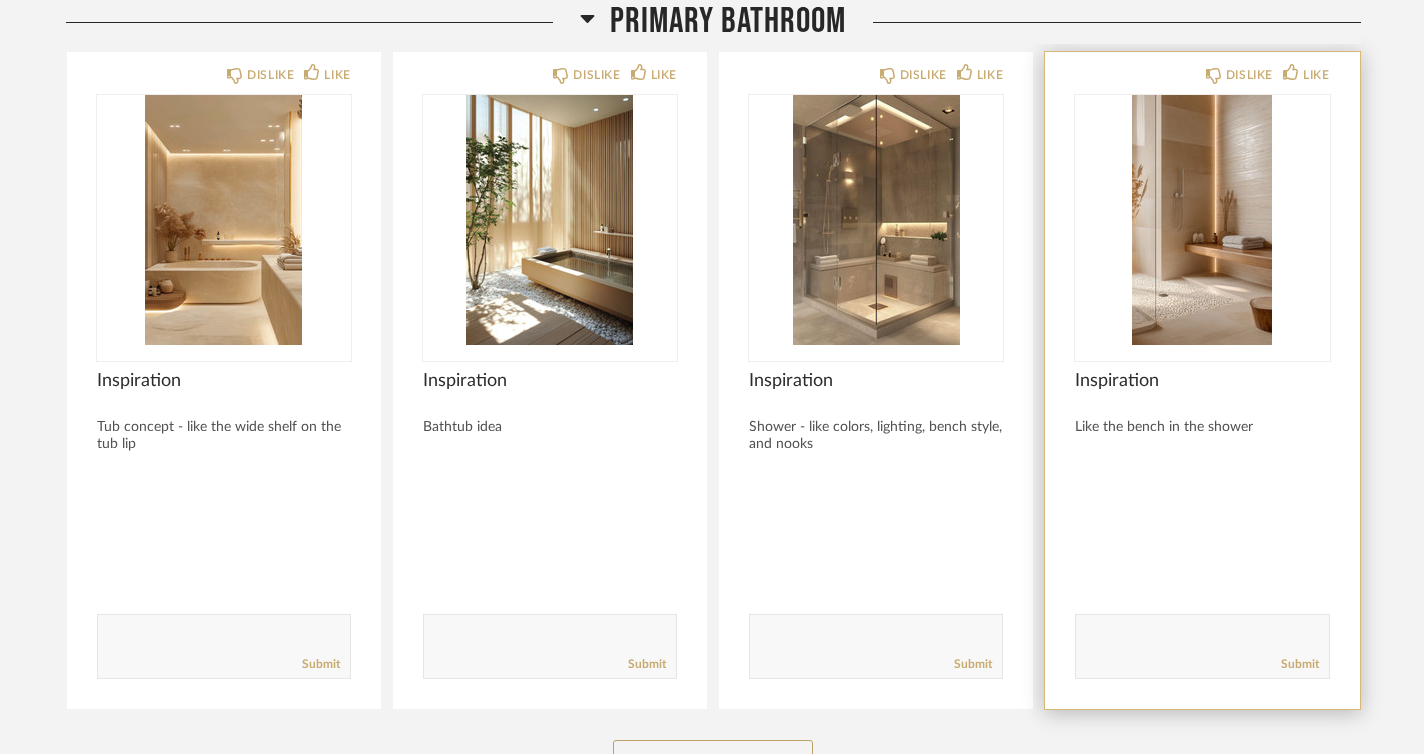 click at bounding box center [1202, 220] 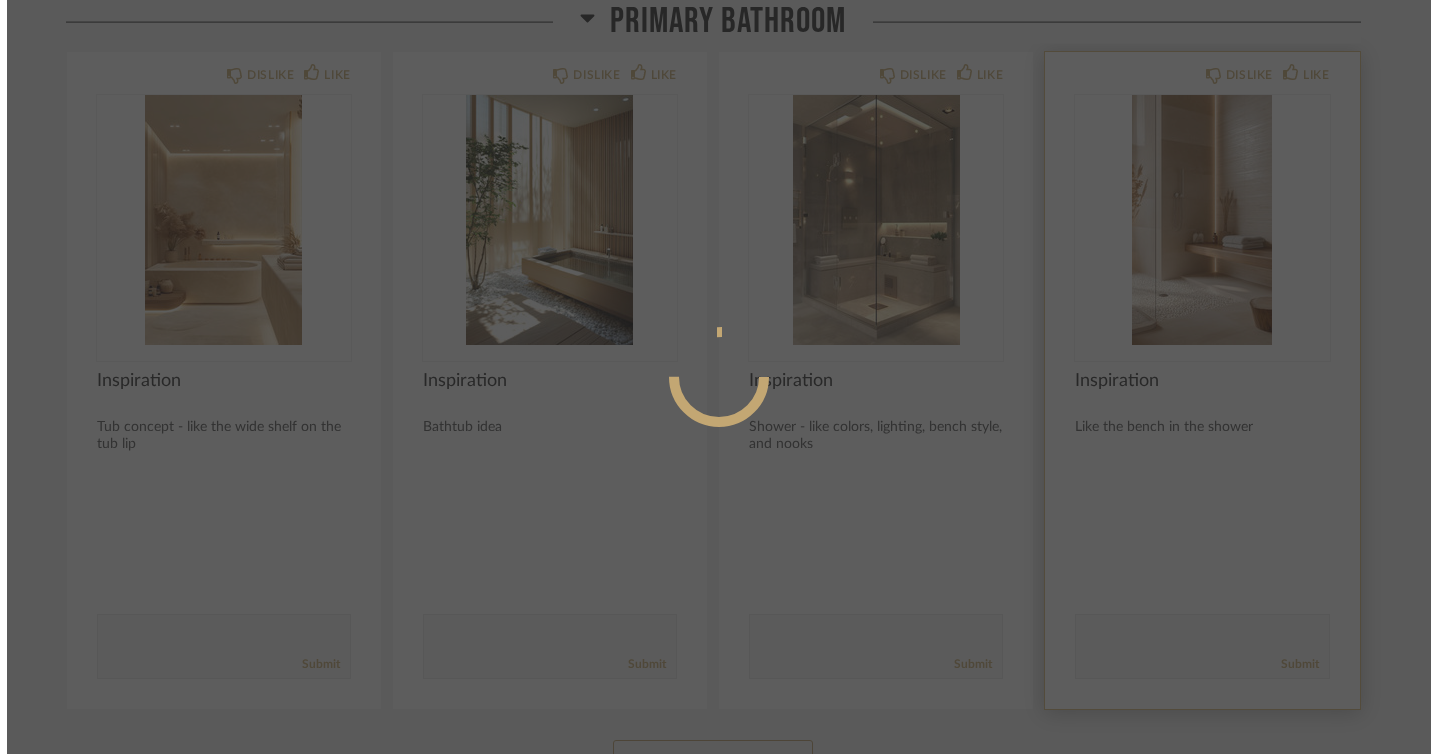 scroll, scrollTop: 0, scrollLeft: 0, axis: both 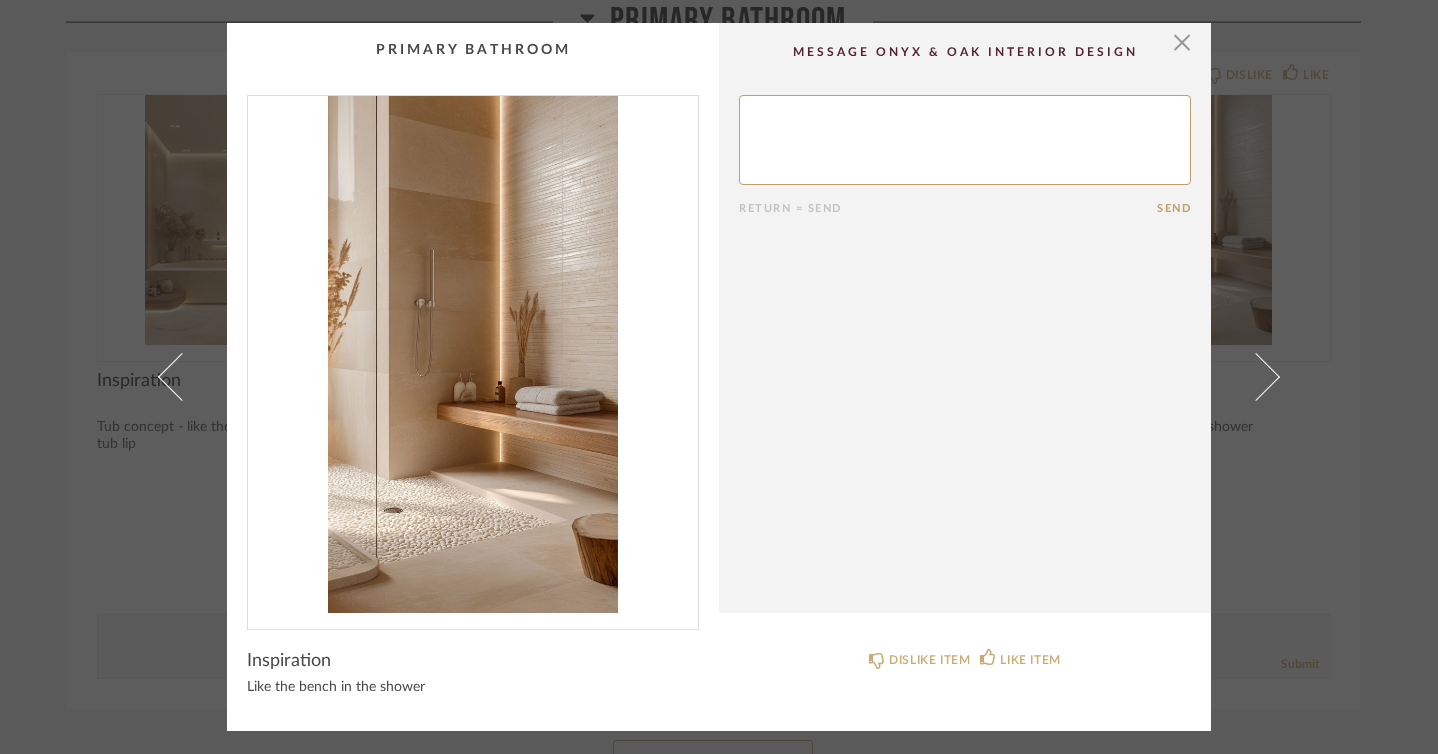 click at bounding box center [473, 354] 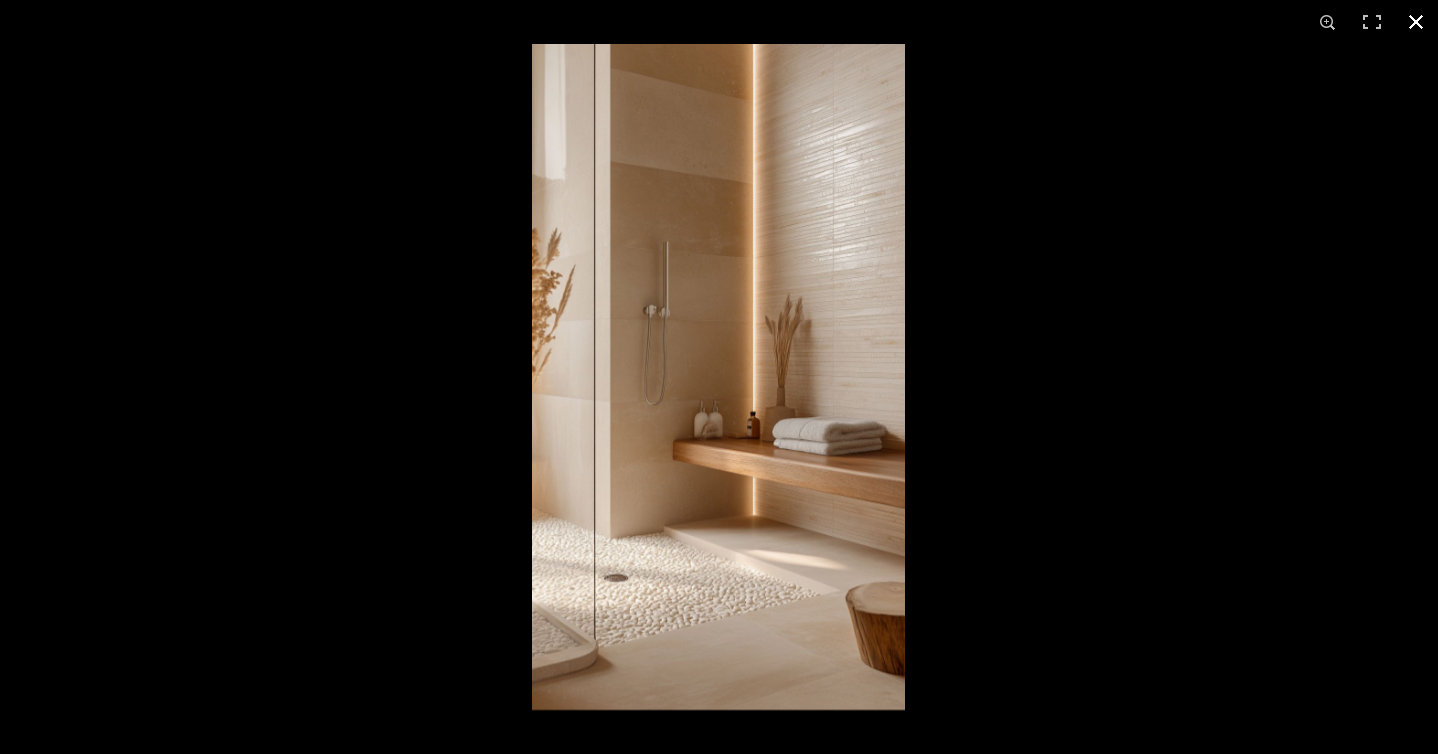 click at bounding box center [1416, 22] 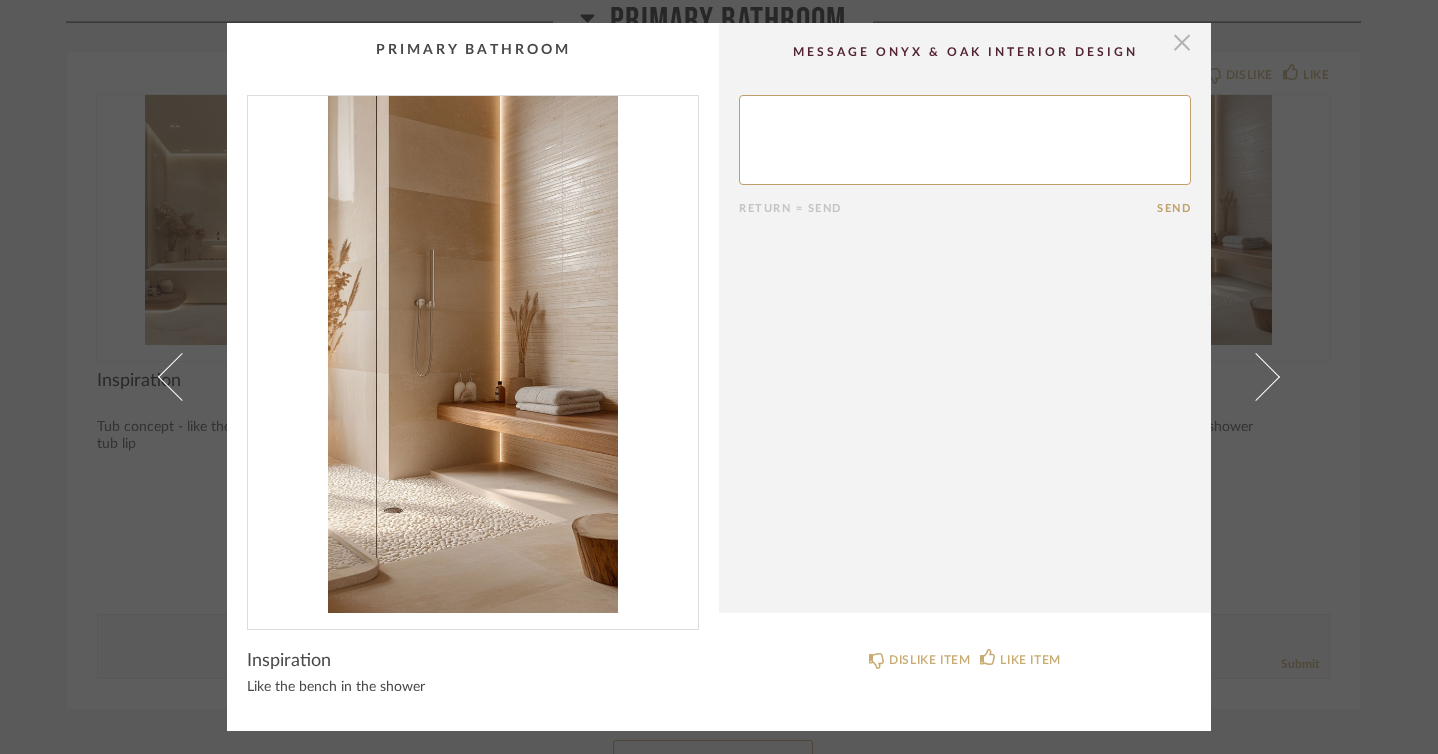 click at bounding box center [1182, 43] 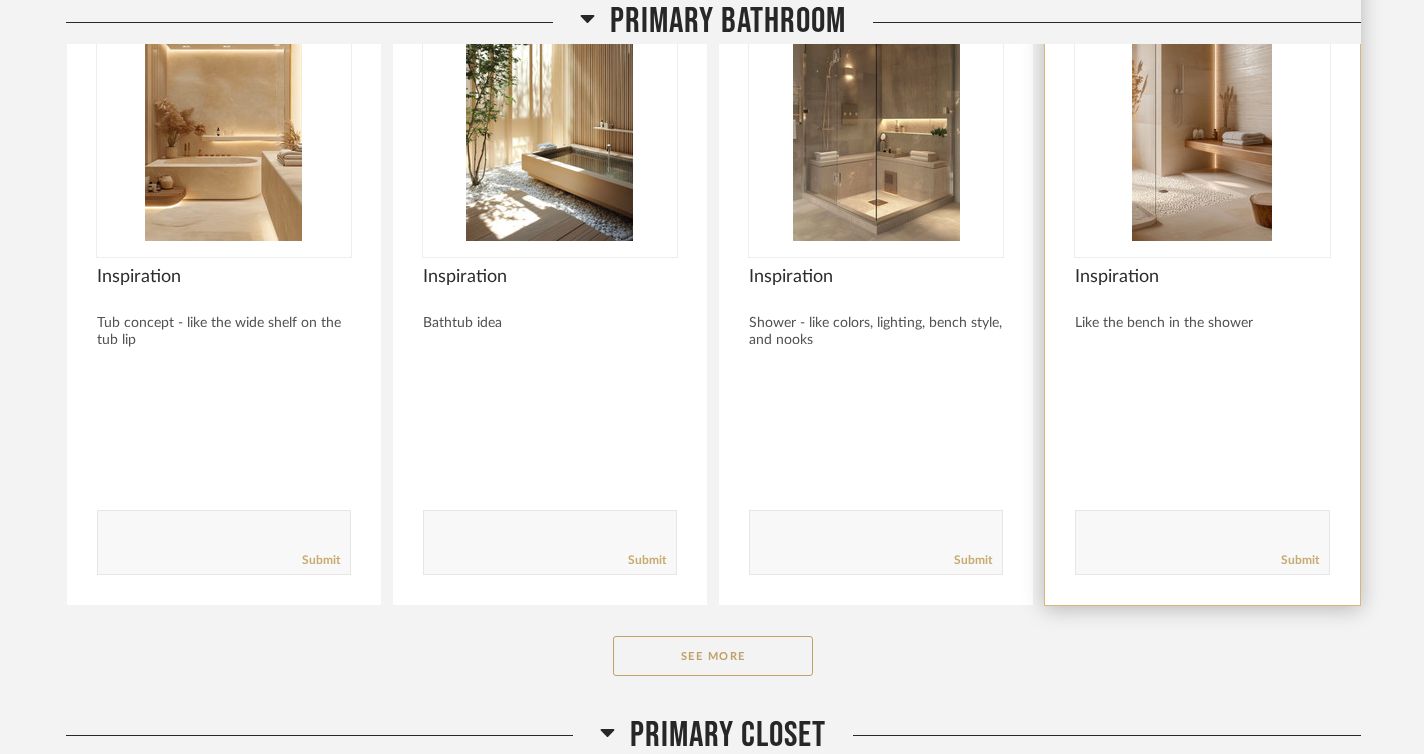 scroll, scrollTop: 12267, scrollLeft: 0, axis: vertical 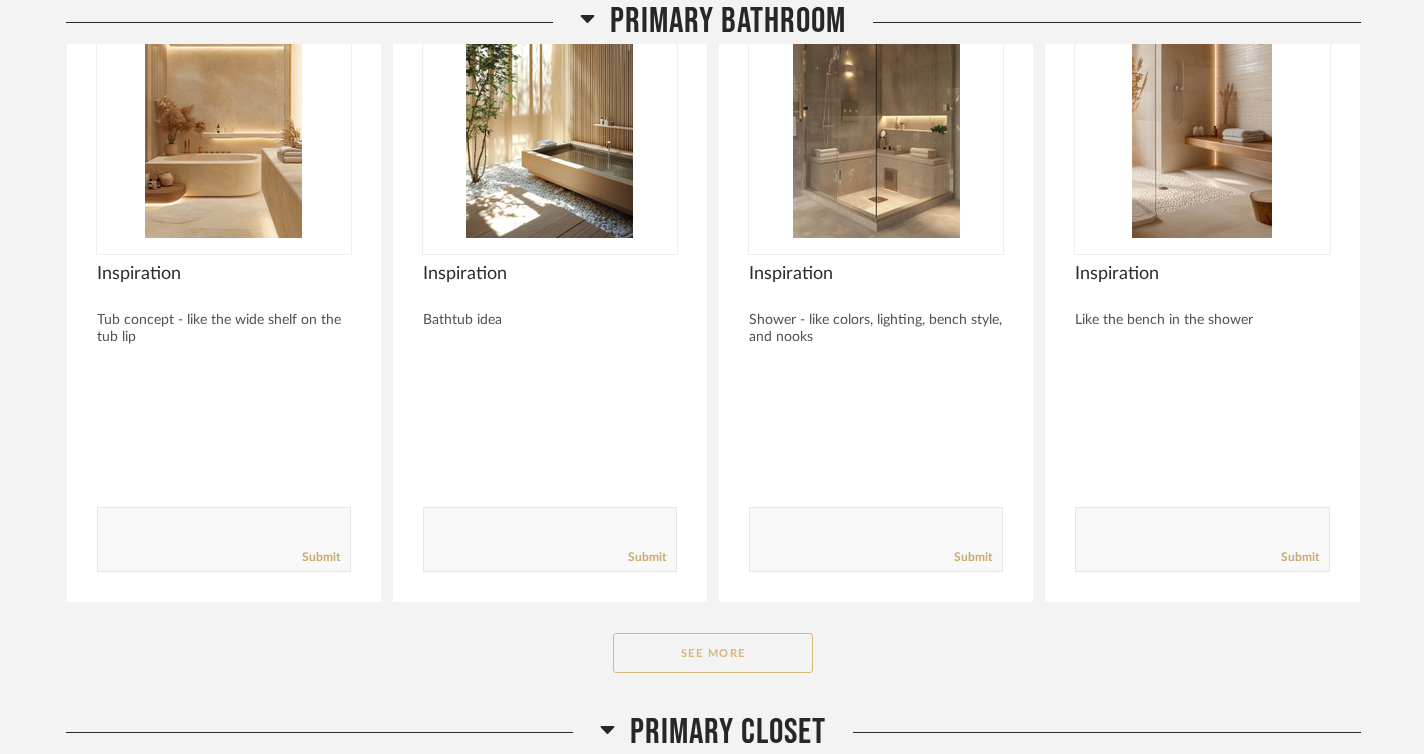 click on "See More" 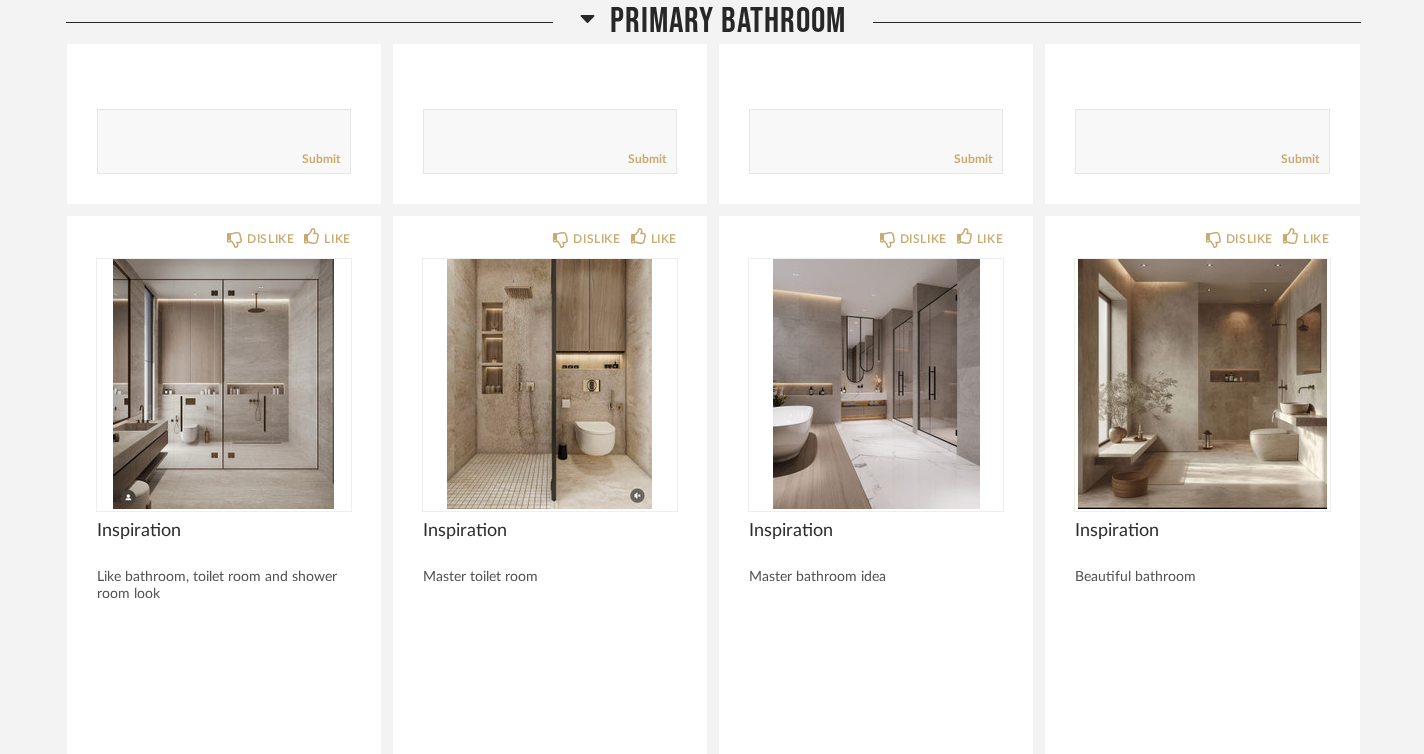 scroll, scrollTop: 12683, scrollLeft: 0, axis: vertical 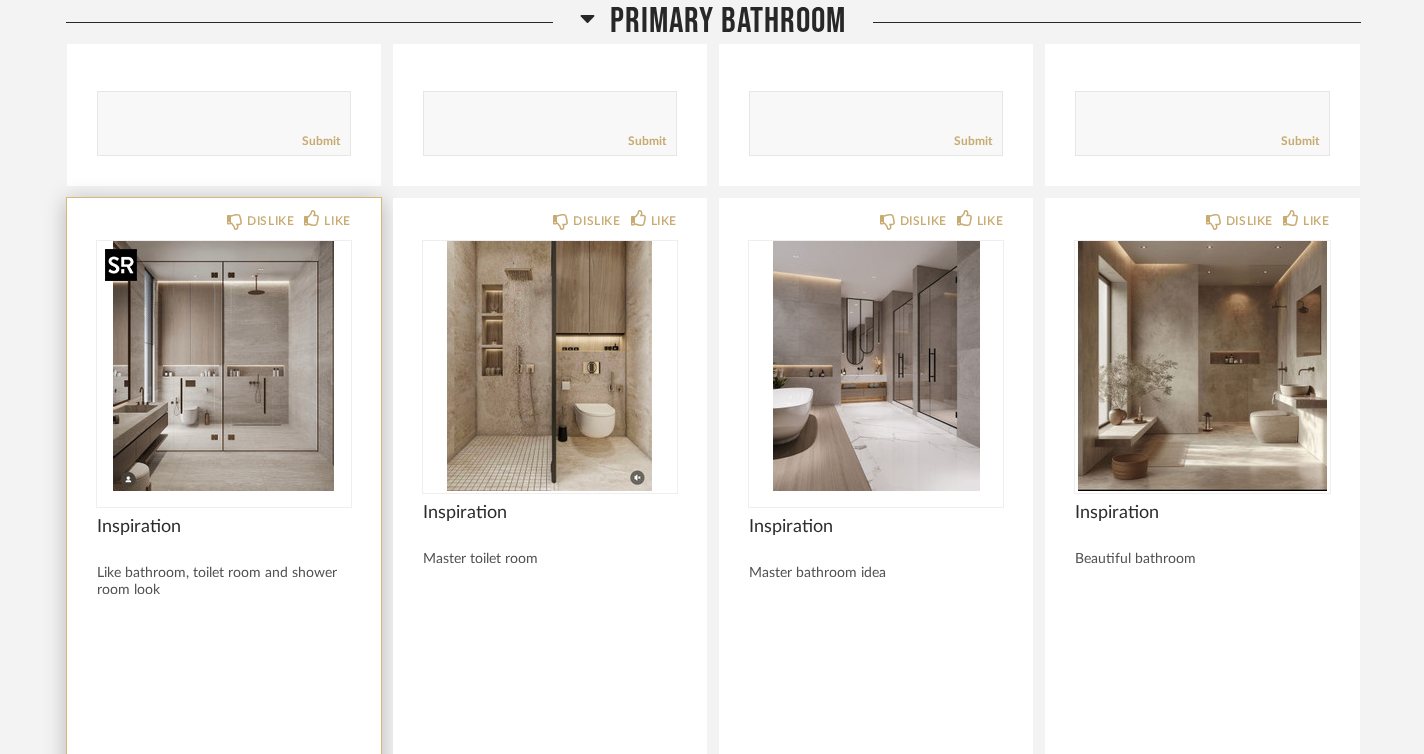 click at bounding box center (224, 366) 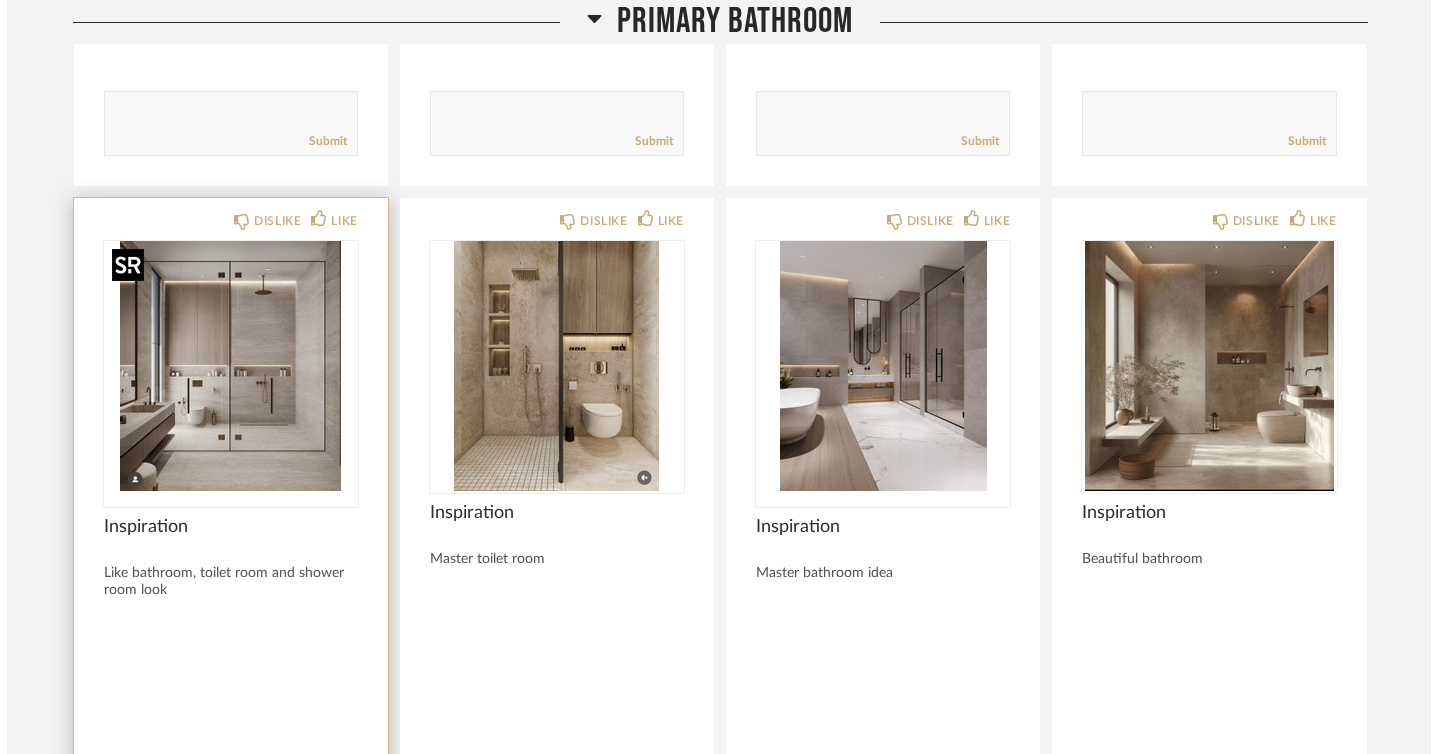 scroll, scrollTop: 0, scrollLeft: 0, axis: both 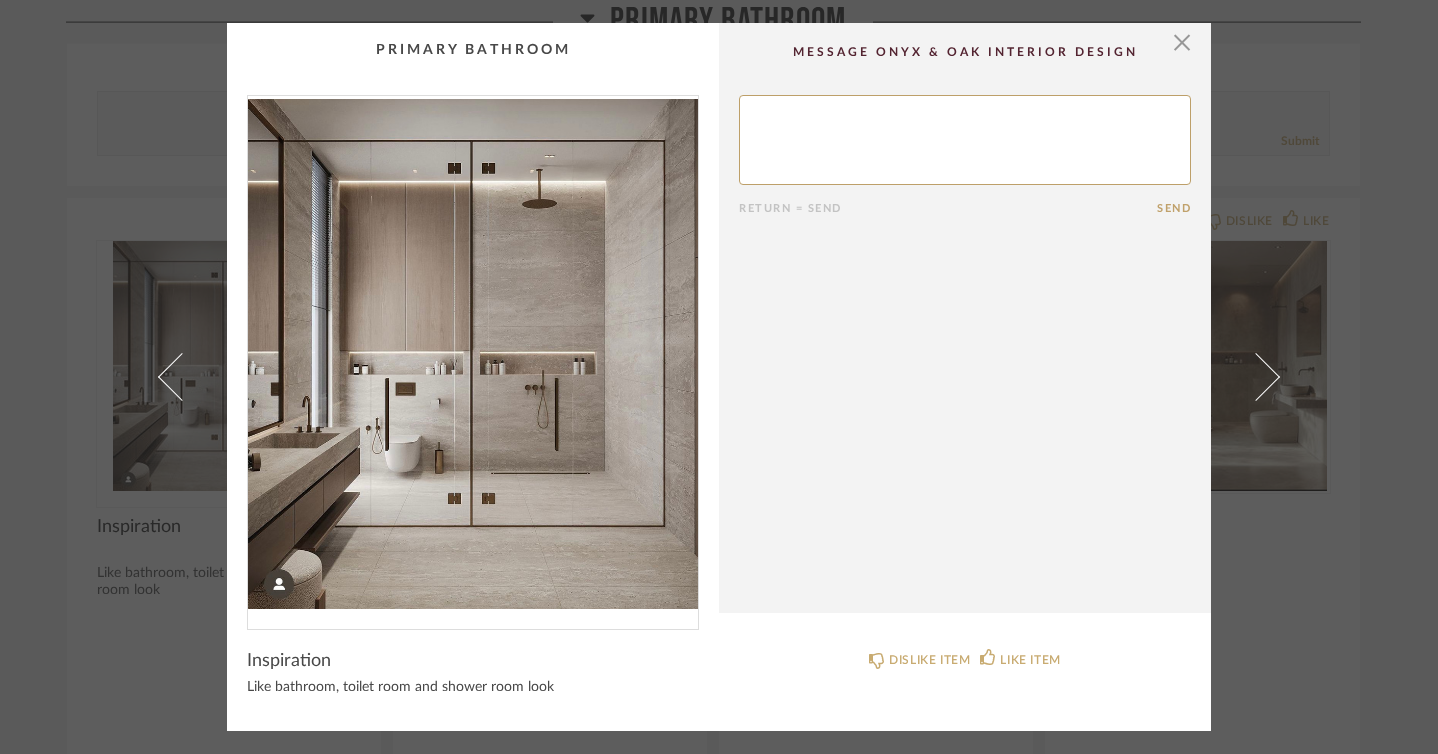 click at bounding box center (473, 354) 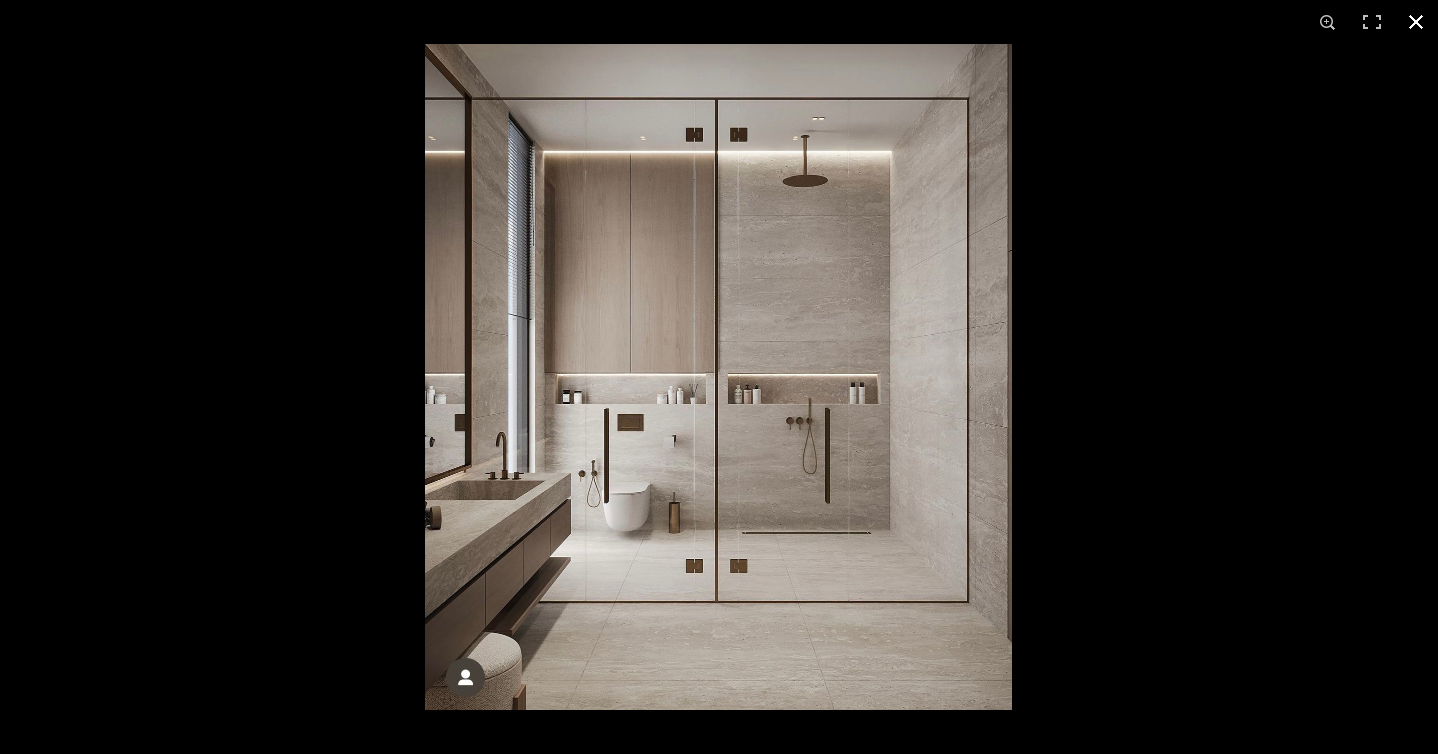 click at bounding box center (1416, 22) 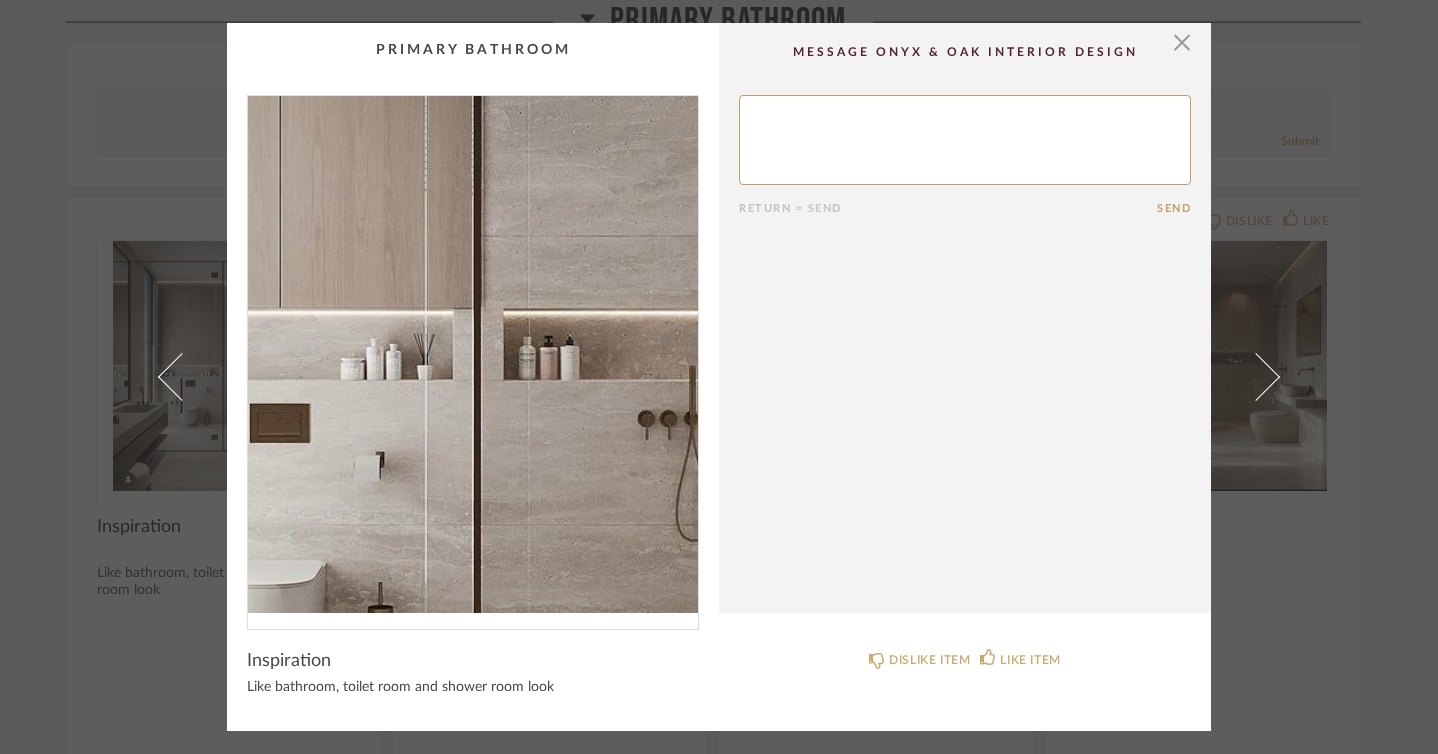 click at bounding box center [473, 354] 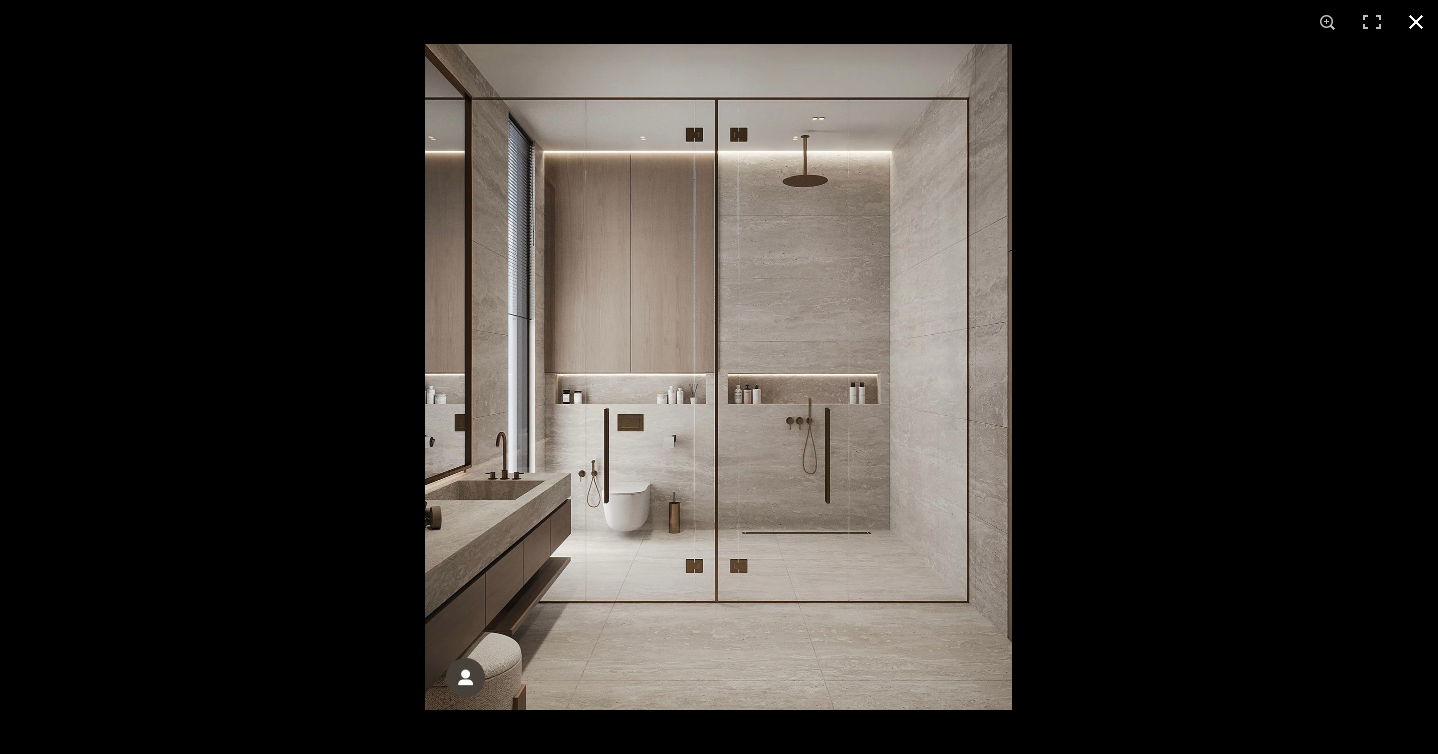 click at bounding box center [1416, 22] 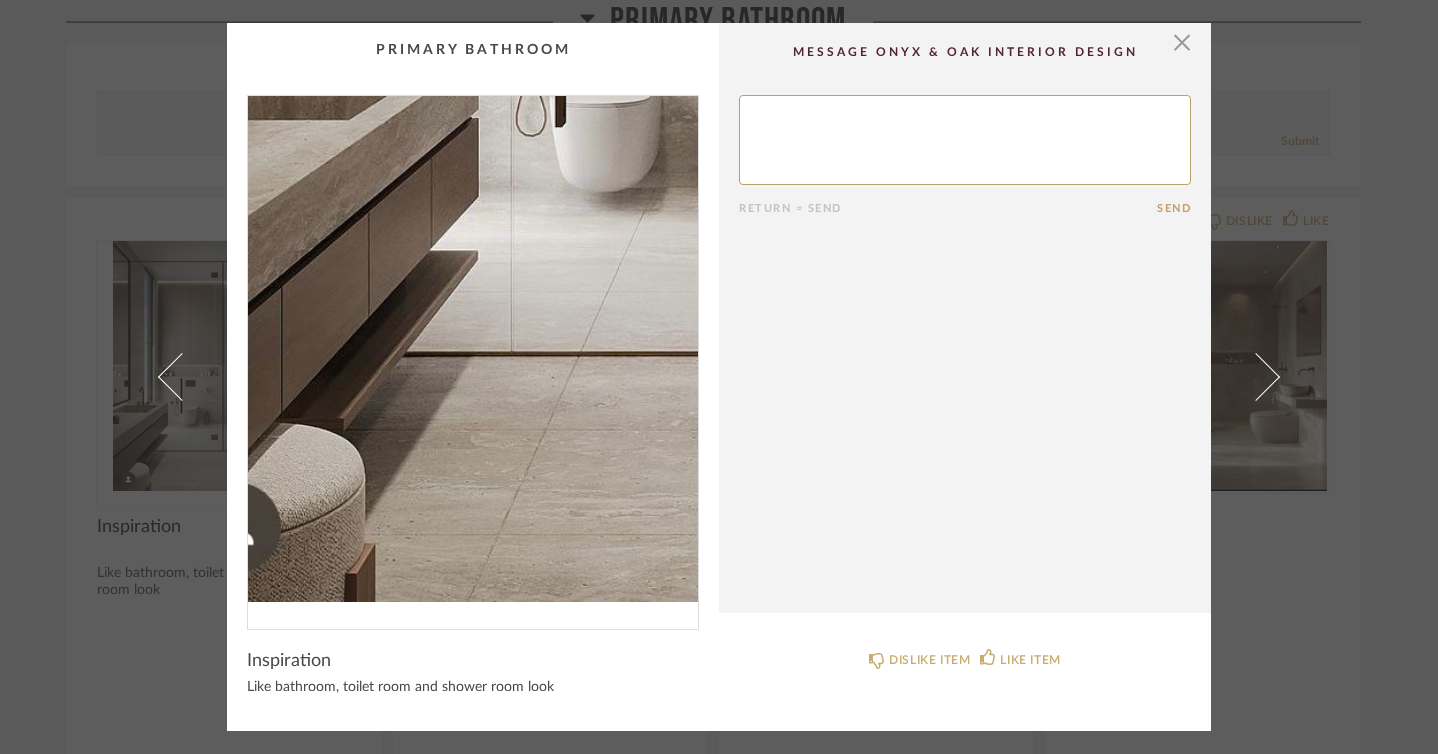 click at bounding box center (473, 354) 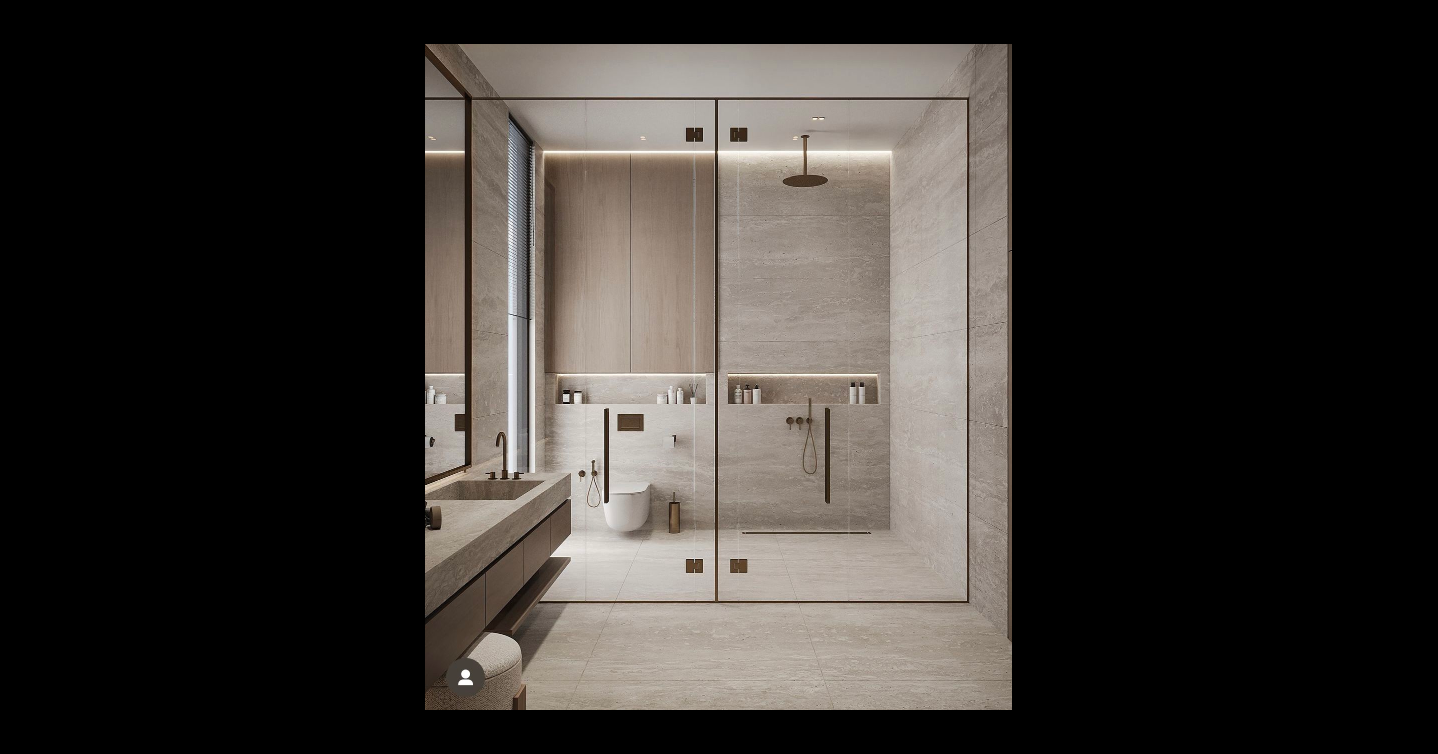 click at bounding box center [1416, 22] 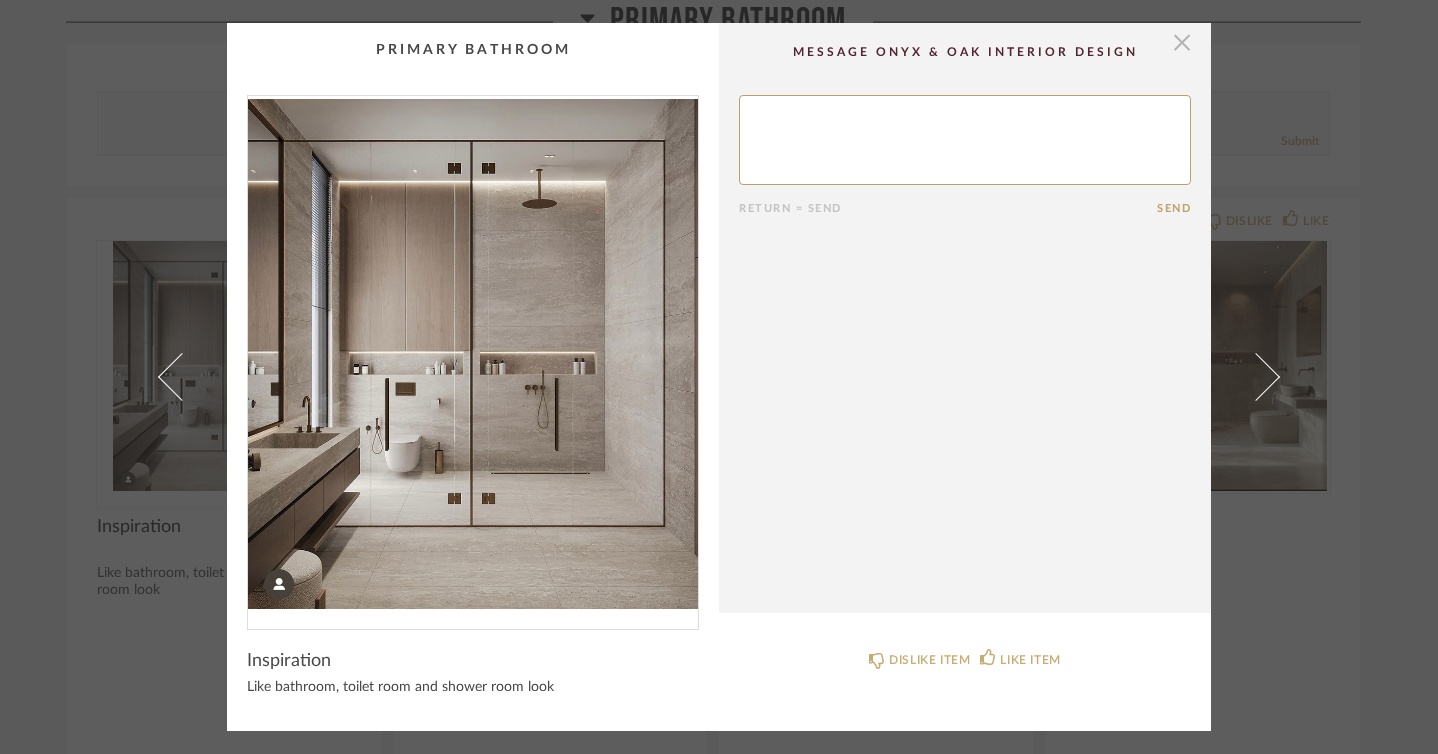 click at bounding box center [1182, 43] 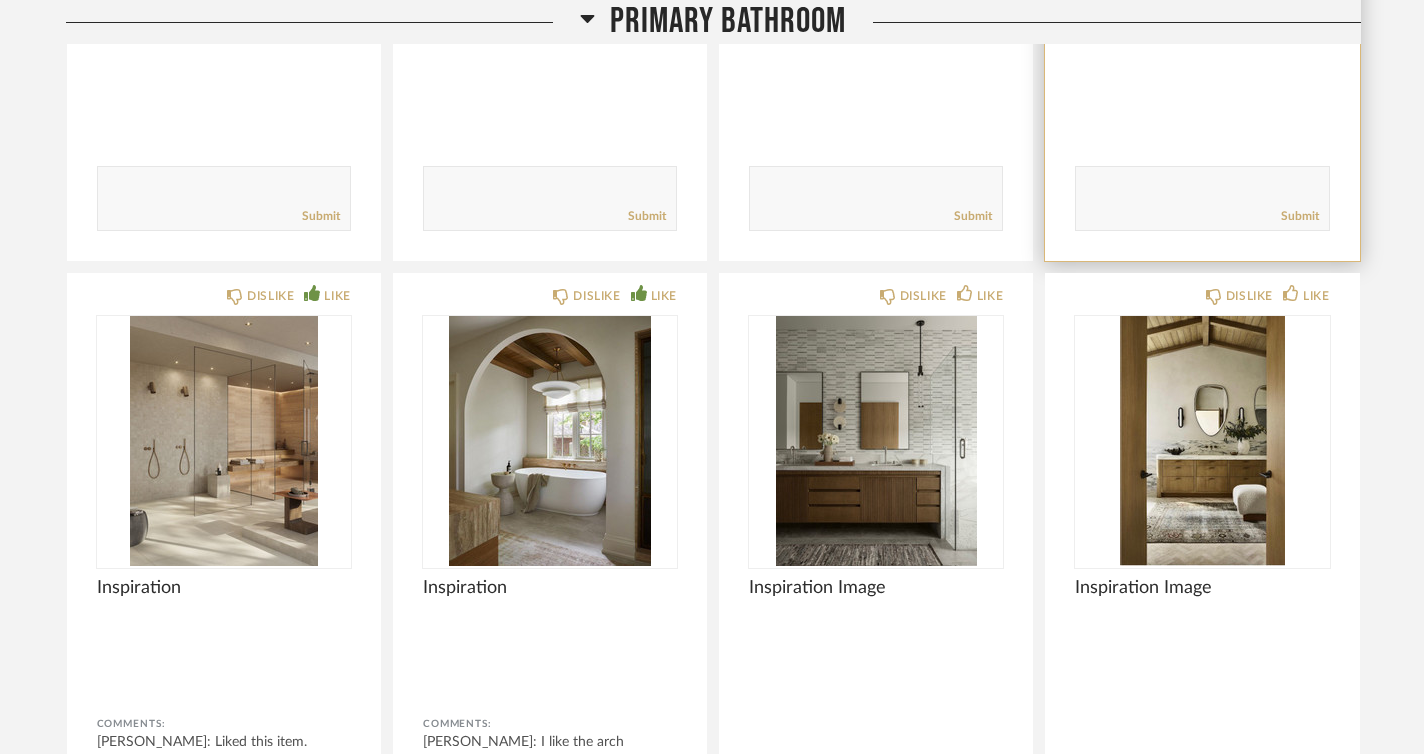 scroll, scrollTop: 13282, scrollLeft: 0, axis: vertical 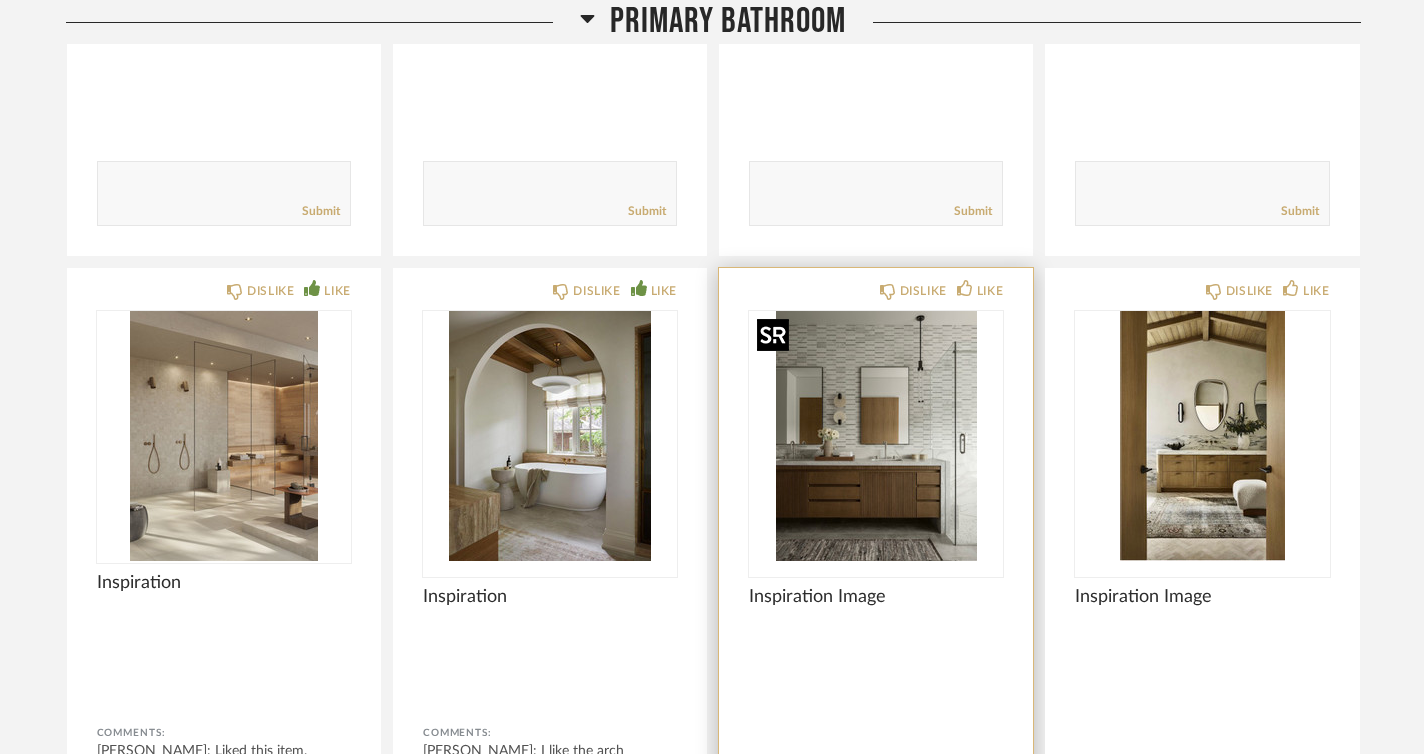 click at bounding box center (876, 436) 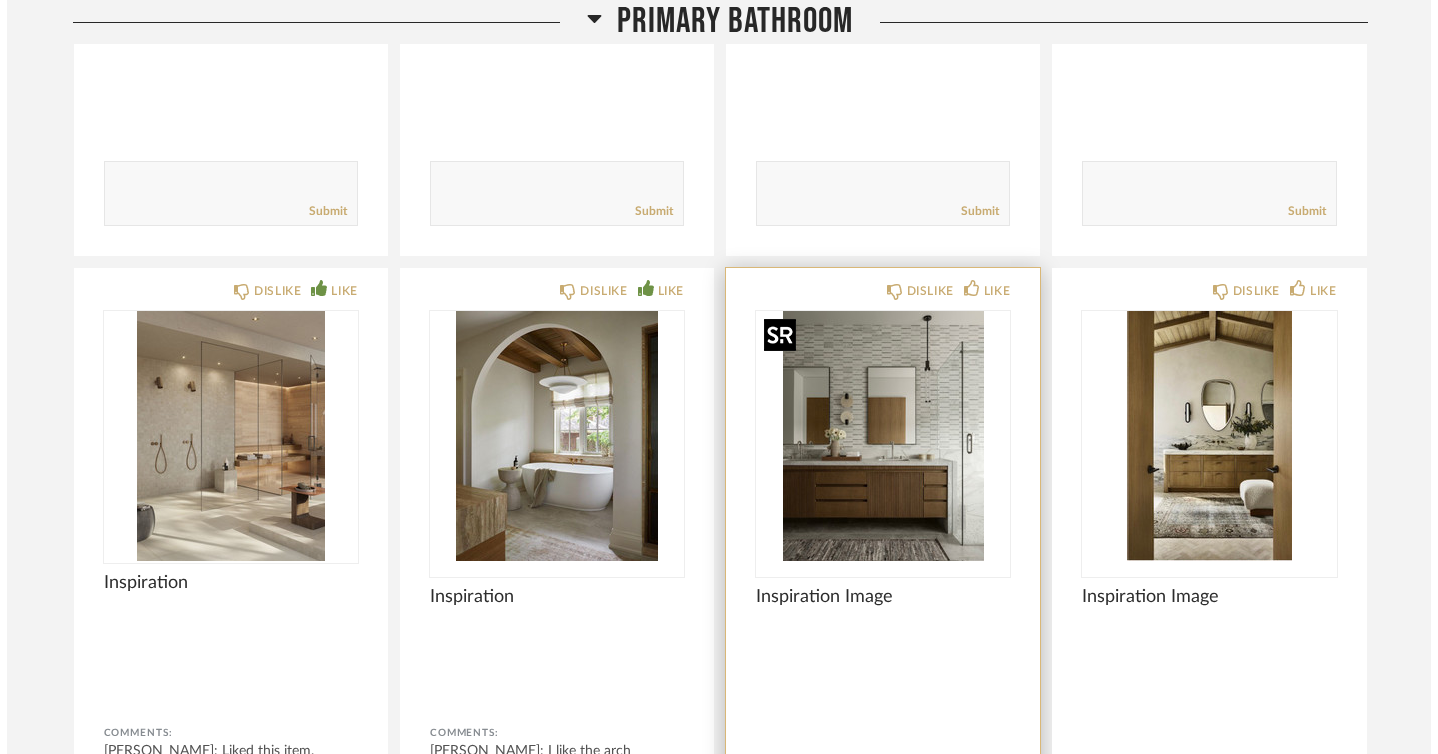 scroll, scrollTop: 0, scrollLeft: 0, axis: both 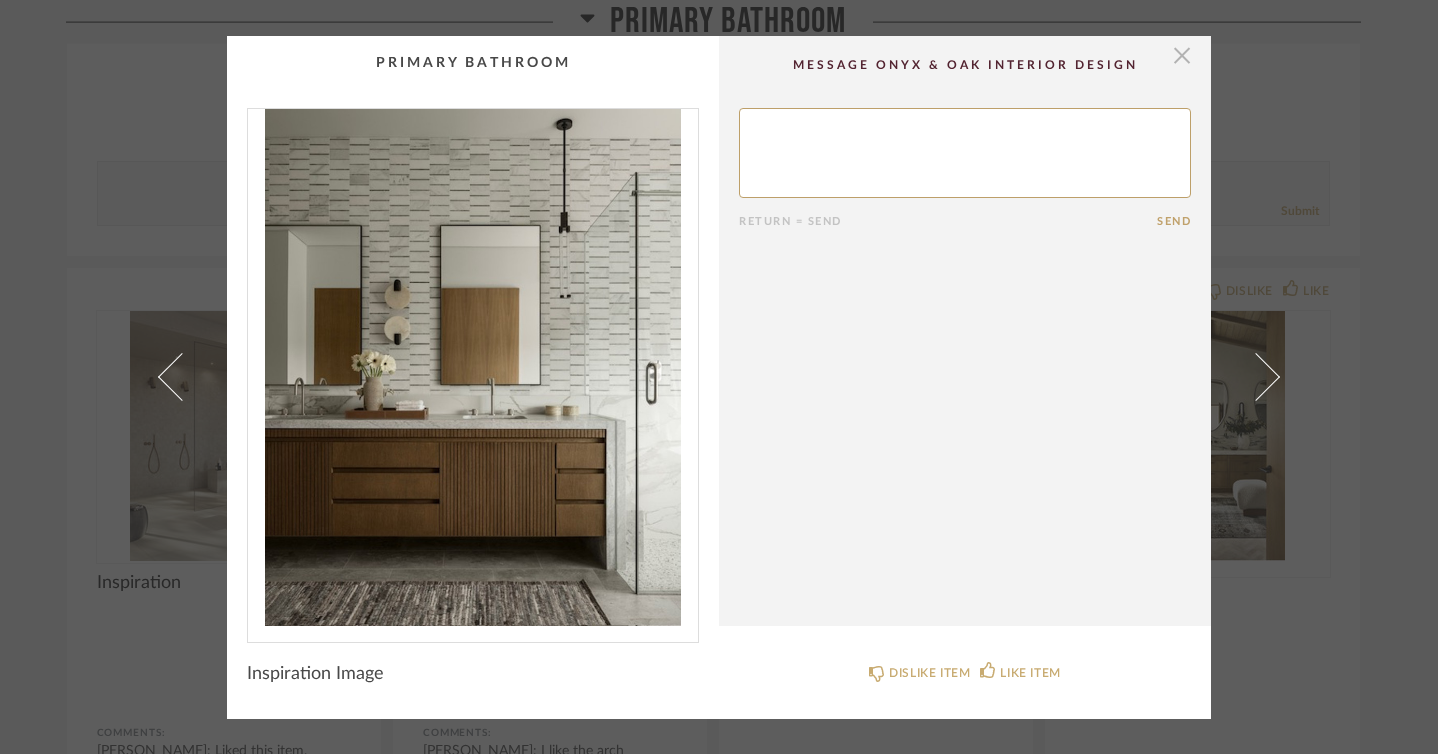click at bounding box center [1182, 56] 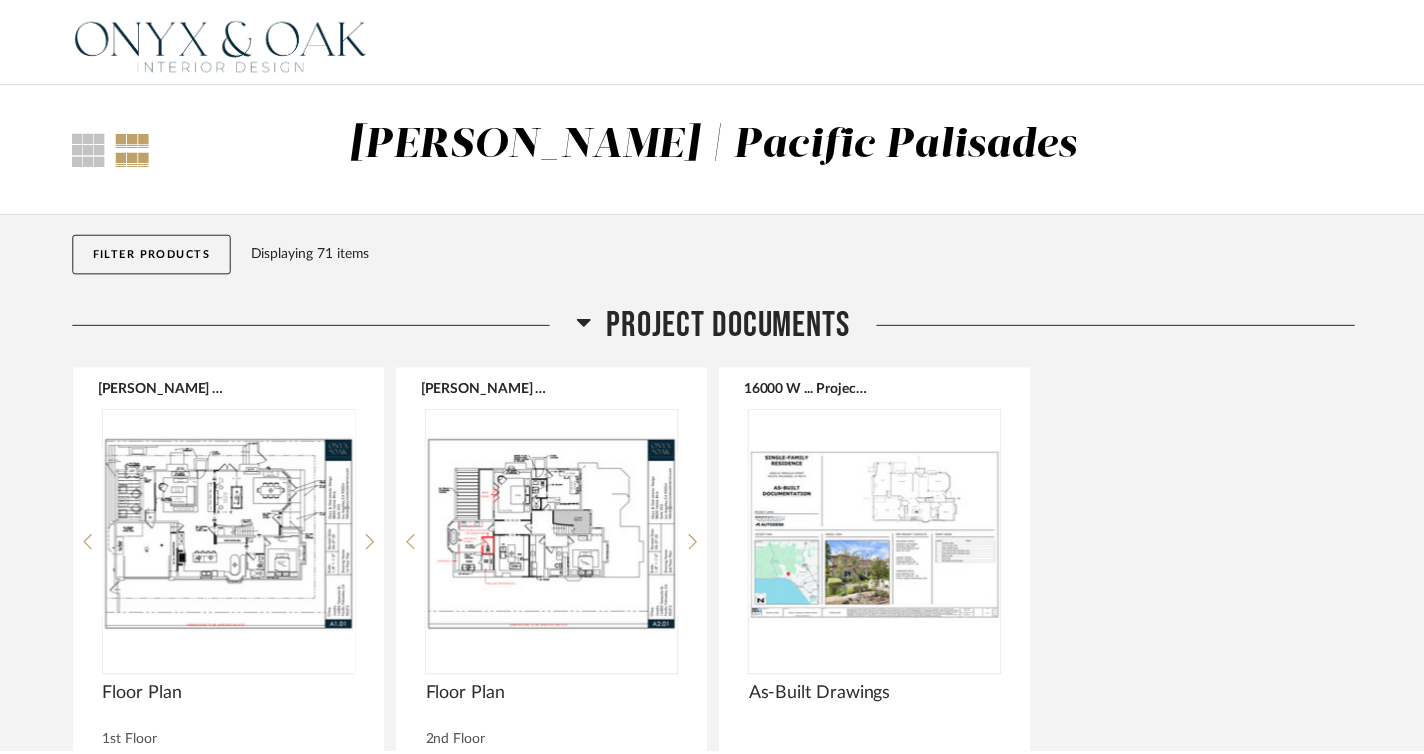 scroll, scrollTop: 13282, scrollLeft: 0, axis: vertical 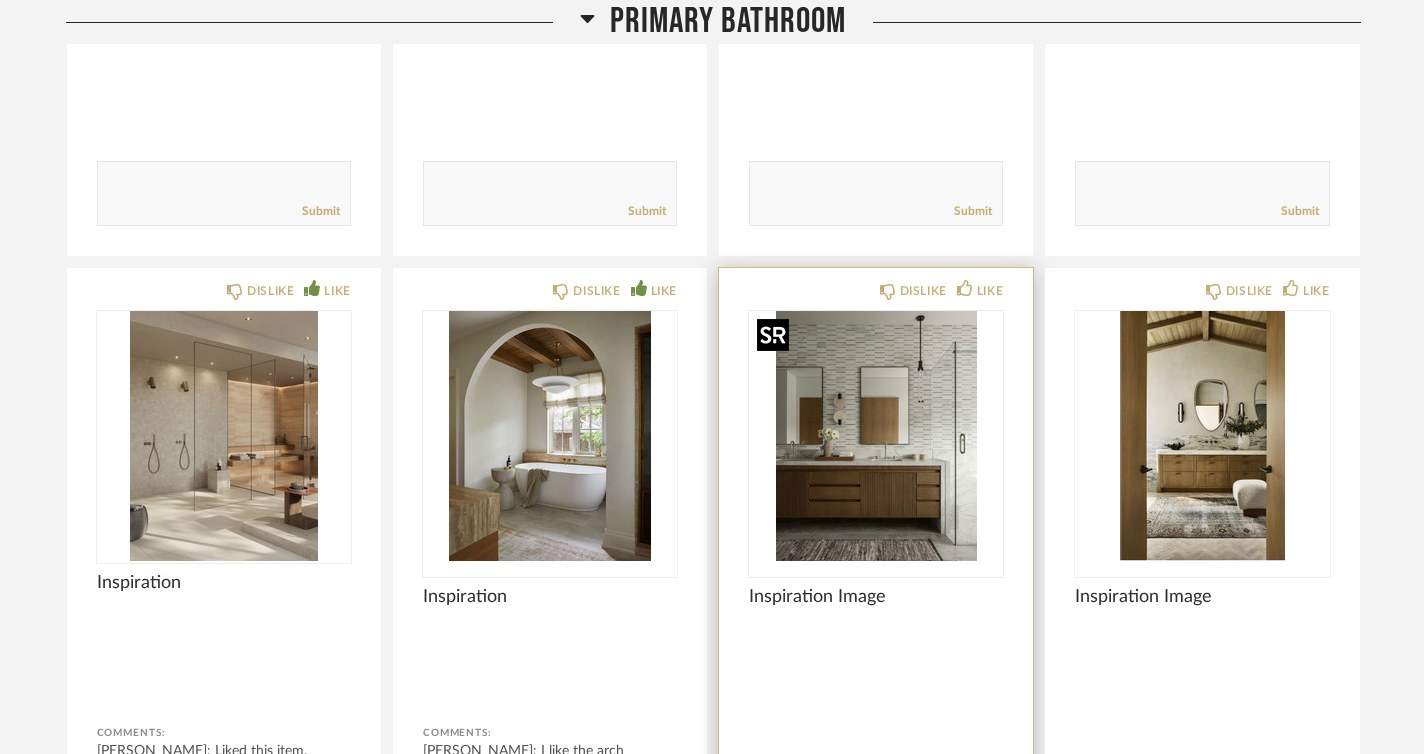 click at bounding box center [876, 436] 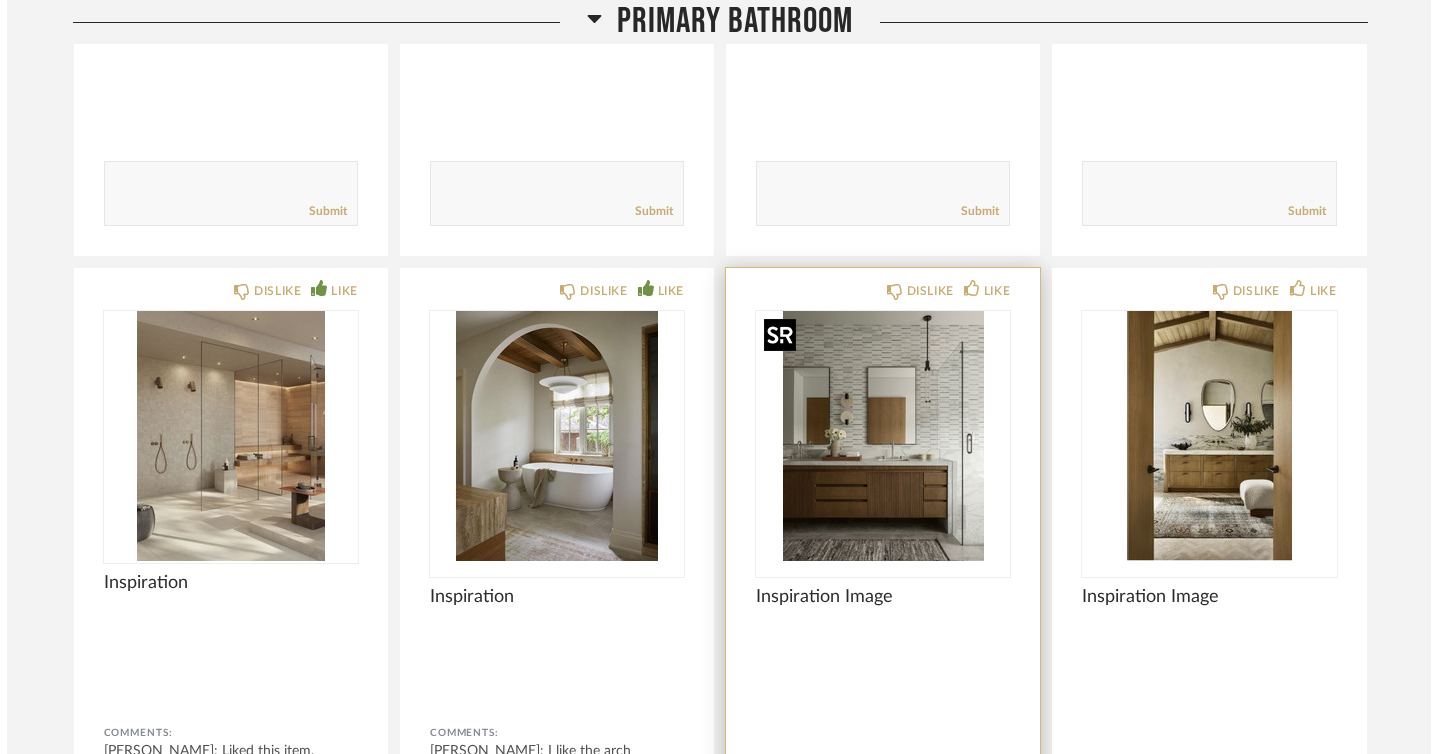 scroll, scrollTop: 0, scrollLeft: 0, axis: both 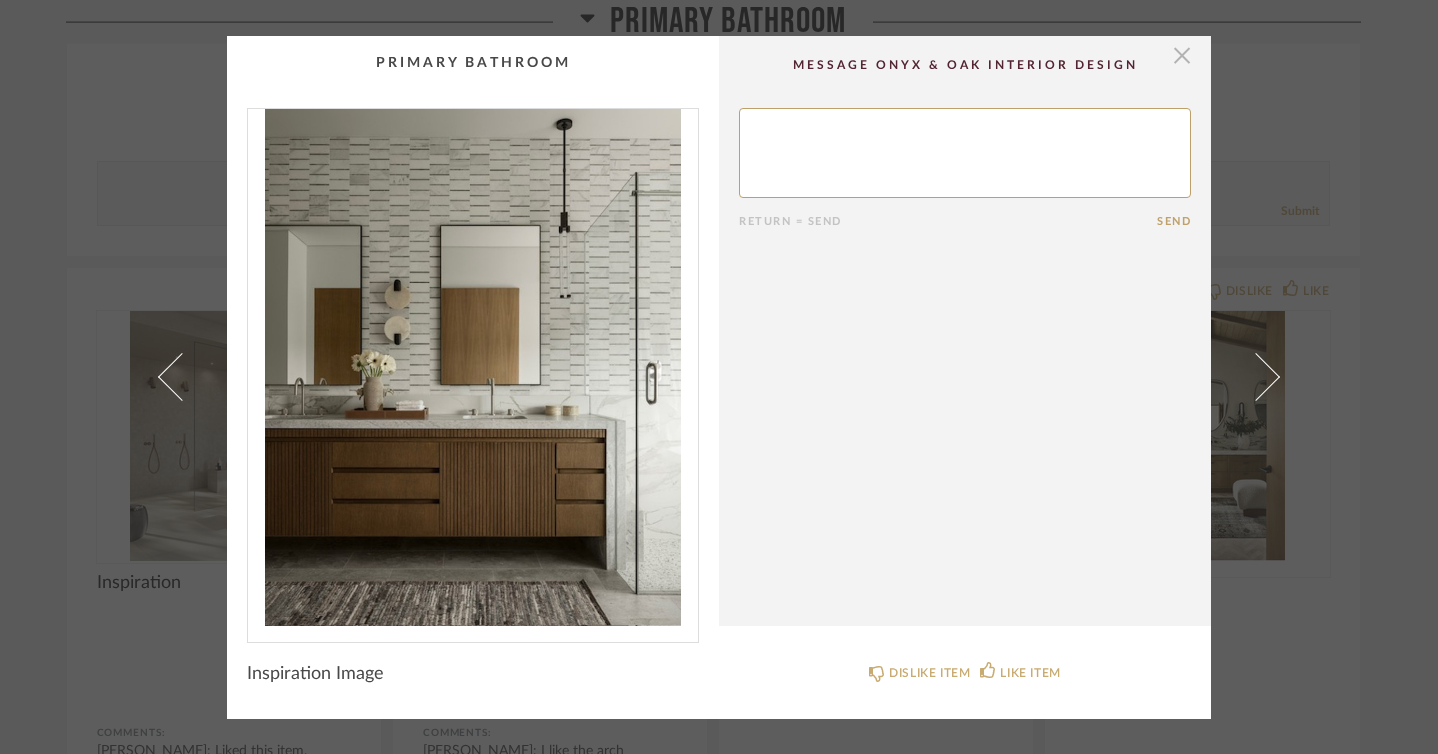 click at bounding box center [1182, 56] 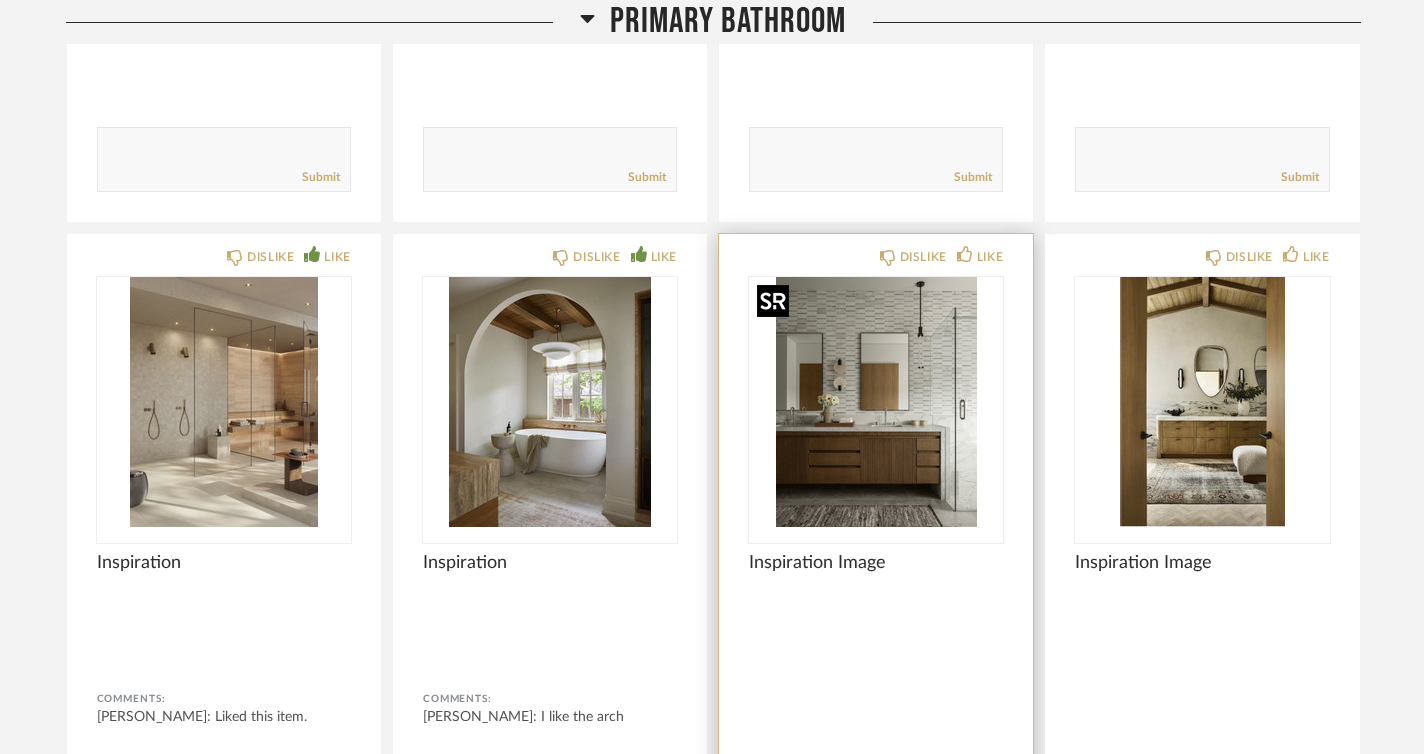 scroll, scrollTop: 13327, scrollLeft: 0, axis: vertical 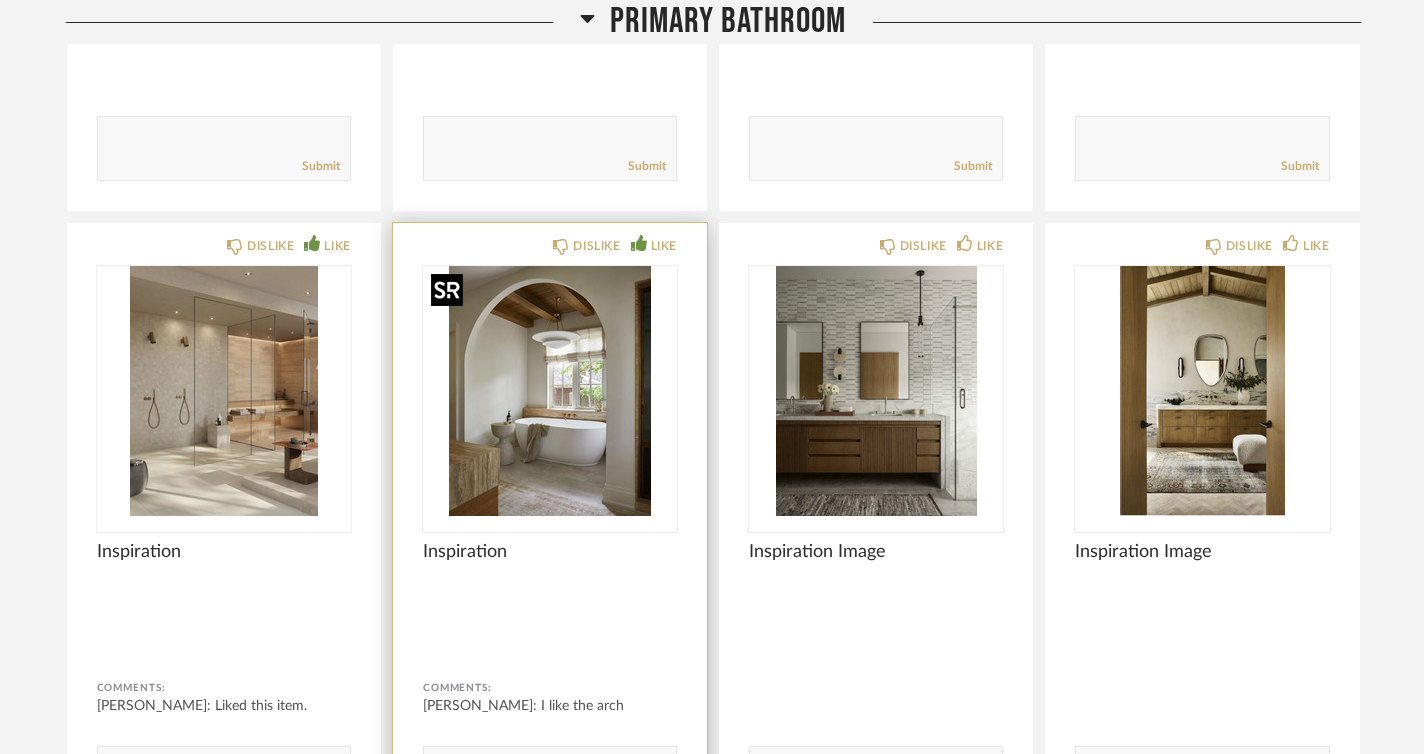 click at bounding box center [550, 391] 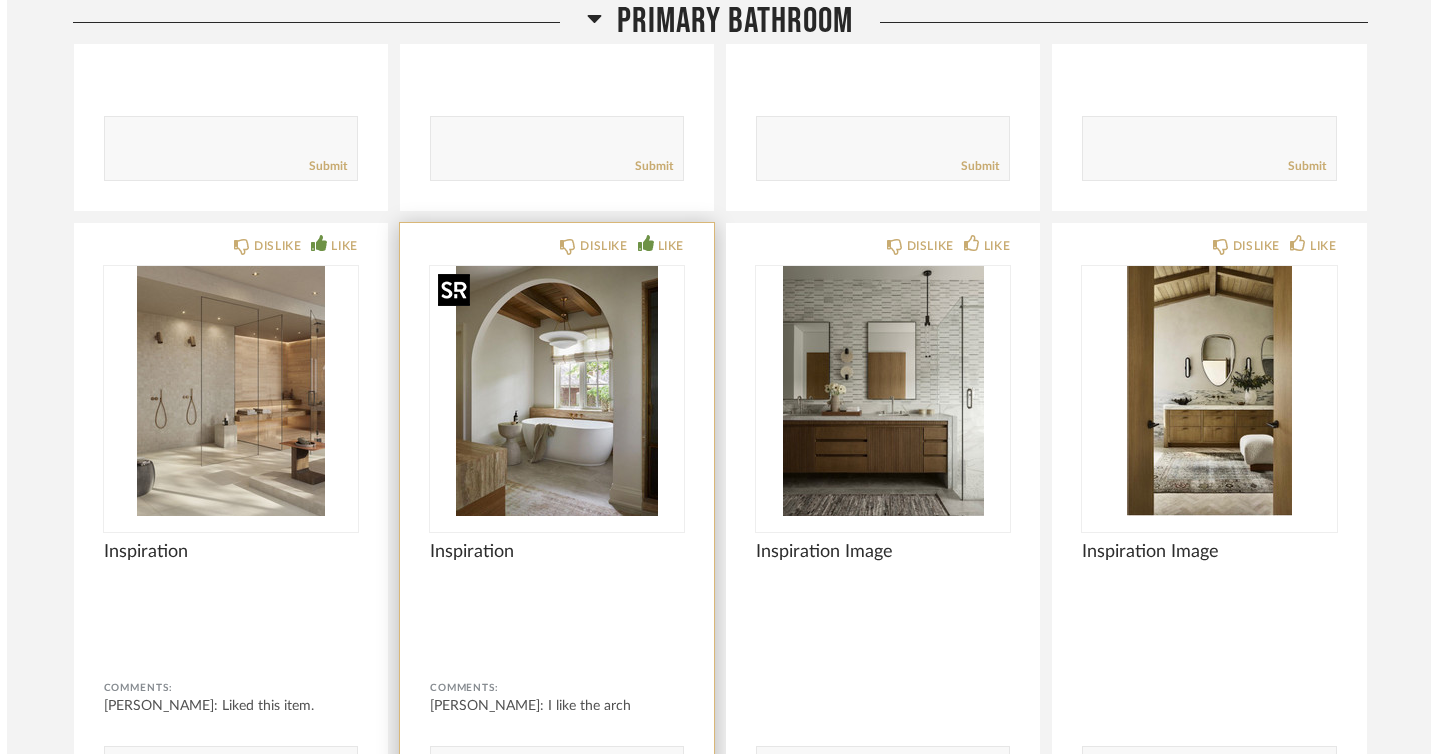 scroll, scrollTop: 0, scrollLeft: 0, axis: both 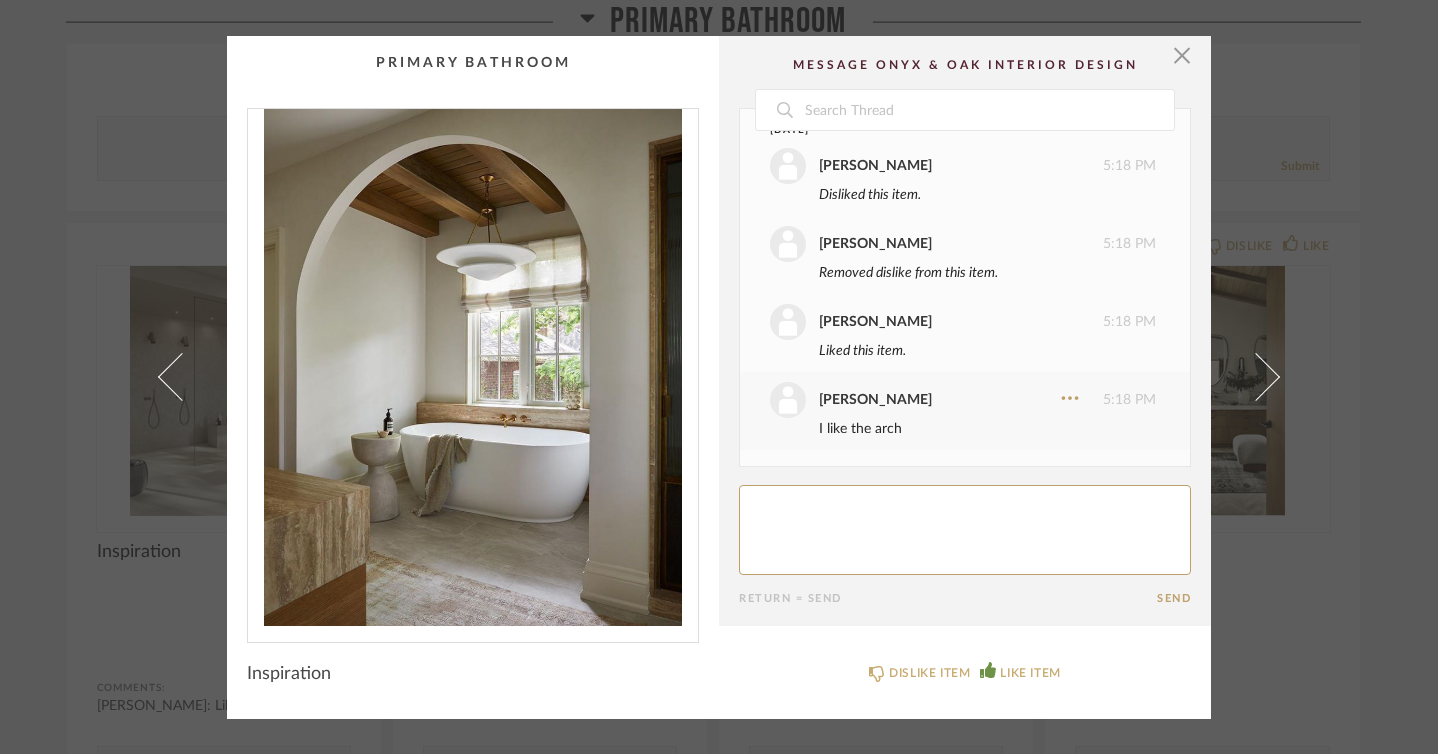 click at bounding box center (473, 367) 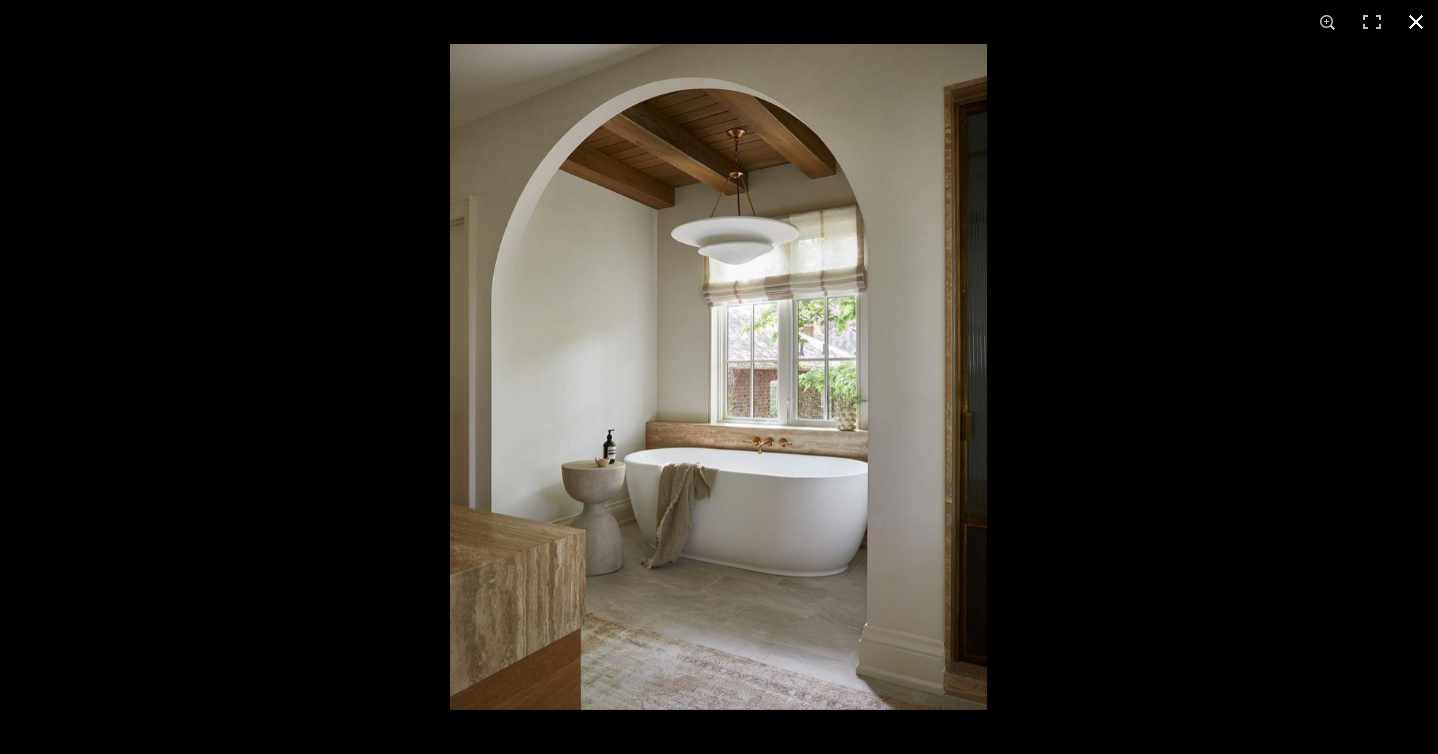 click at bounding box center (1416, 22) 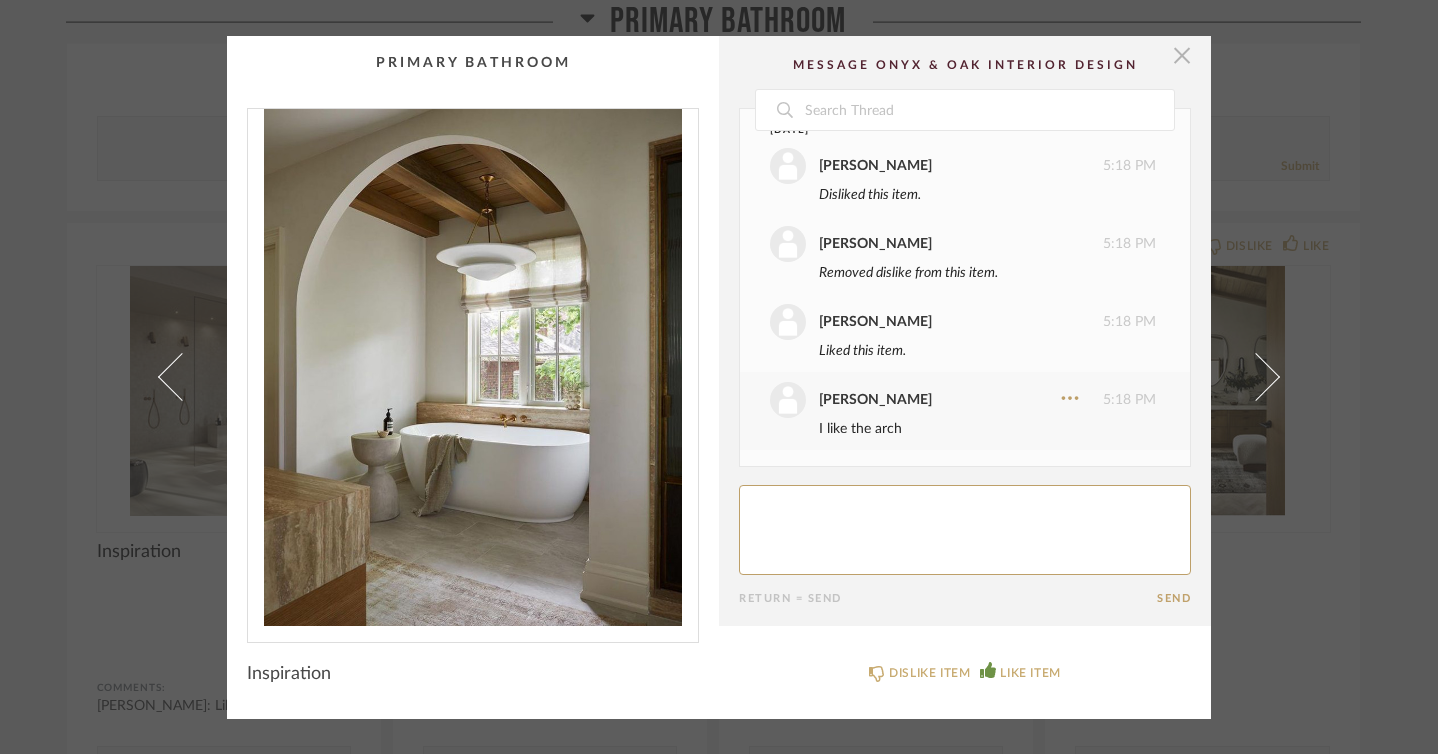 click at bounding box center (1182, 56) 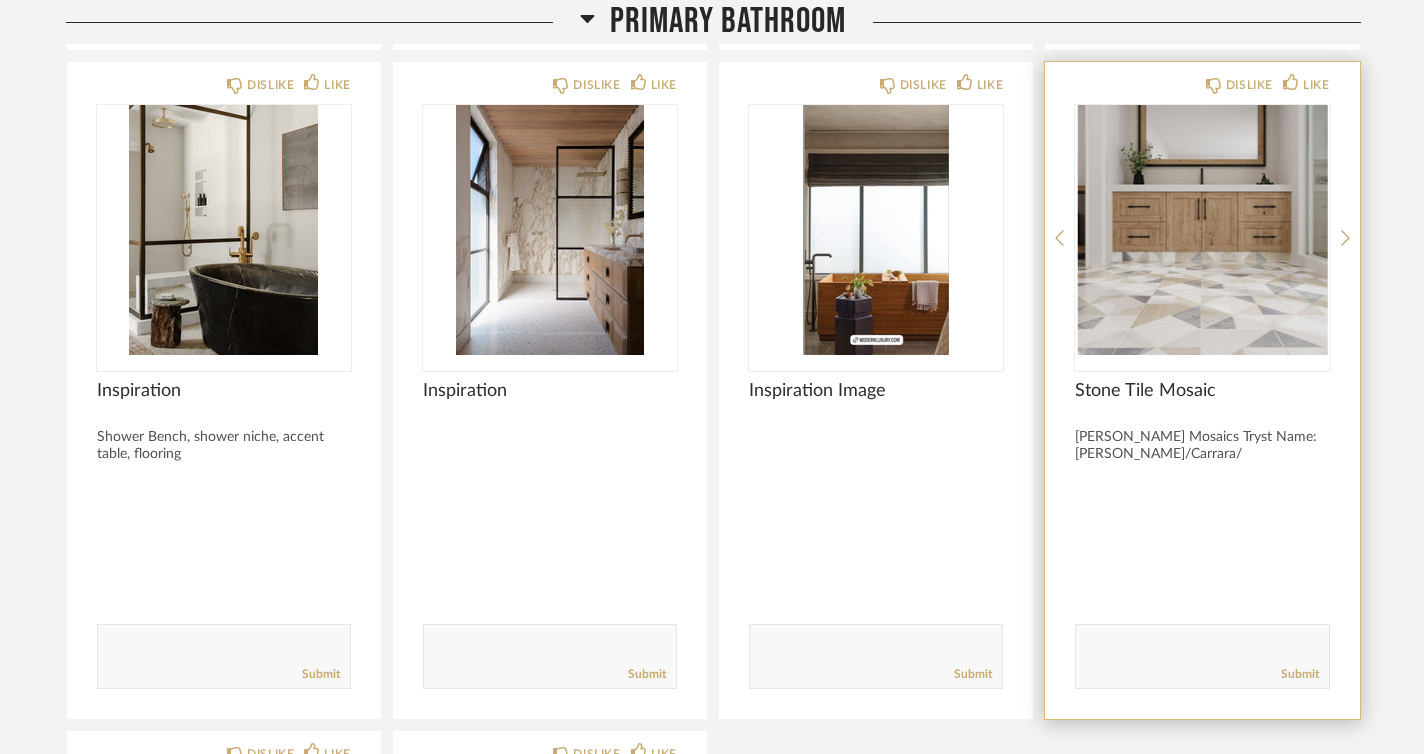 scroll, scrollTop: 14112, scrollLeft: 0, axis: vertical 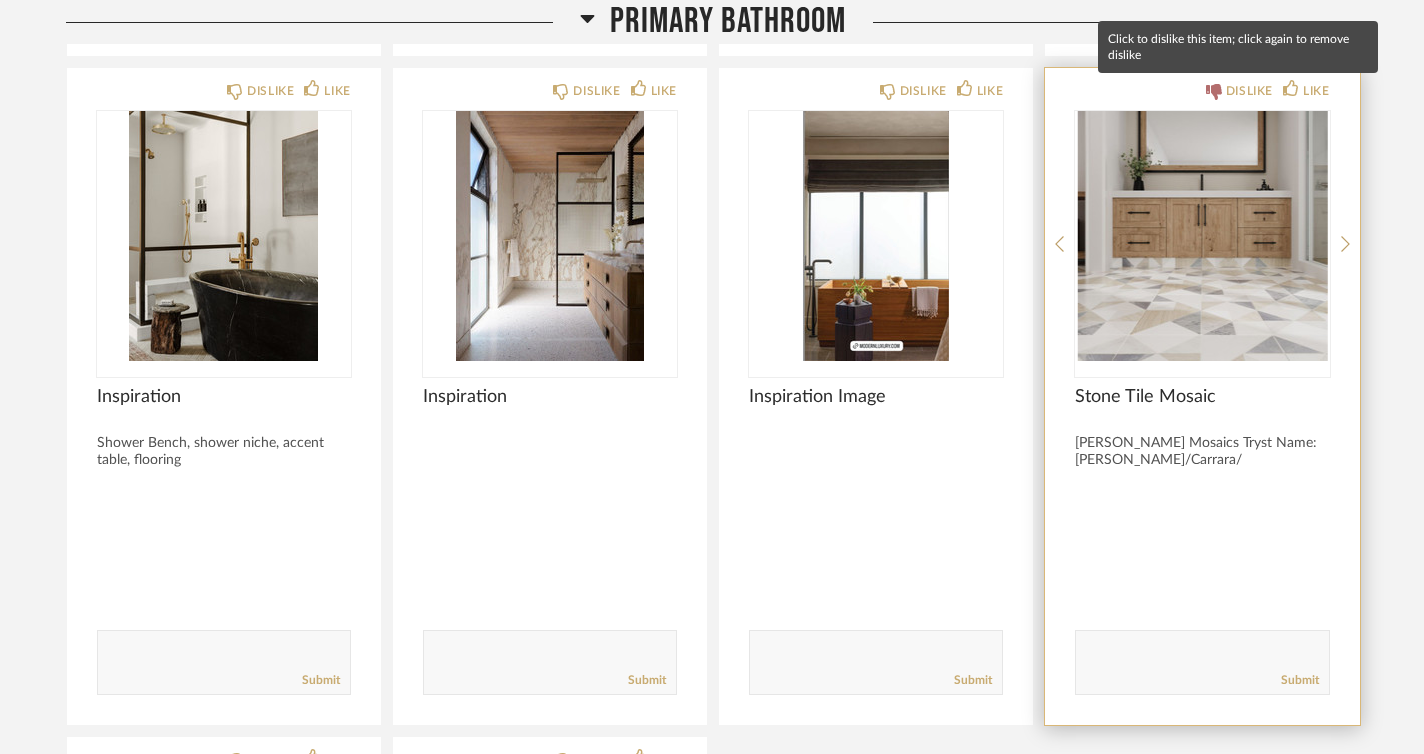 click 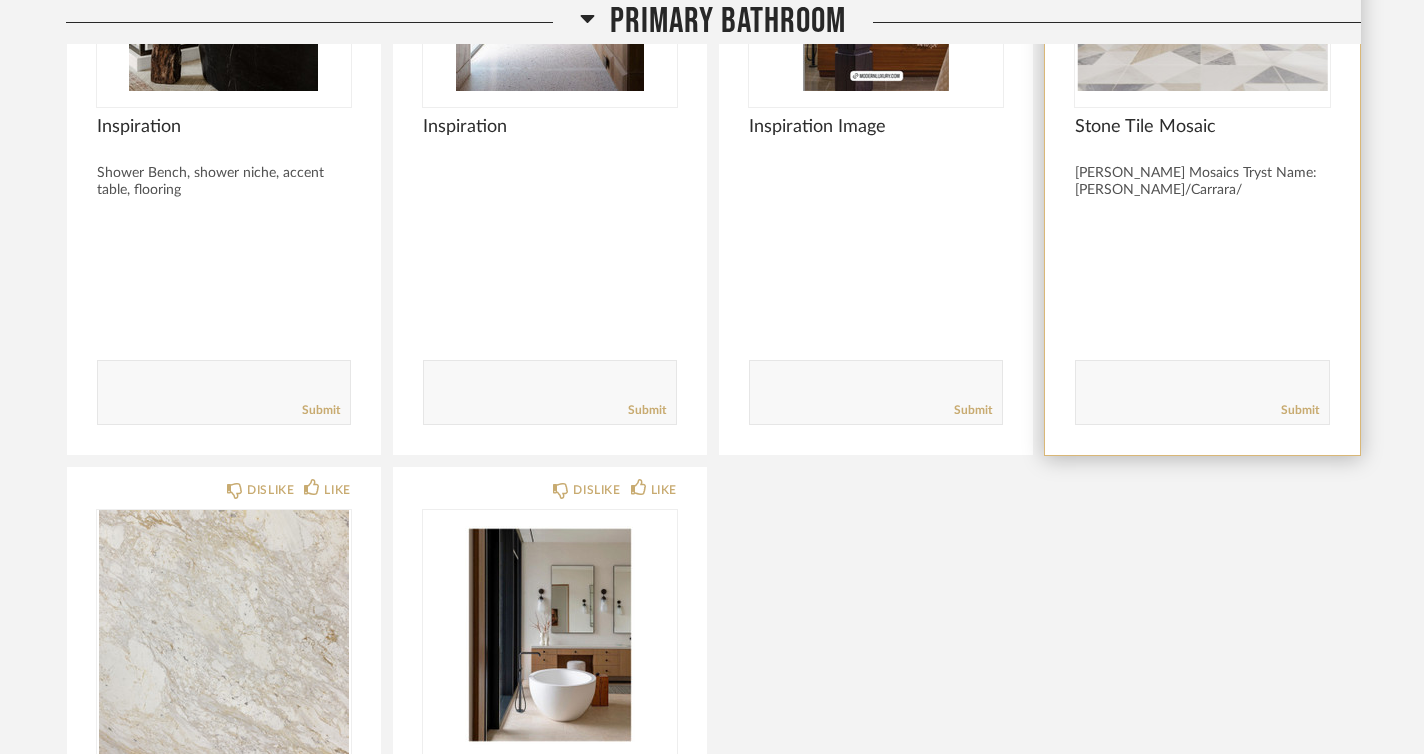 scroll, scrollTop: 14576, scrollLeft: 0, axis: vertical 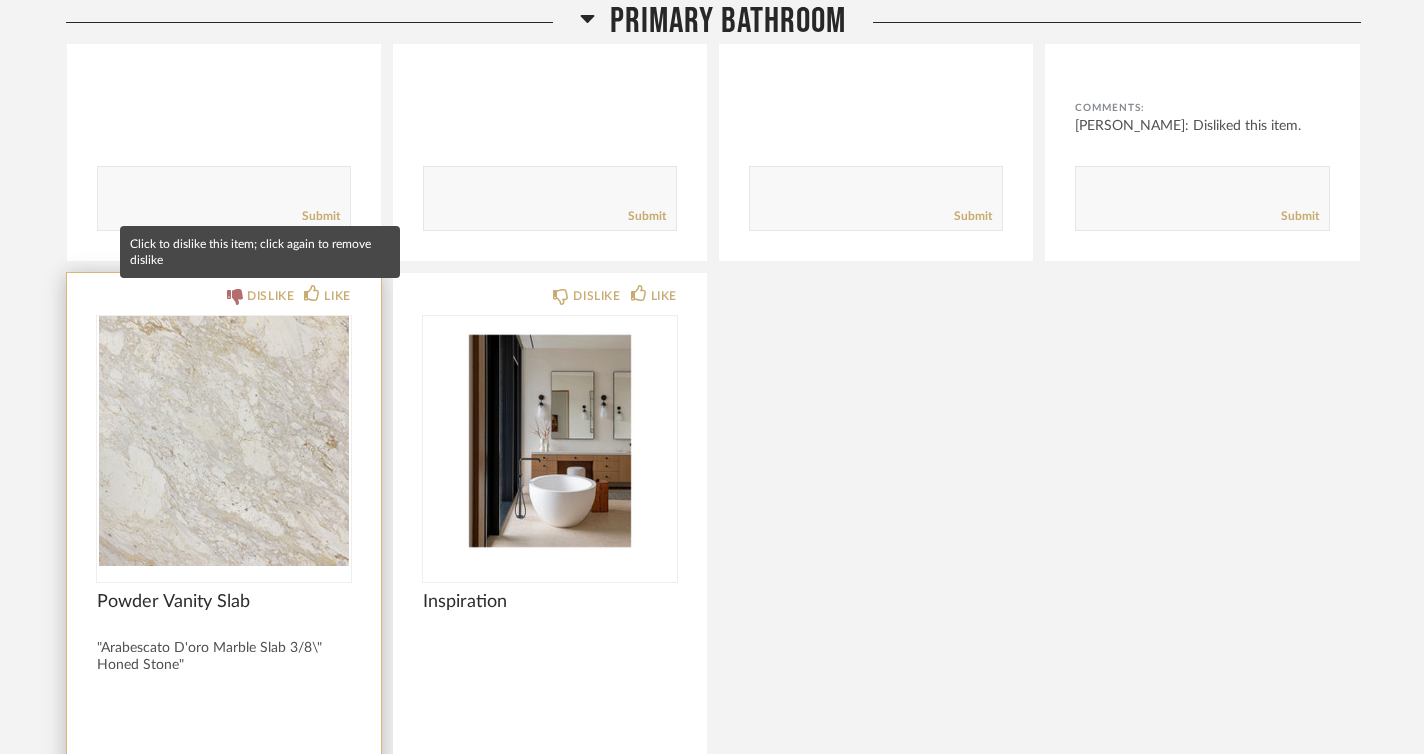 click 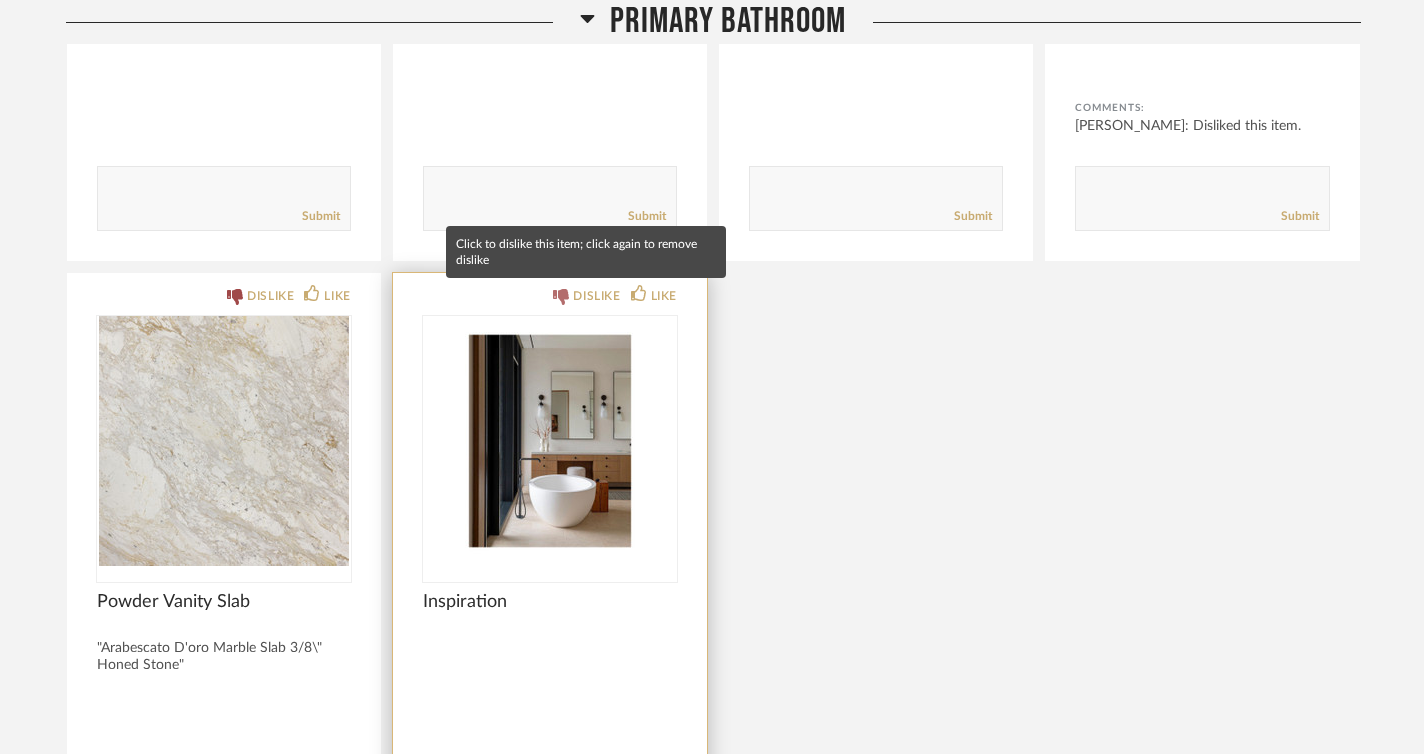 click 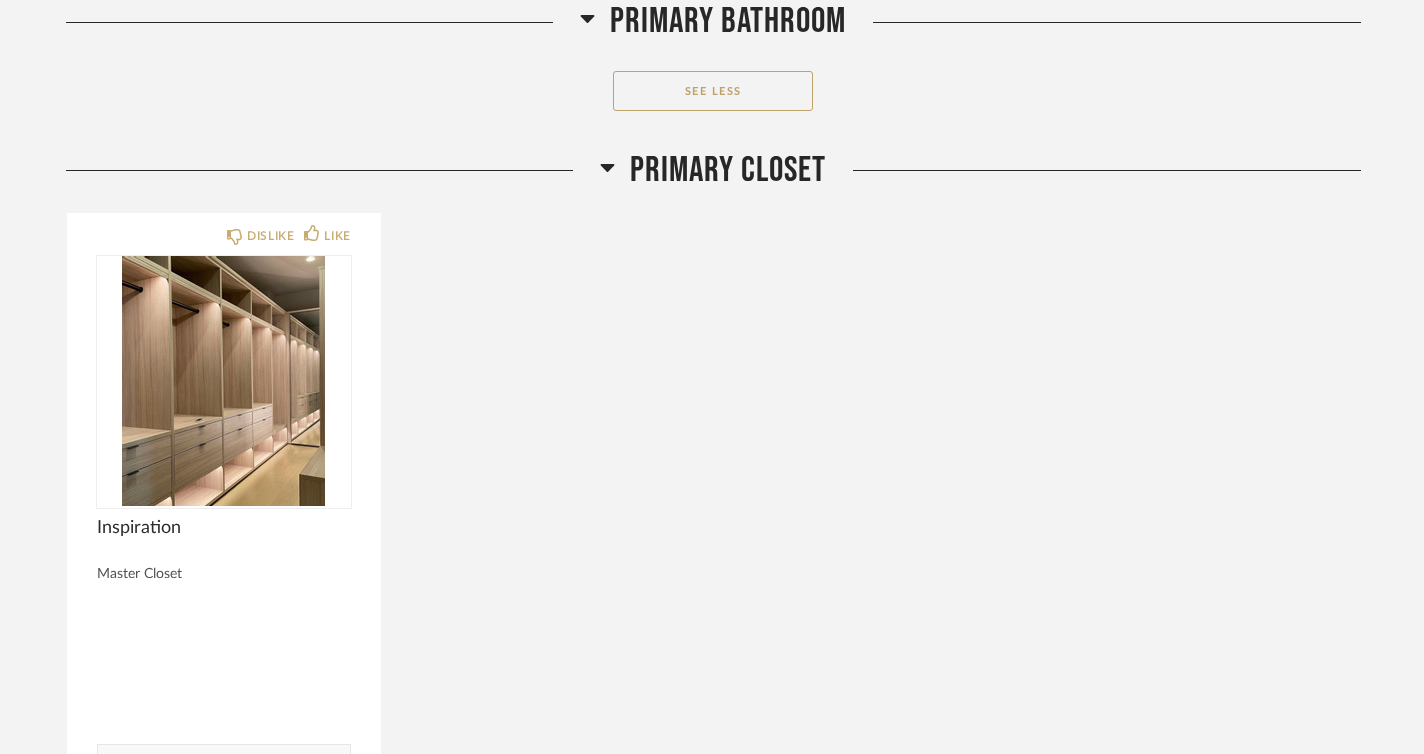 scroll, scrollTop: 15467, scrollLeft: 0, axis: vertical 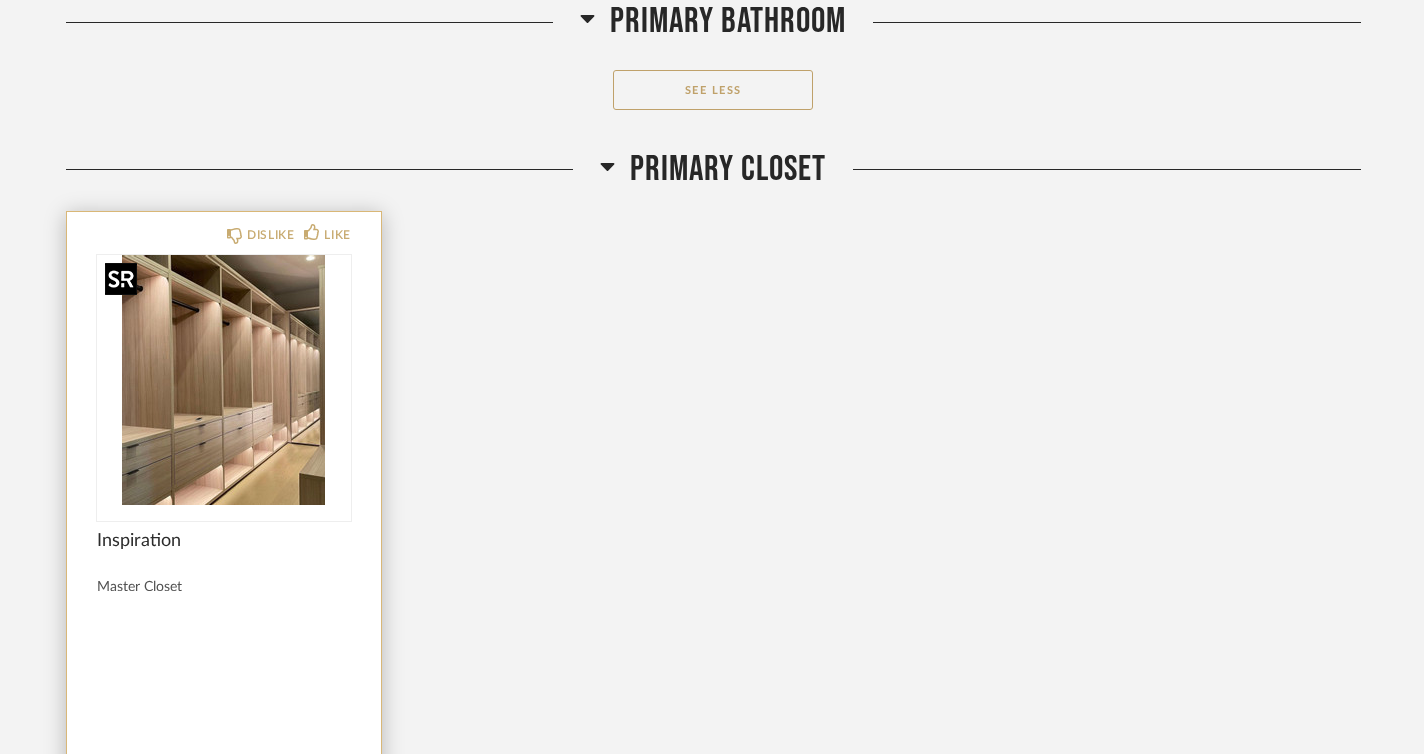 click at bounding box center [224, 380] 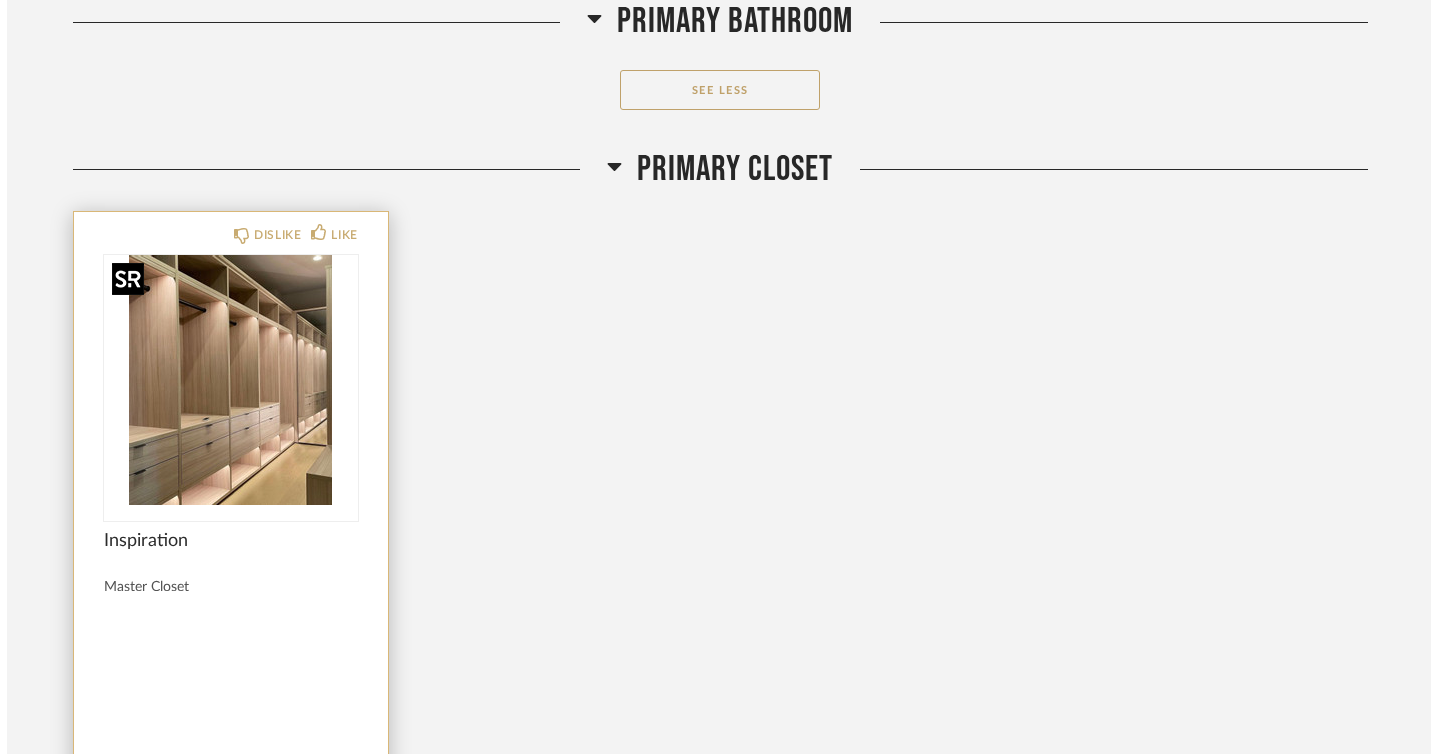 scroll, scrollTop: 0, scrollLeft: 0, axis: both 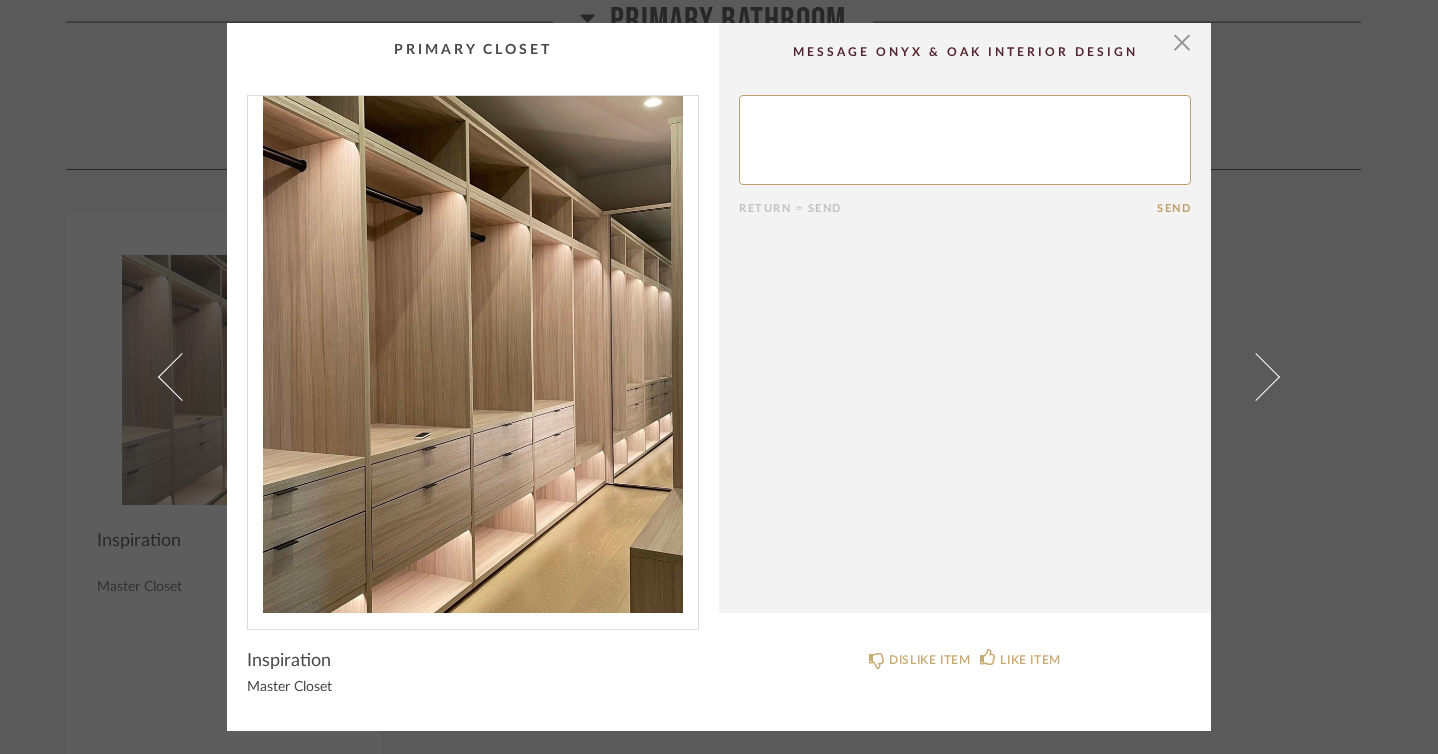 click at bounding box center [473, 354] 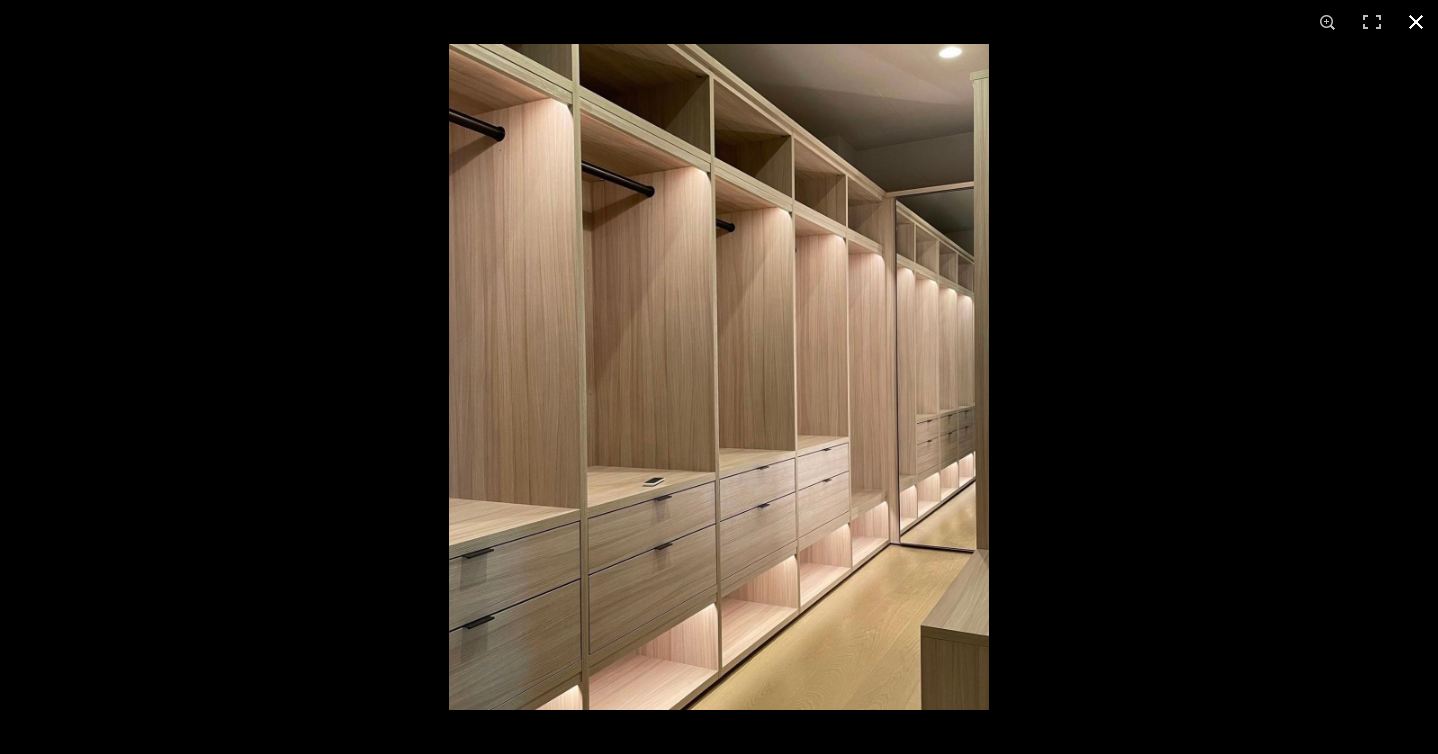 click at bounding box center (1416, 22) 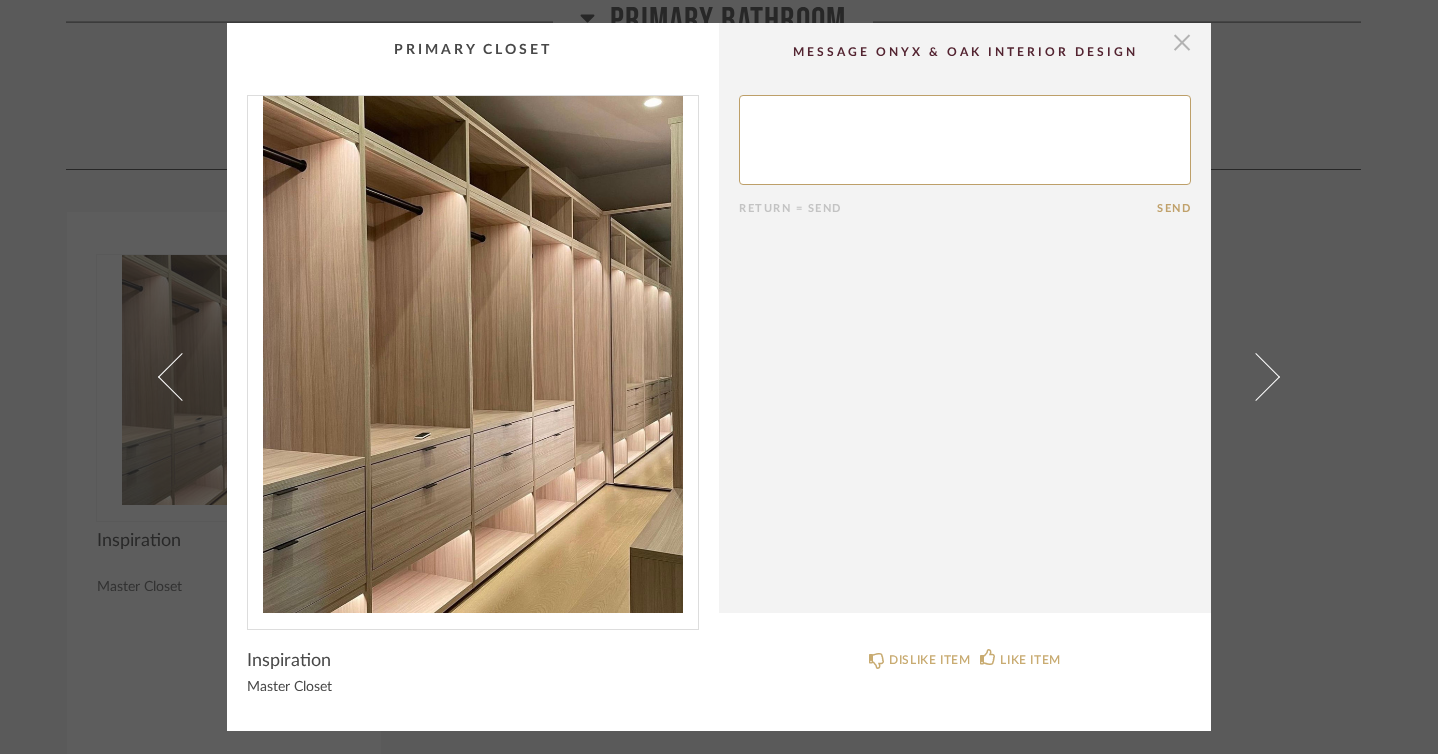 click at bounding box center [1182, 43] 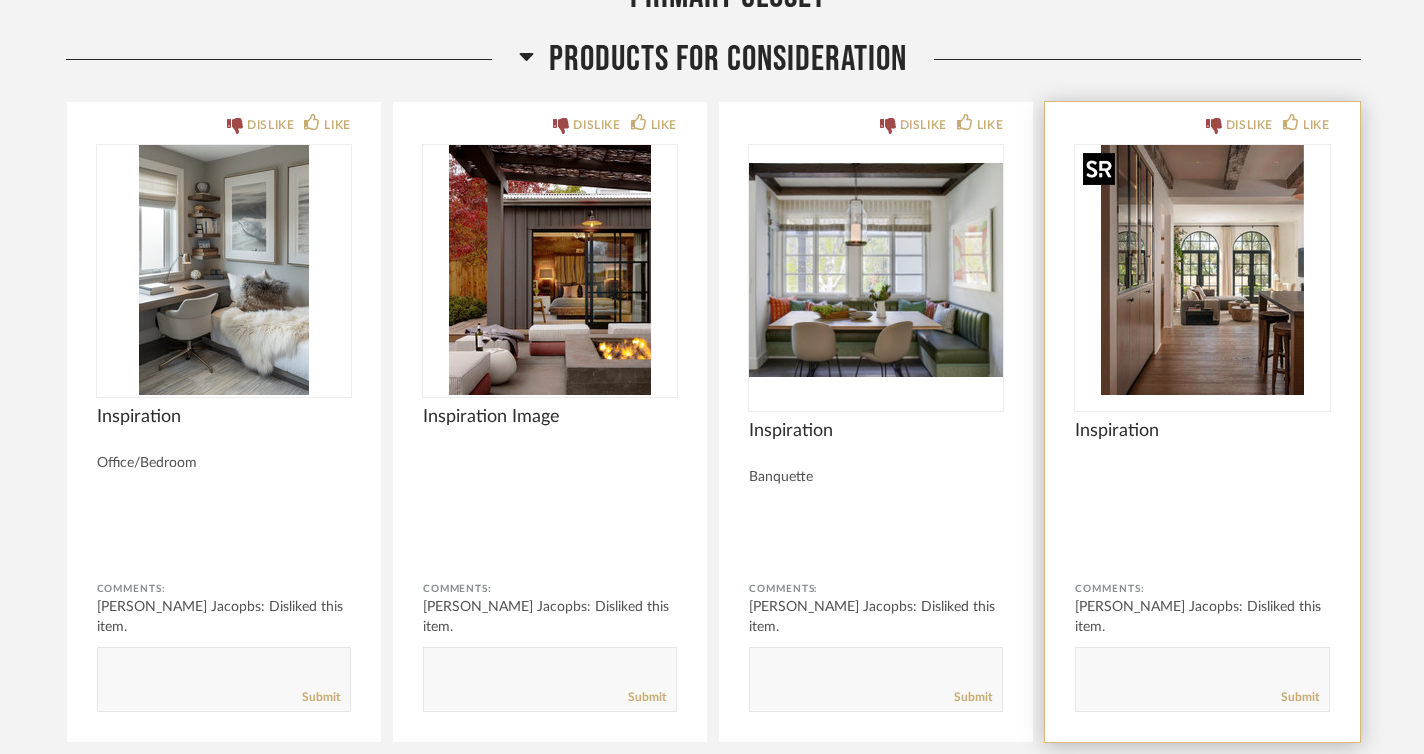scroll, scrollTop: 16311, scrollLeft: 0, axis: vertical 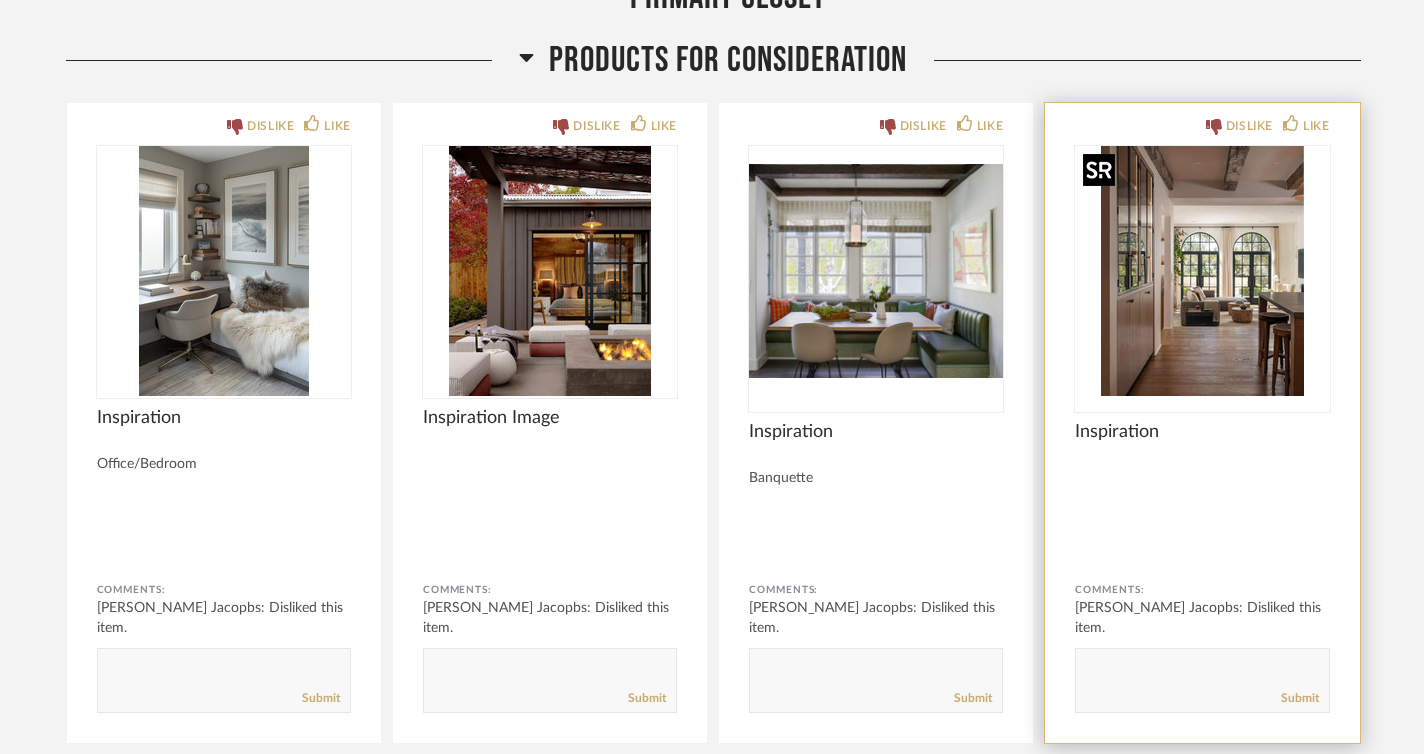 click at bounding box center (1202, 271) 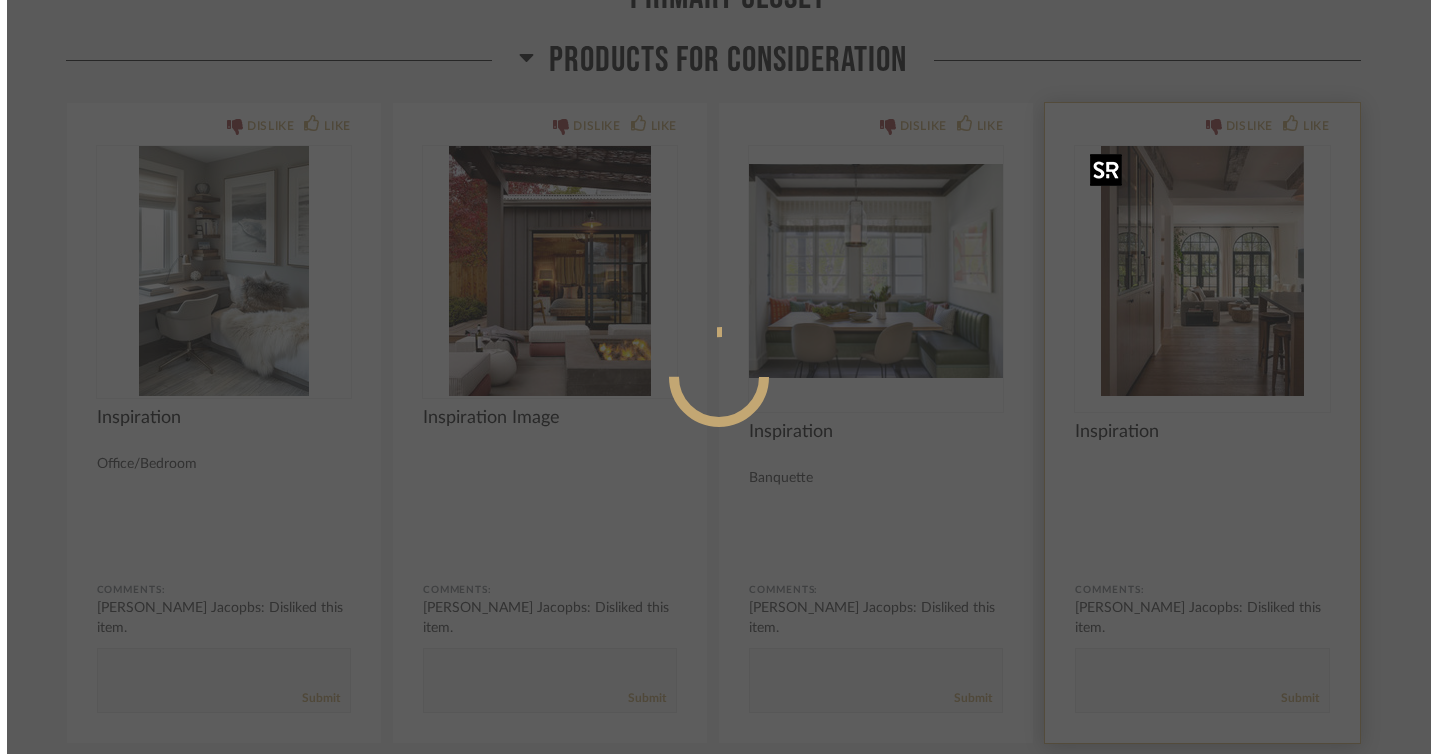scroll, scrollTop: 0, scrollLeft: 0, axis: both 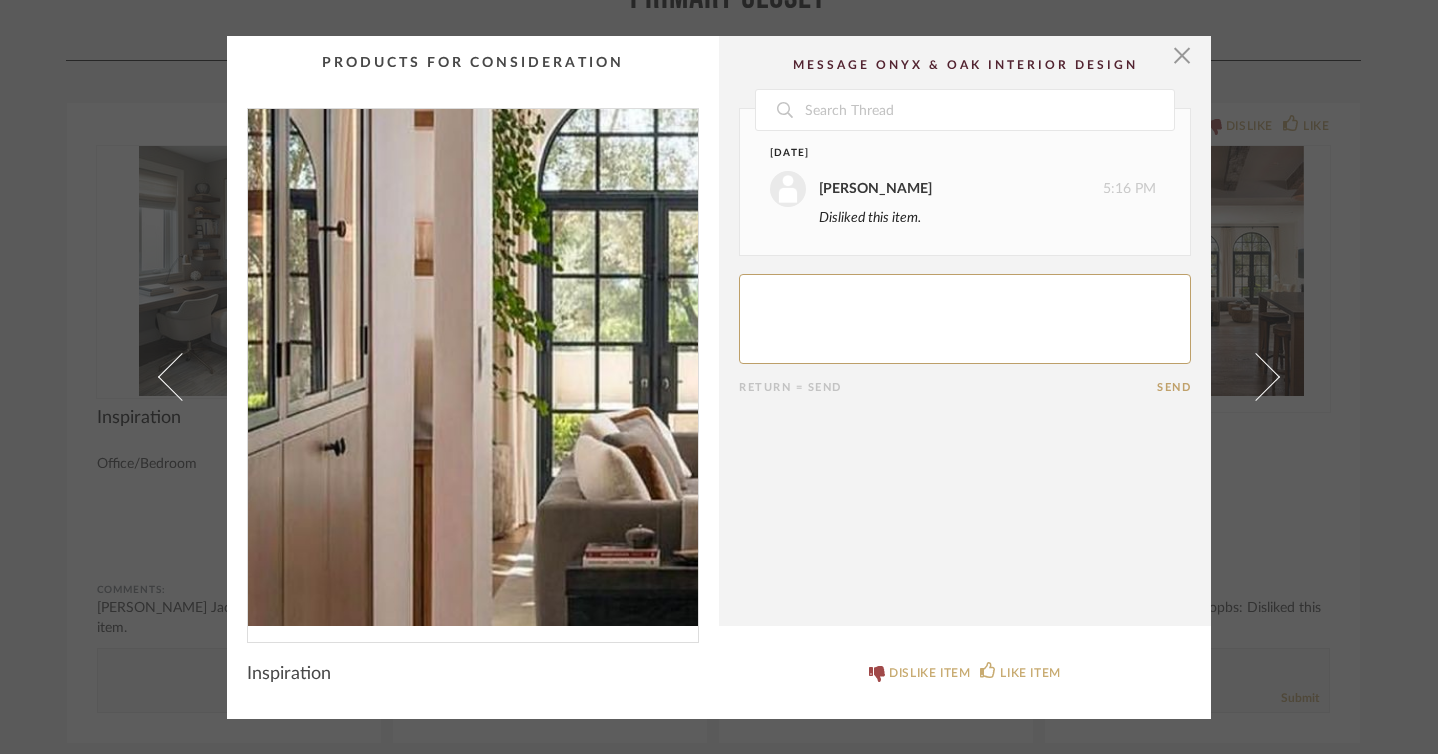 click at bounding box center [473, 367] 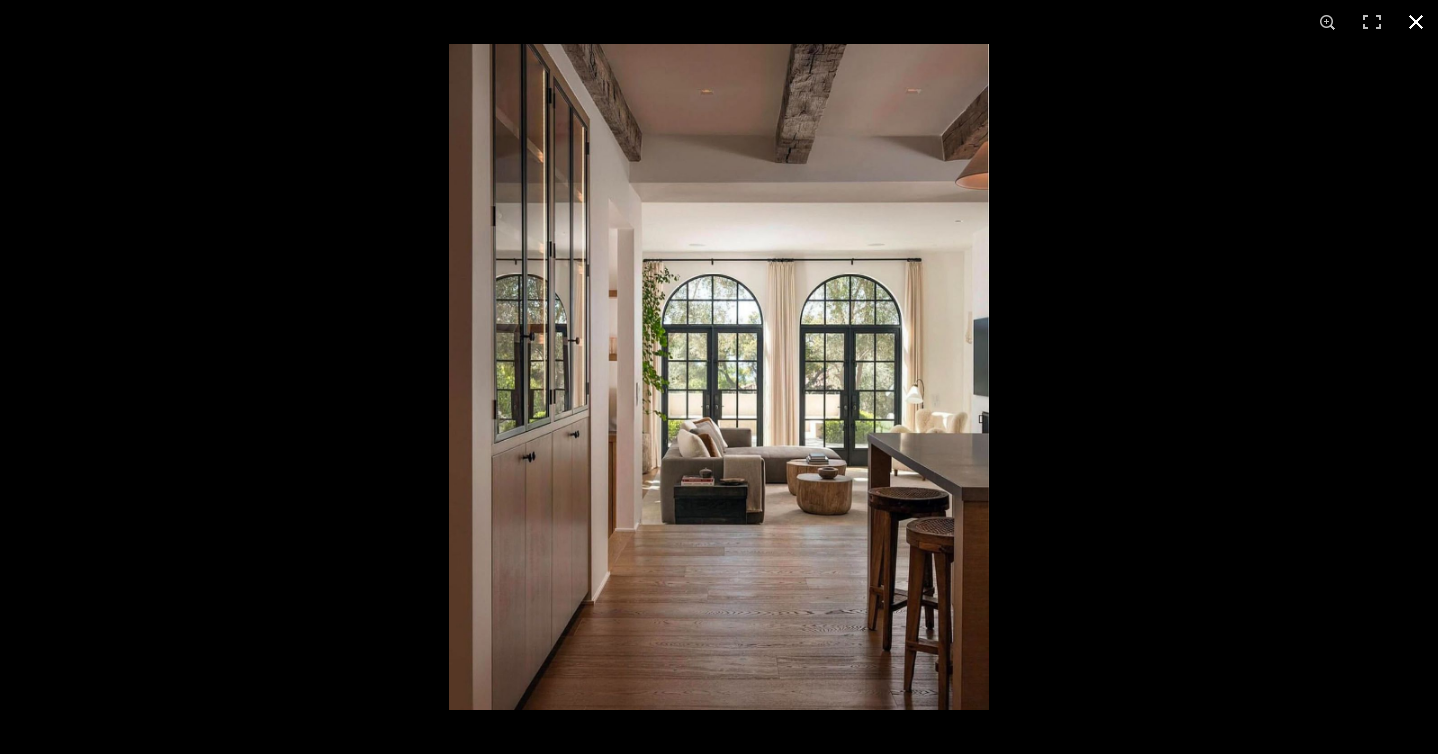 click at bounding box center [1416, 22] 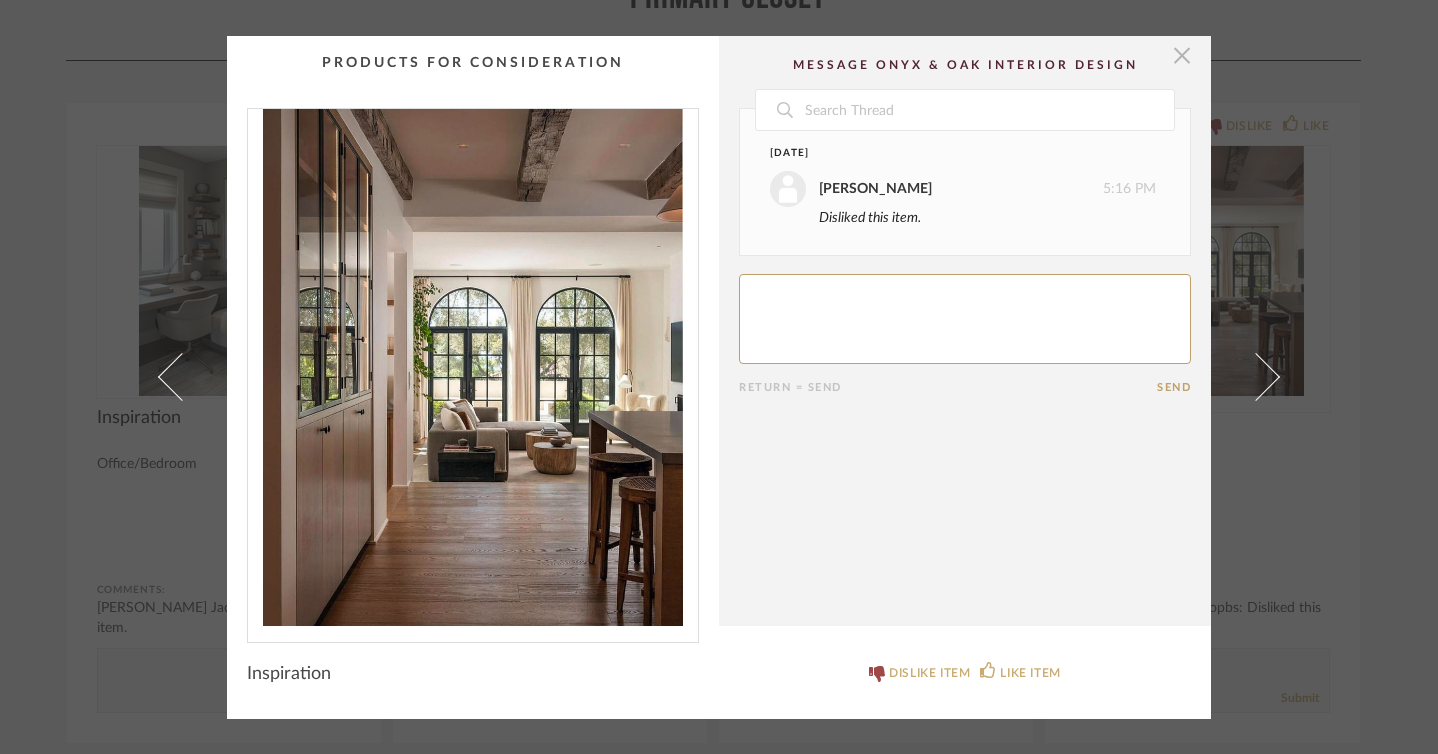 click at bounding box center [1182, 56] 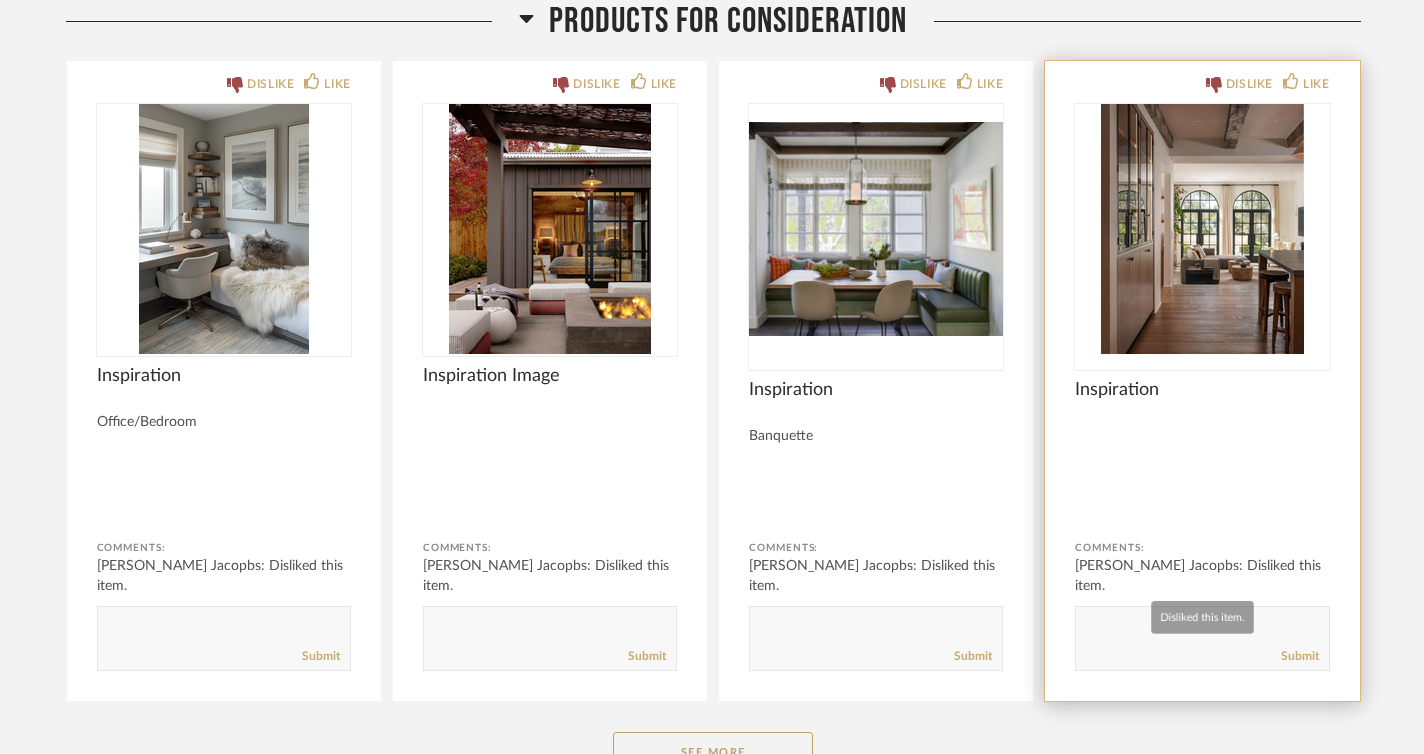 scroll, scrollTop: 16378, scrollLeft: 0, axis: vertical 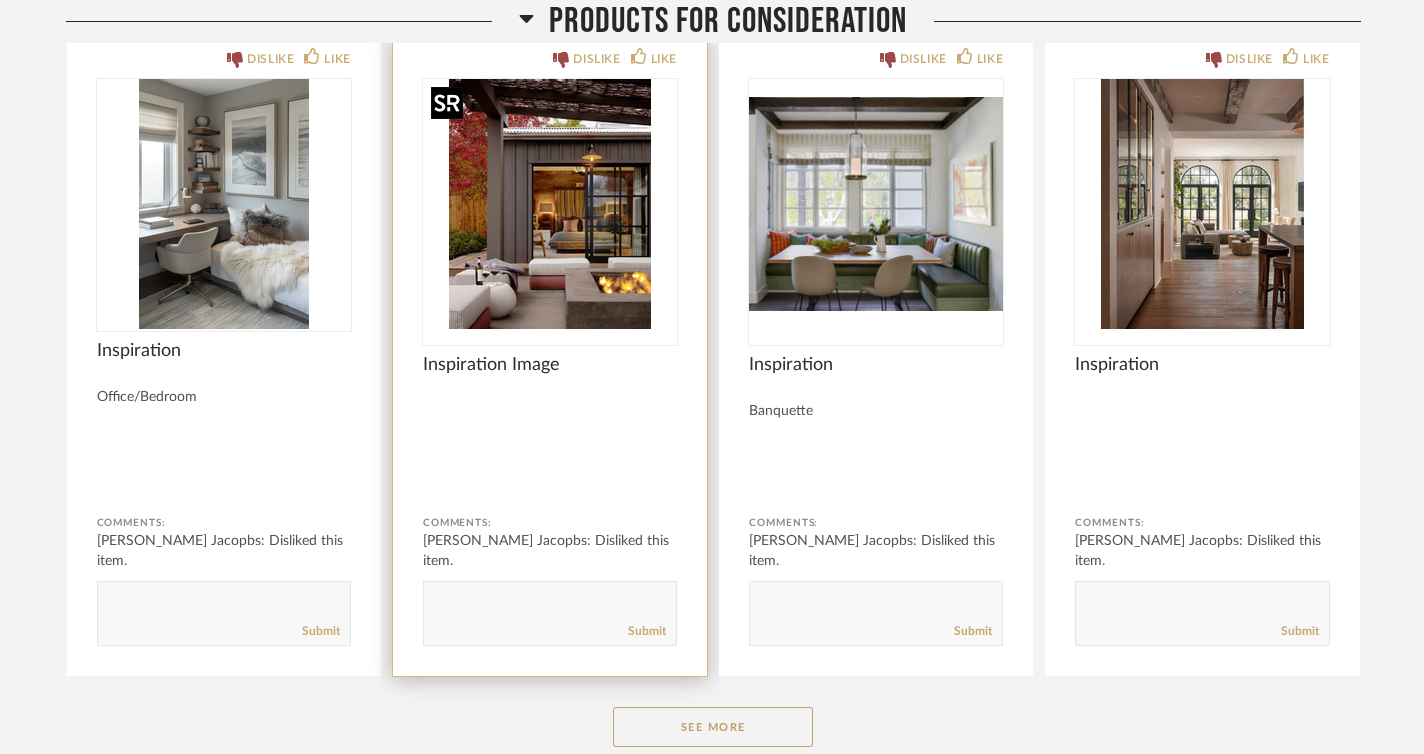 click at bounding box center [550, 204] 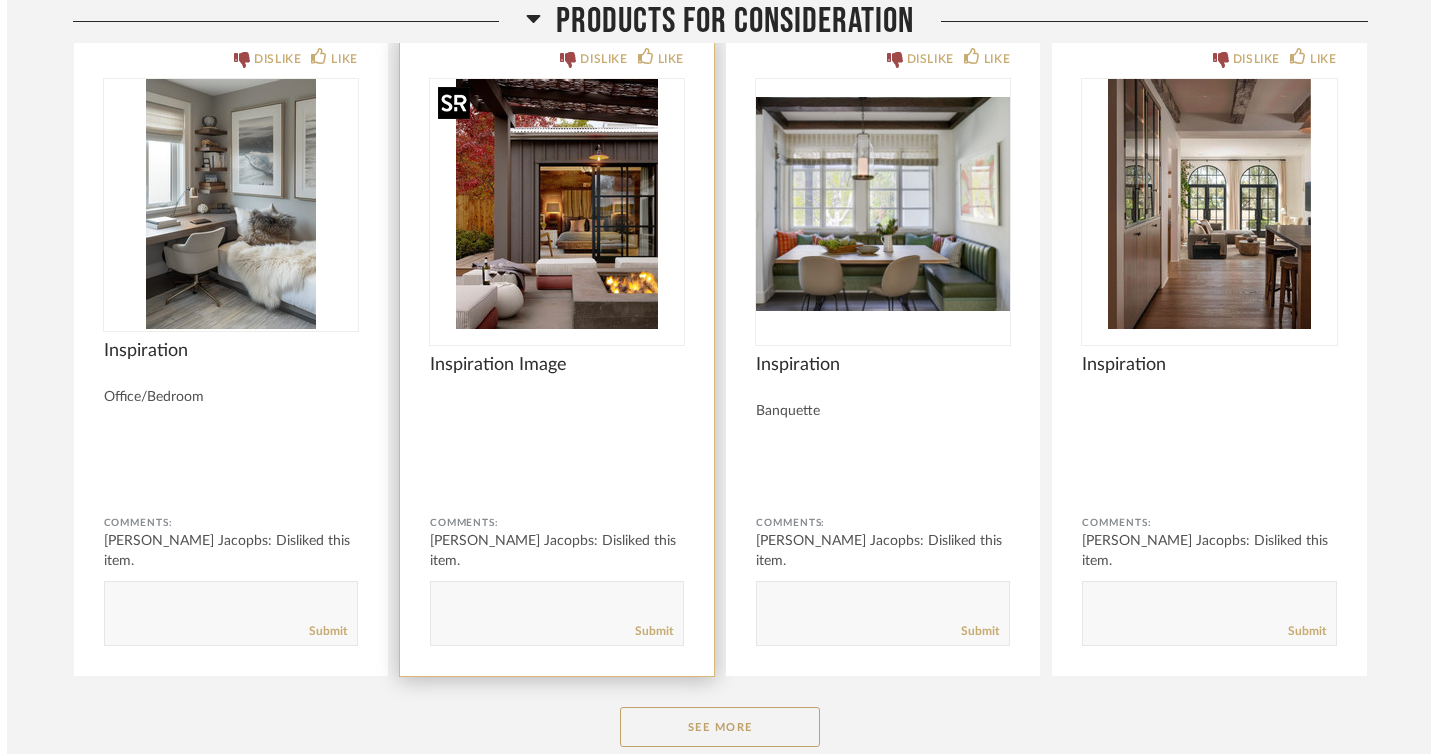 scroll, scrollTop: 0, scrollLeft: 0, axis: both 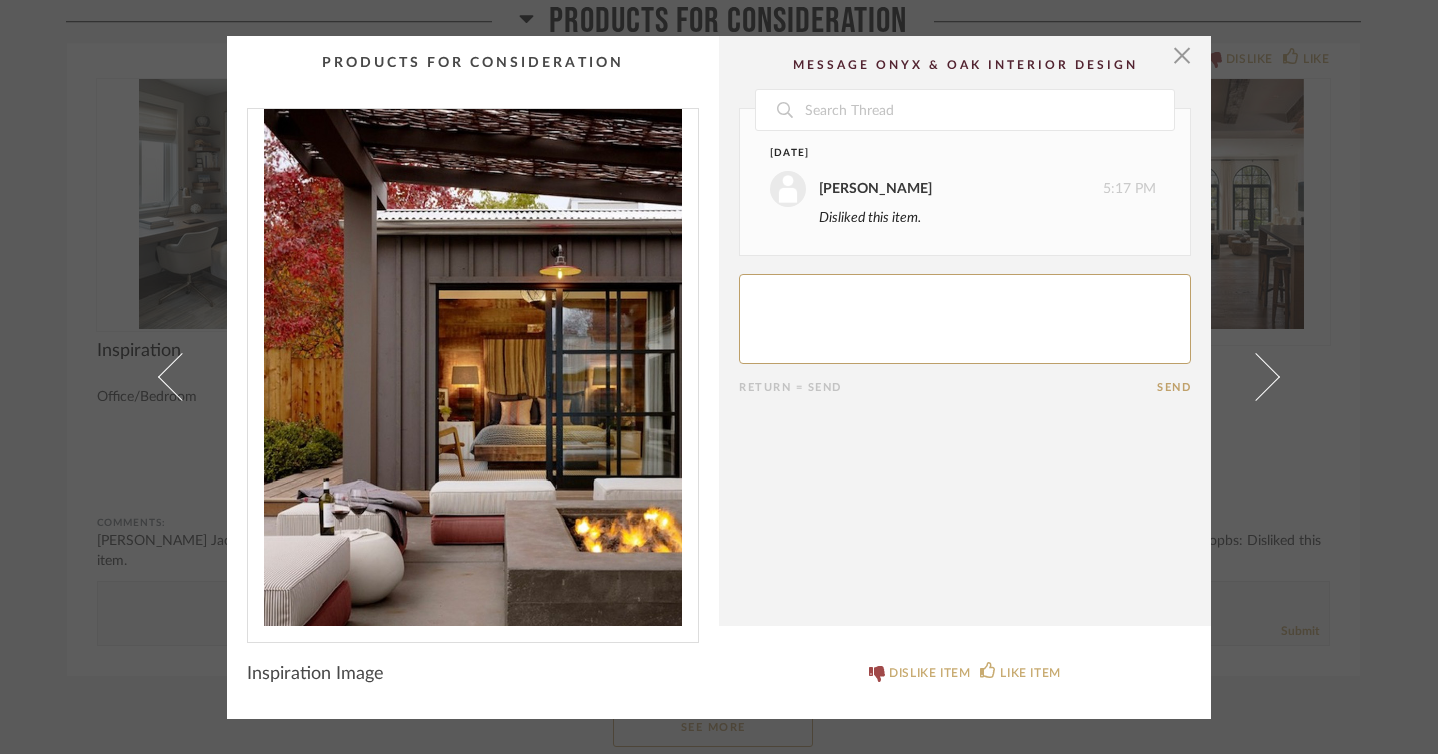 click at bounding box center [473, 367] 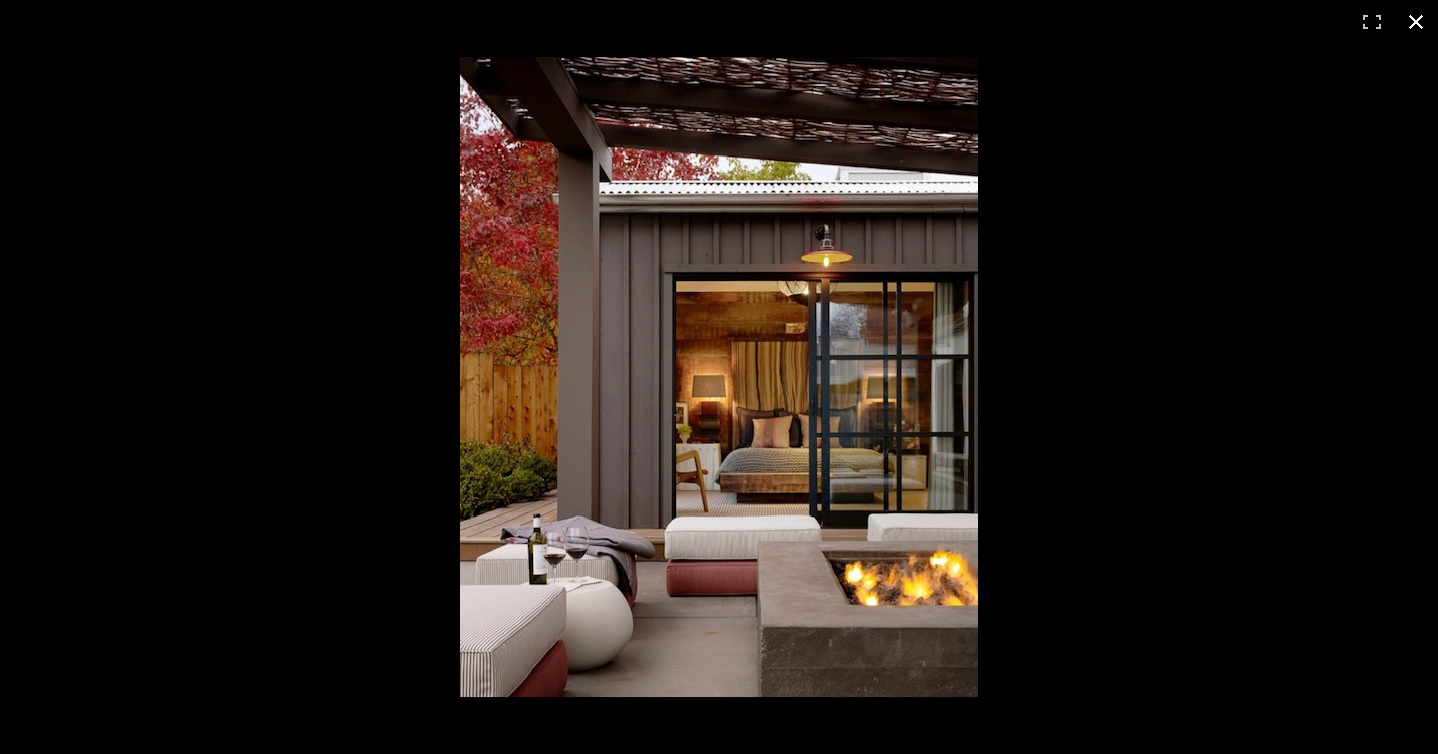 click at bounding box center (1416, 22) 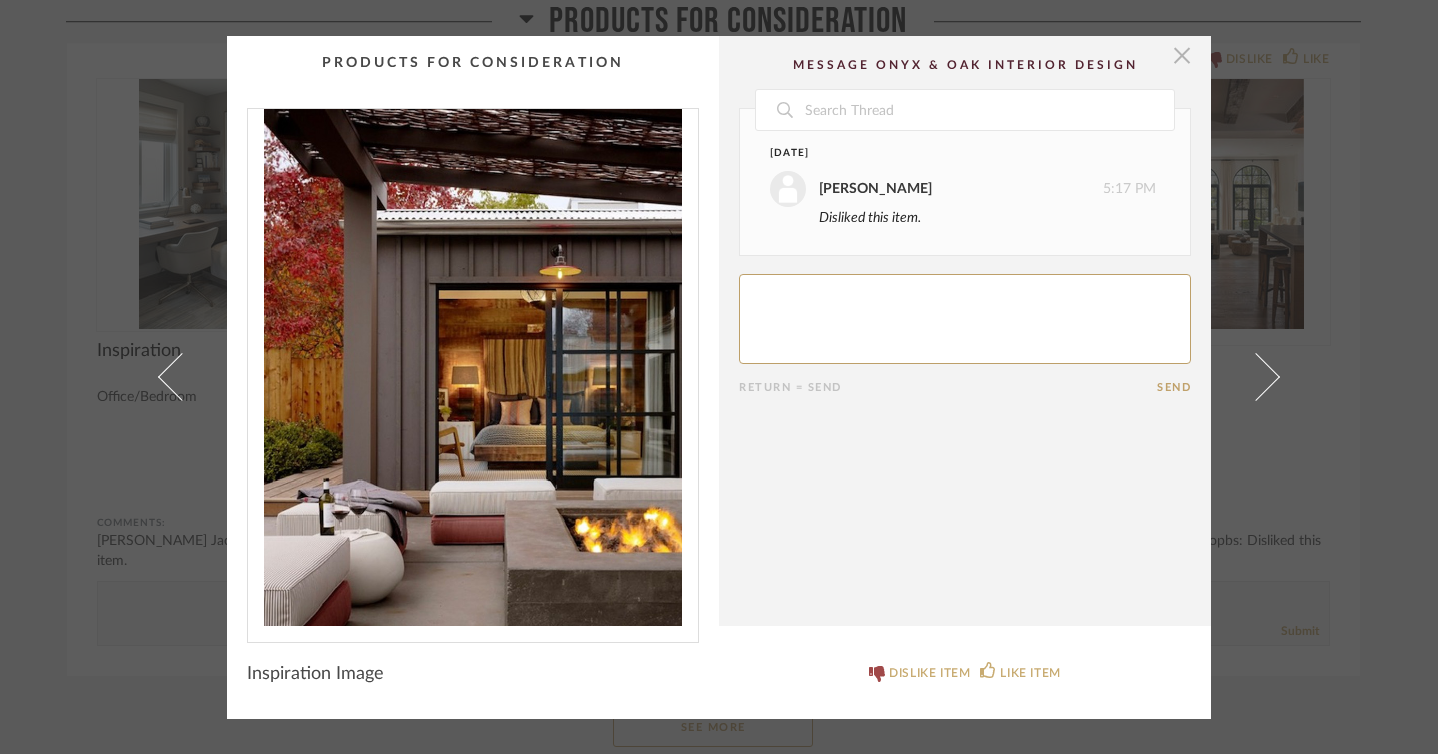 click at bounding box center (1182, 56) 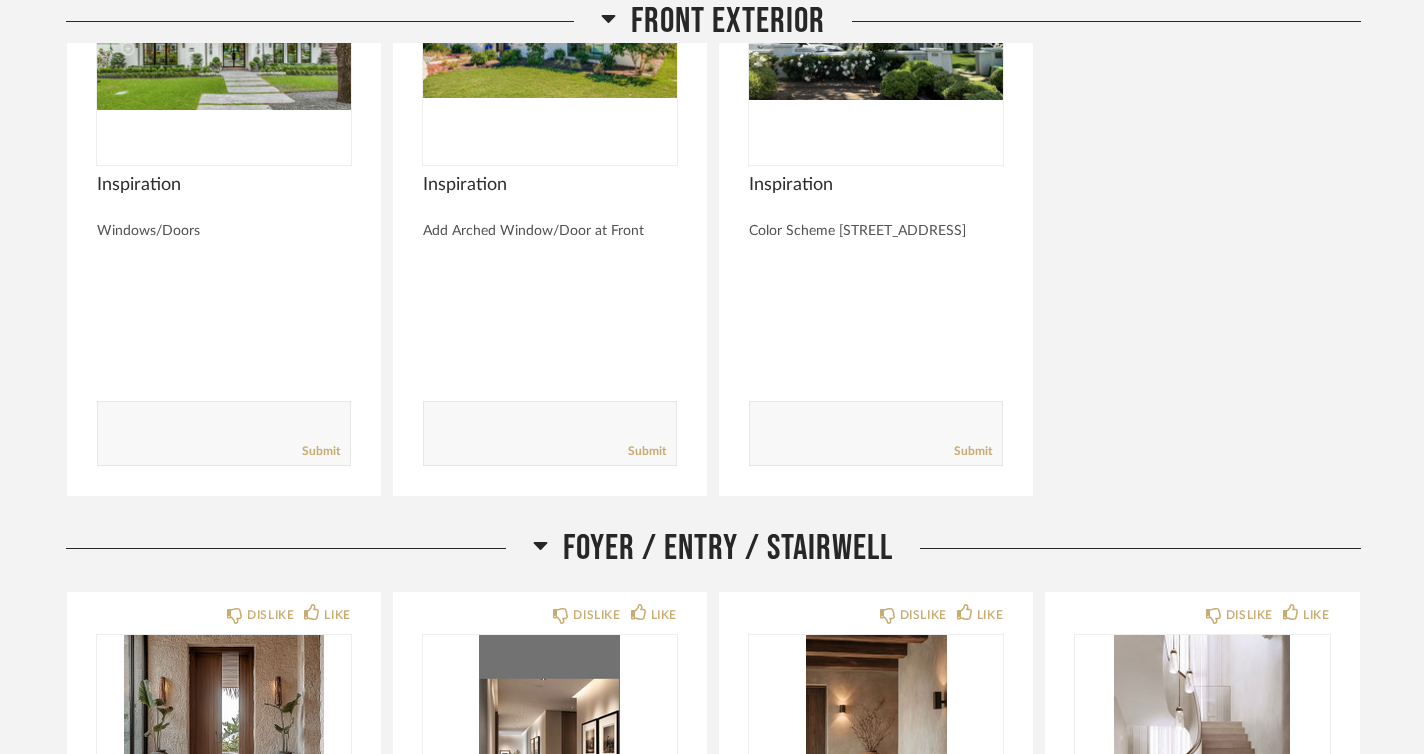 scroll, scrollTop: 0, scrollLeft: 0, axis: both 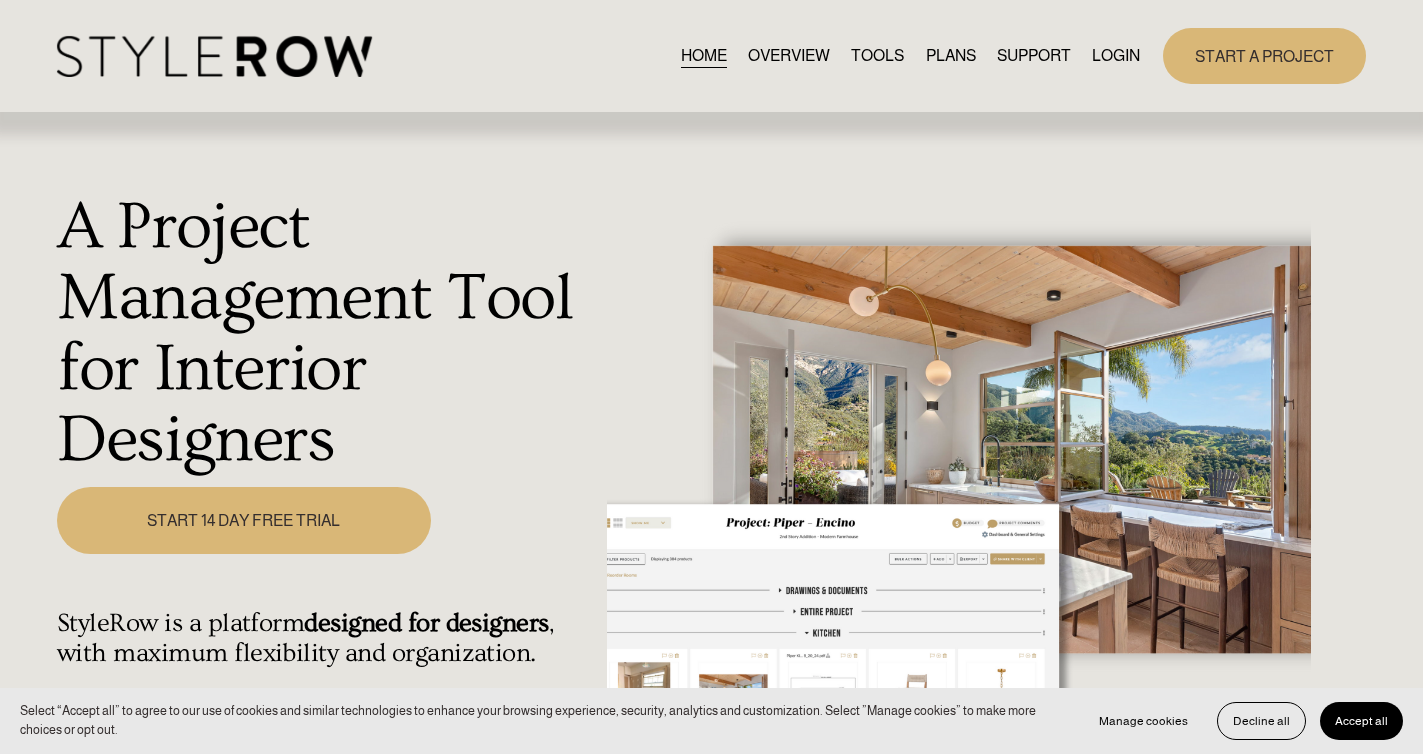 click on "LOGIN" at bounding box center (1116, 56) 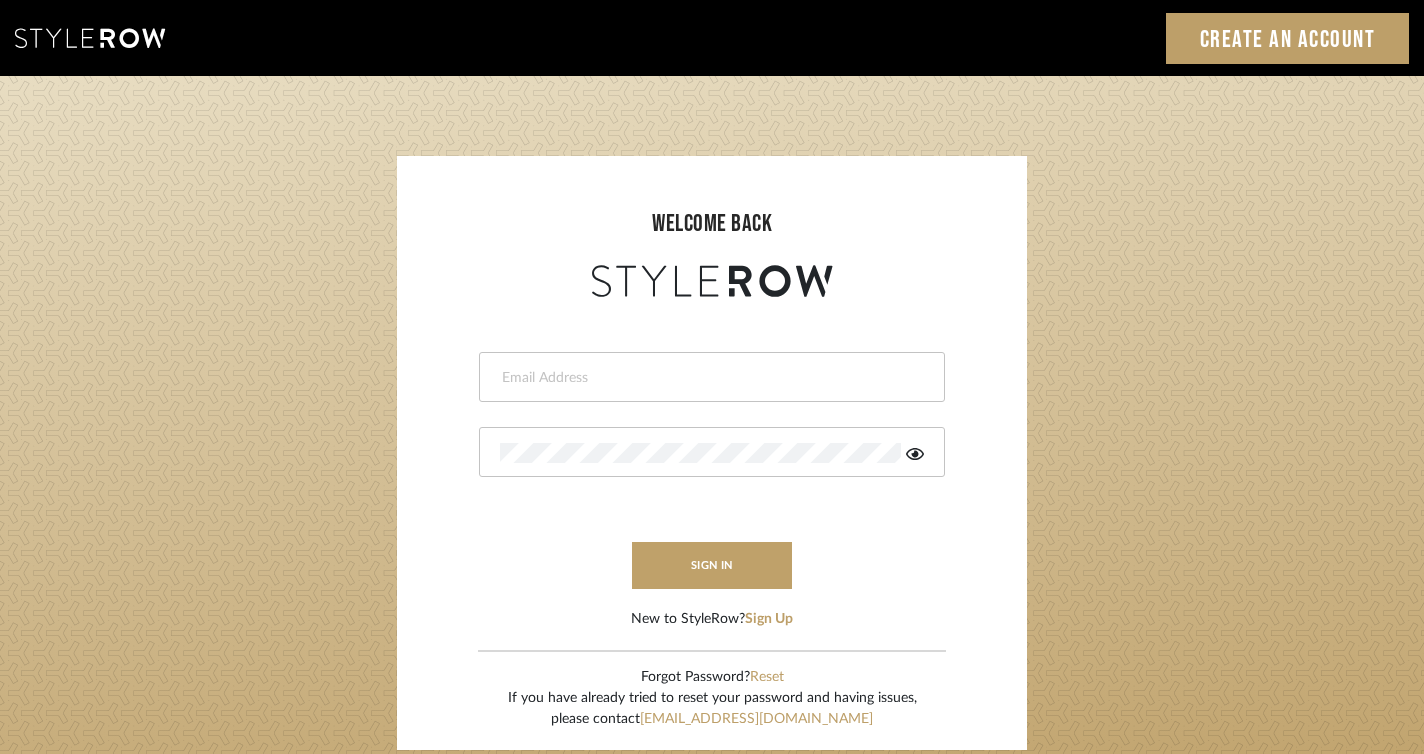 scroll, scrollTop: 0, scrollLeft: 0, axis: both 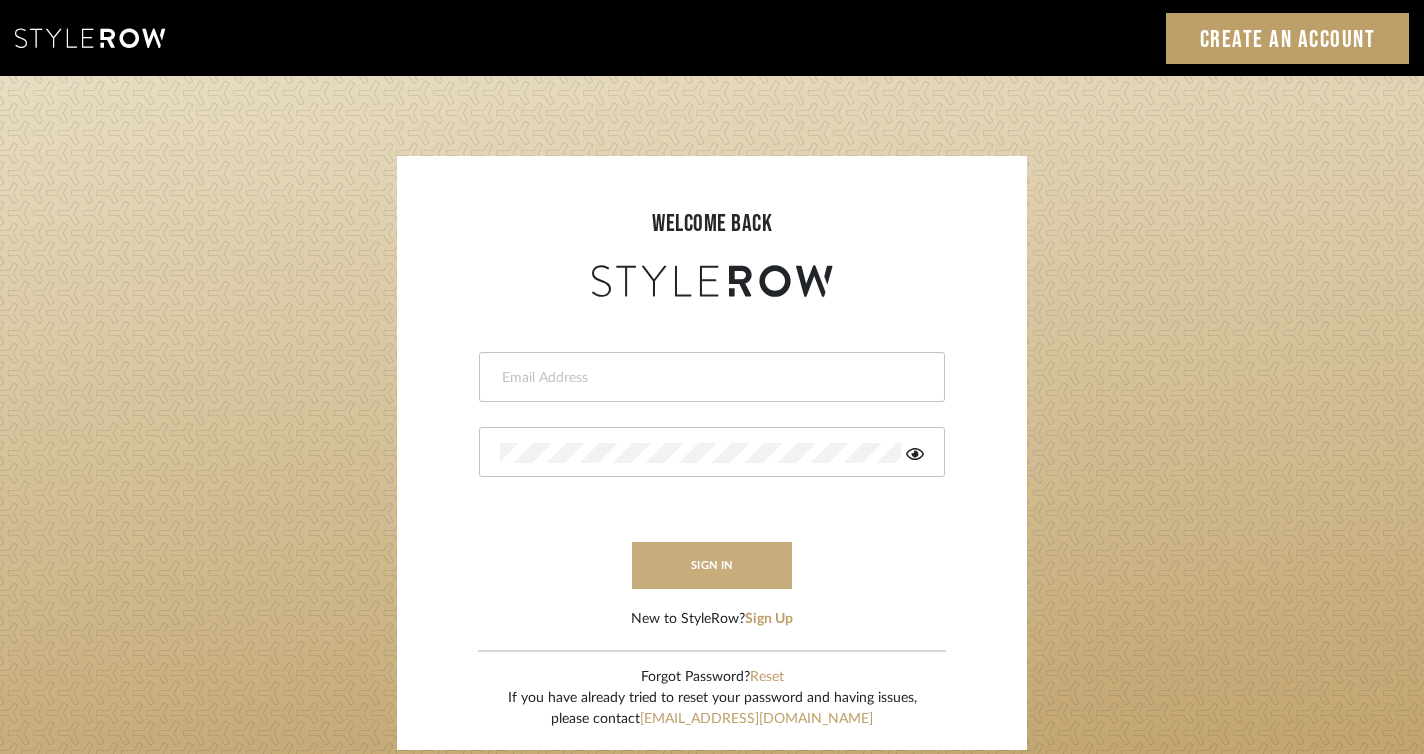 type on "[PERSON_NAME][EMAIL_ADDRESS][DOMAIN_NAME]" 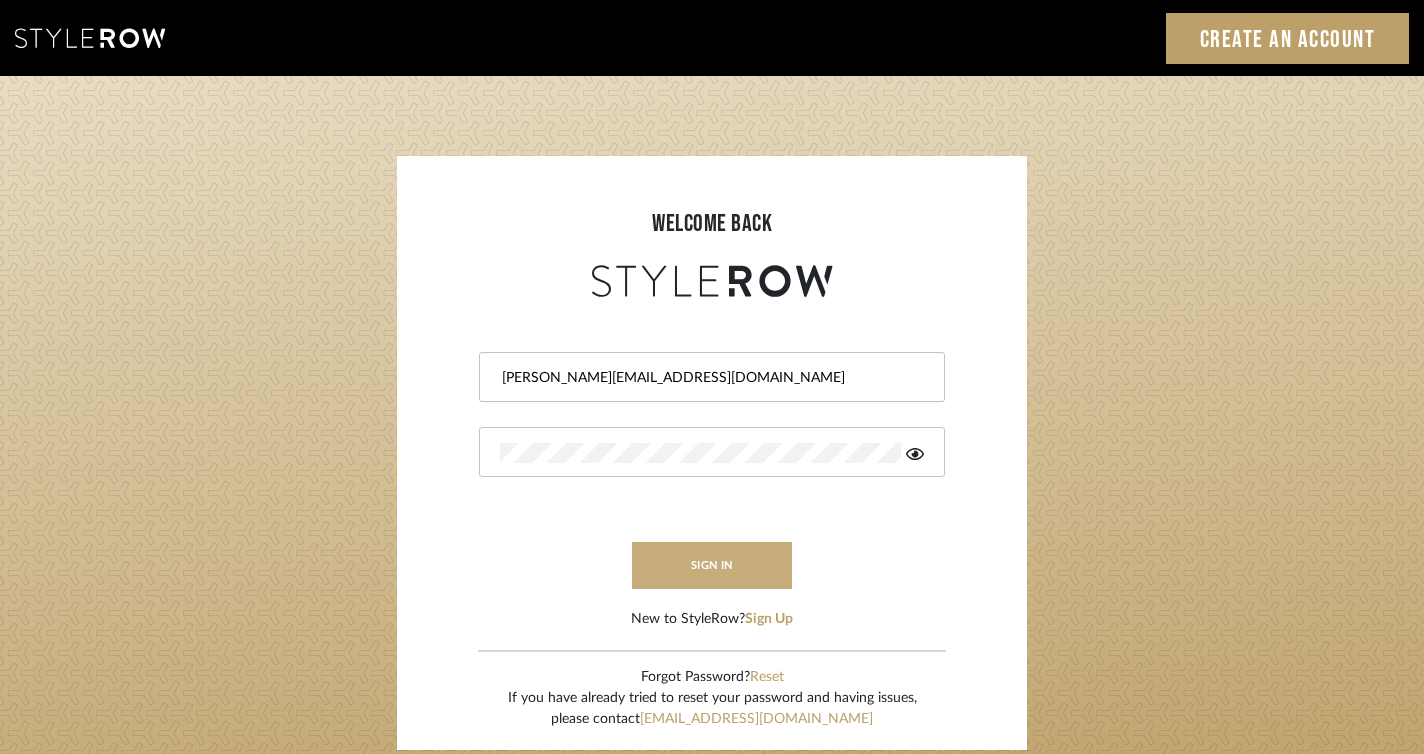 click on "sign in" at bounding box center [712, 565] 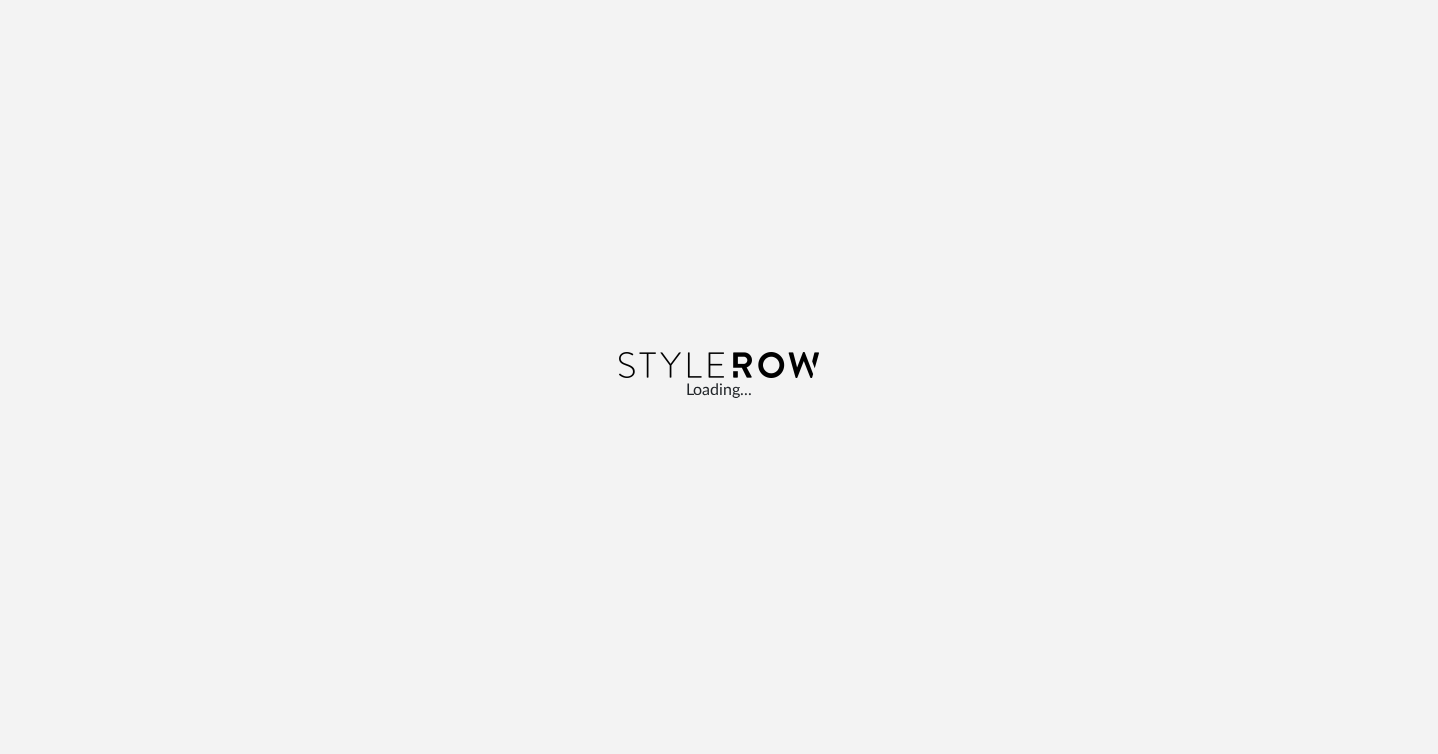 scroll, scrollTop: 0, scrollLeft: 0, axis: both 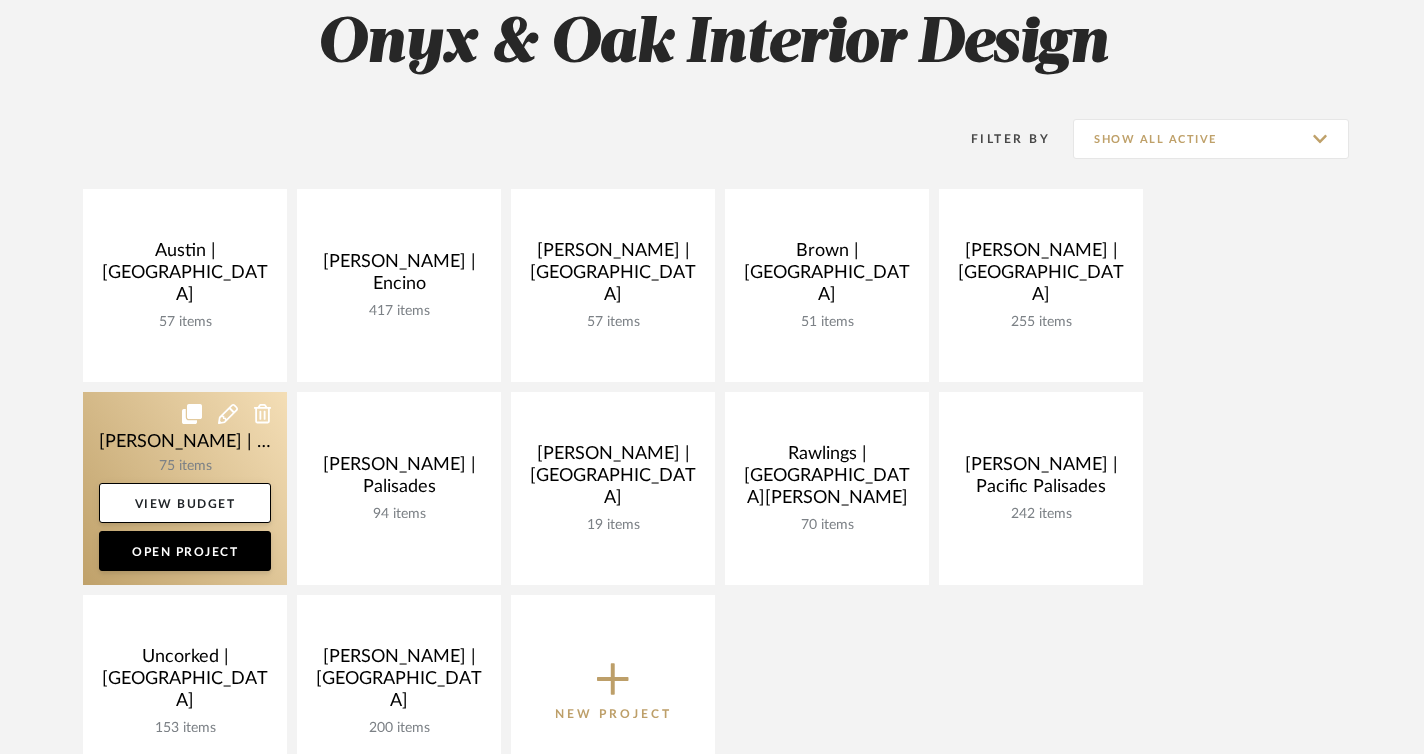 click 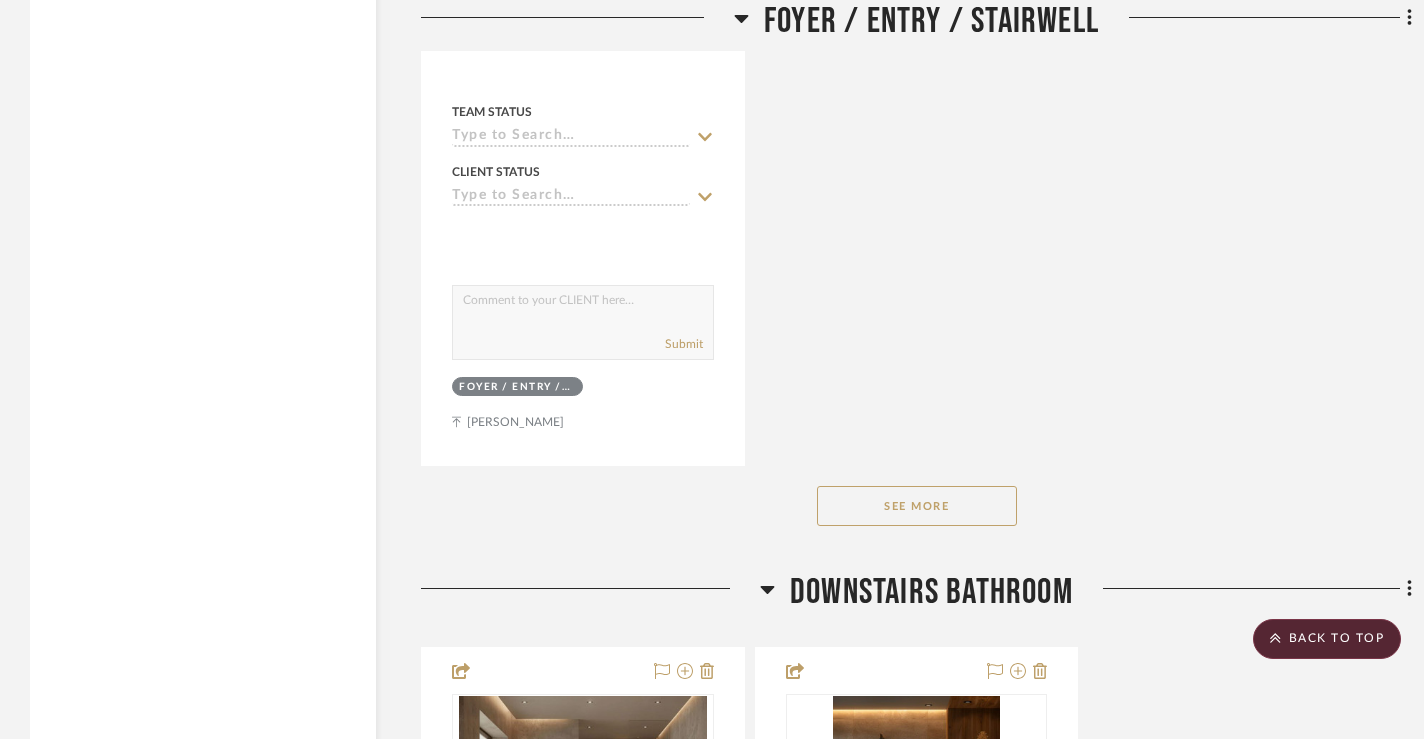 scroll, scrollTop: 4781, scrollLeft: 0, axis: vertical 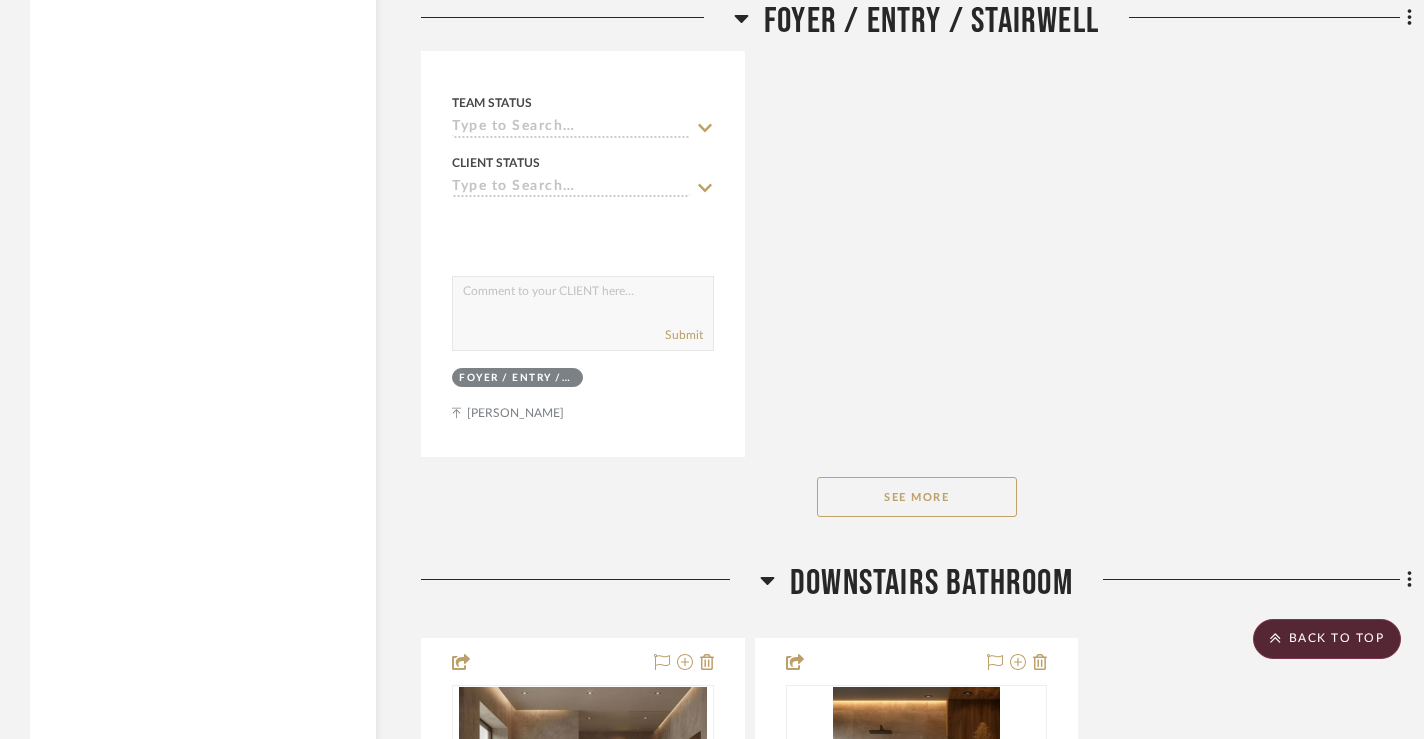 click on "See More" 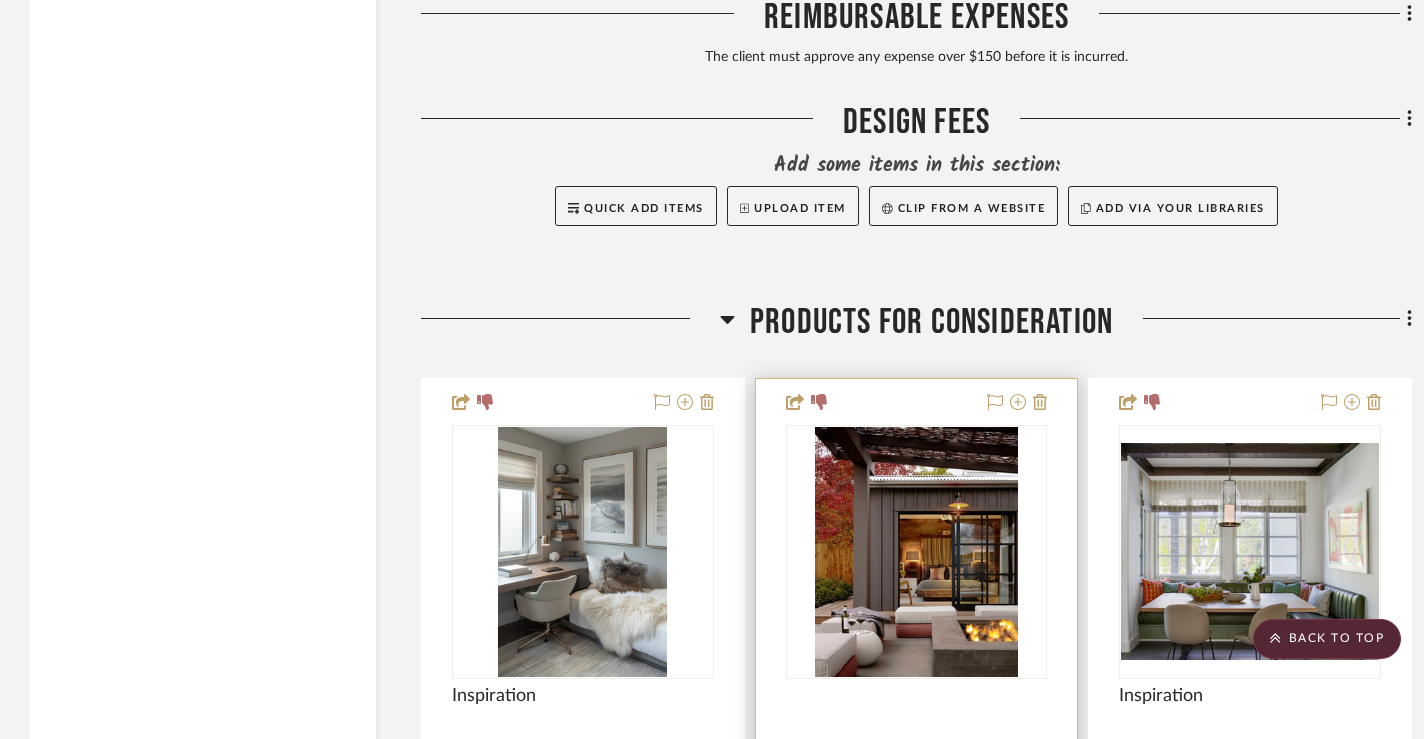 scroll, scrollTop: 23673, scrollLeft: 0, axis: vertical 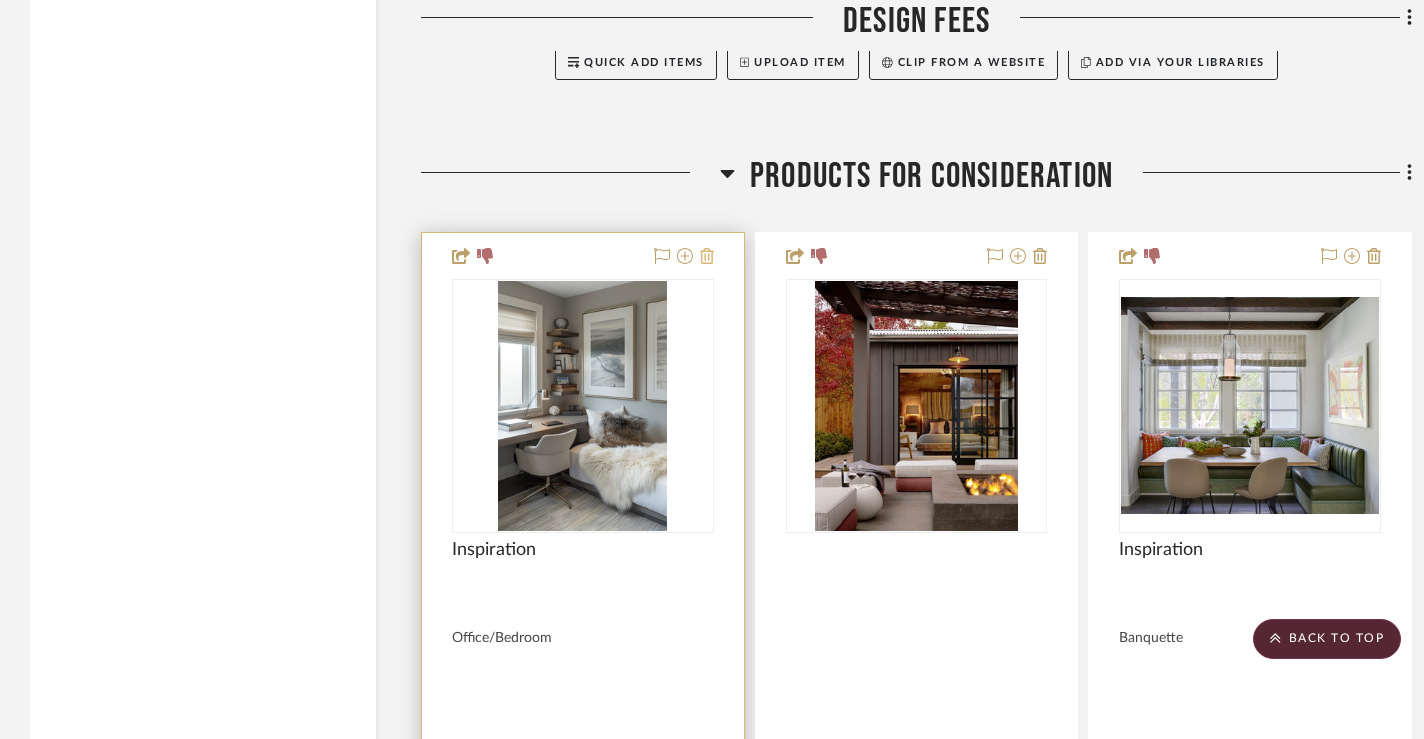 click 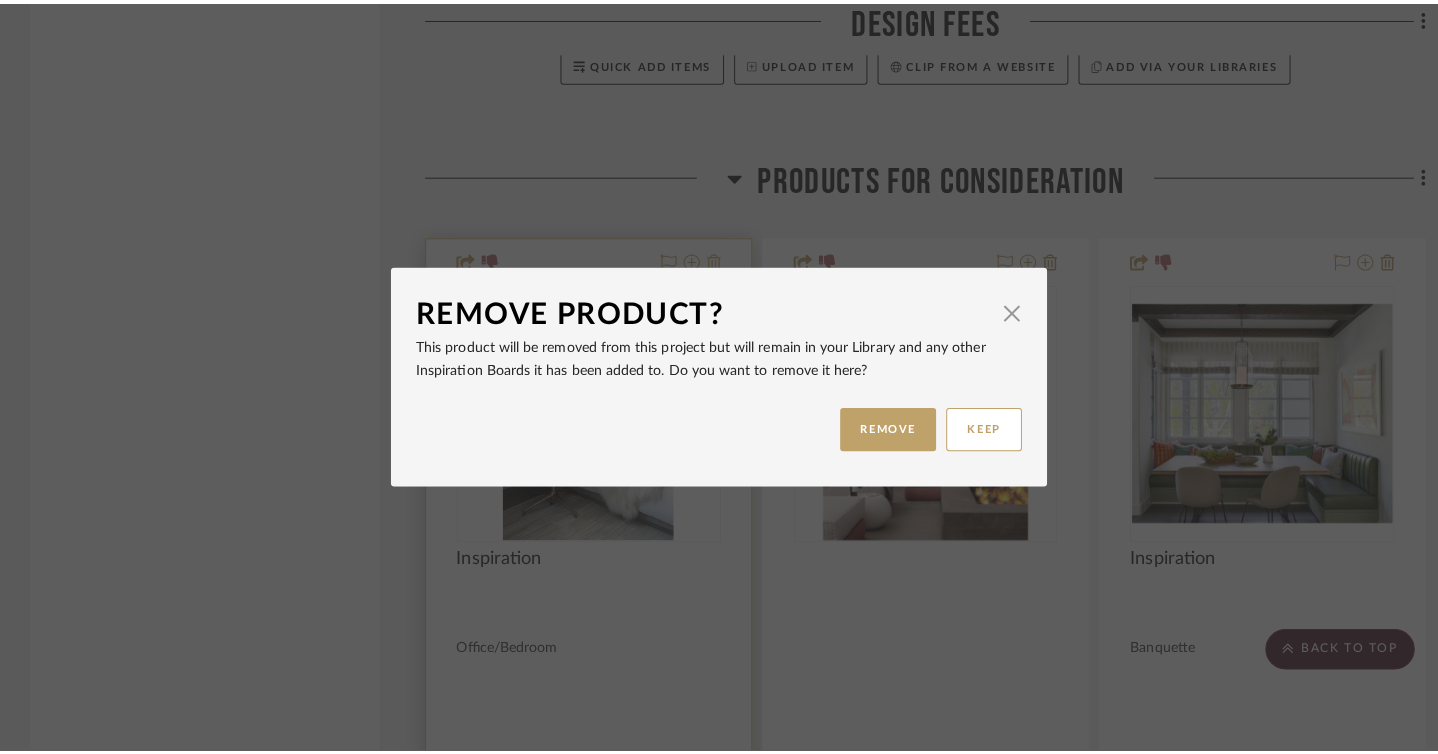 scroll, scrollTop: 0, scrollLeft: 0, axis: both 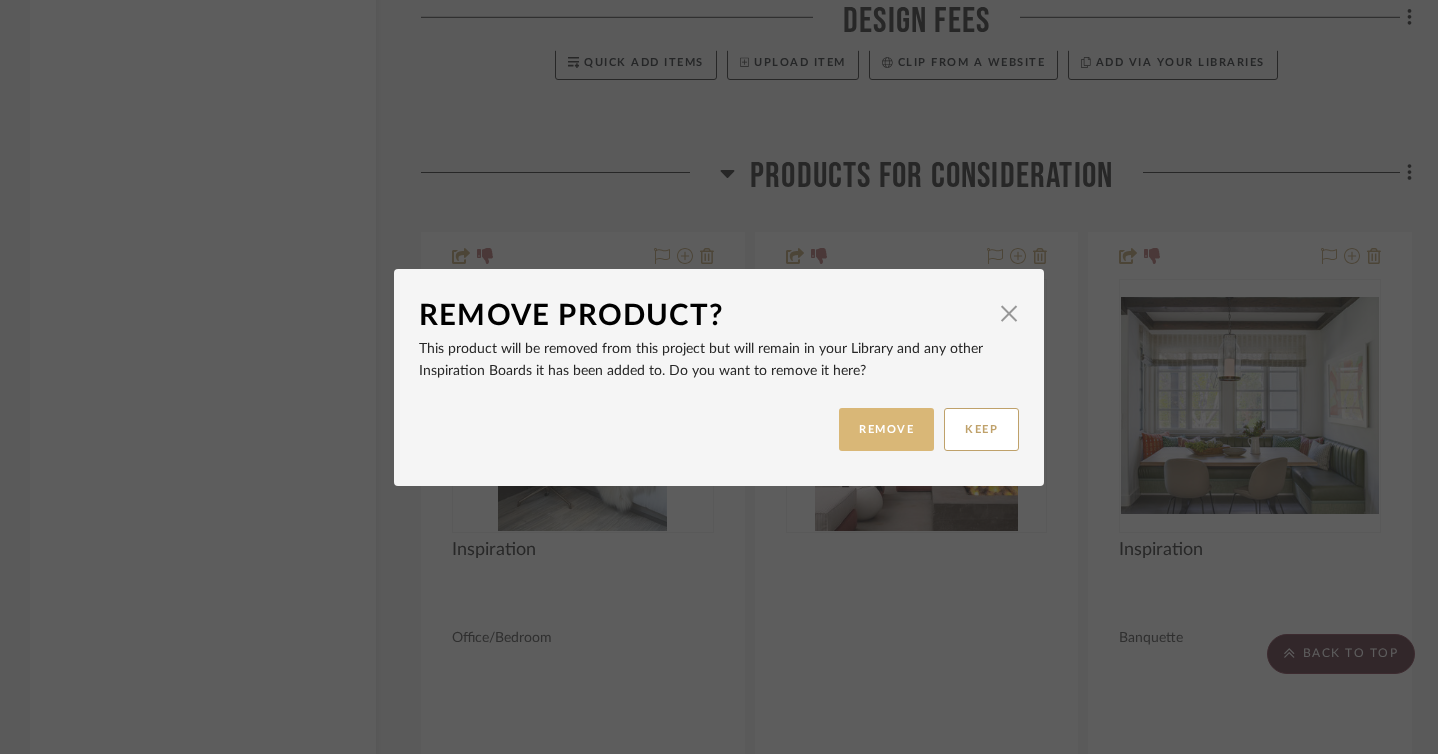 click on "REMOVE" at bounding box center [886, 429] 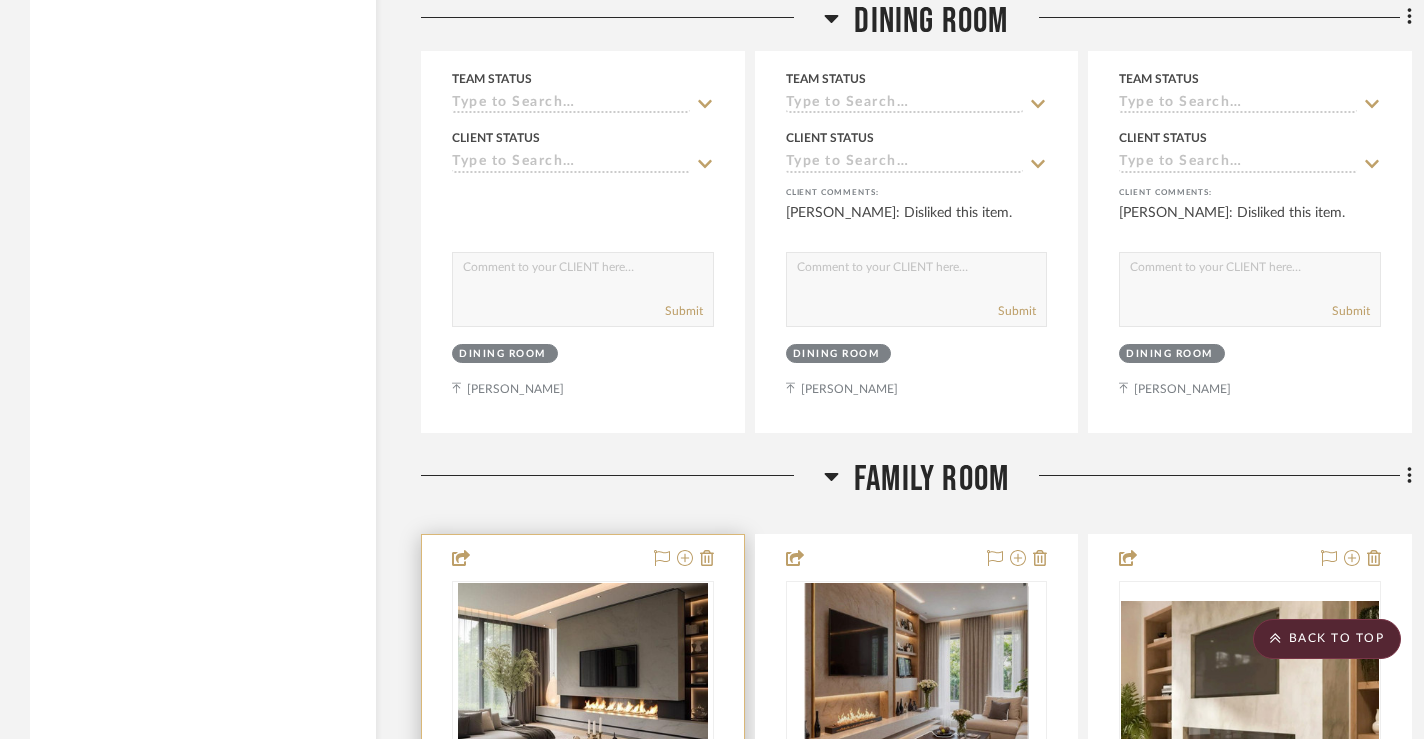 scroll, scrollTop: 8274, scrollLeft: 0, axis: vertical 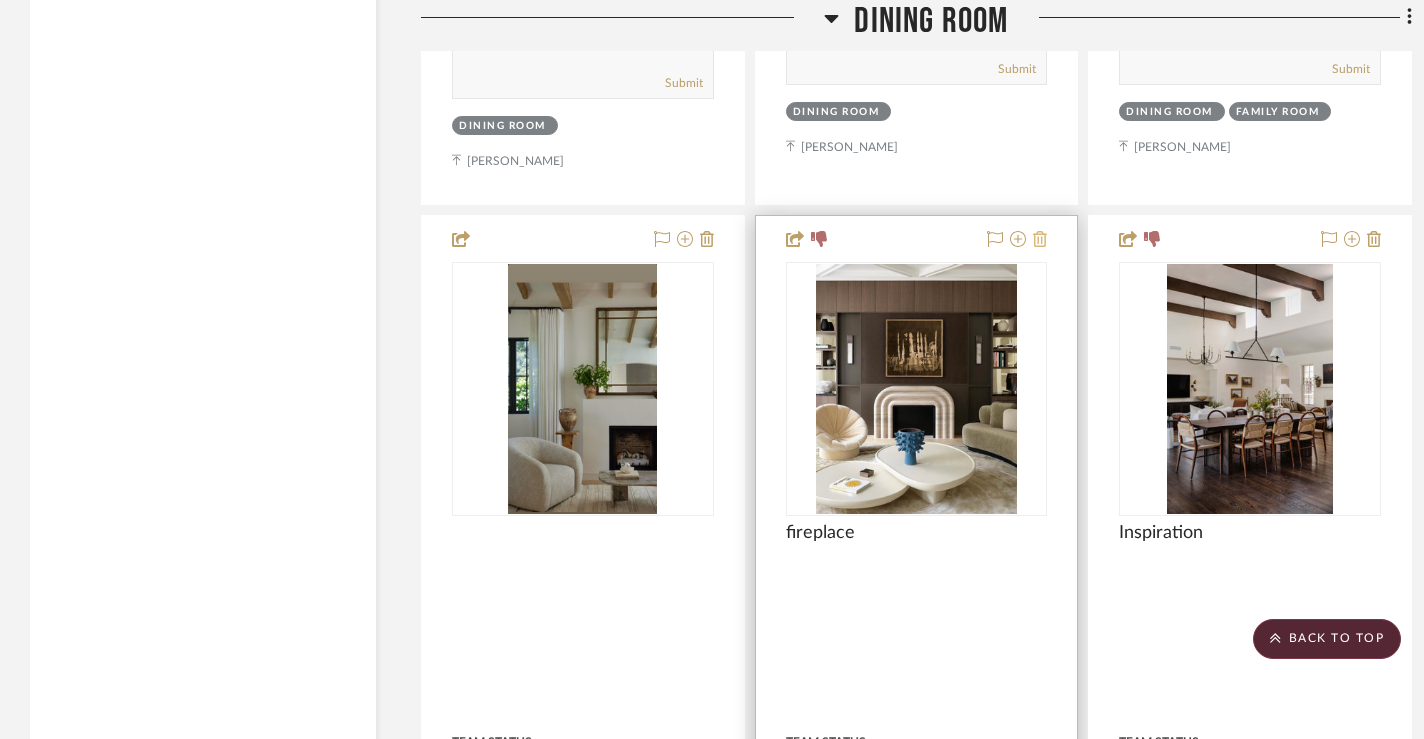 click 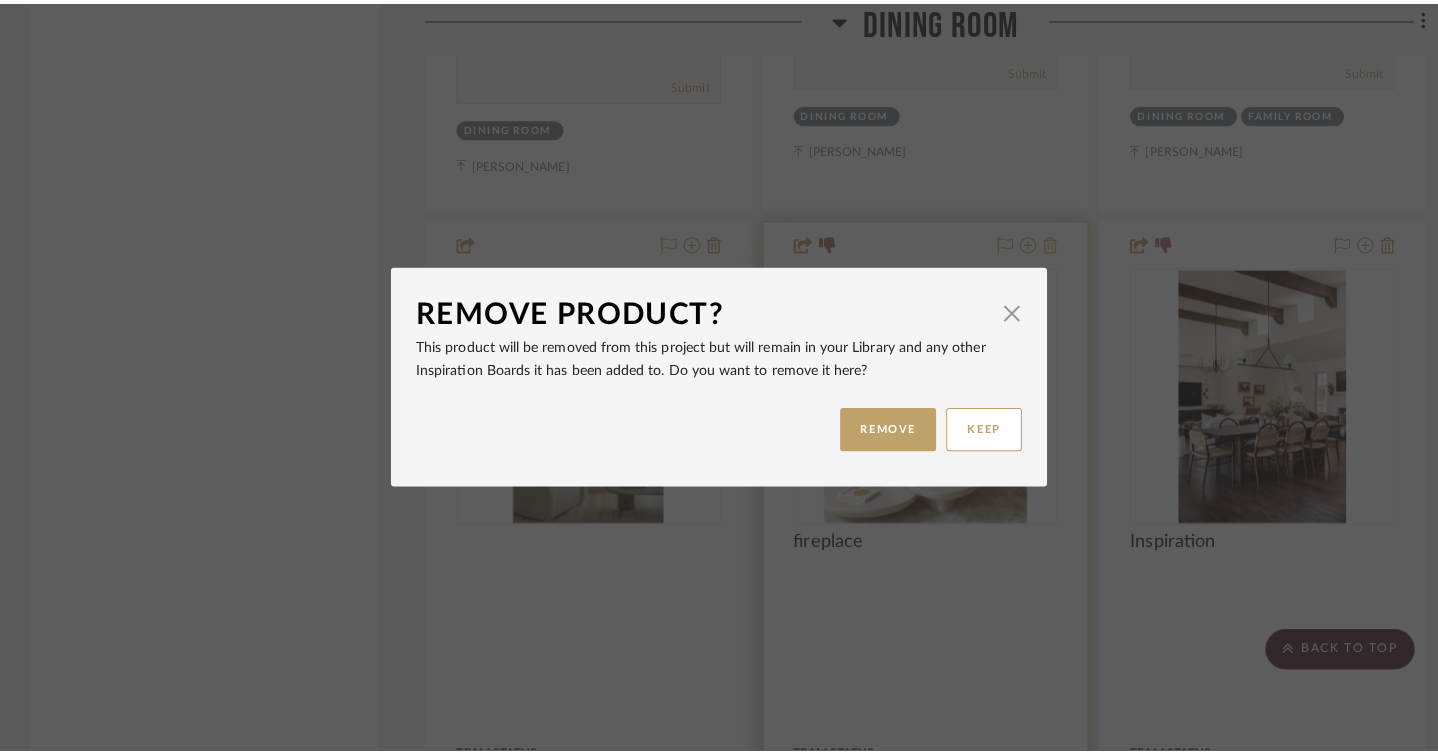 scroll, scrollTop: 0, scrollLeft: 0, axis: both 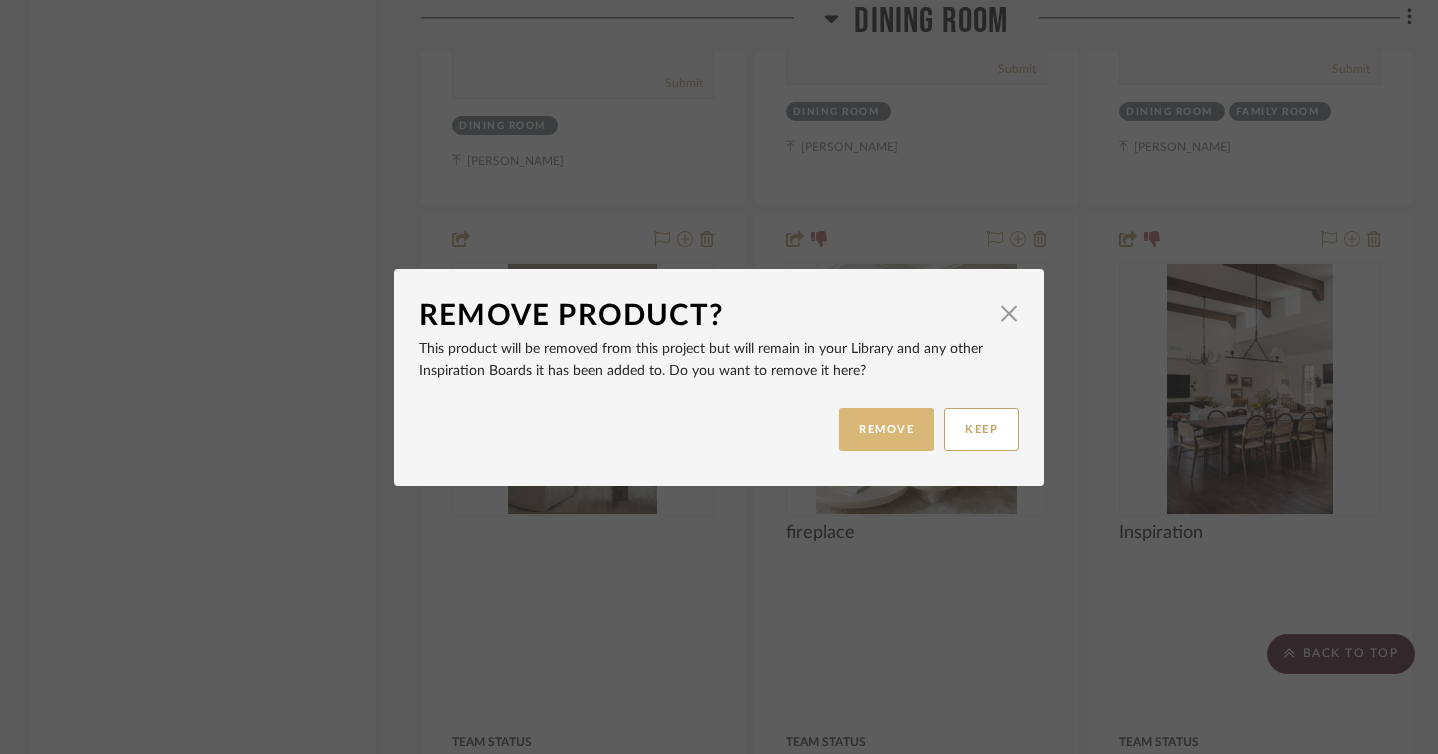 click on "REMOVE" at bounding box center [886, 429] 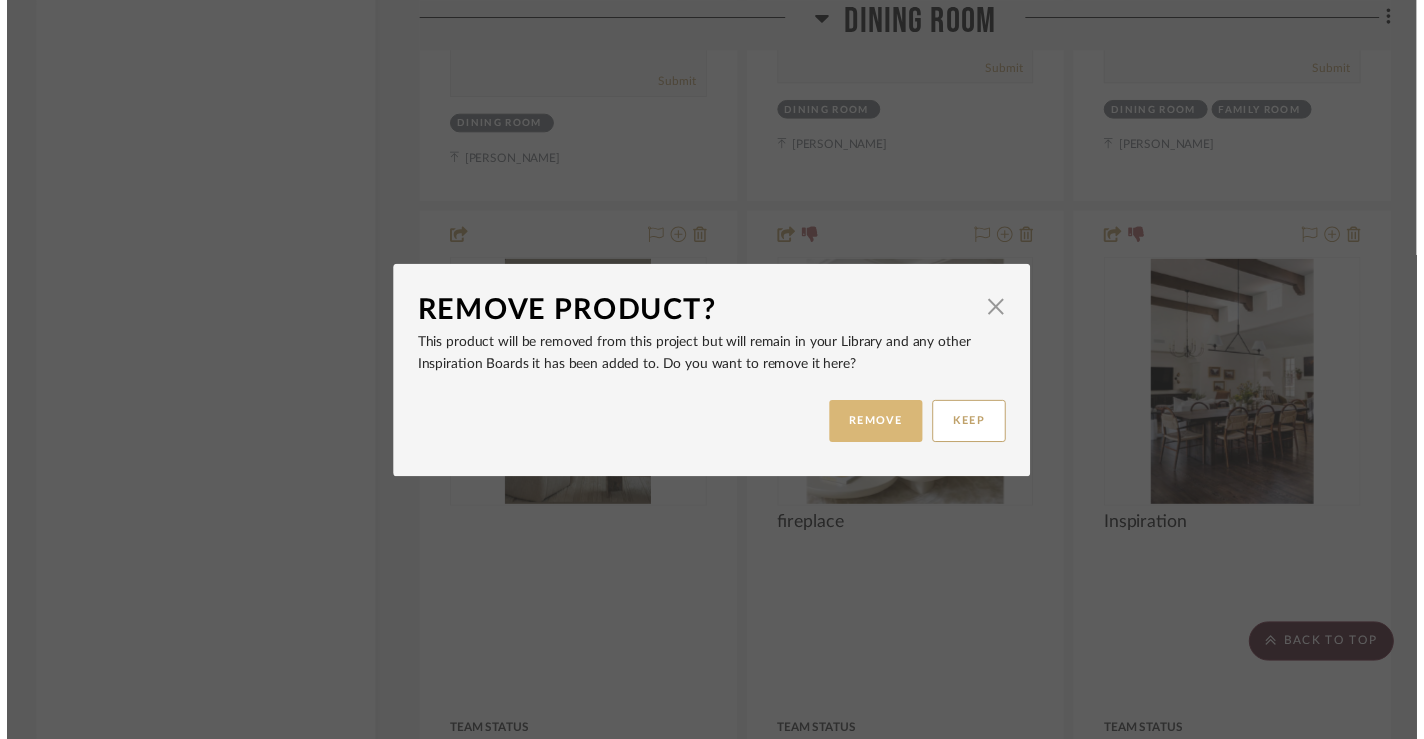 scroll, scrollTop: 8274, scrollLeft: 0, axis: vertical 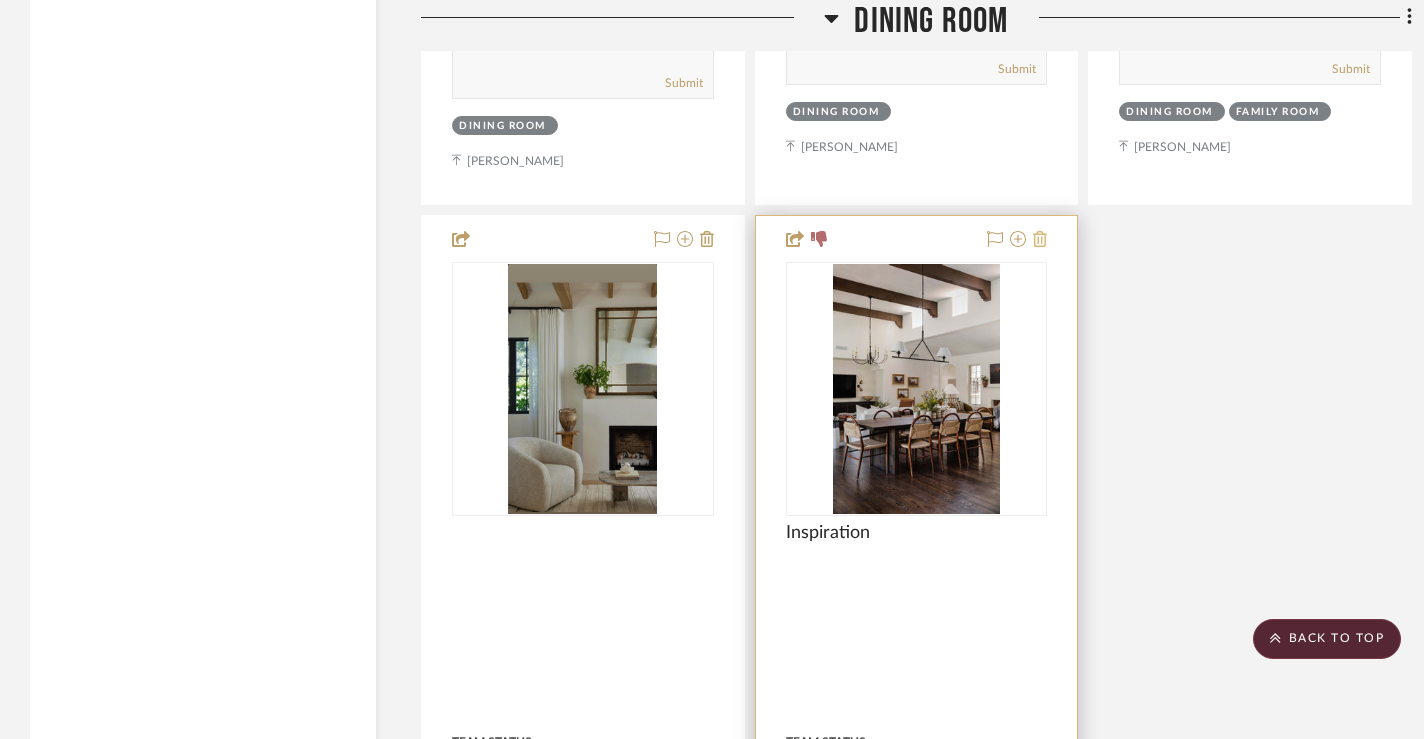 click 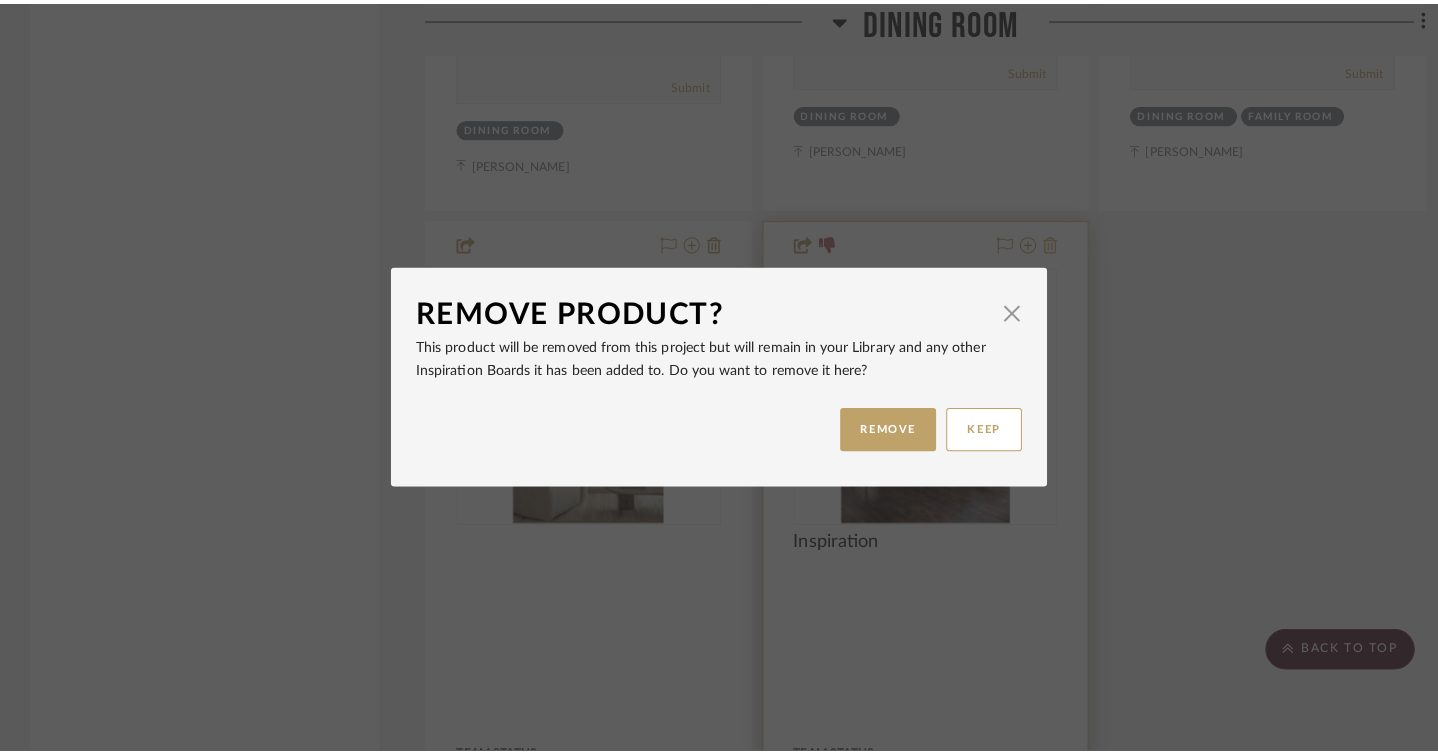 scroll, scrollTop: 0, scrollLeft: 0, axis: both 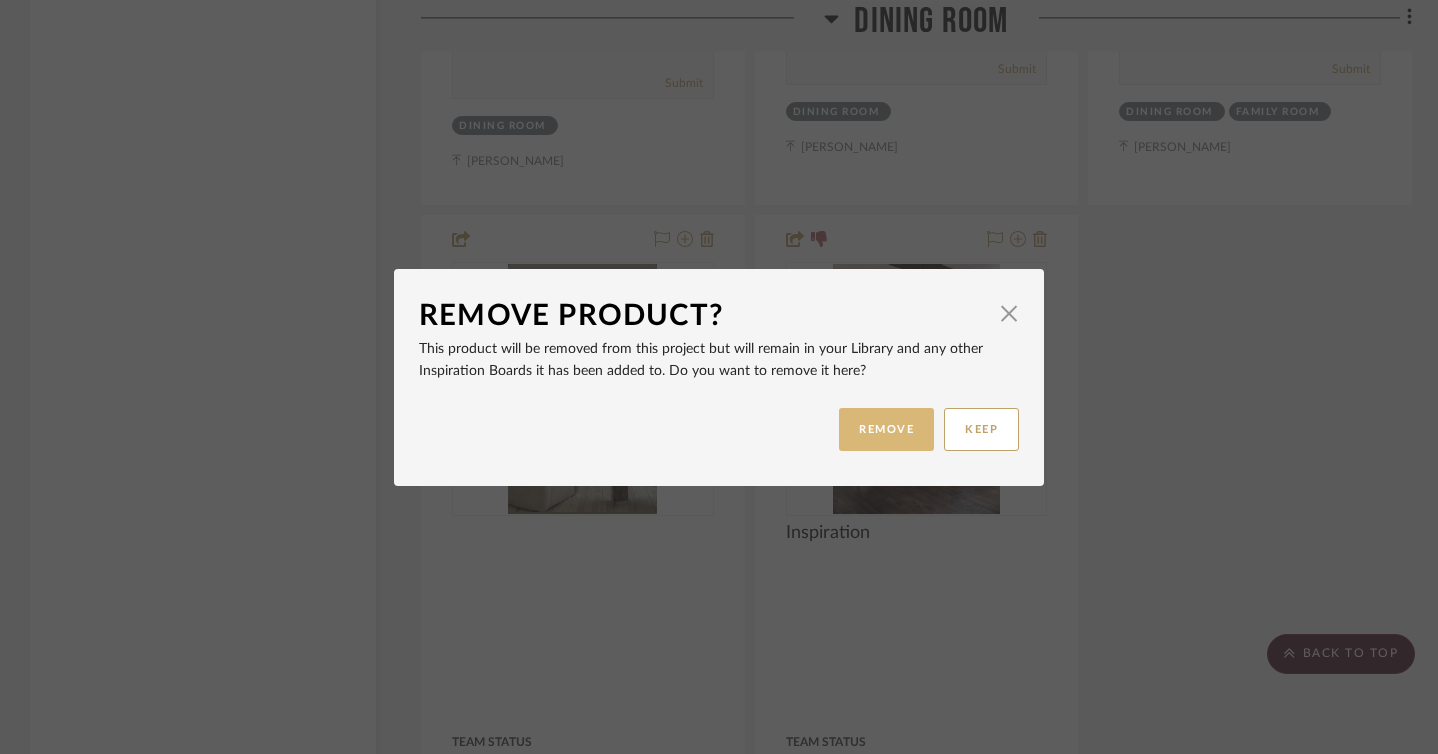click on "REMOVE" at bounding box center (886, 429) 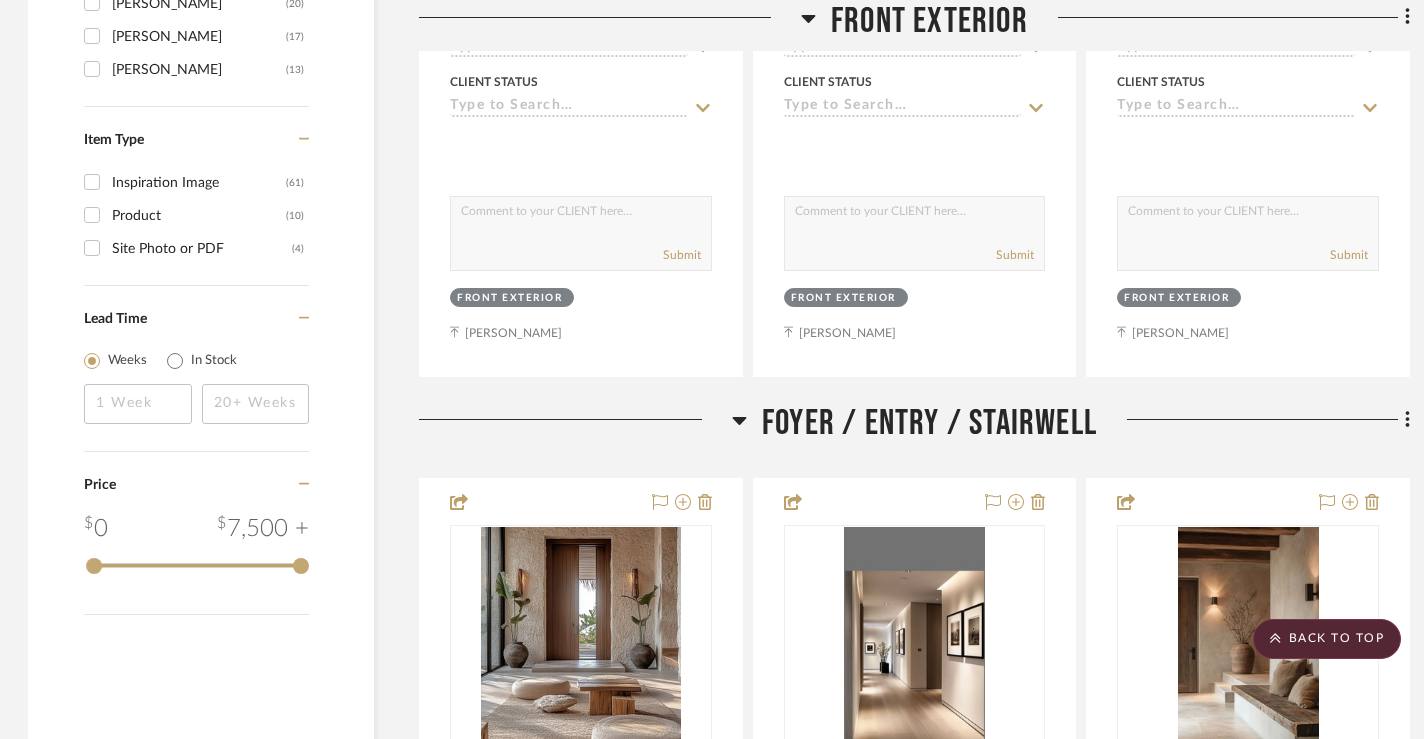 scroll, scrollTop: 1993, scrollLeft: 2, axis: both 